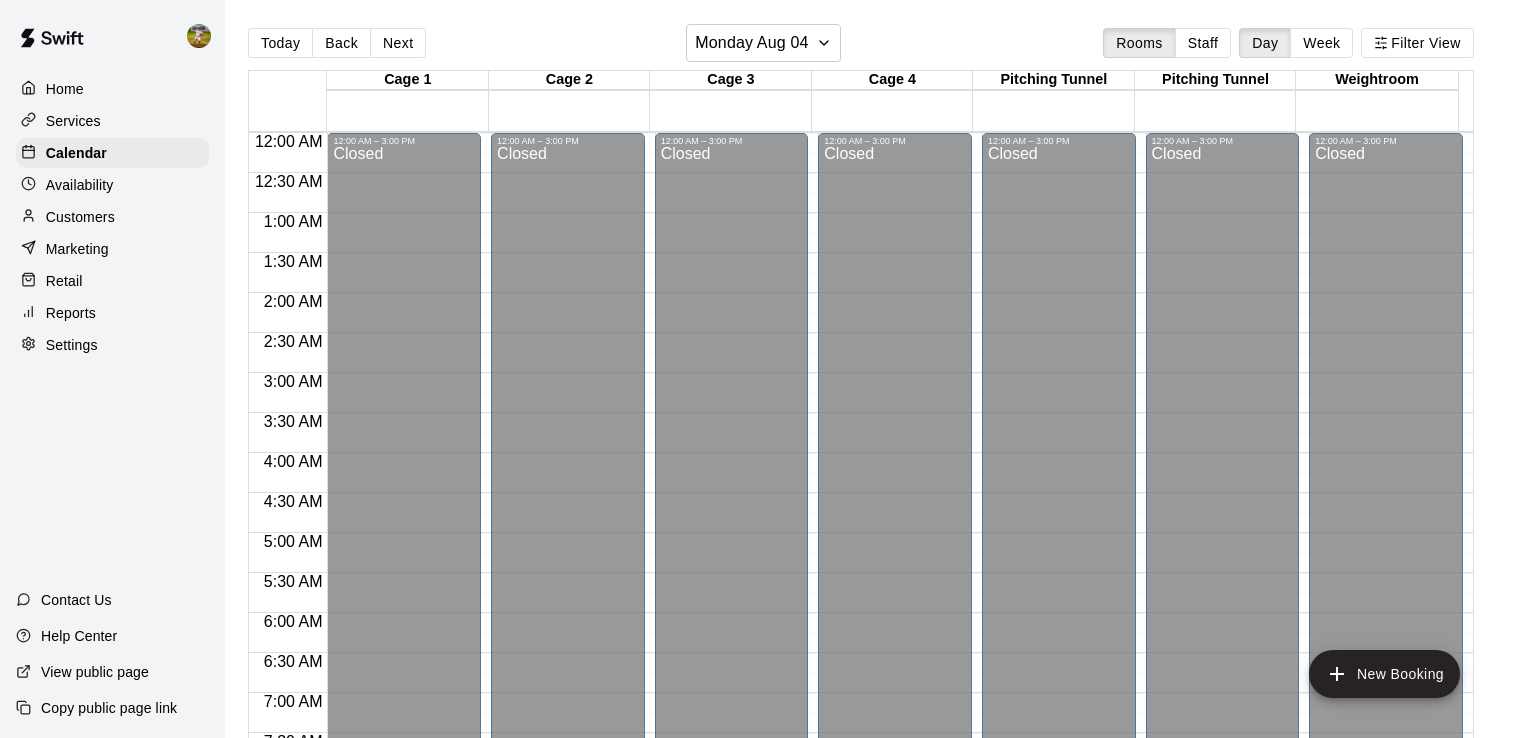scroll, scrollTop: 0, scrollLeft: 0, axis: both 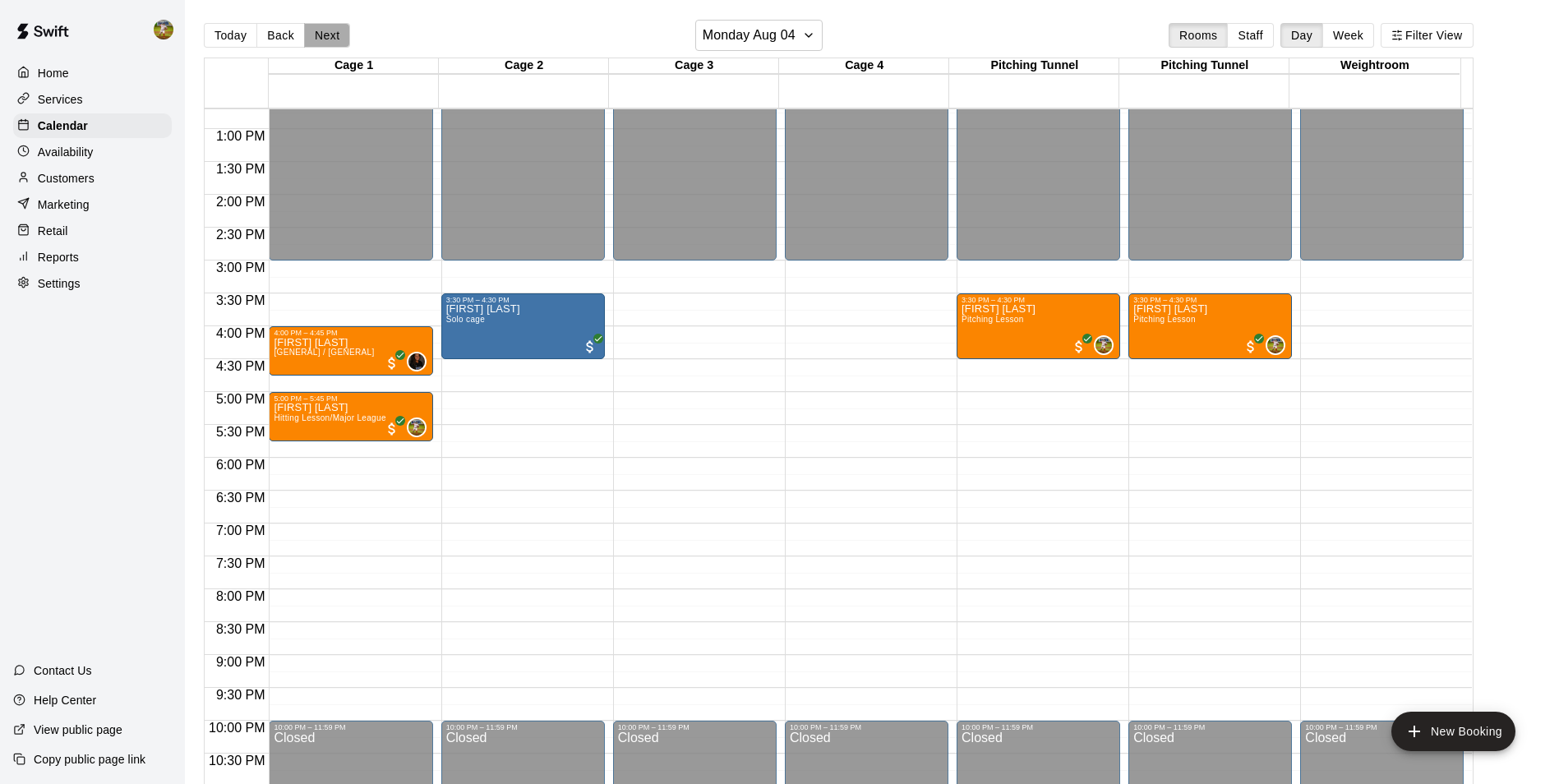click on "Next" at bounding box center (327, 35) 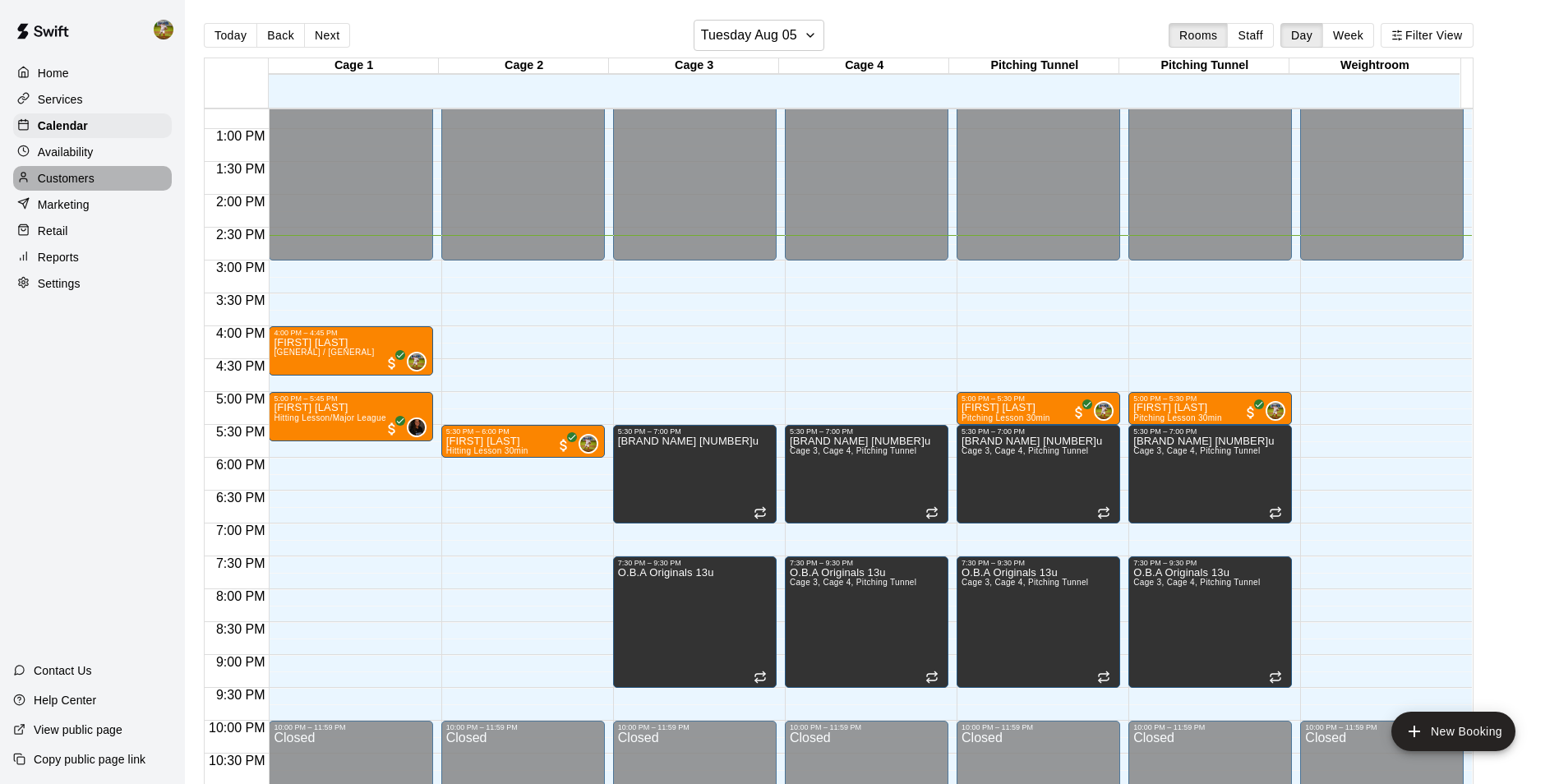 click on "Customers" at bounding box center [66, 178] 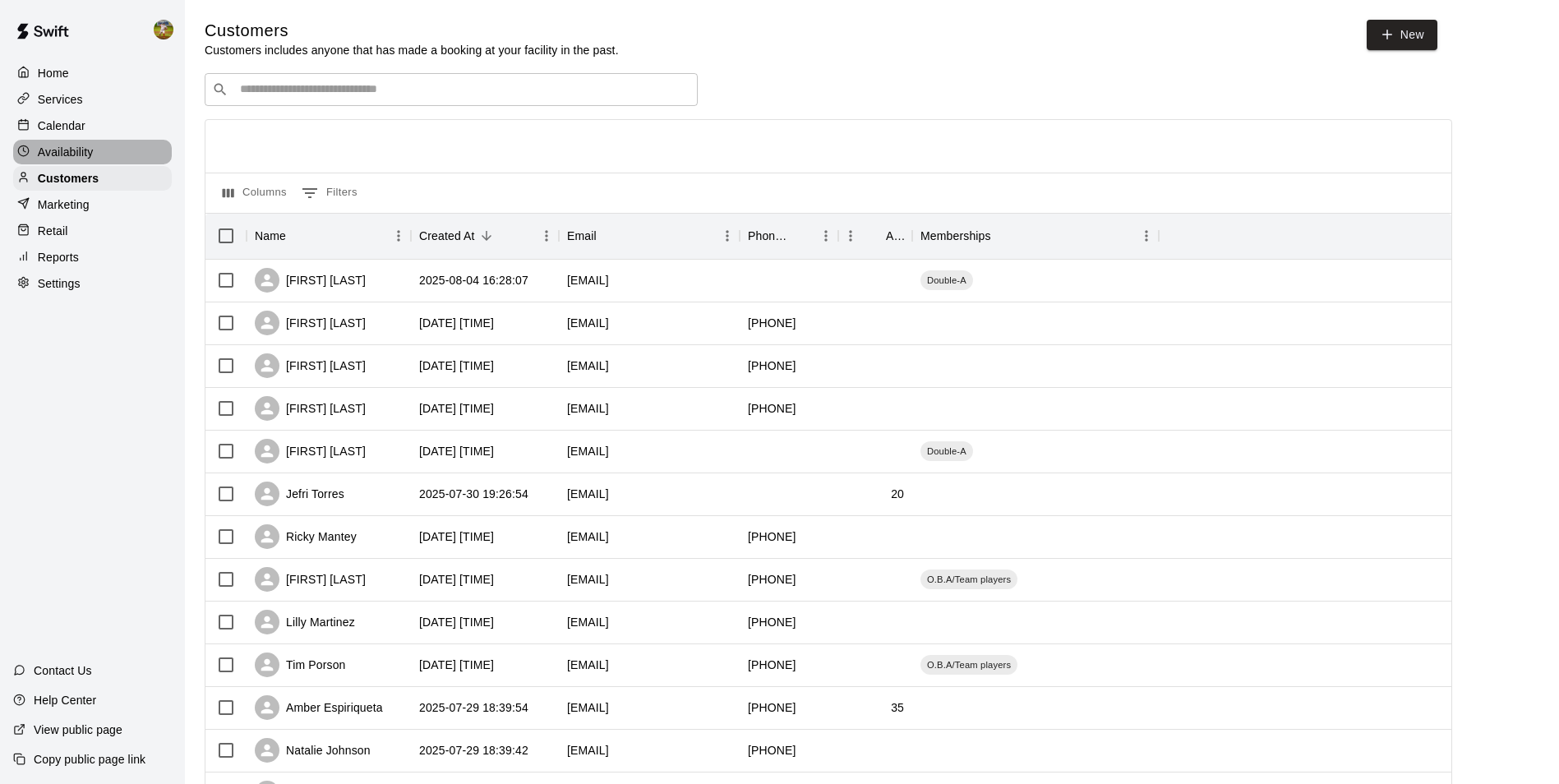 click on "Availability" at bounding box center [92, 152] 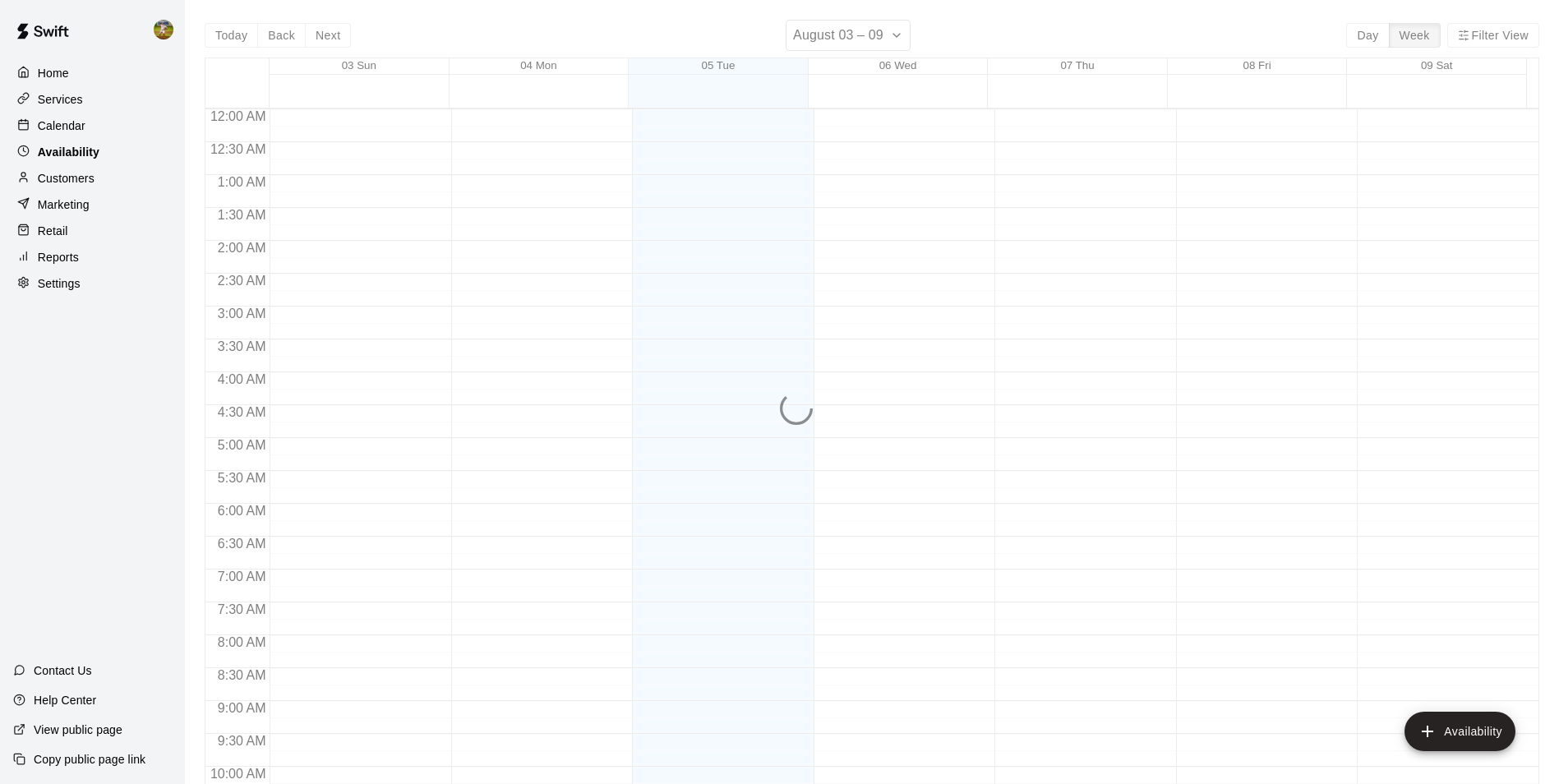 scroll, scrollTop: 885, scrollLeft: 0, axis: vertical 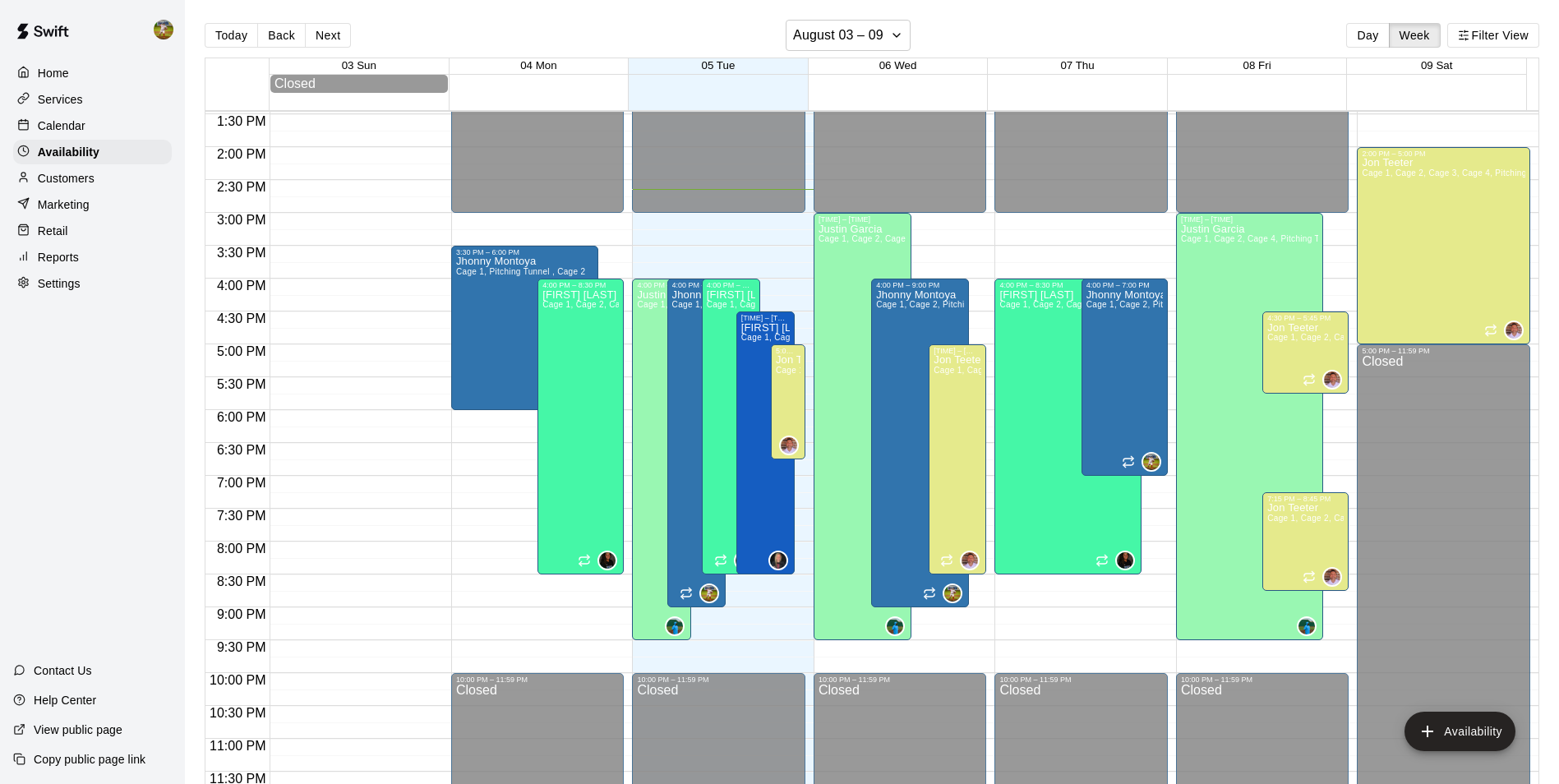 click on "Calendar" at bounding box center (92, 126) 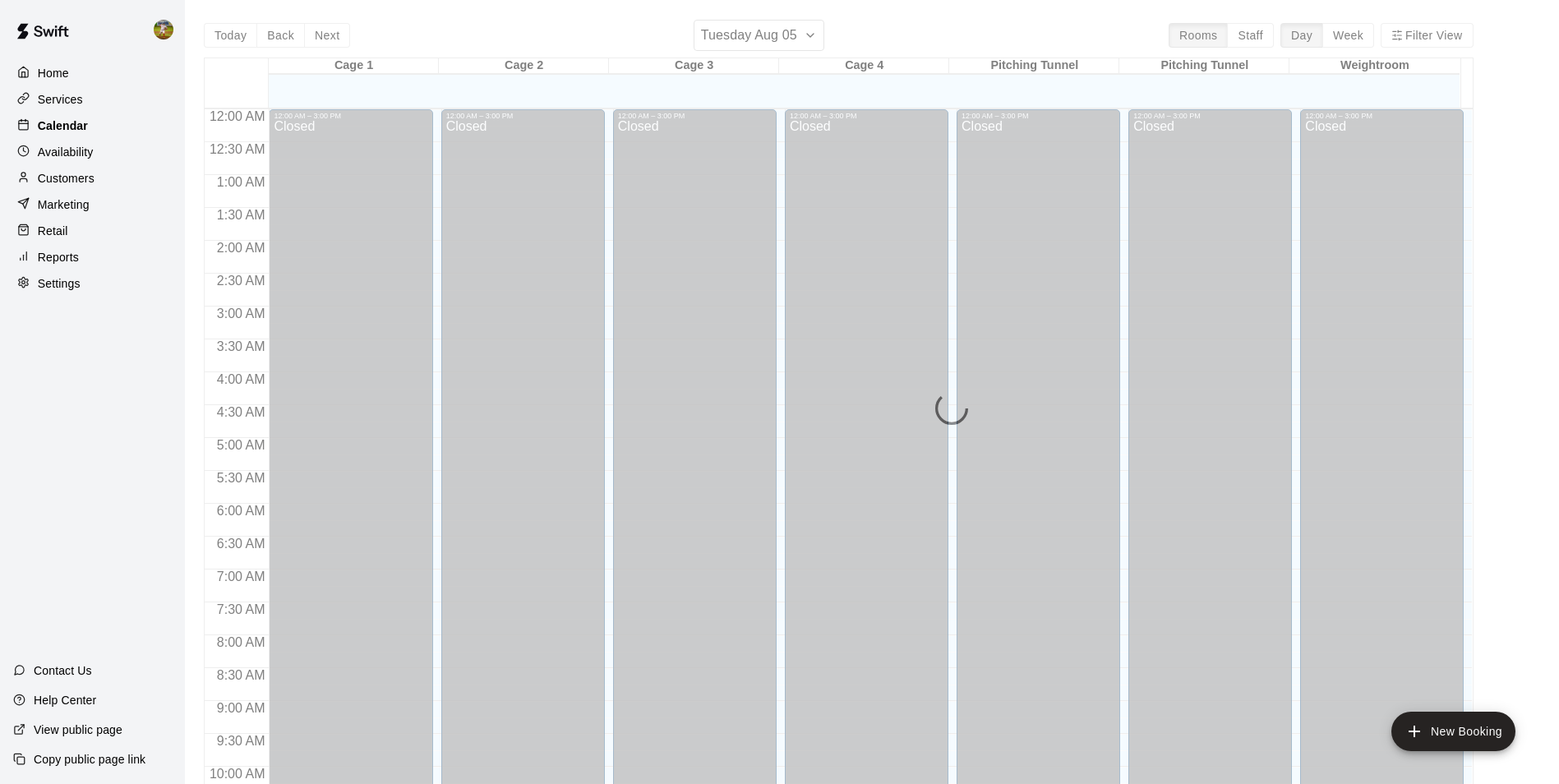scroll, scrollTop: 835, scrollLeft: 0, axis: vertical 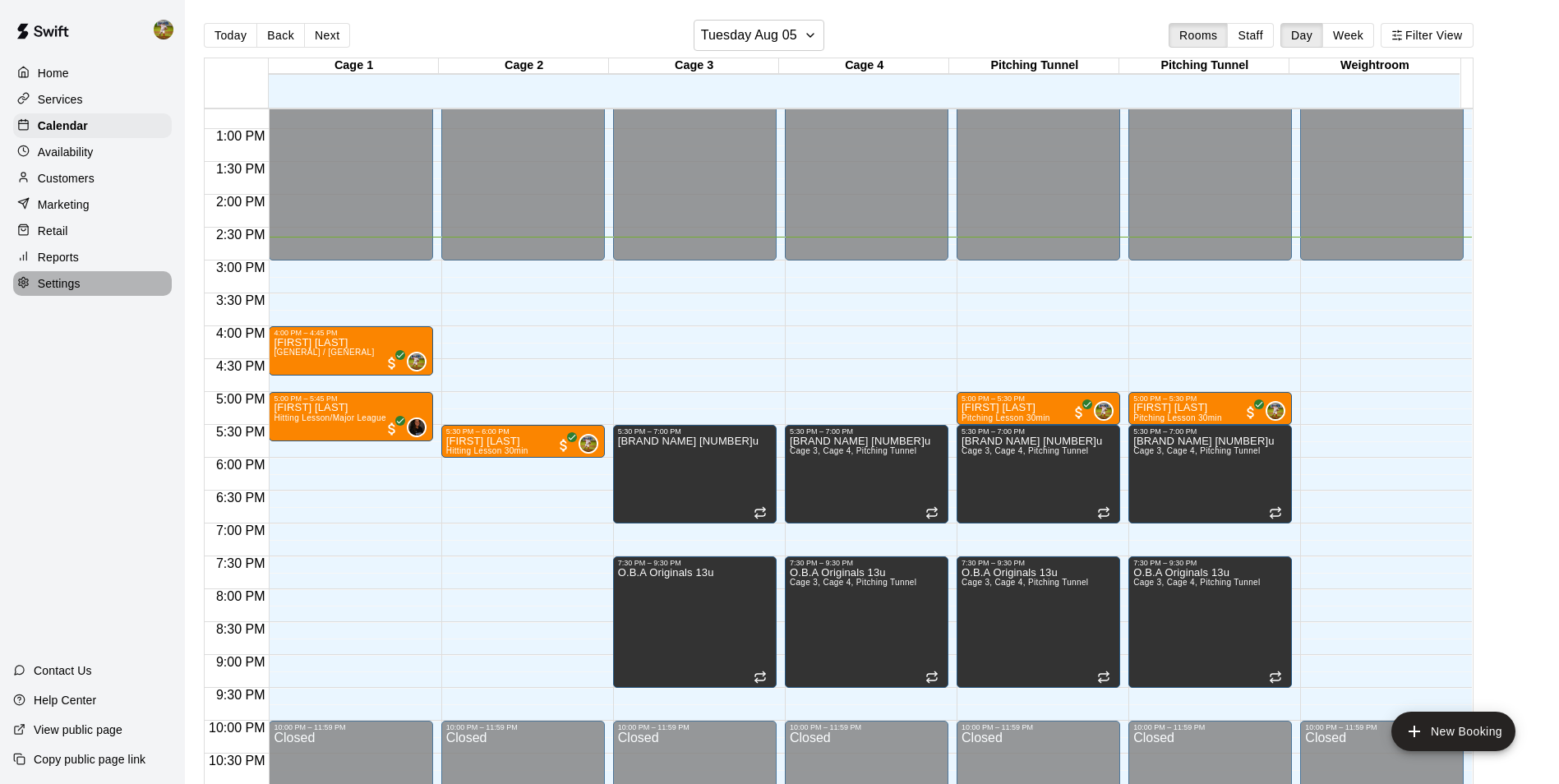 click on "Settings" at bounding box center [59, 284] 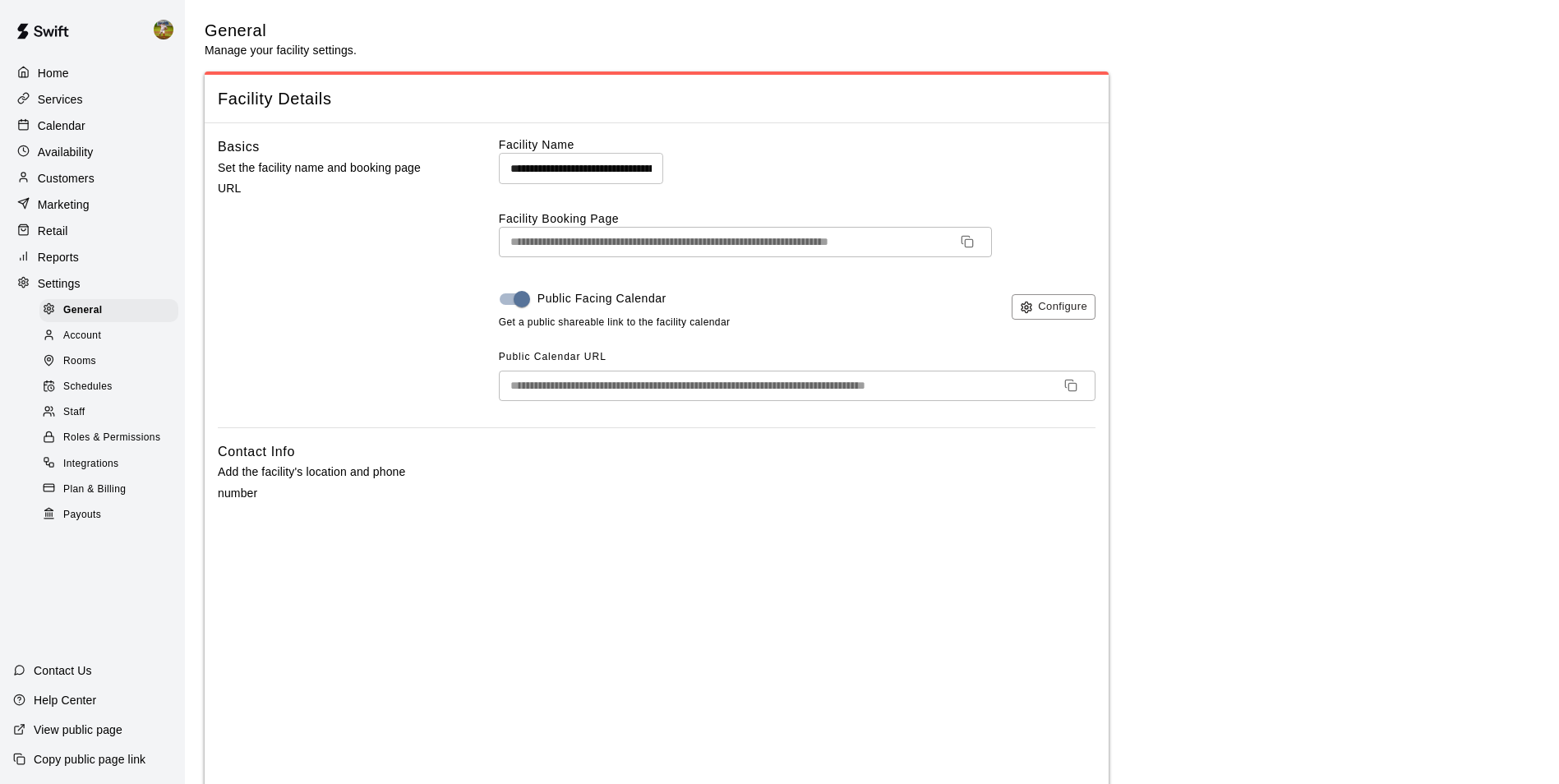 click on "Calendar" at bounding box center [62, 126] 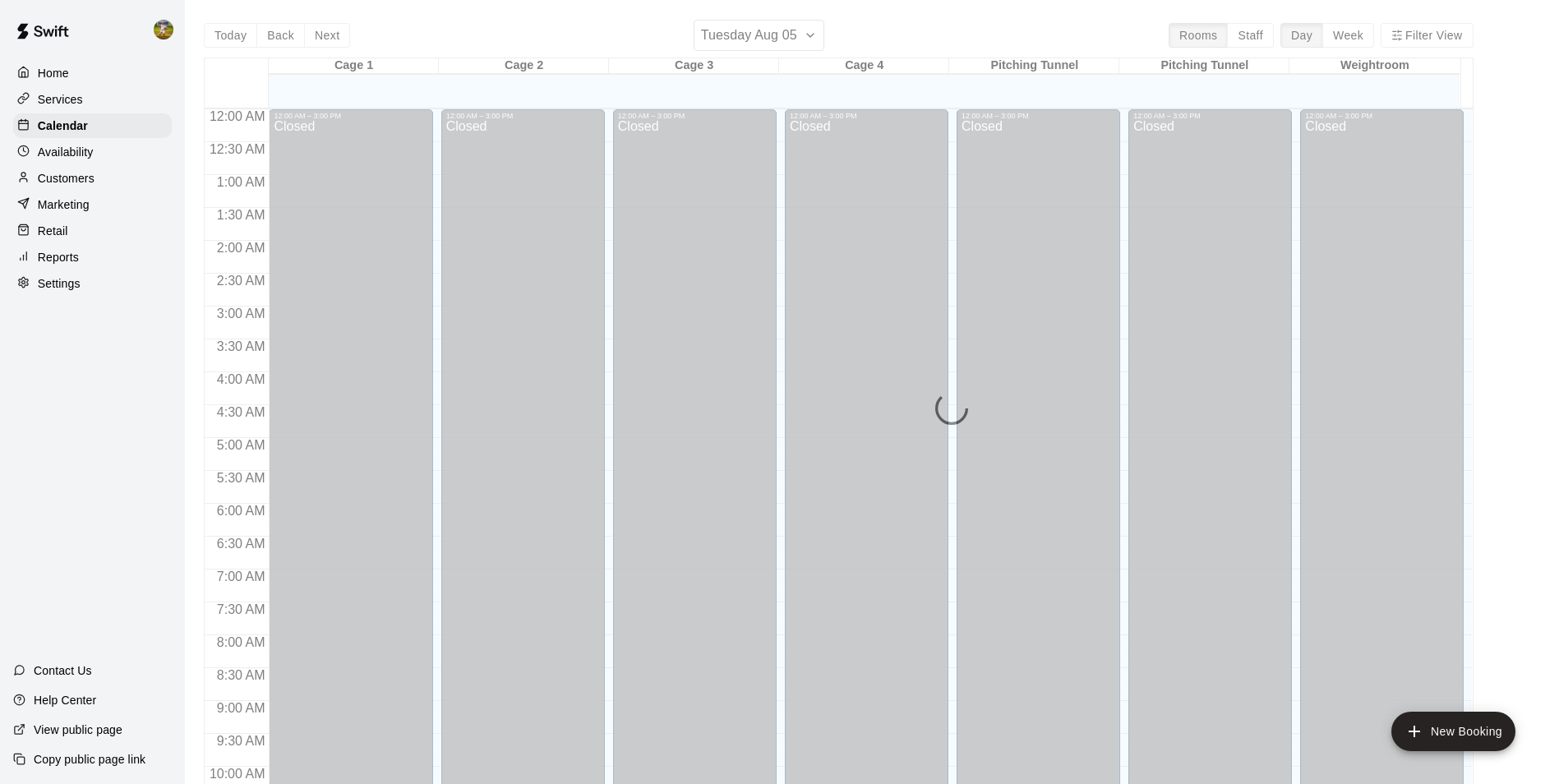 scroll, scrollTop: 835, scrollLeft: 0, axis: vertical 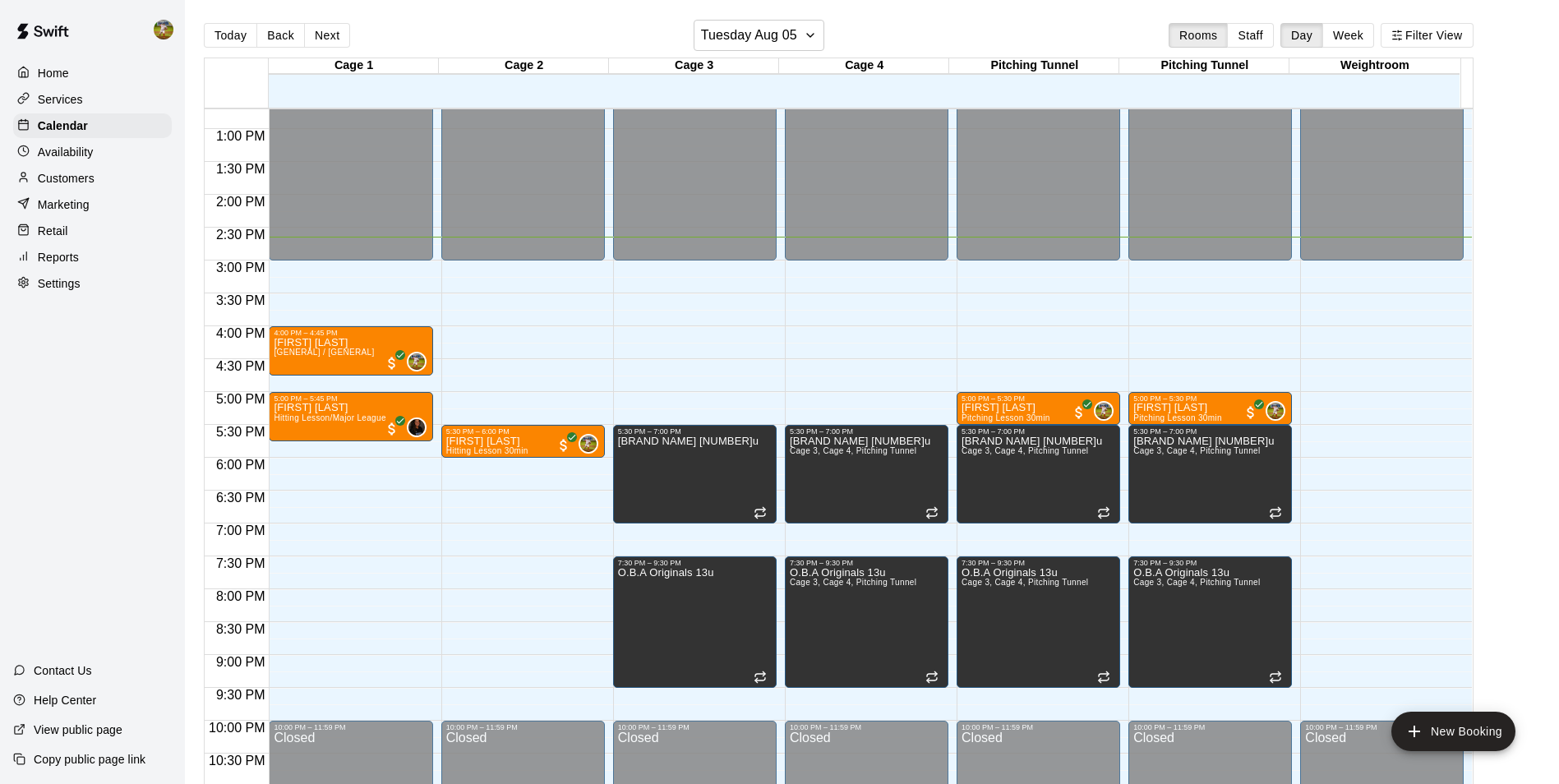 click on "Customers" at bounding box center (66, 178) 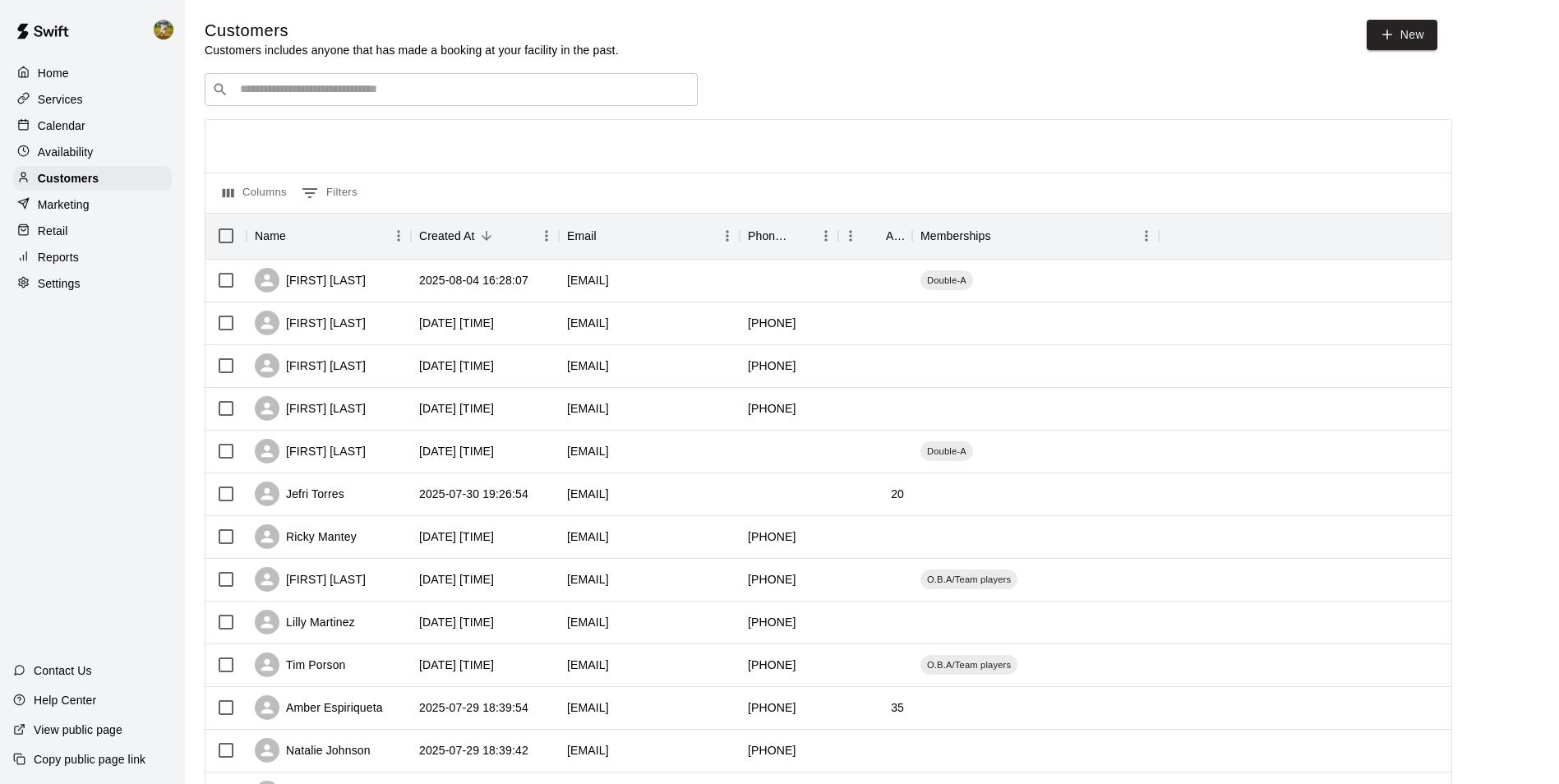 click at bounding box center (463, 90) 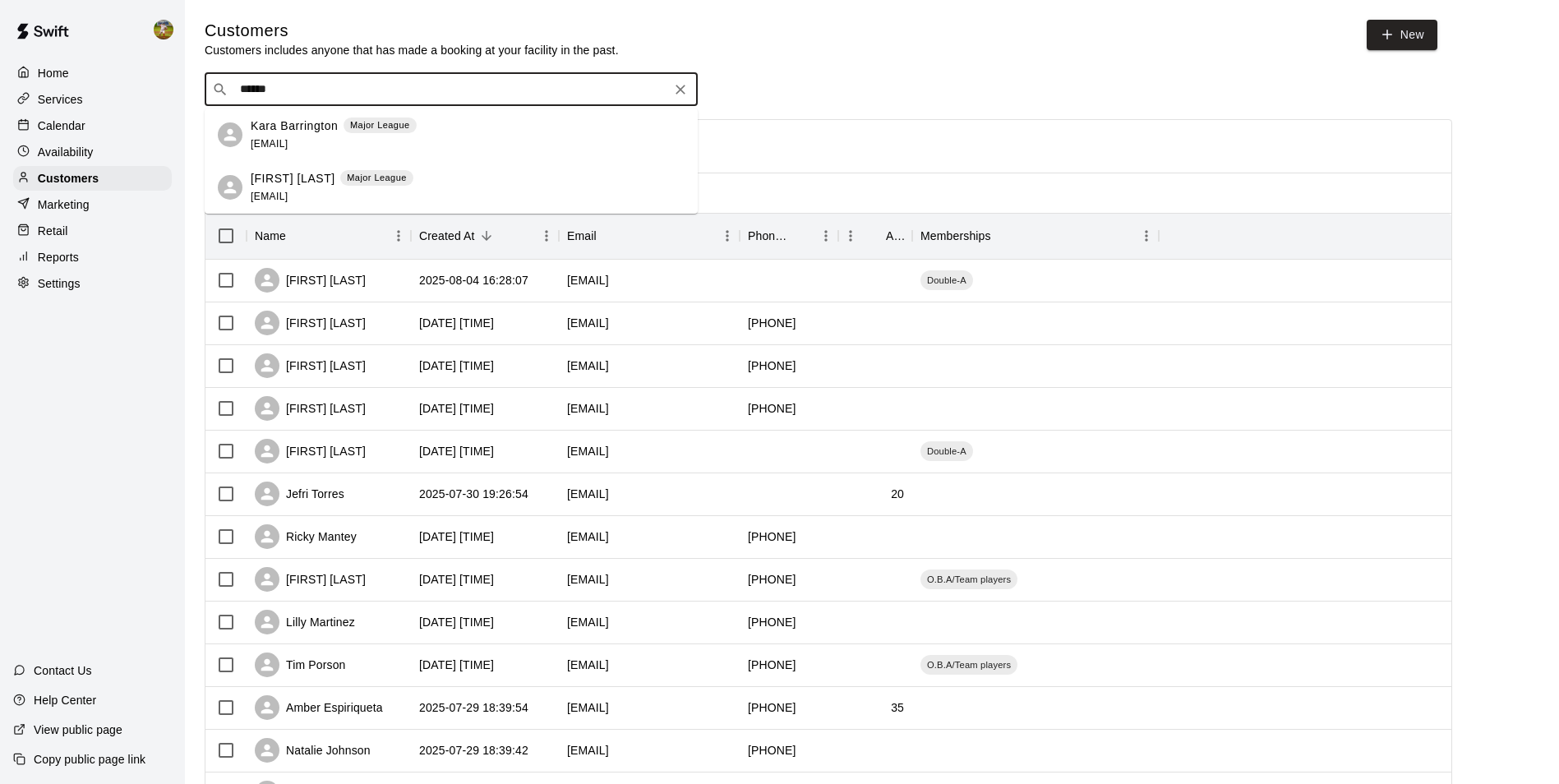 type on "*******" 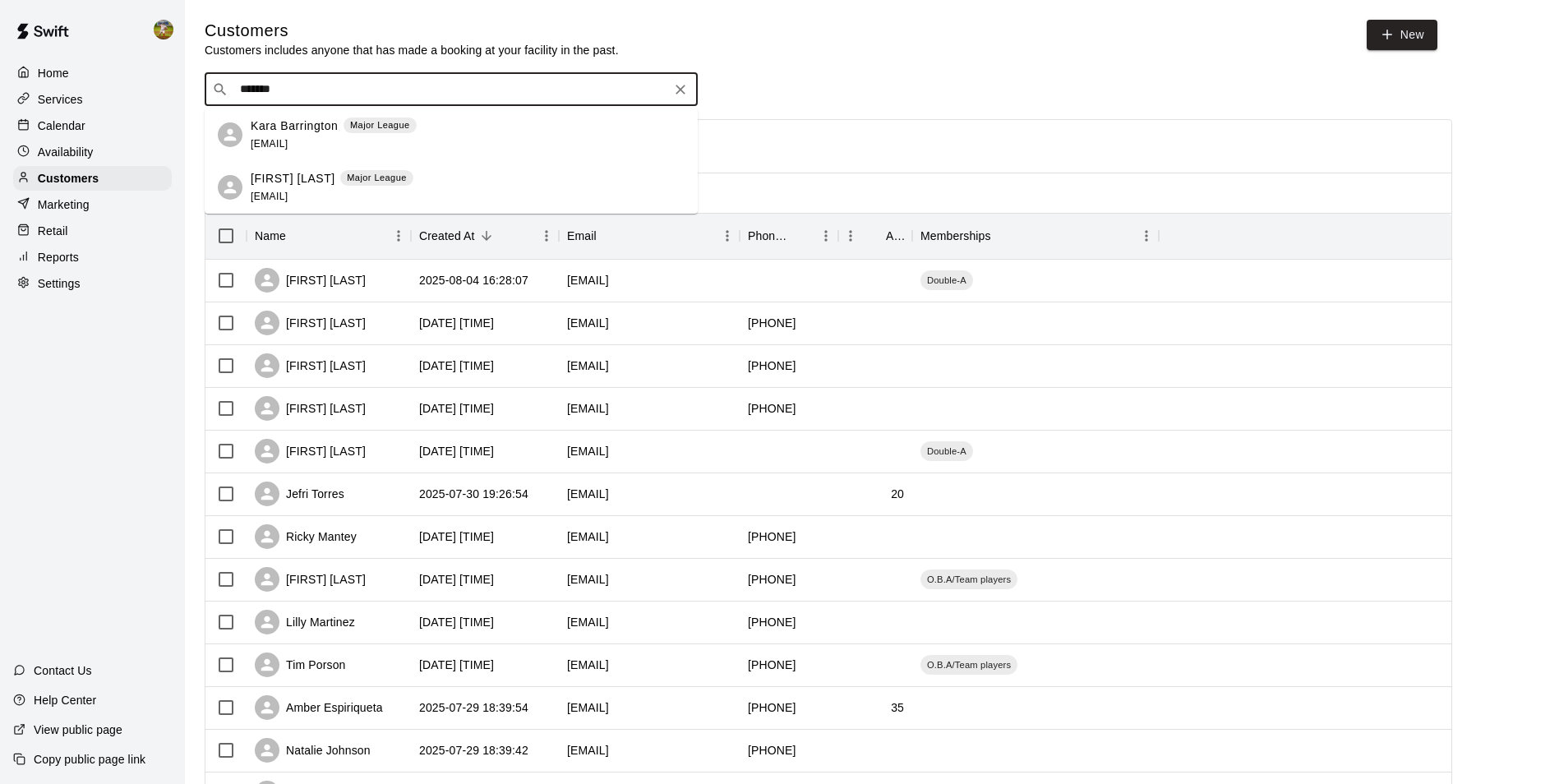 click on "Major League" at bounding box center (376, 178) 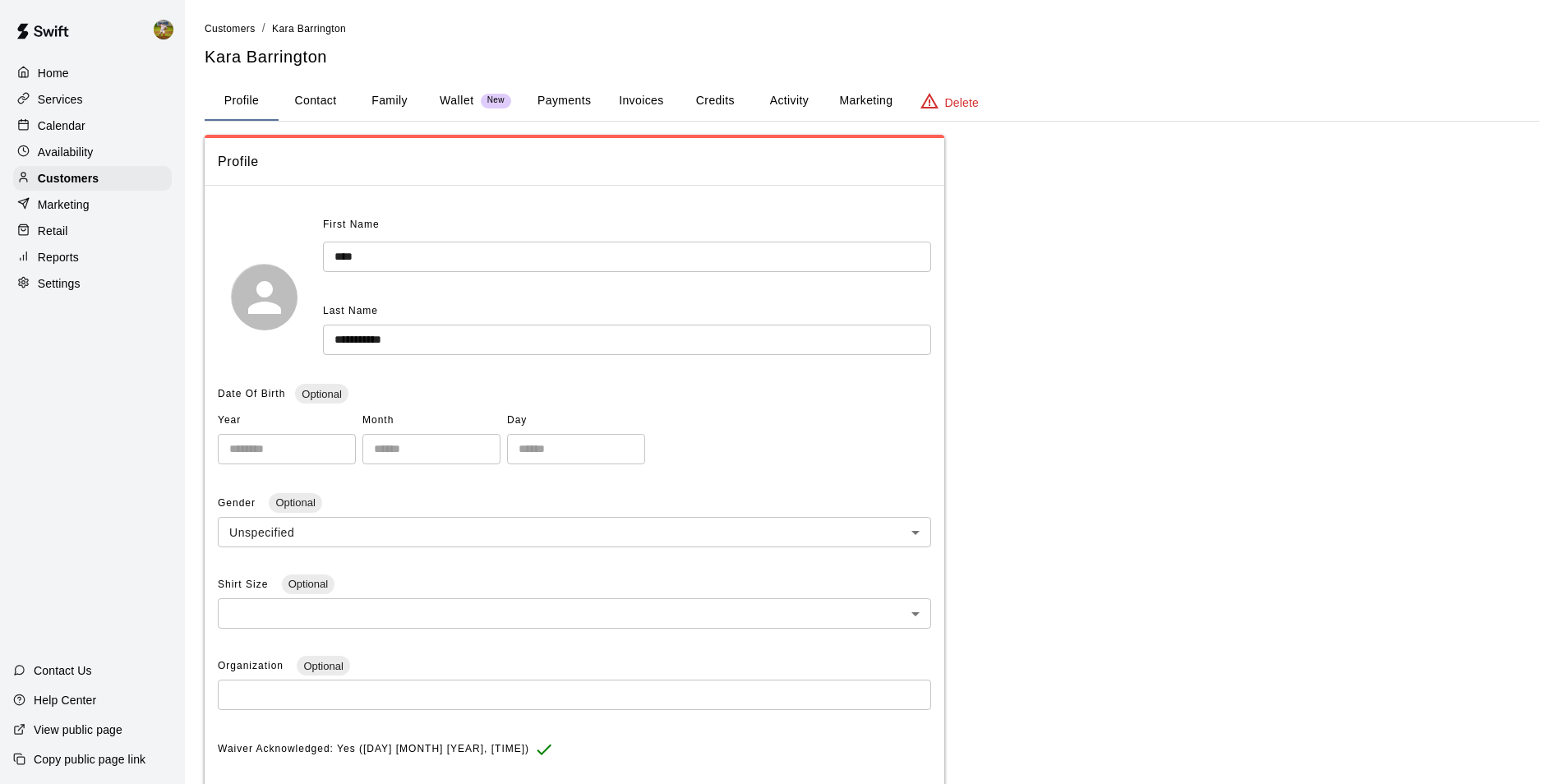 click on "Family" at bounding box center (390, 101) 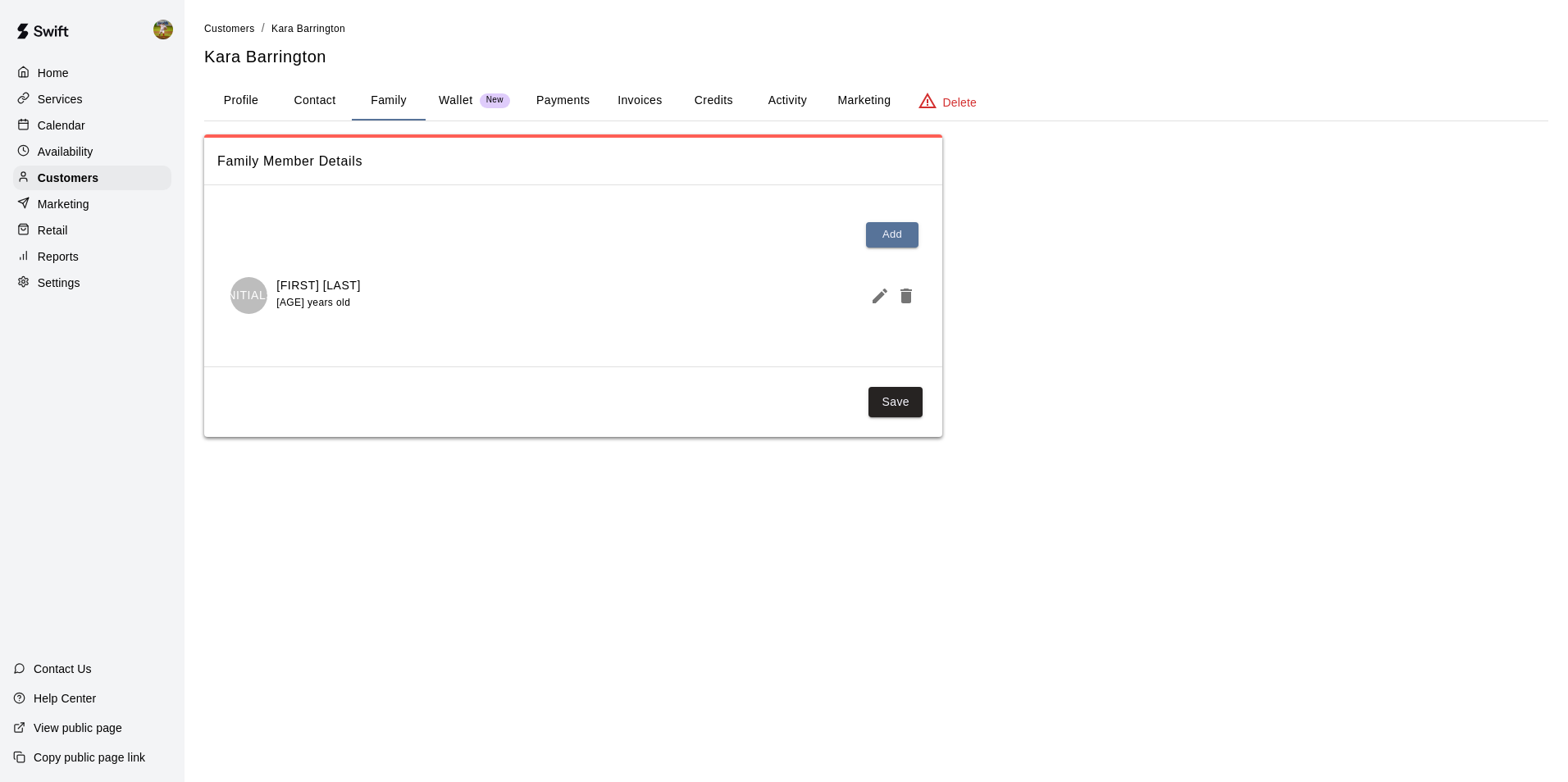click on "Contact" at bounding box center (315, 101) 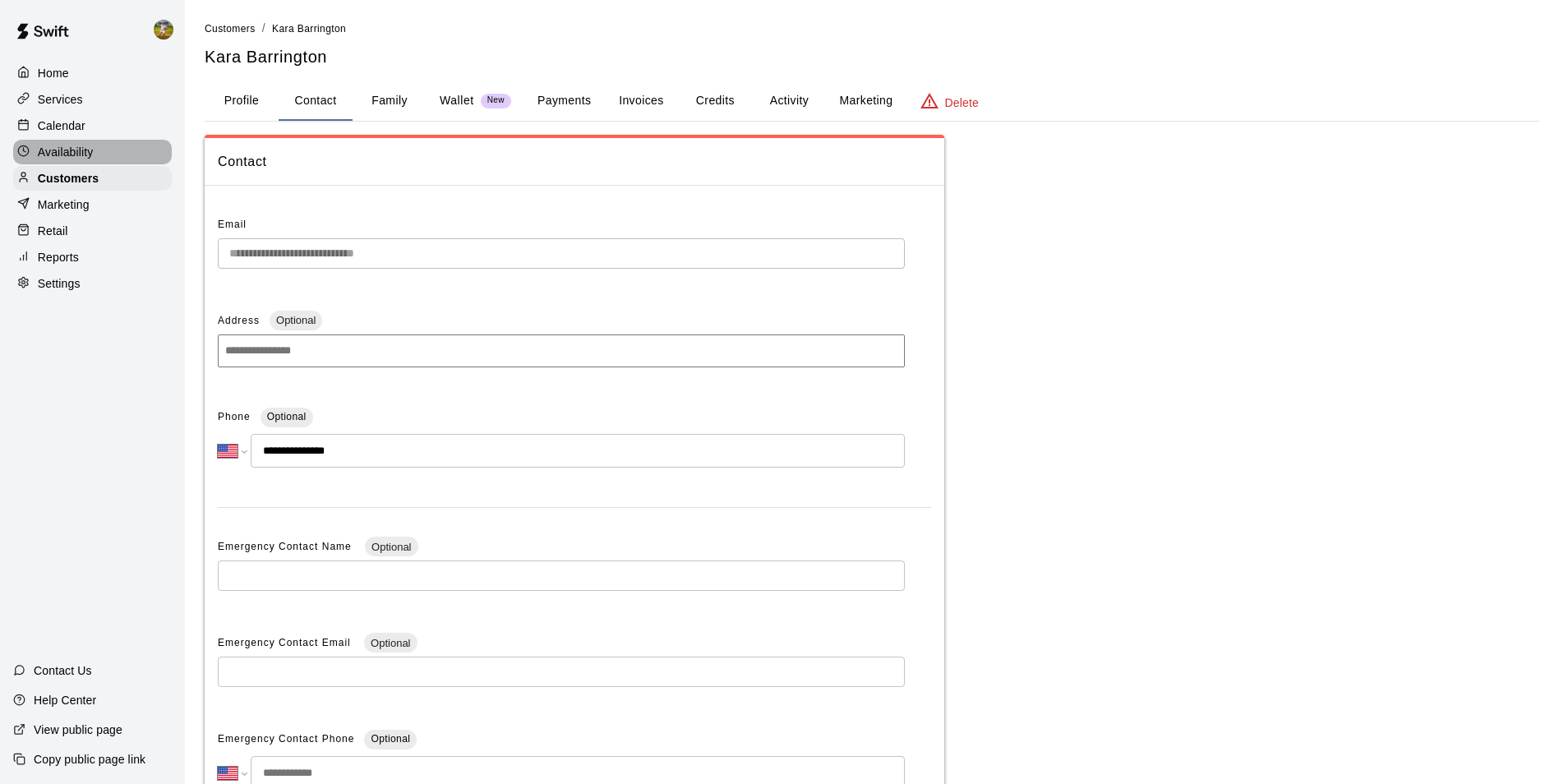 click on "Availability" at bounding box center [92, 152] 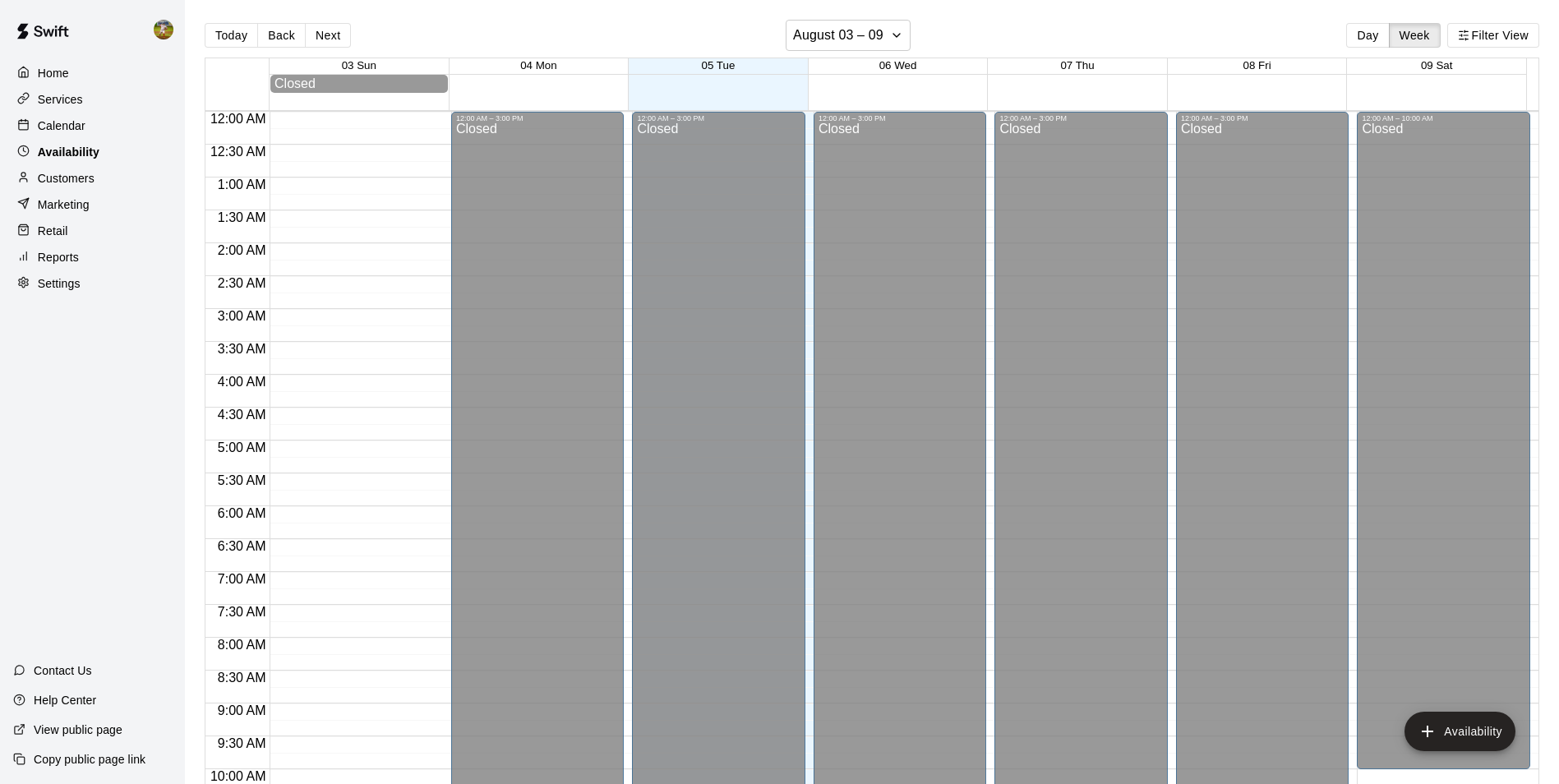 scroll, scrollTop: 885, scrollLeft: 0, axis: vertical 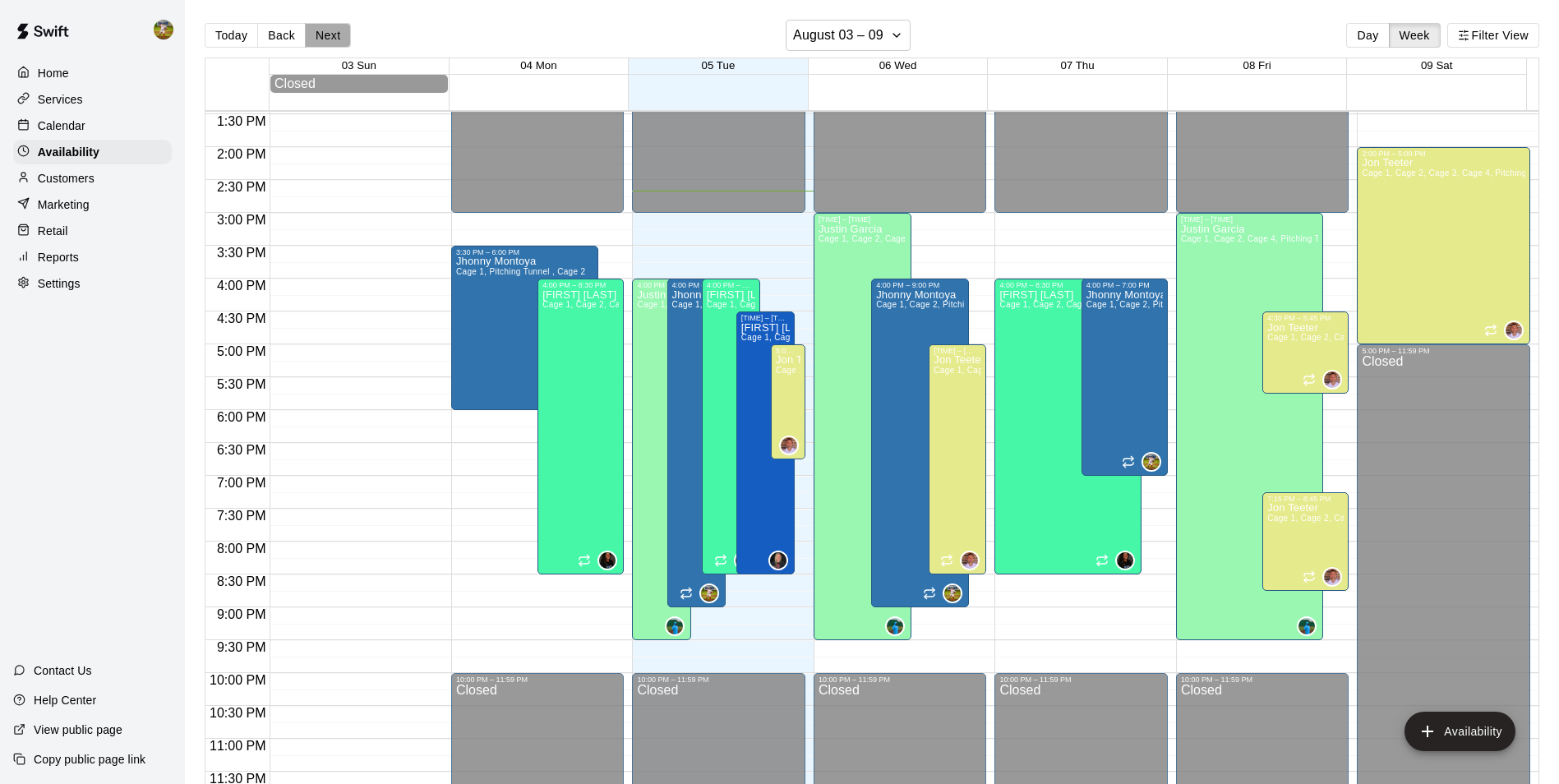 click on "Next" at bounding box center (328, 35) 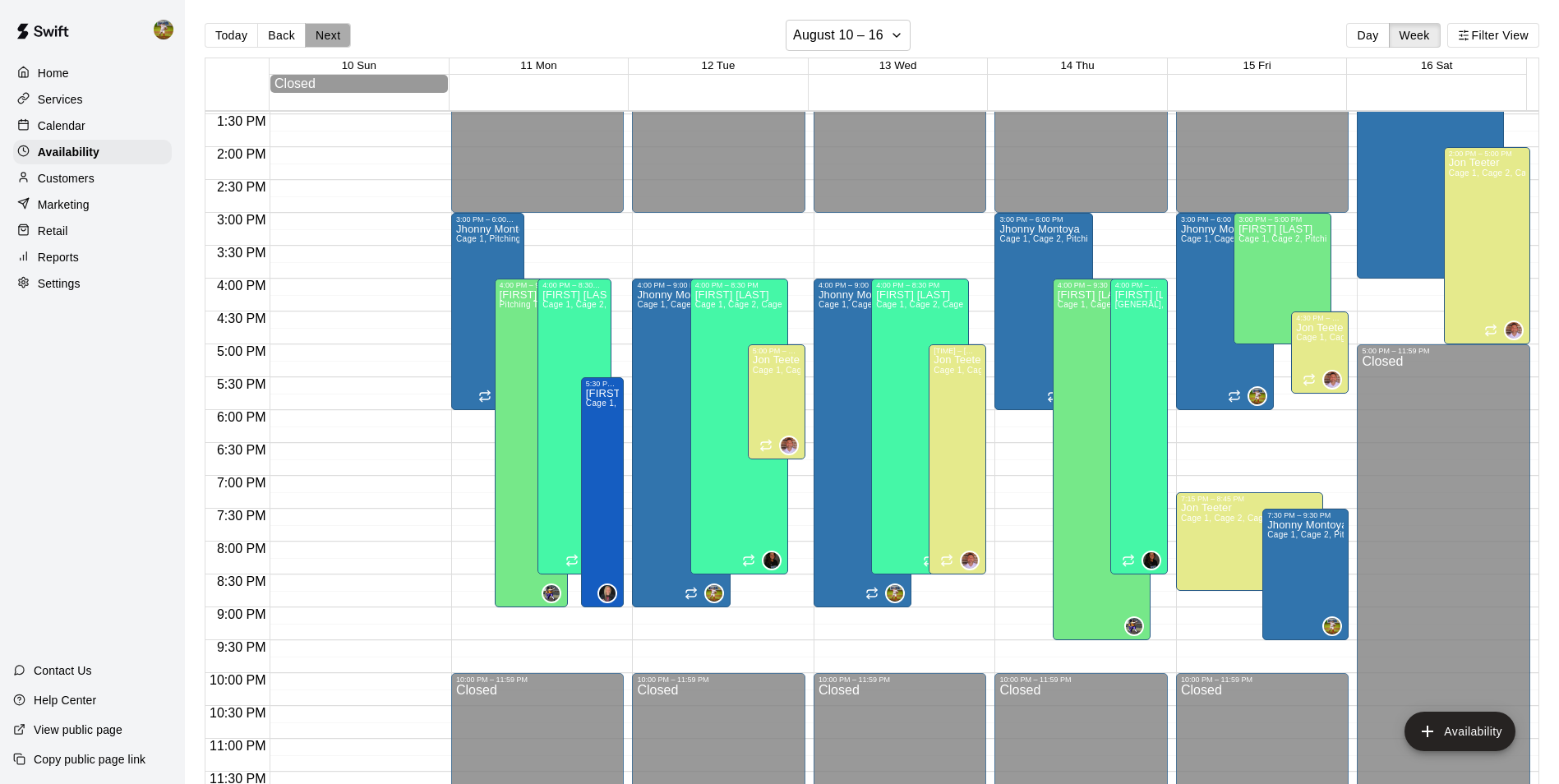 click on "Next" at bounding box center (328, 35) 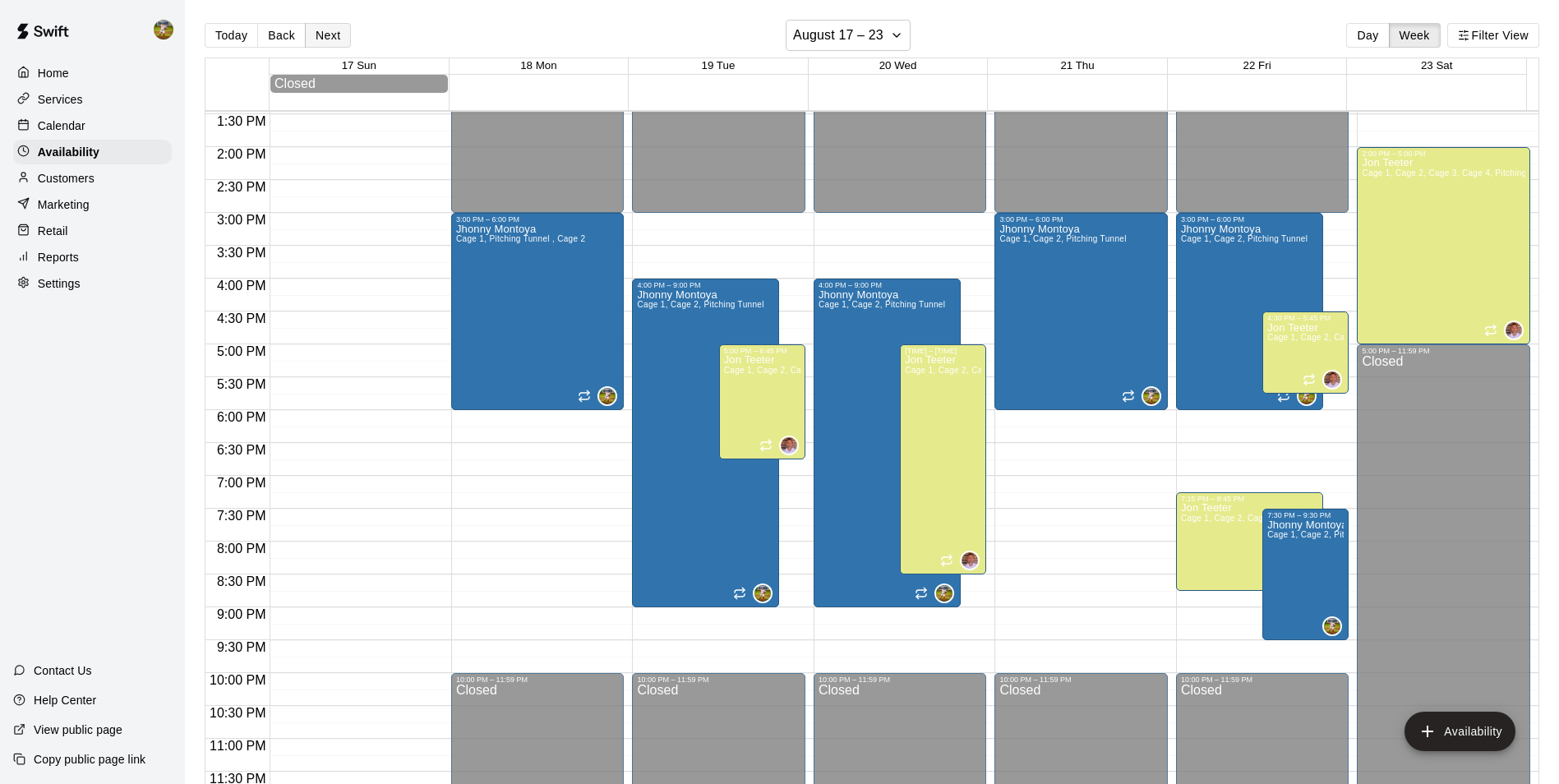 click on "Next" at bounding box center [328, 35] 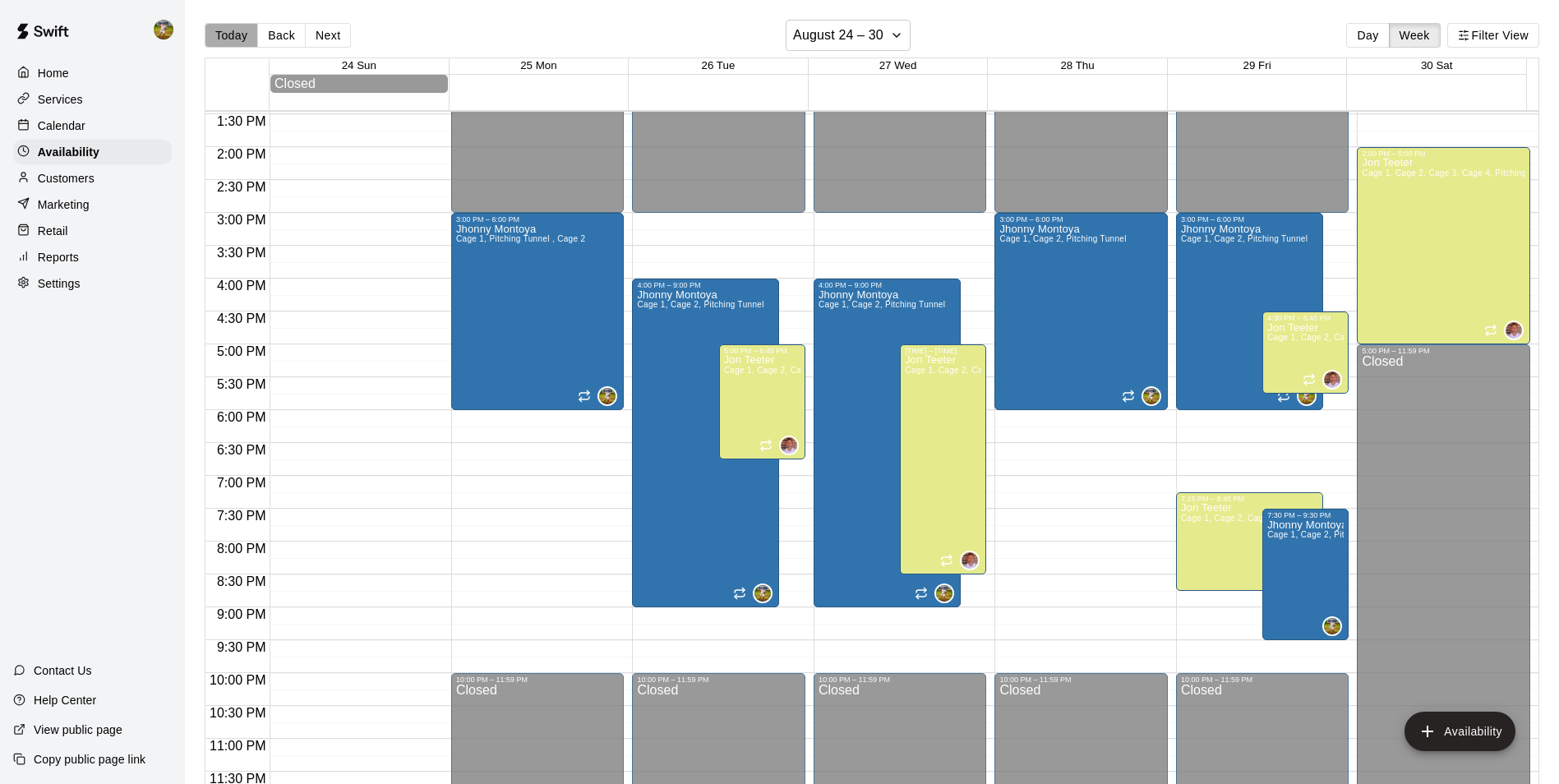 click on "Today" at bounding box center (231, 35) 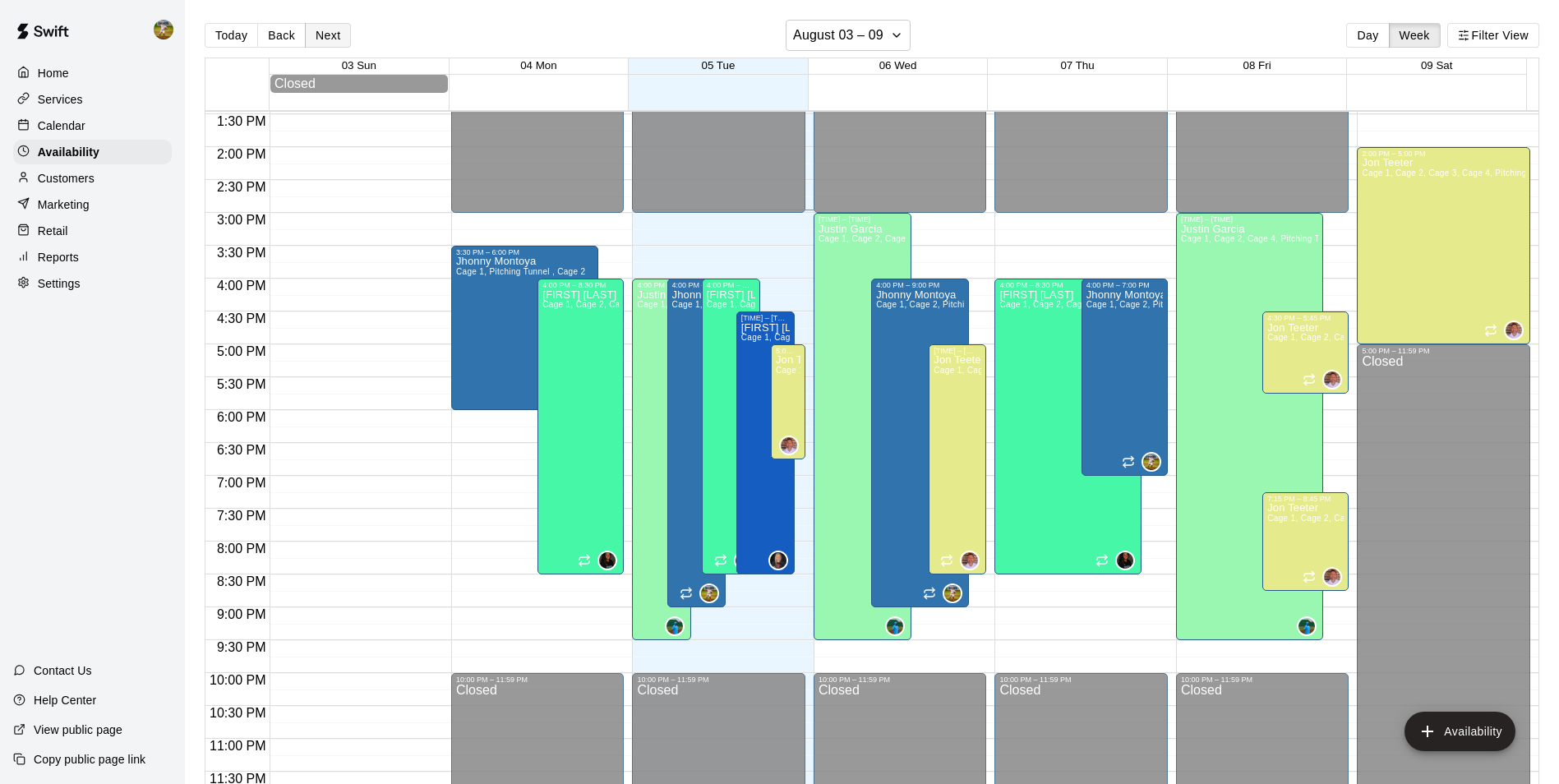 click on "Next" at bounding box center (328, 35) 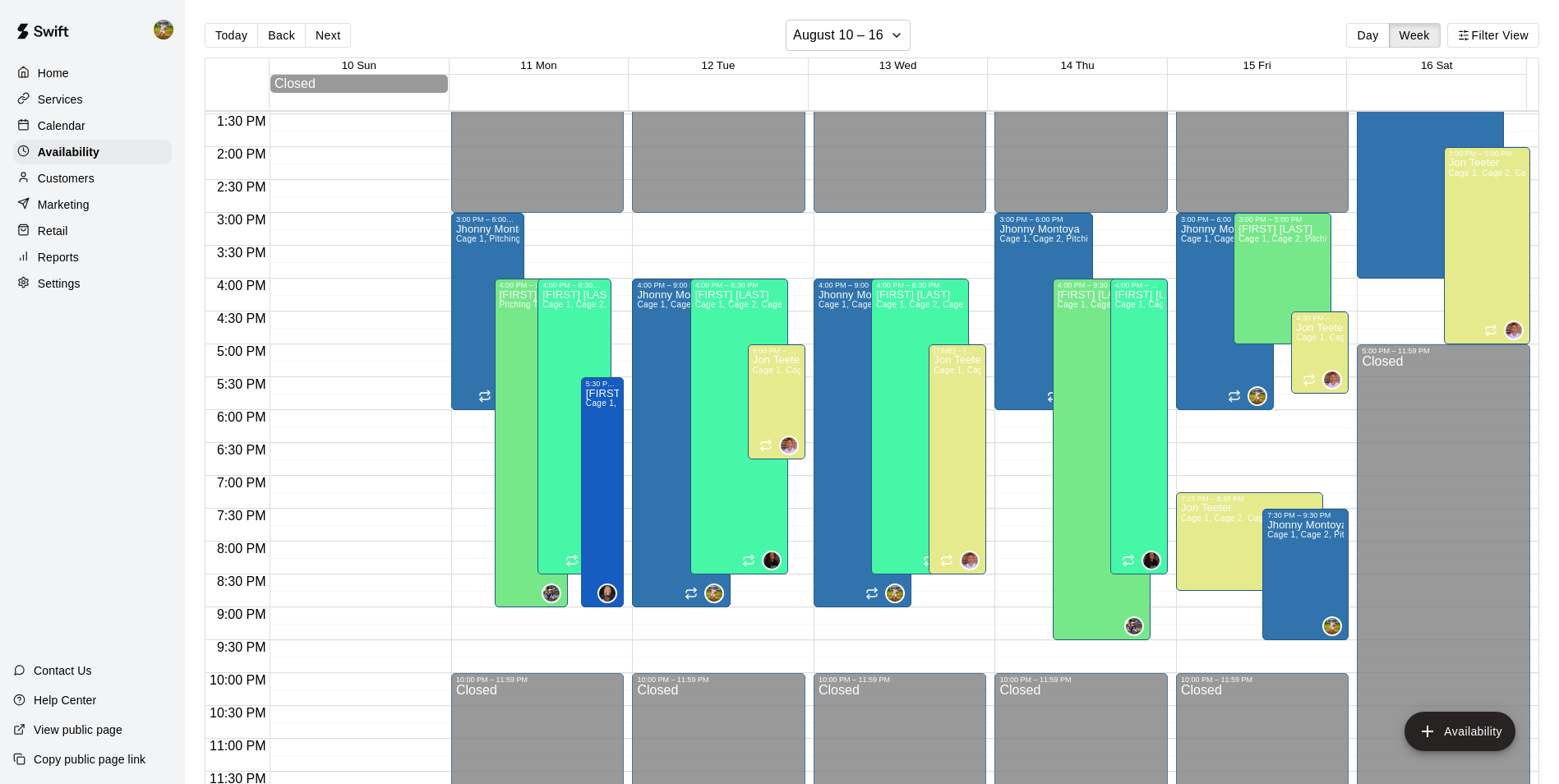 click on "Next" at bounding box center (328, 35) 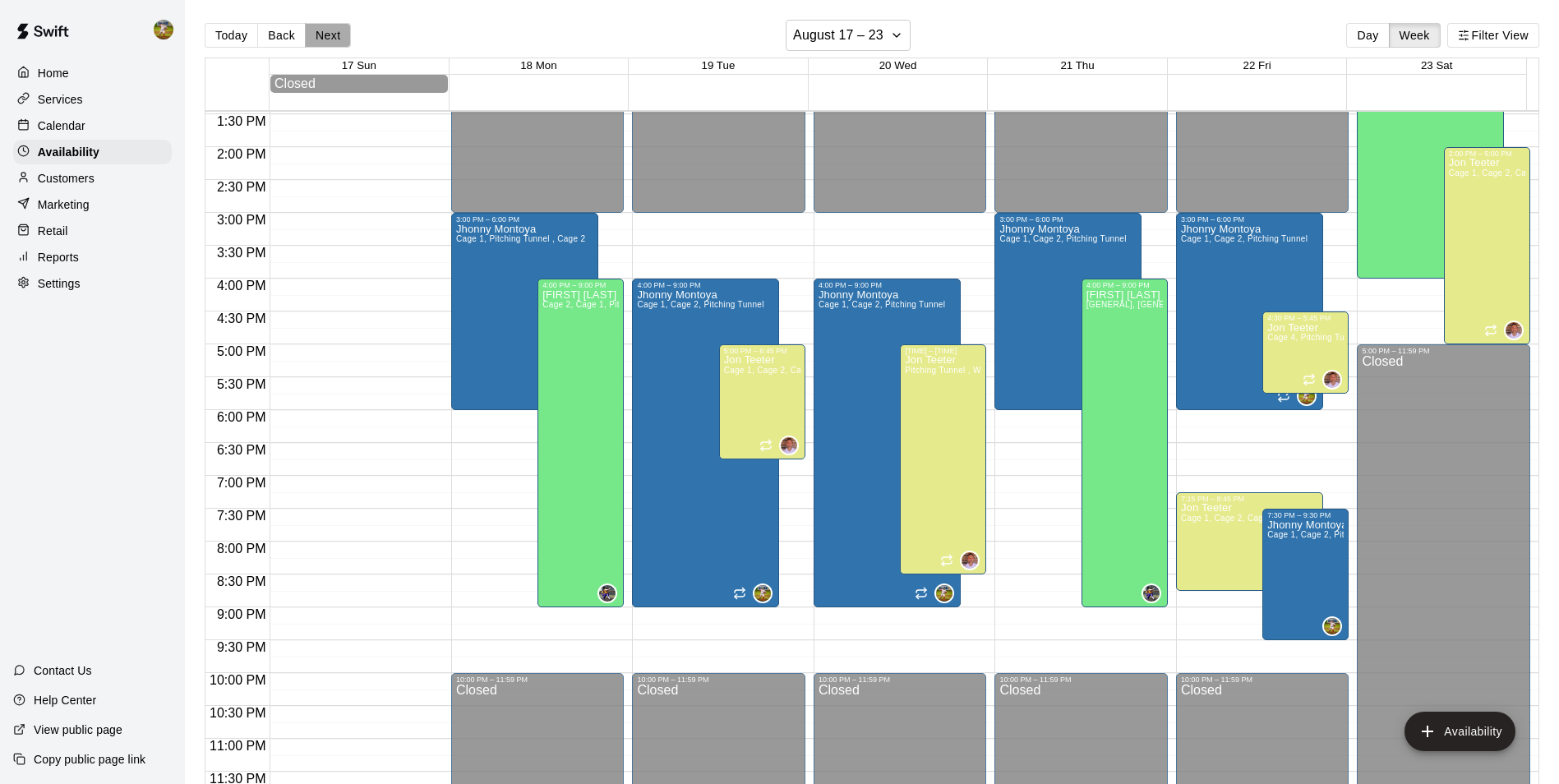 click on "Next" at bounding box center [328, 35] 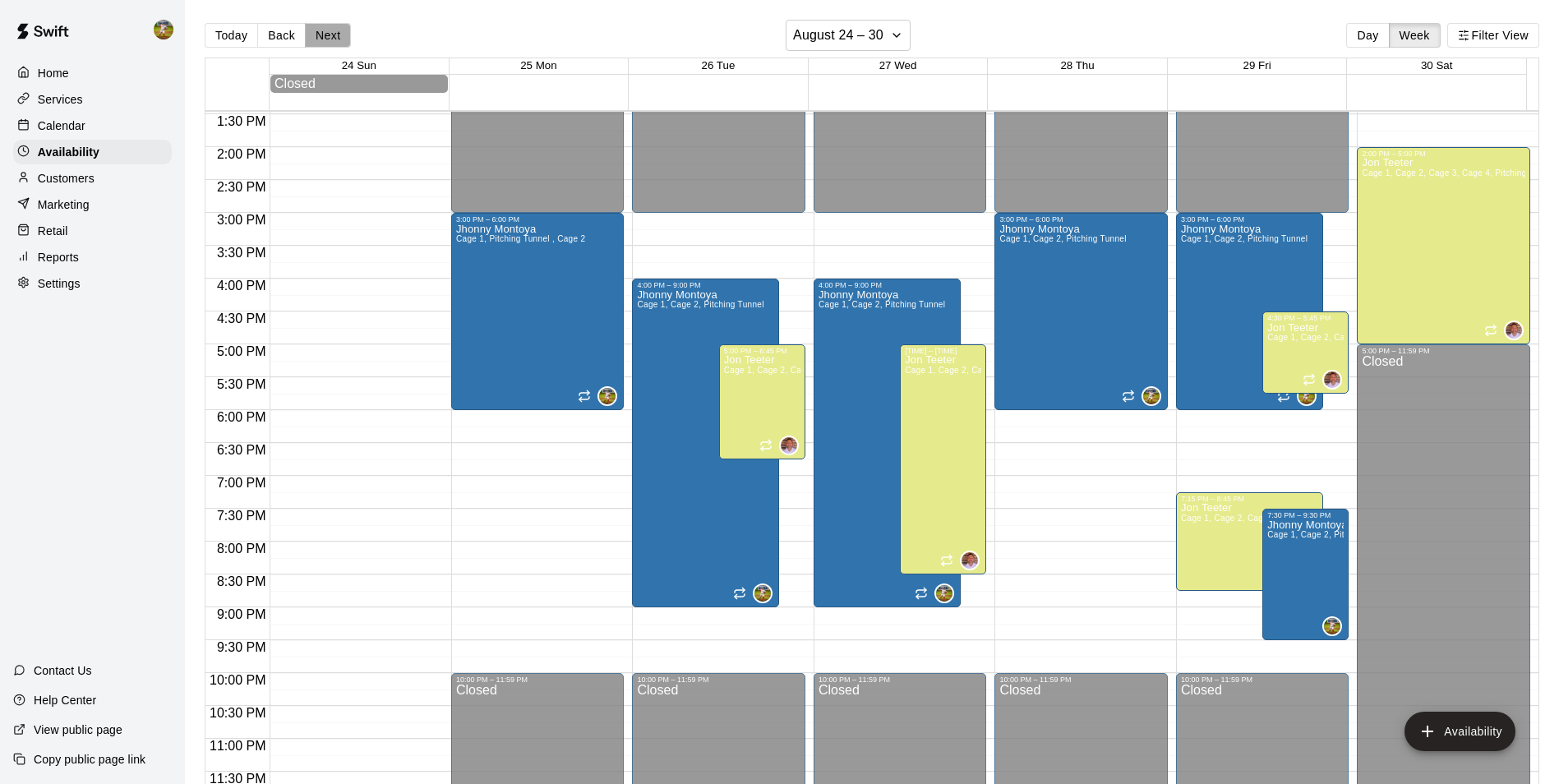 click on "Next" at bounding box center [328, 35] 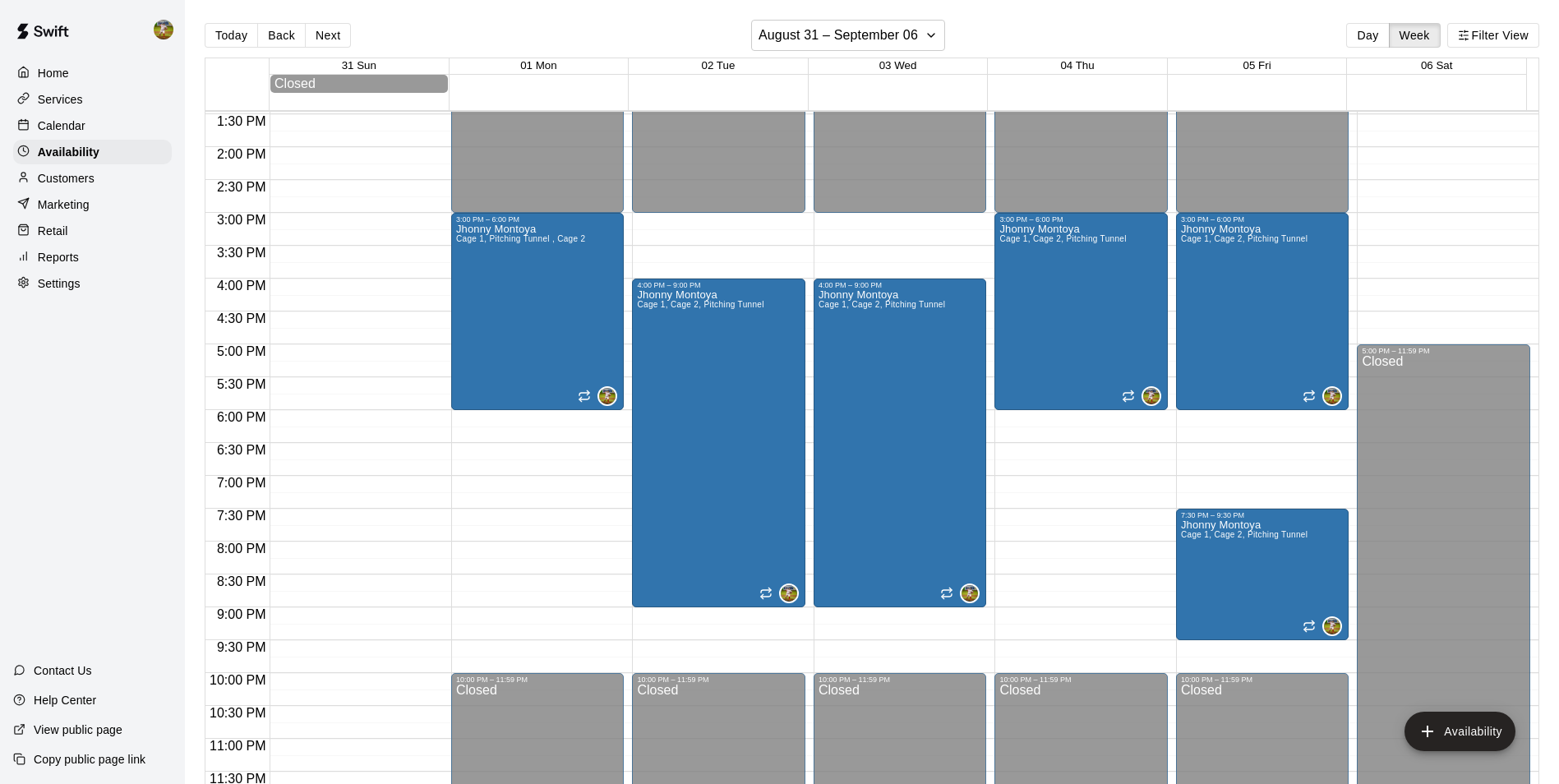 click on "Calendar" at bounding box center (62, 126) 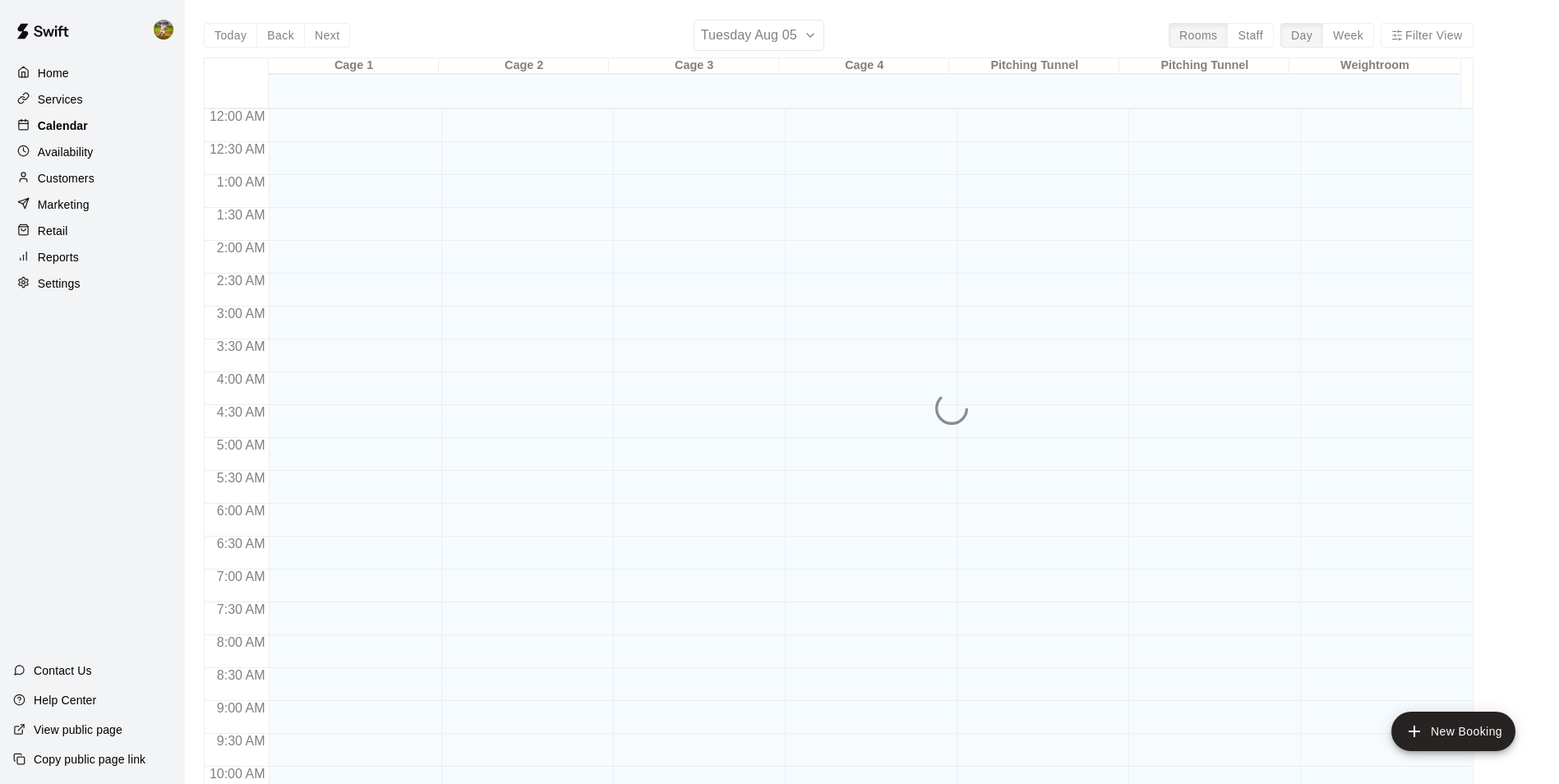 scroll, scrollTop: 835, scrollLeft: 0, axis: vertical 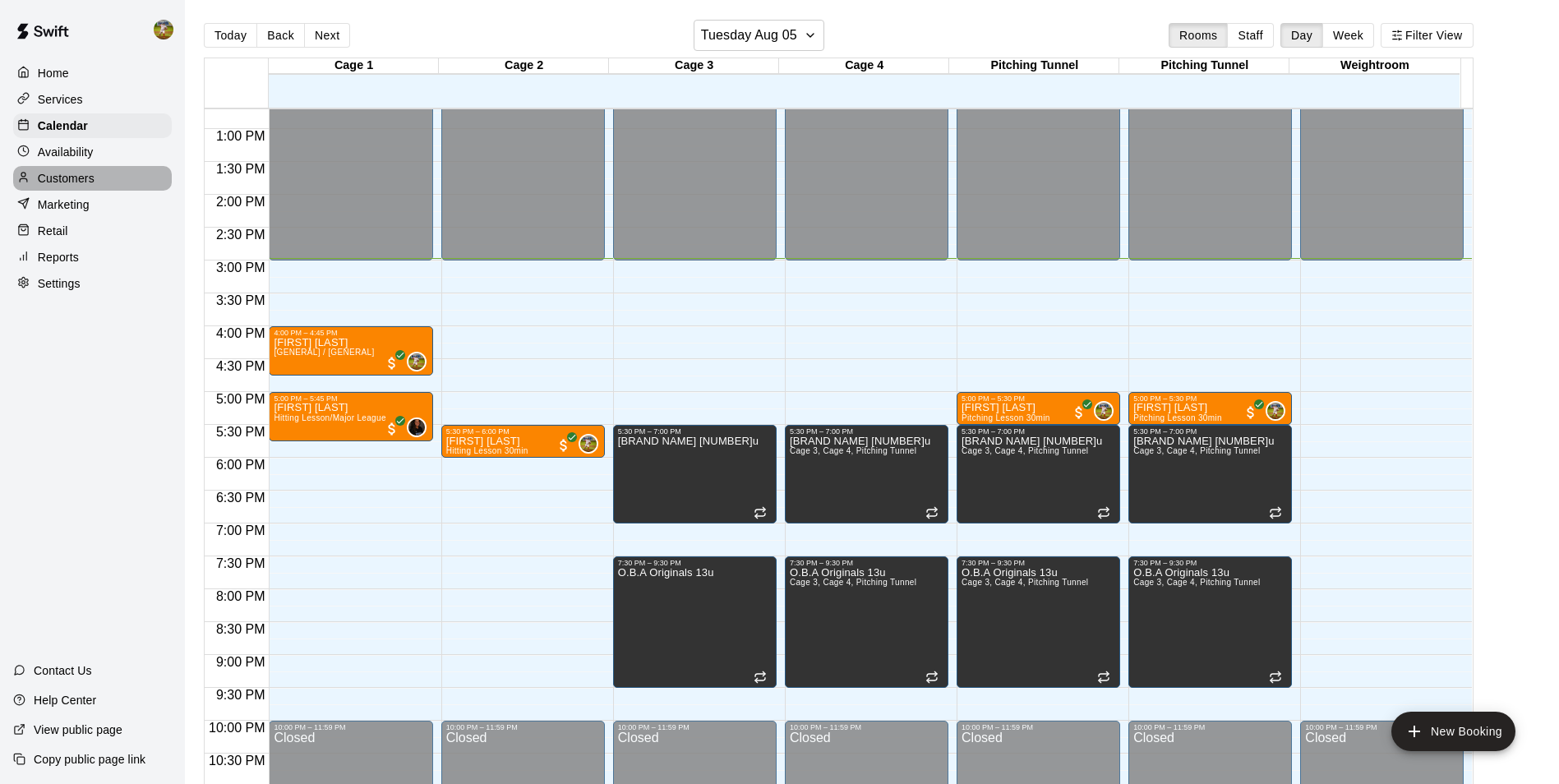 click on "Customers" at bounding box center [66, 178] 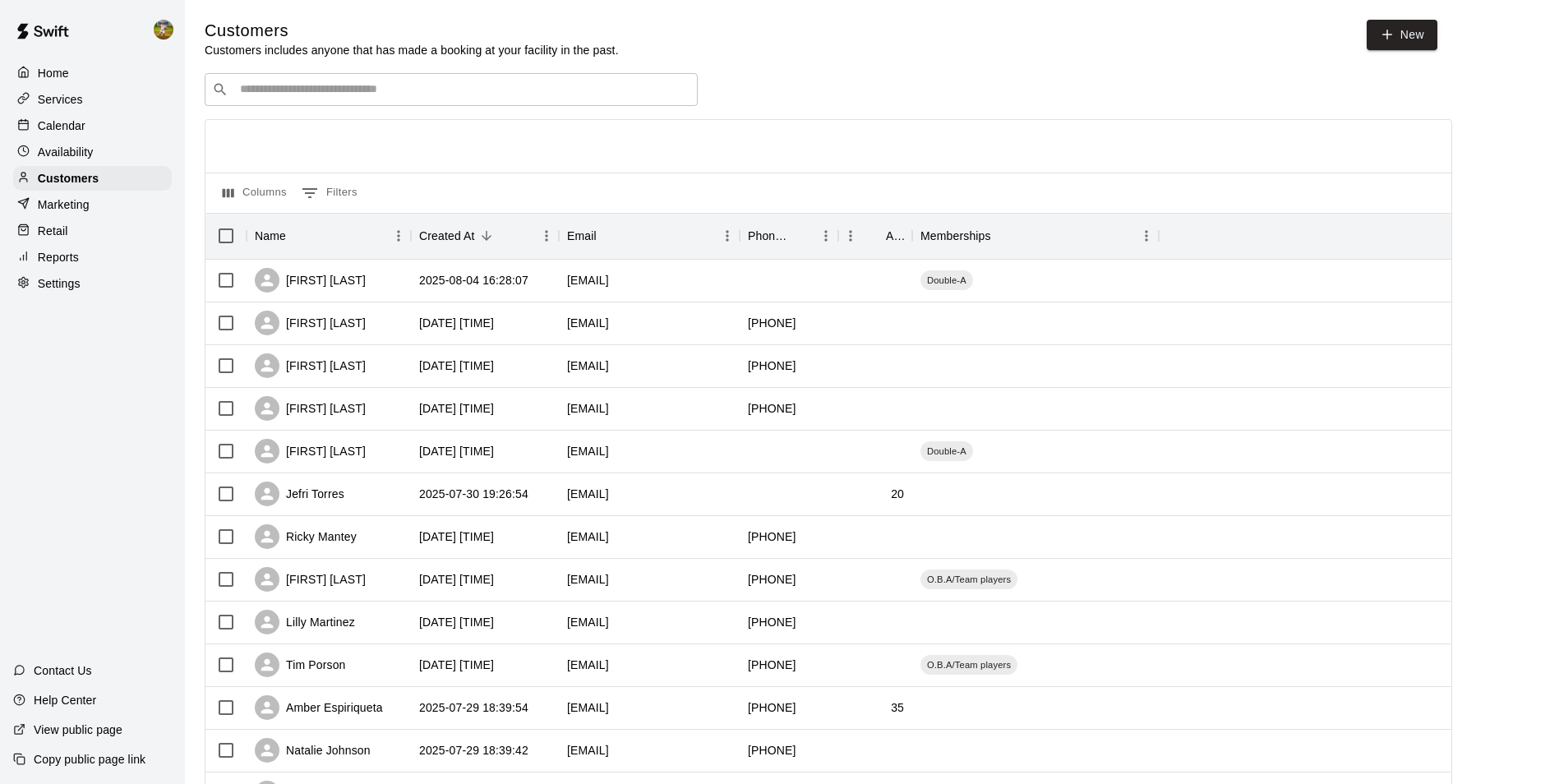 click on "Calendar" at bounding box center (62, 126) 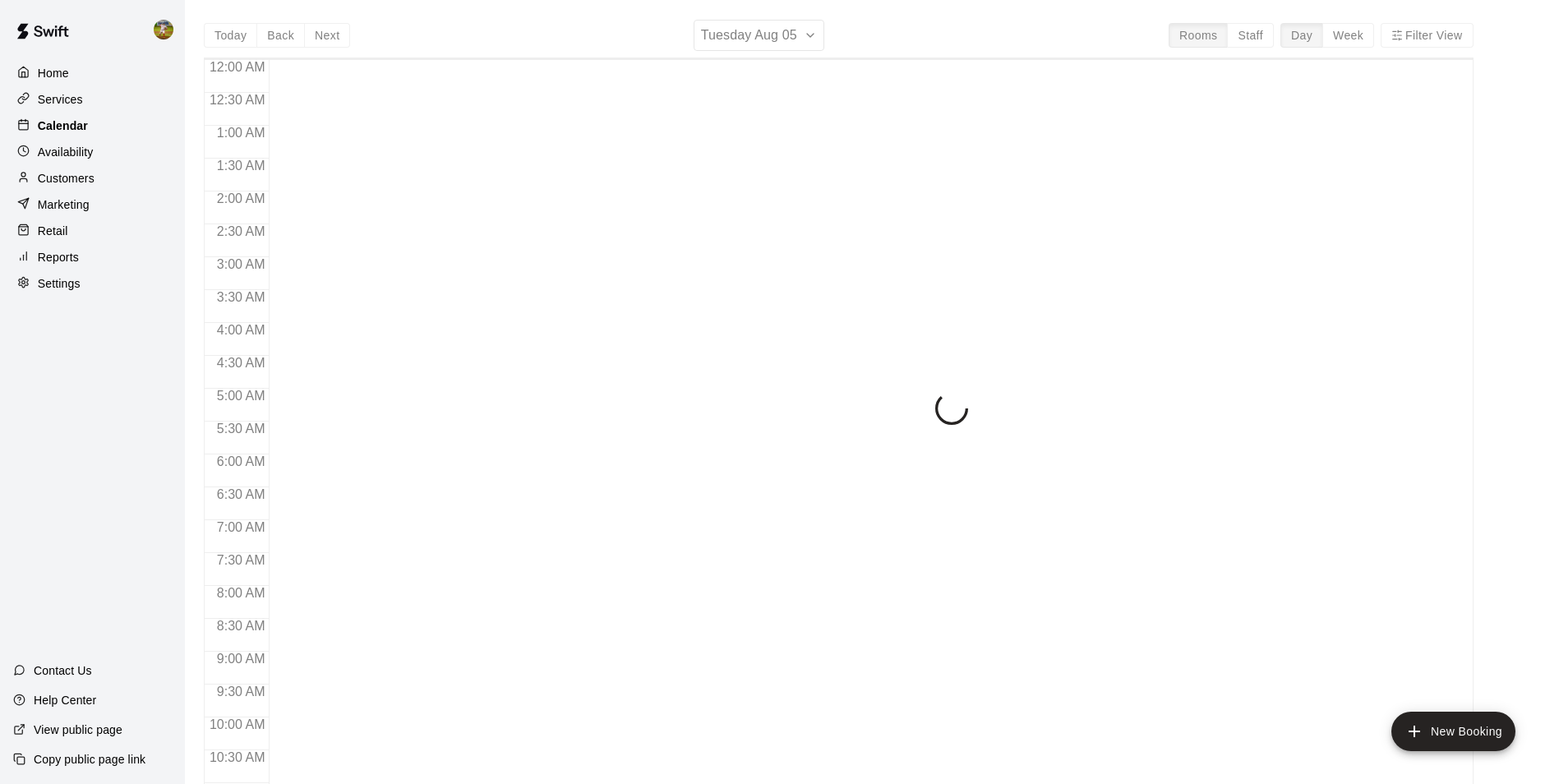 scroll, scrollTop: 835, scrollLeft: 0, axis: vertical 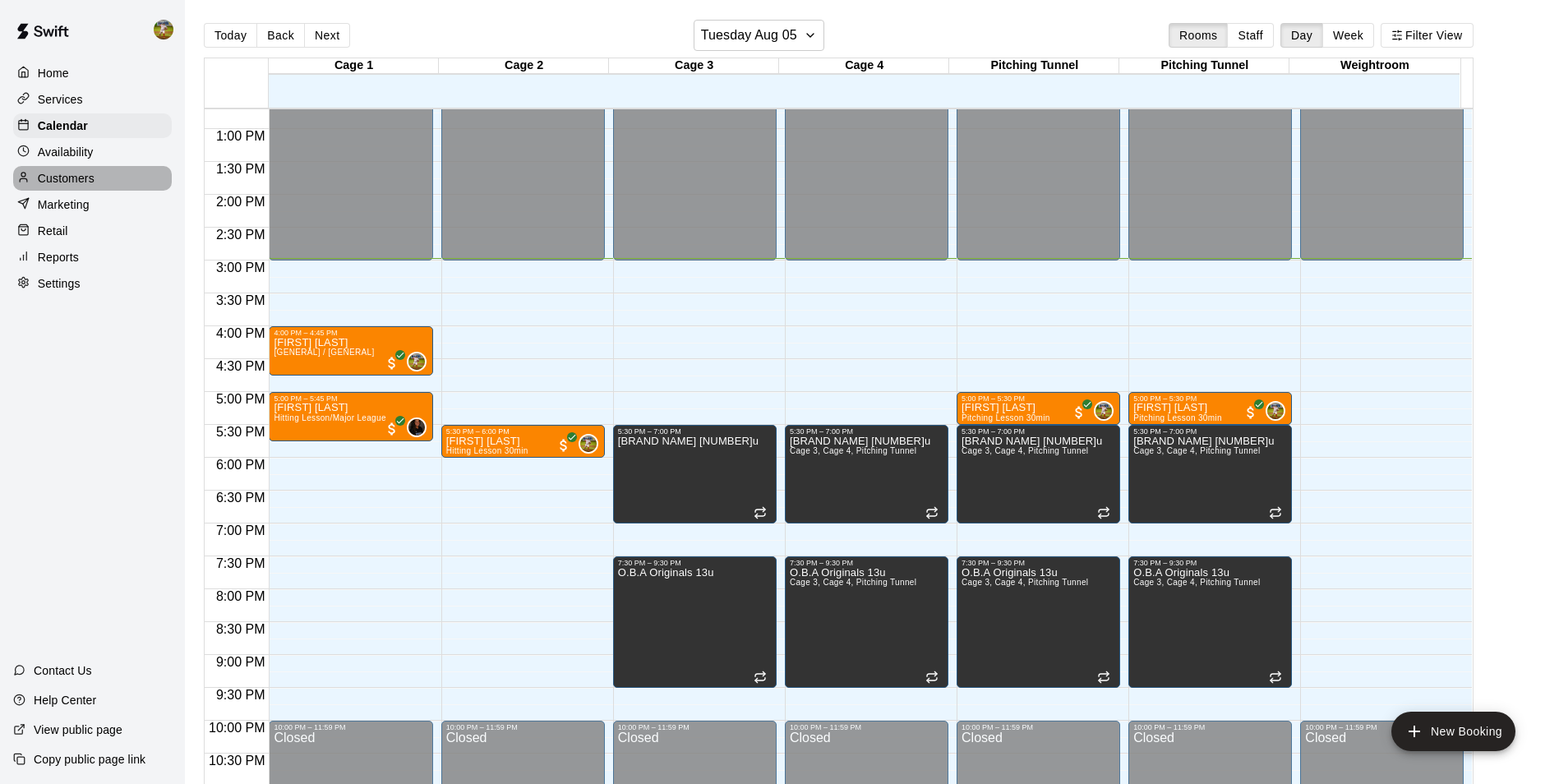 click on "Customers" at bounding box center (66, 178) 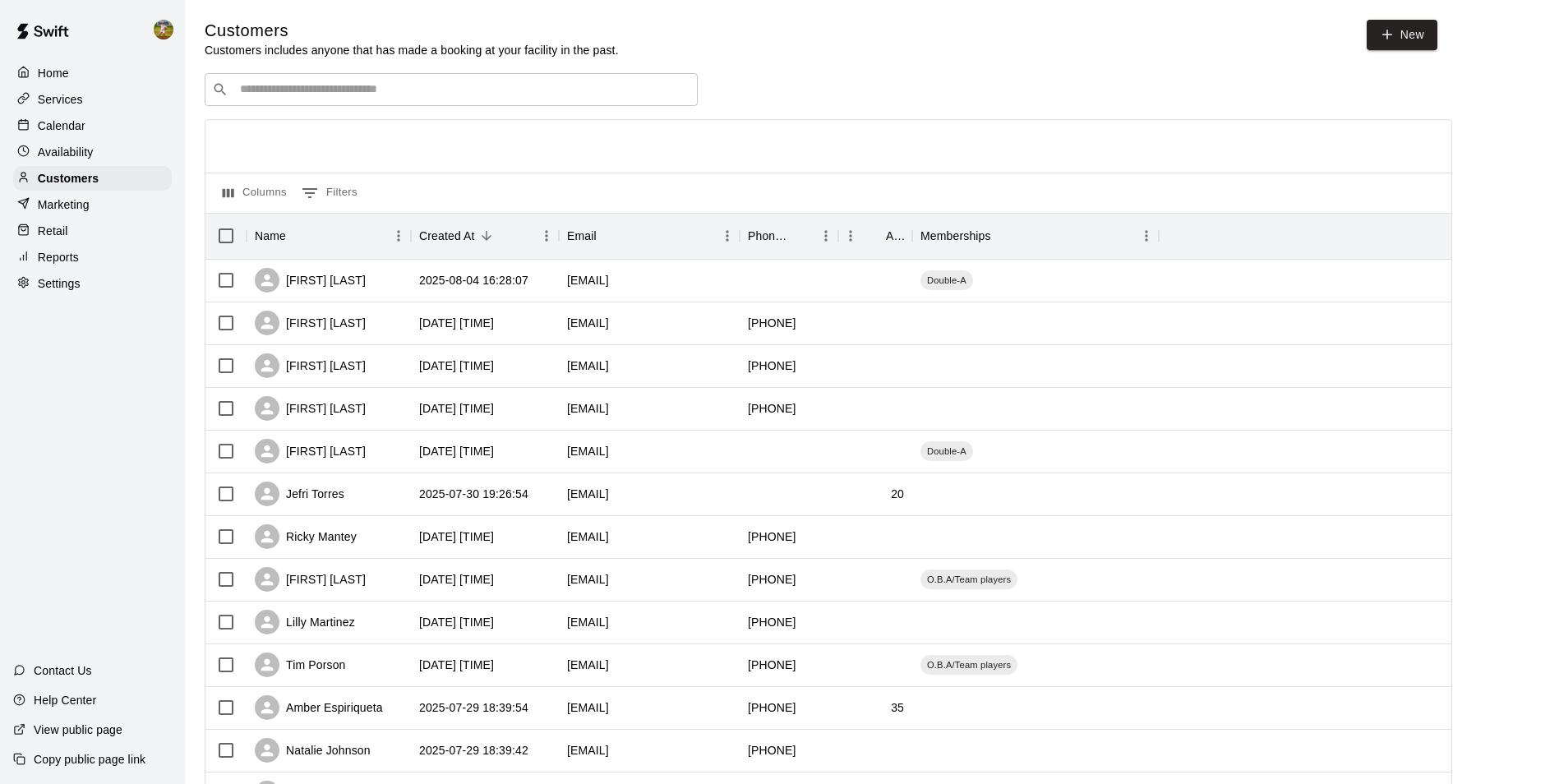 click on "Calendar" at bounding box center [62, 126] 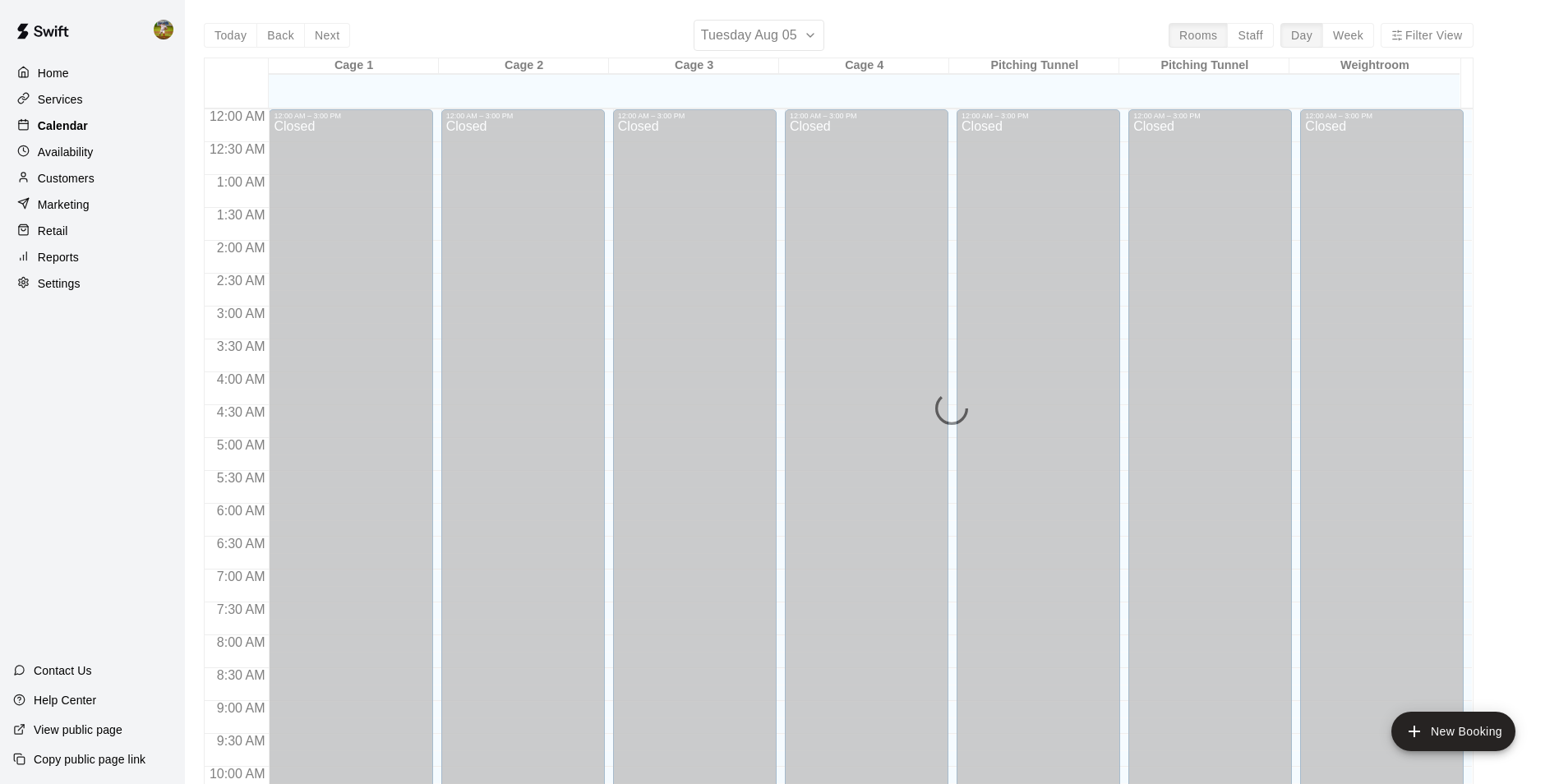 scroll, scrollTop: 835, scrollLeft: 0, axis: vertical 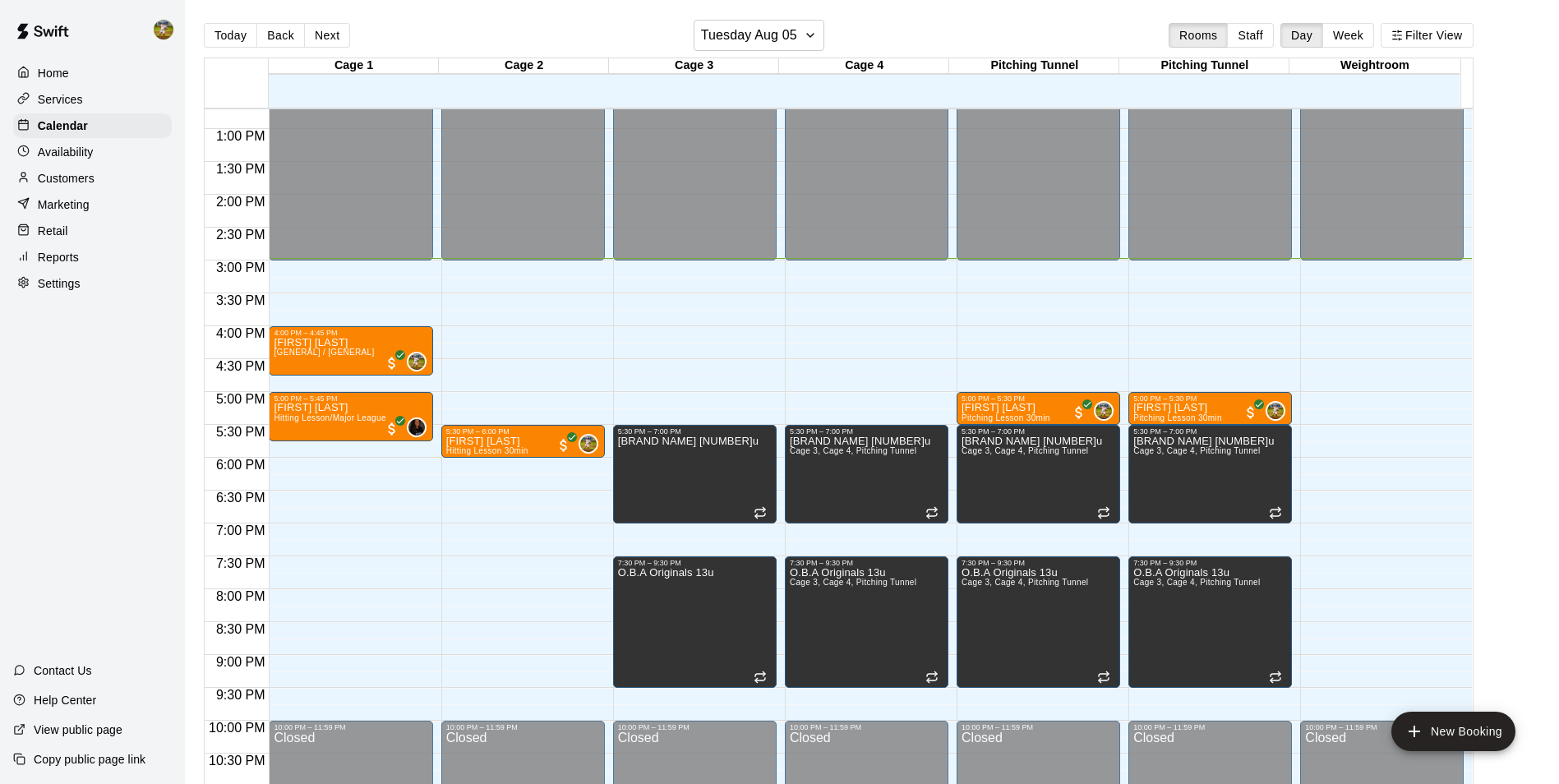 click on "Services" at bounding box center [60, 99] 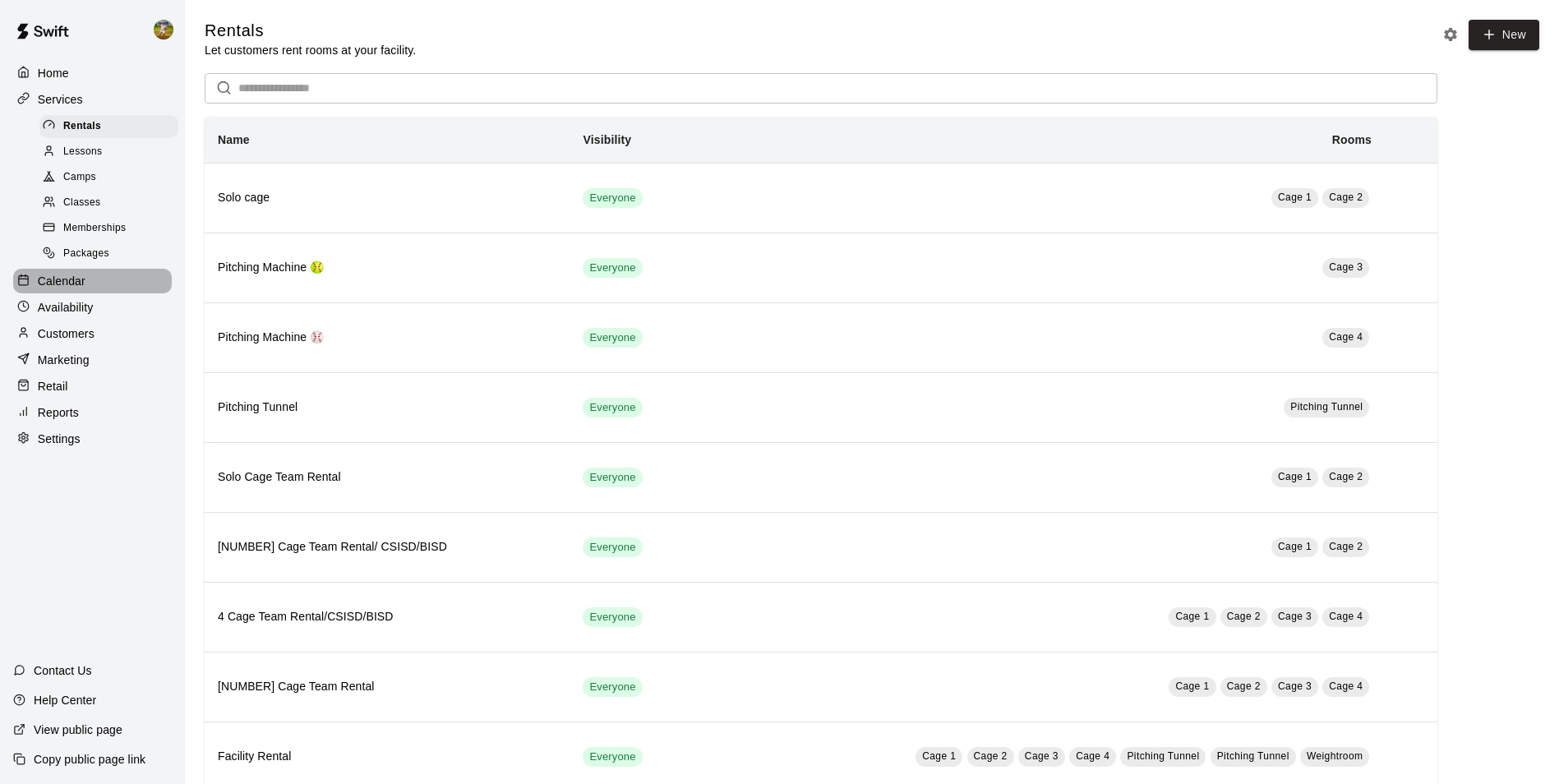 click on "Calendar" at bounding box center (92, 281) 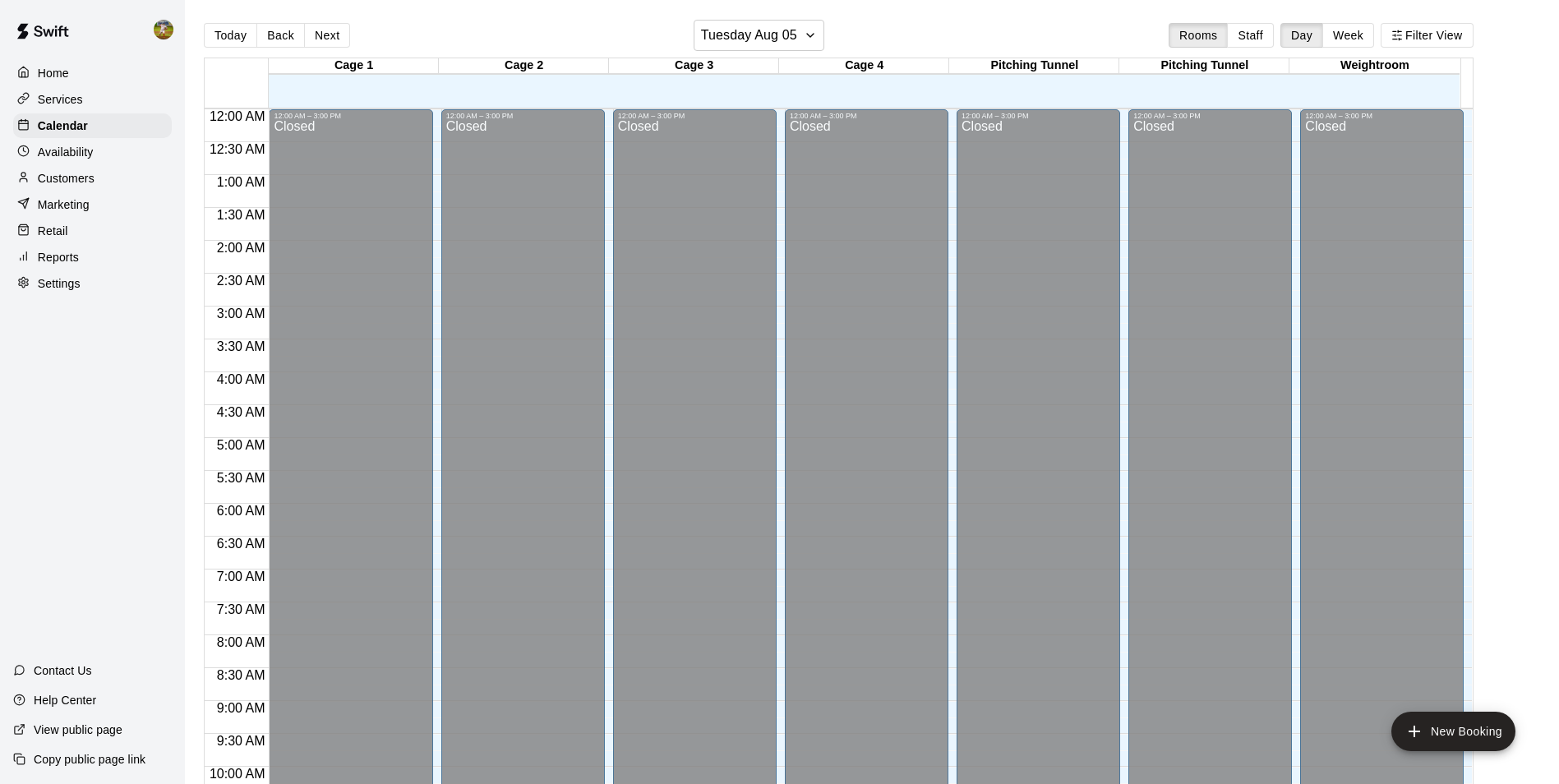 scroll, scrollTop: 835, scrollLeft: 0, axis: vertical 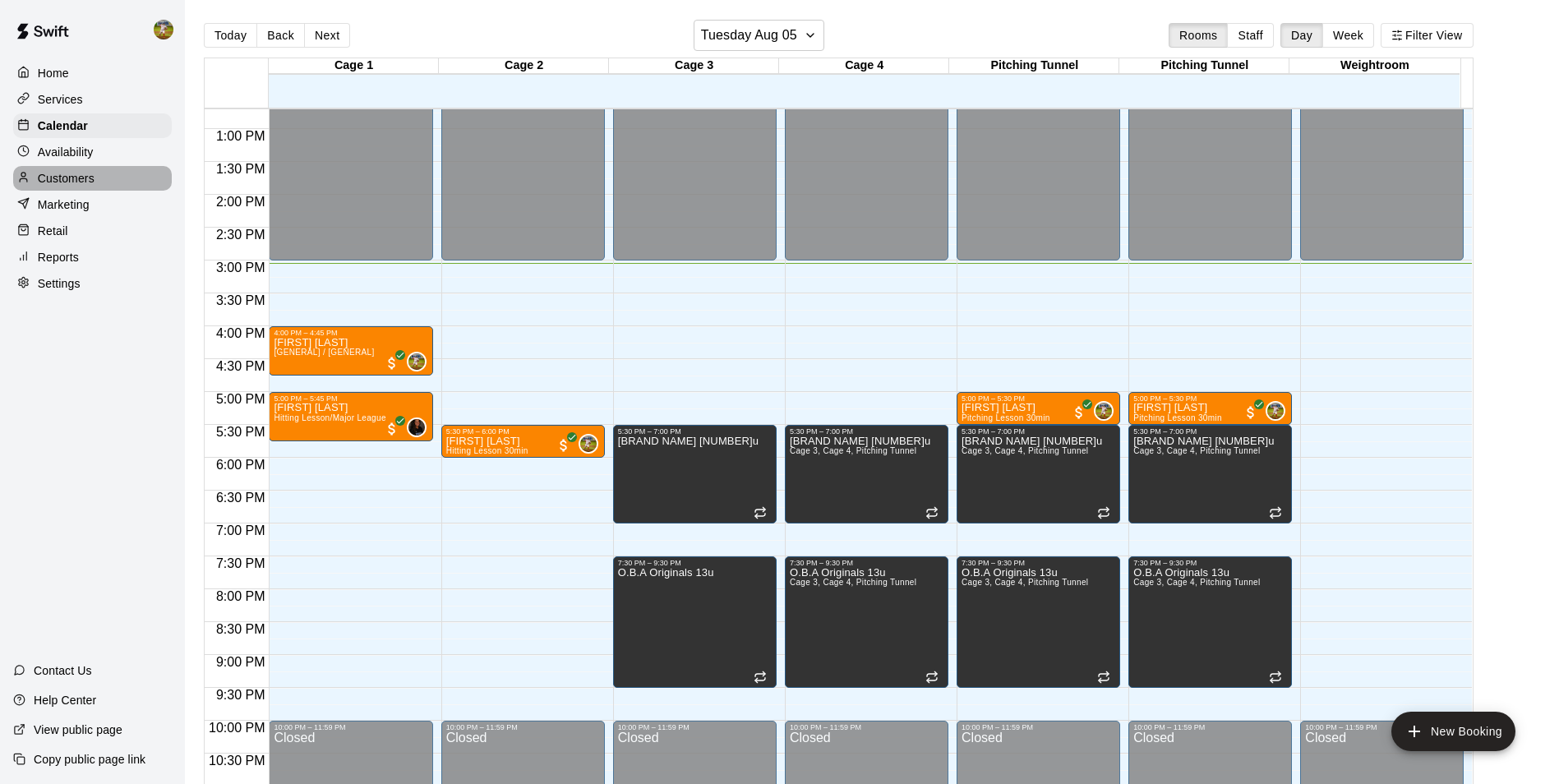 click on "Customers" at bounding box center (66, 178) 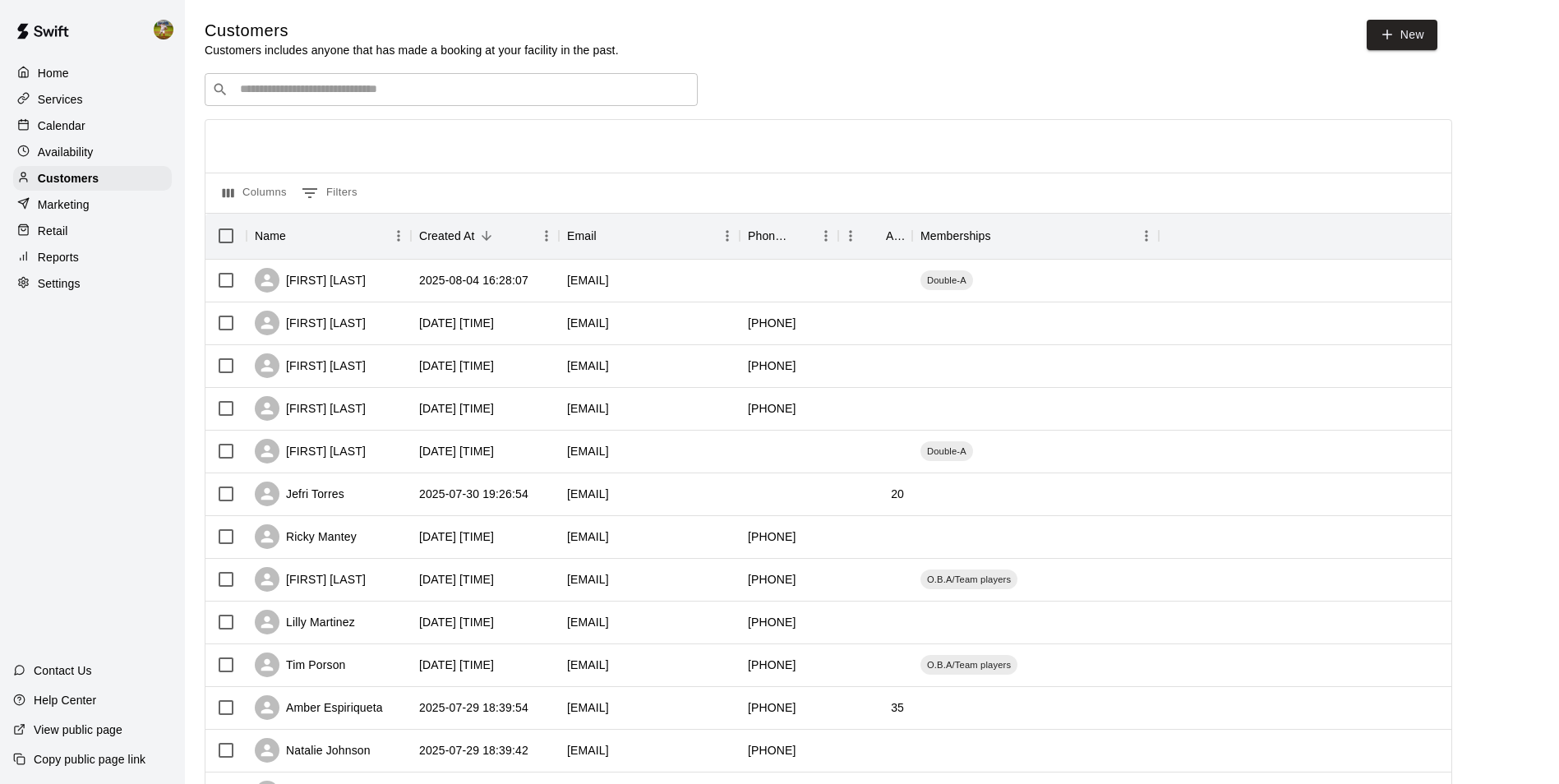 click at bounding box center (463, 90) 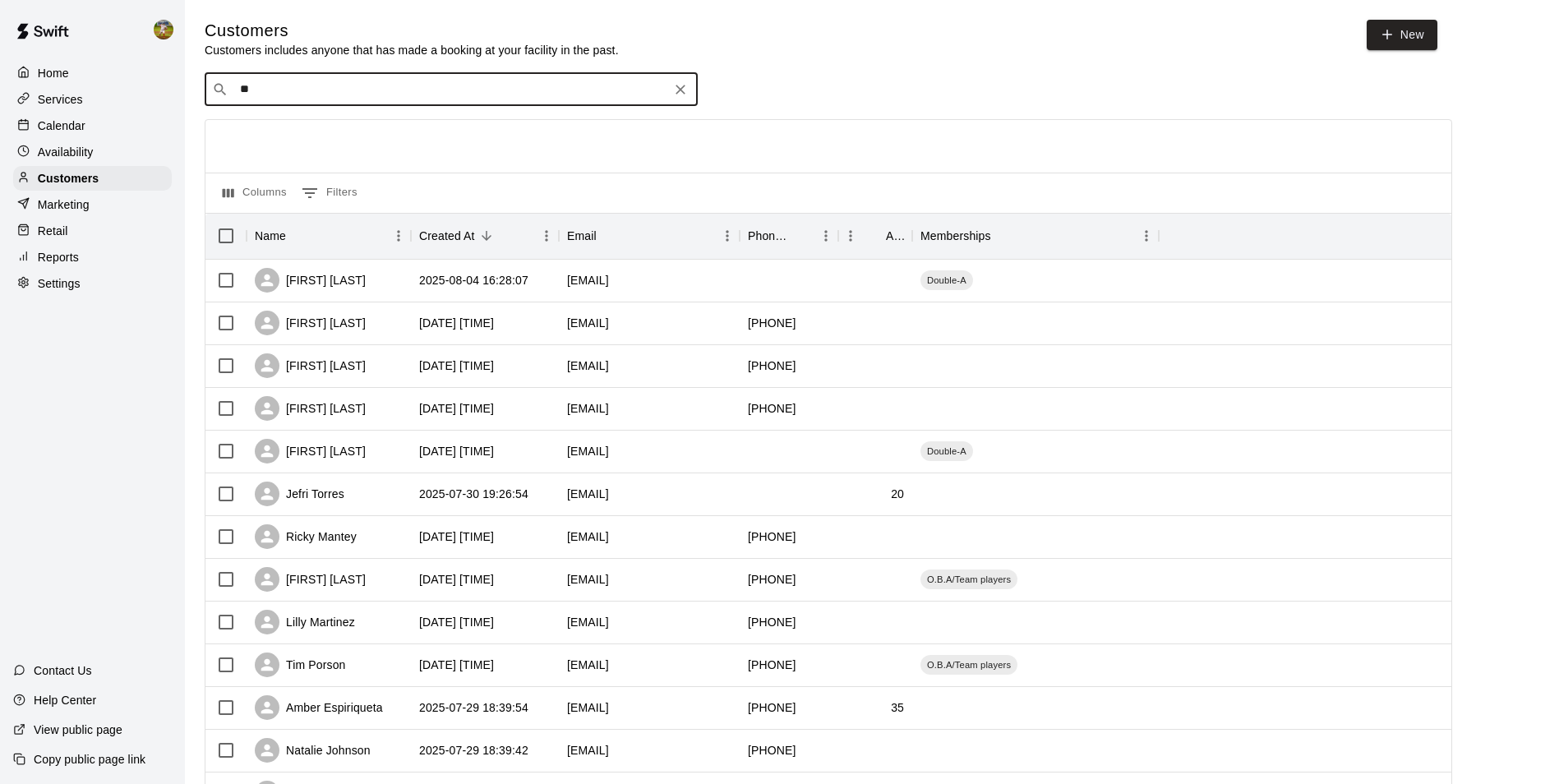 type on "*" 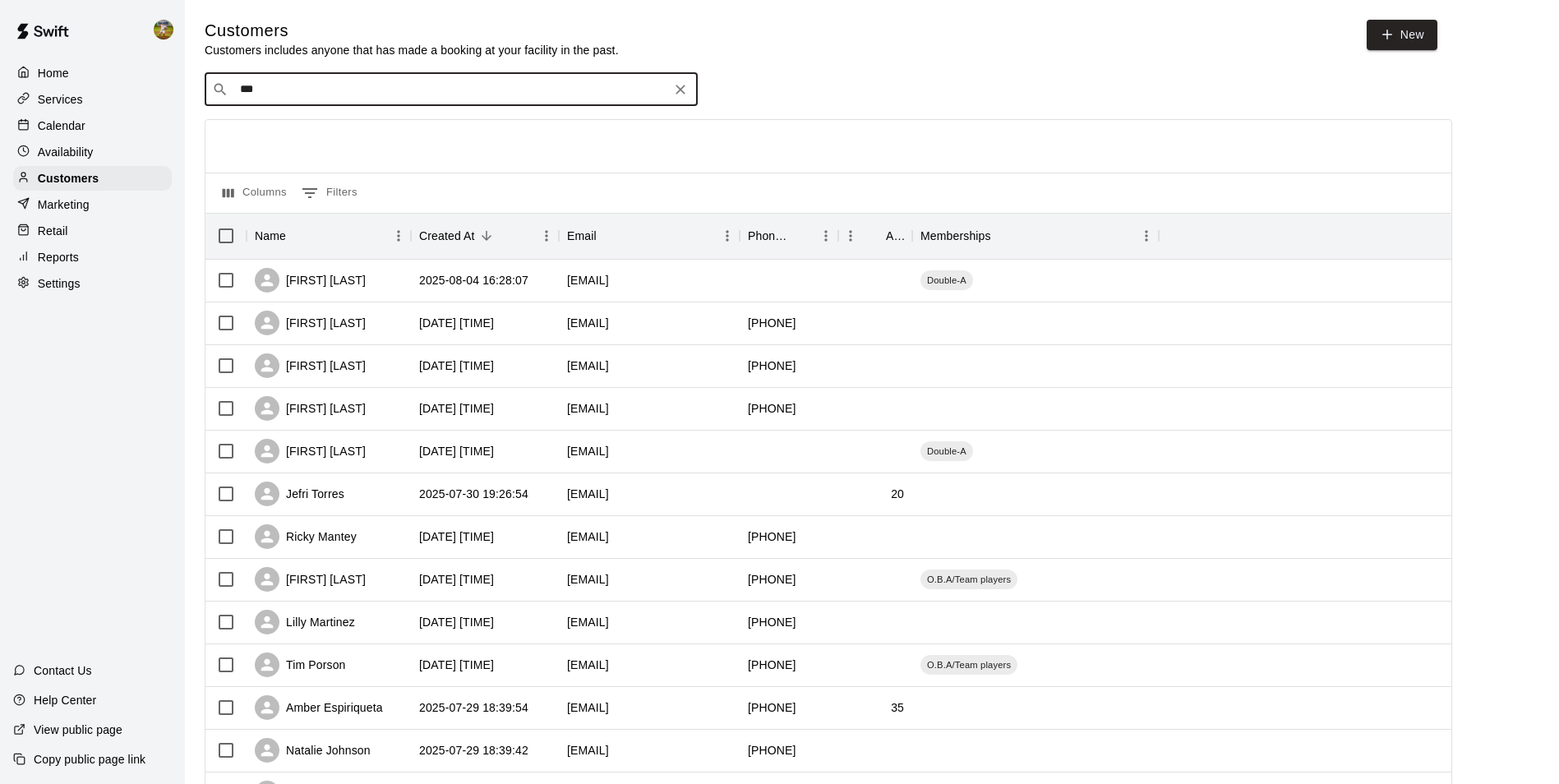 type on "****" 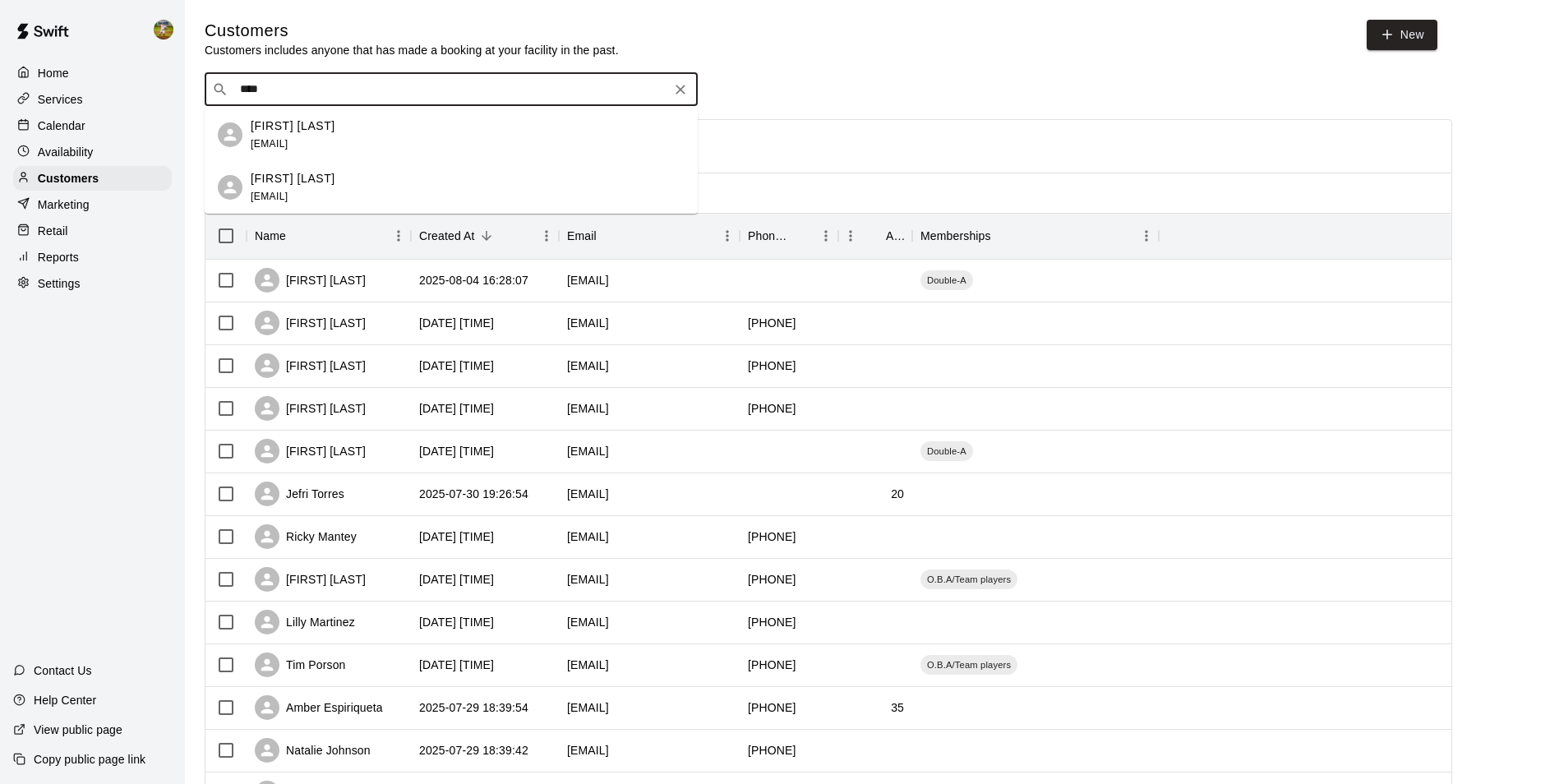 click on "[FIRST] [LAST]" at bounding box center (293, 178) 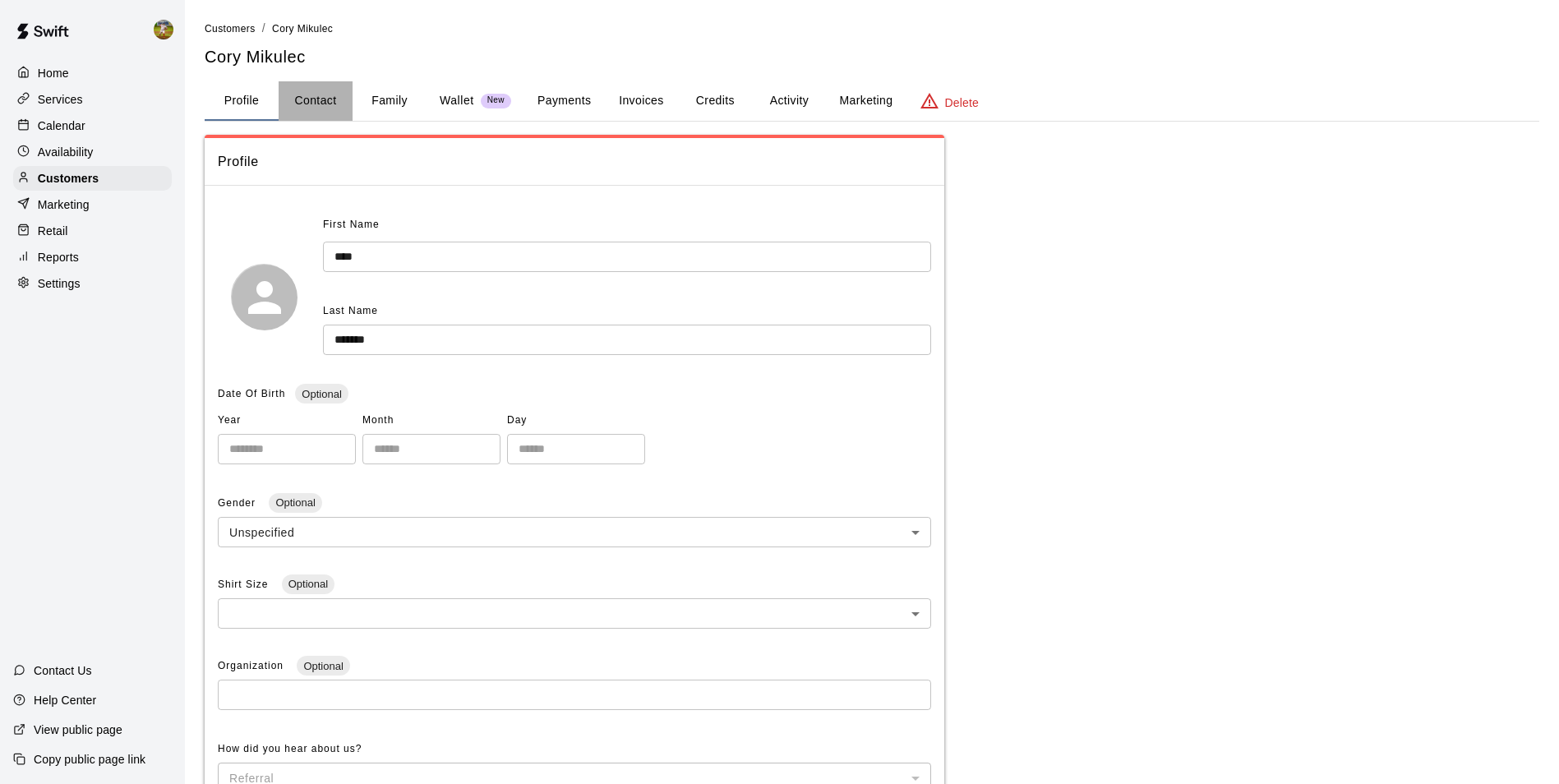click on "Contact" at bounding box center (316, 101) 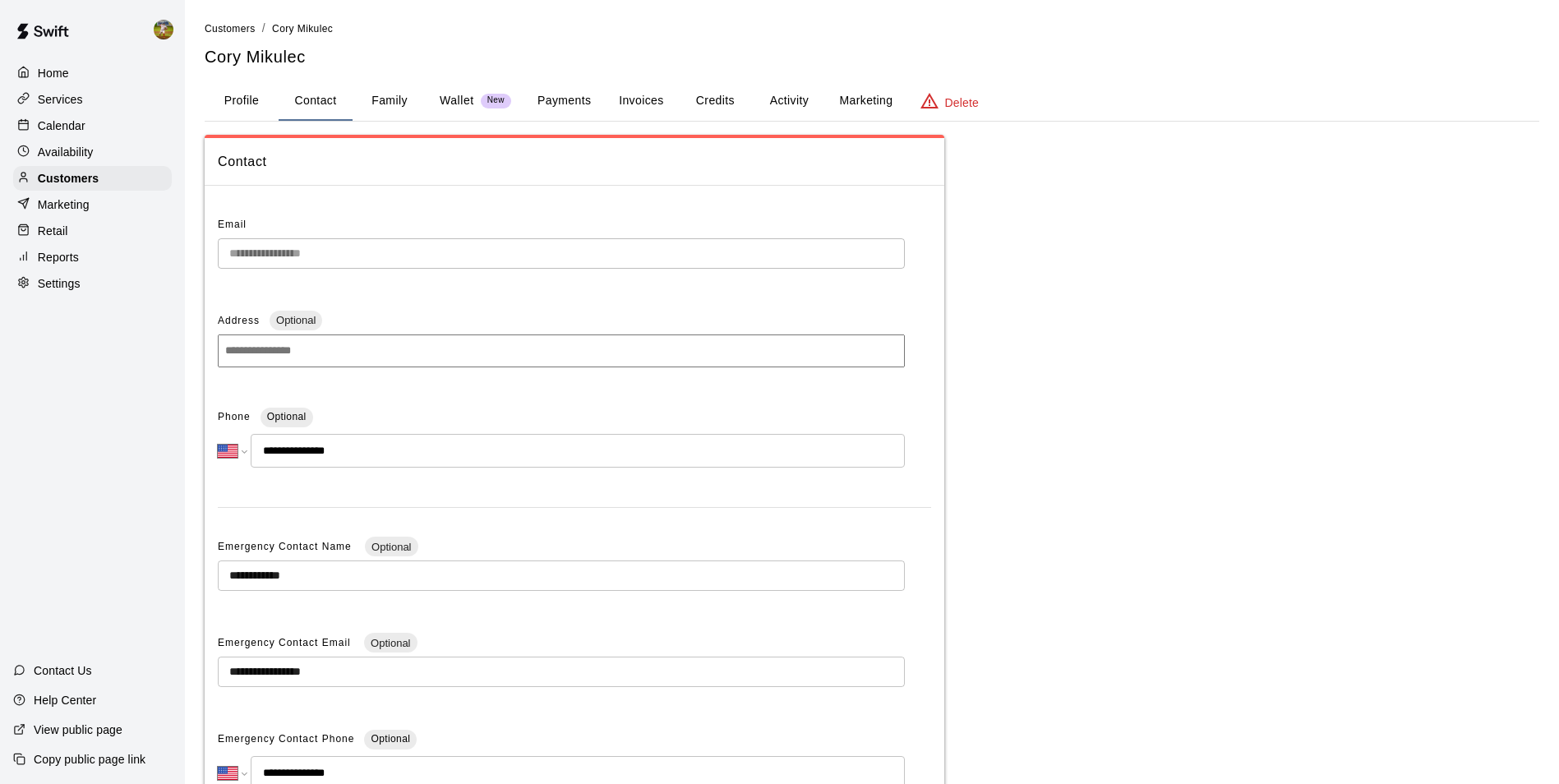 click on "Family" at bounding box center (390, 101) 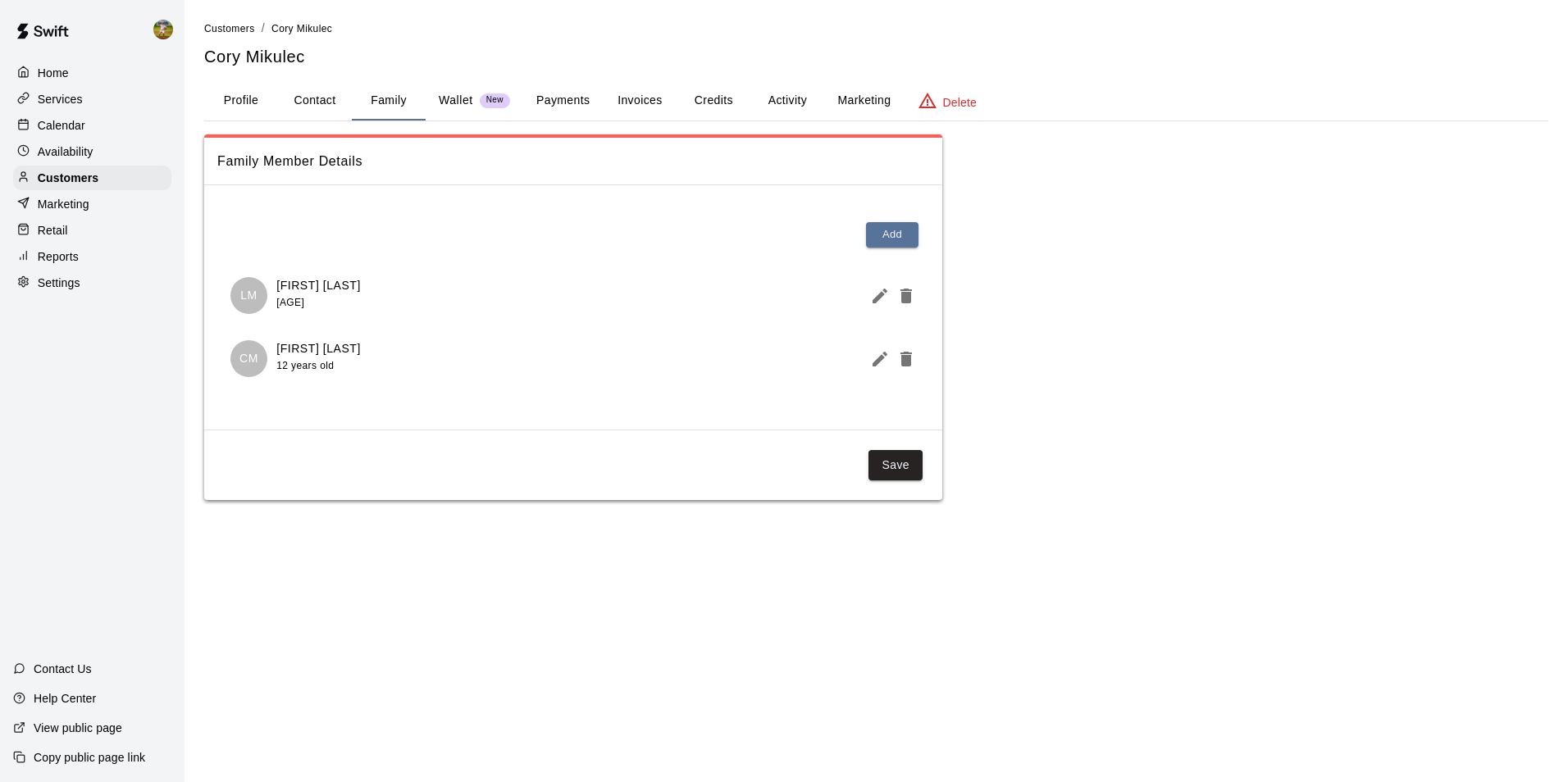 click on "Contact" at bounding box center (315, 101) 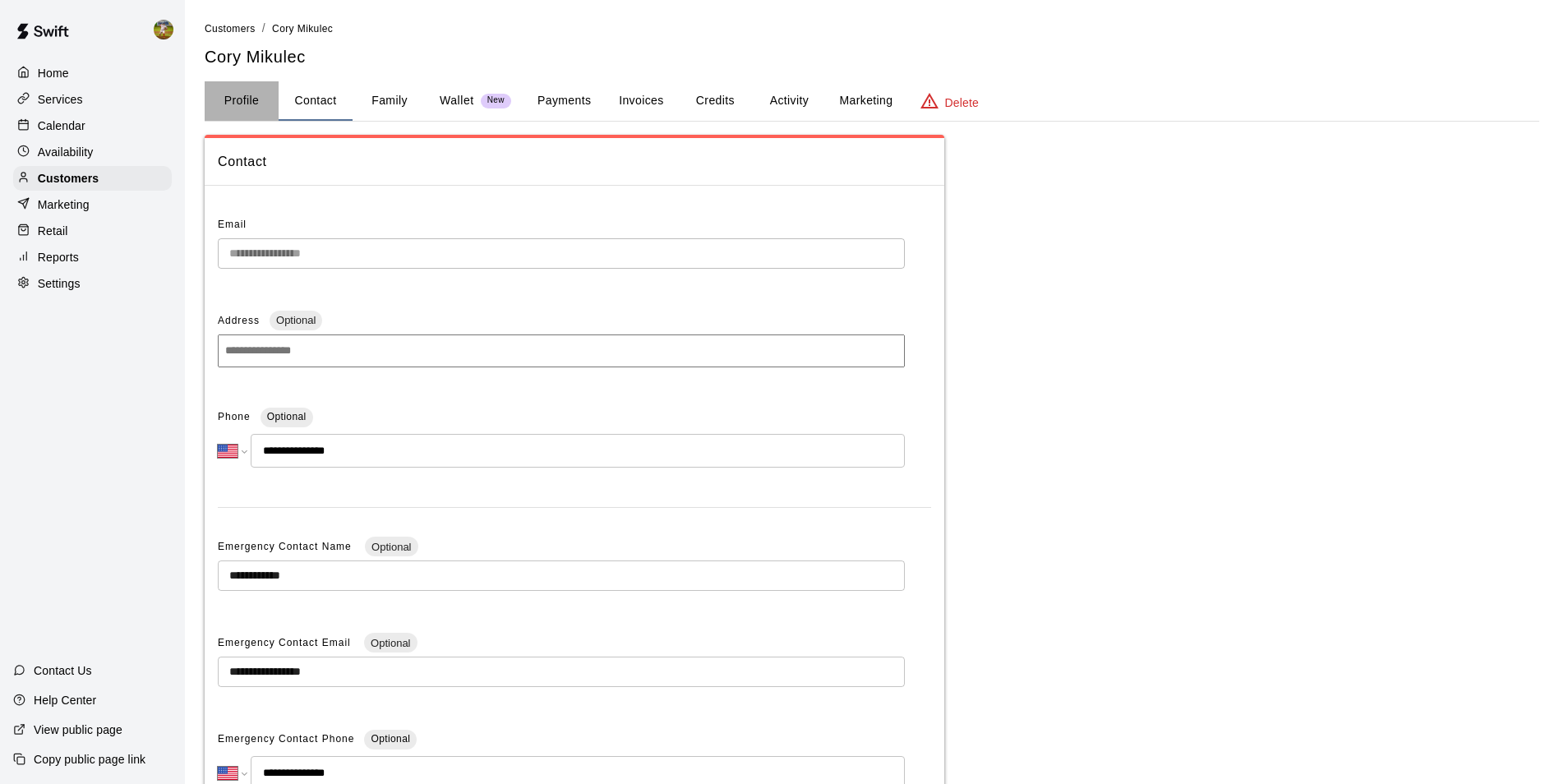 click on "Profile" at bounding box center [242, 101] 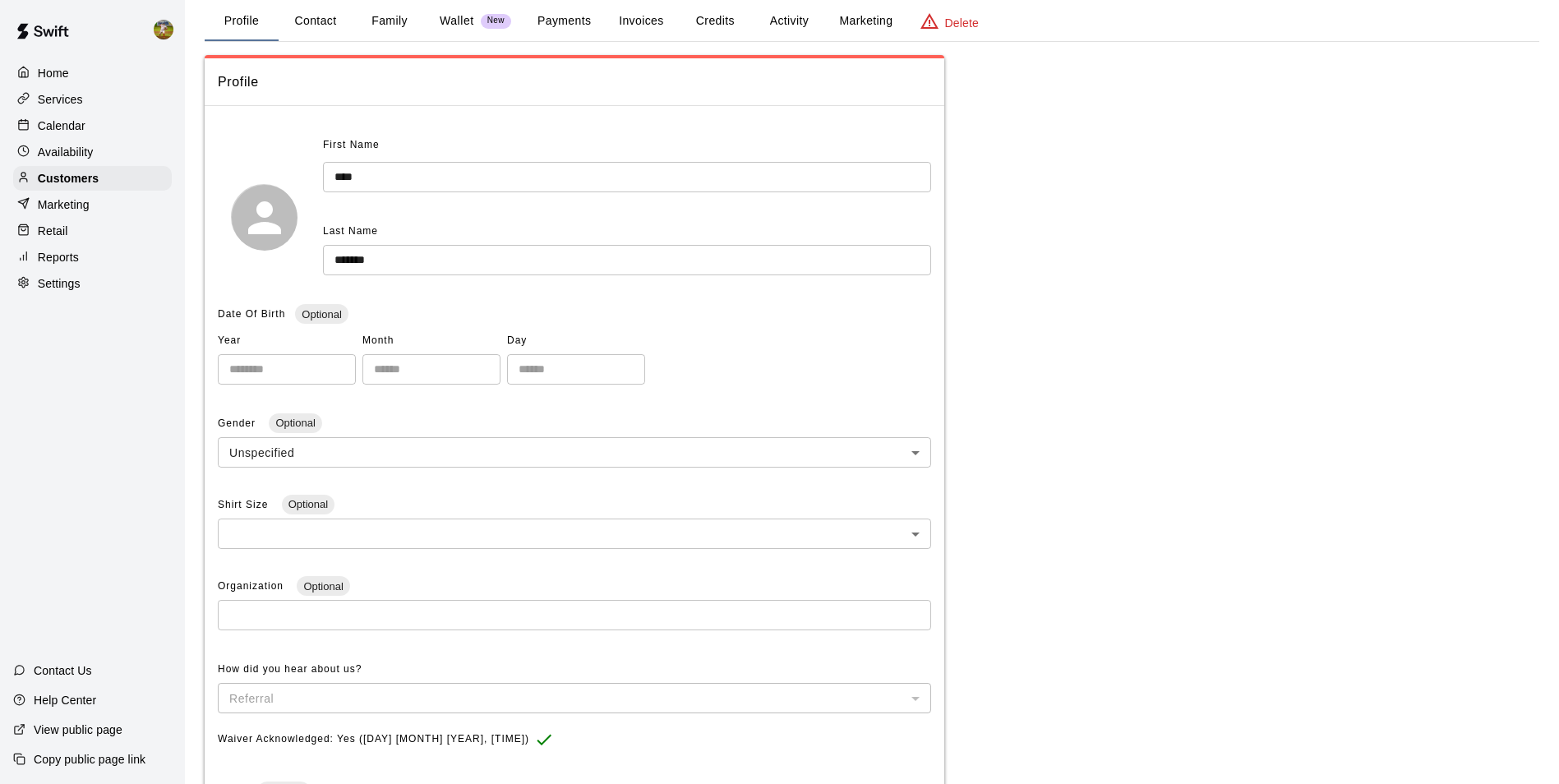scroll, scrollTop: 0, scrollLeft: 0, axis: both 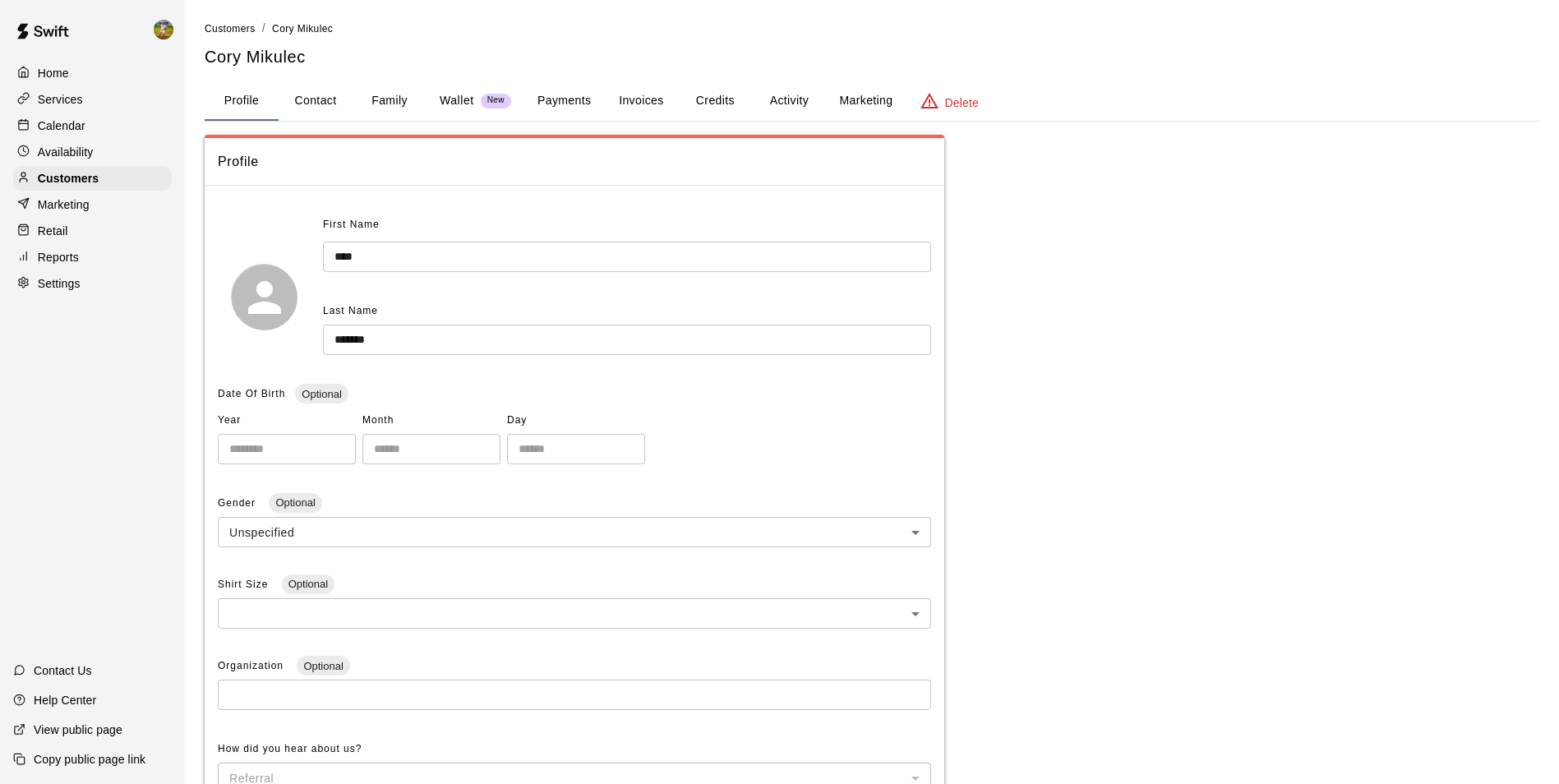 click on "Customers / [FIRST] [LAST] [FIRST] [LAST]" at bounding box center (872, 44) 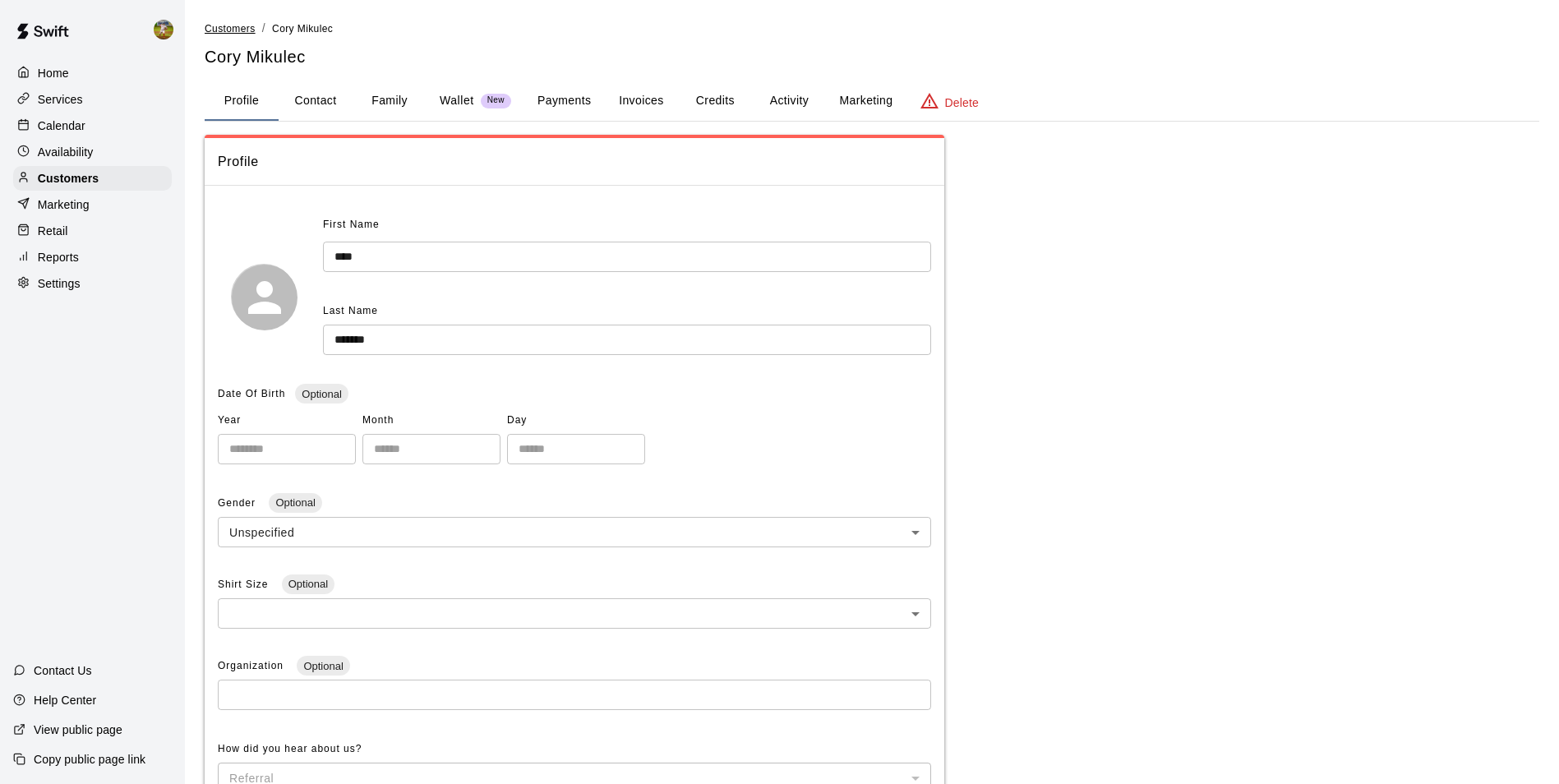 click on "Customers" at bounding box center [230, 29] 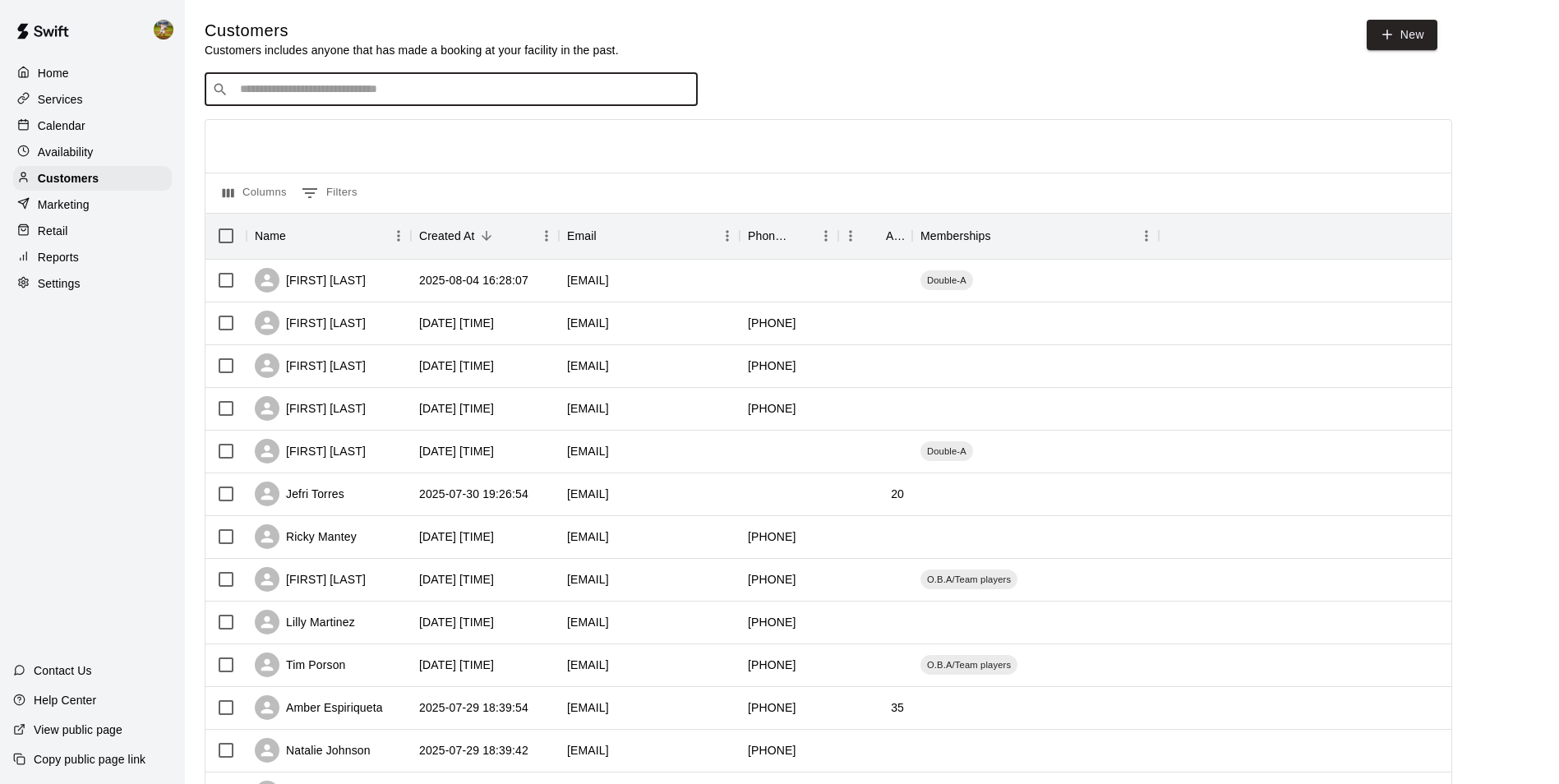 click at bounding box center [463, 90] 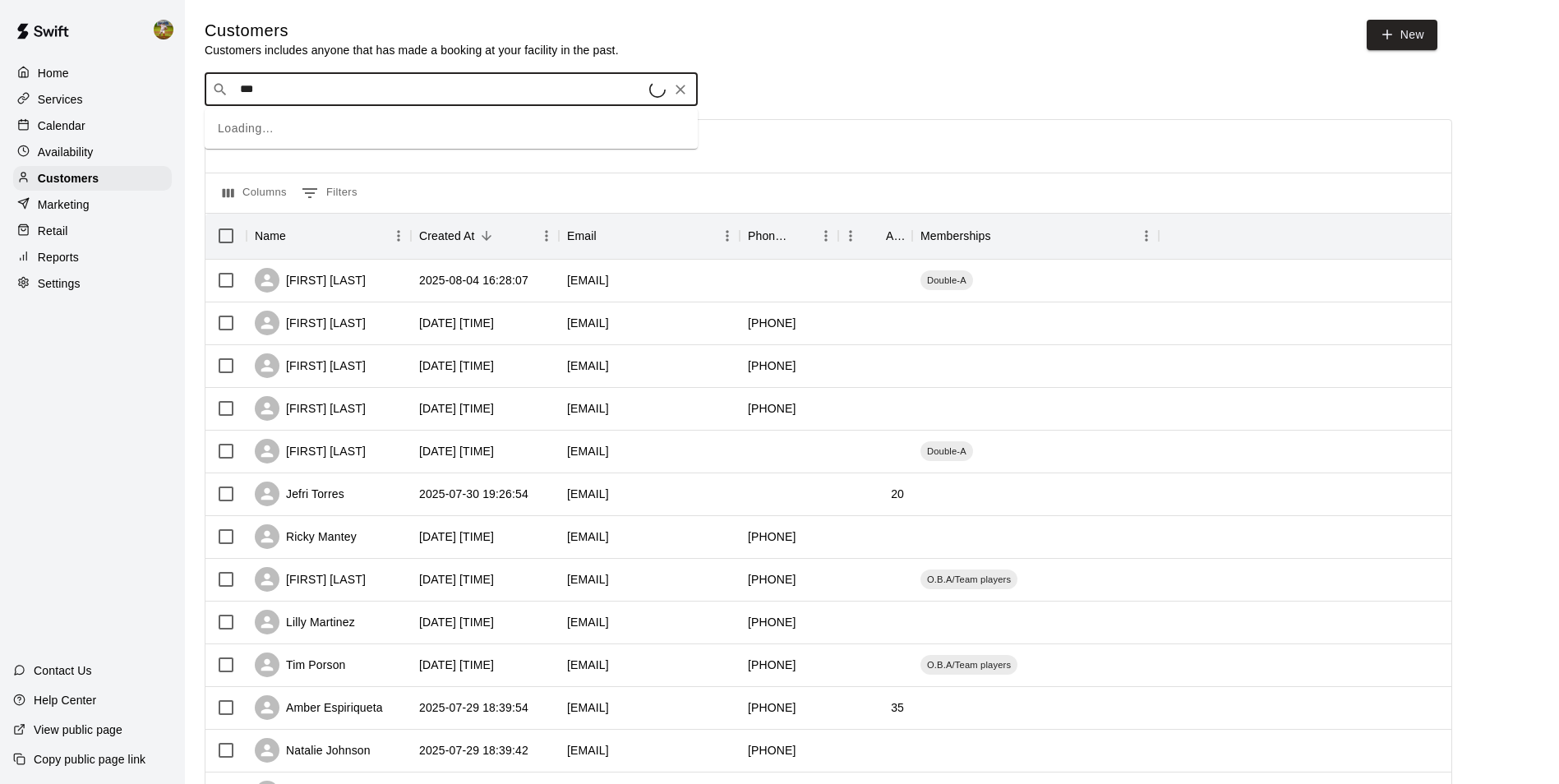 type on "****" 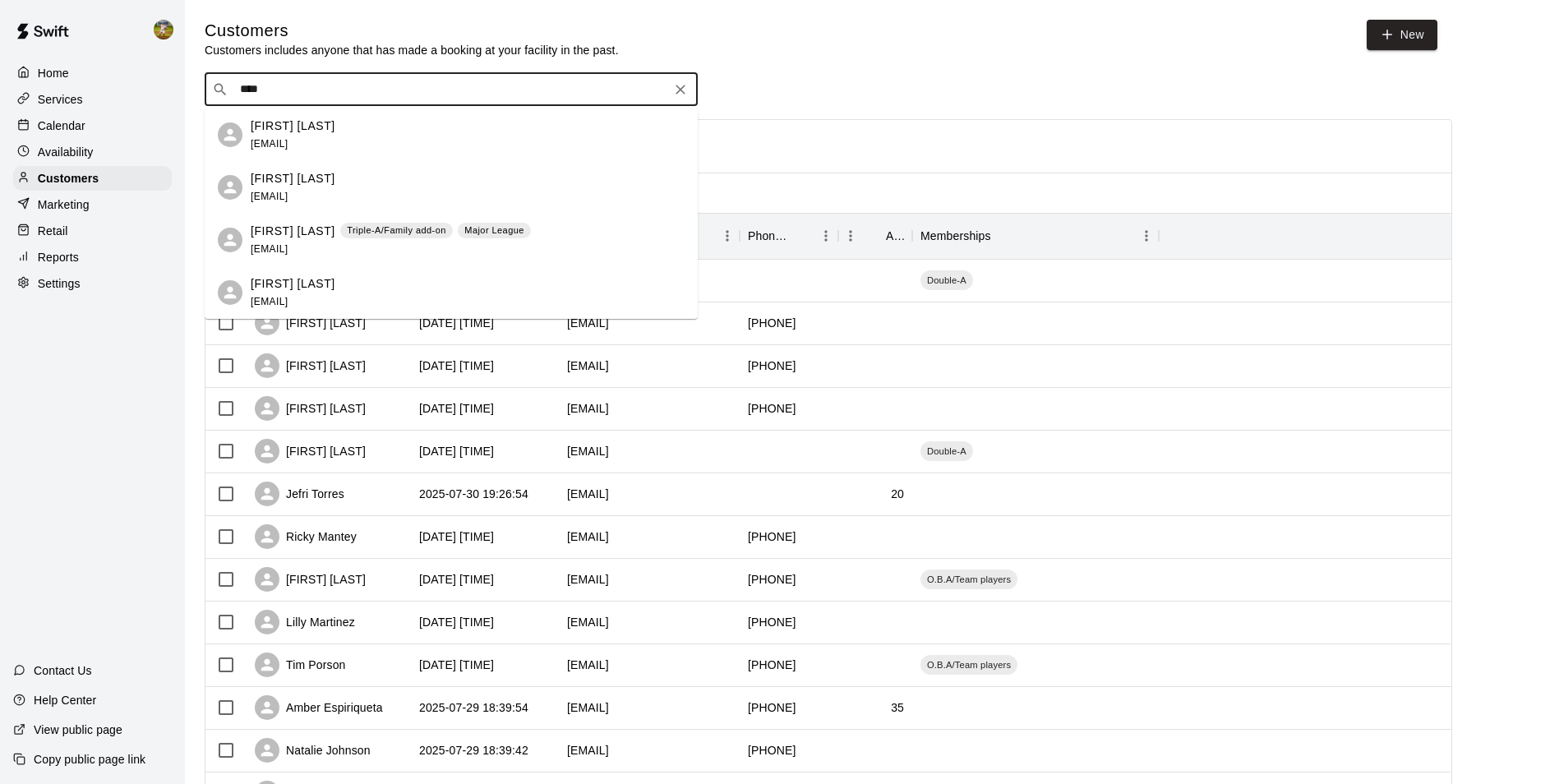 click on "[FIRST] [LAST]" at bounding box center [293, 178] 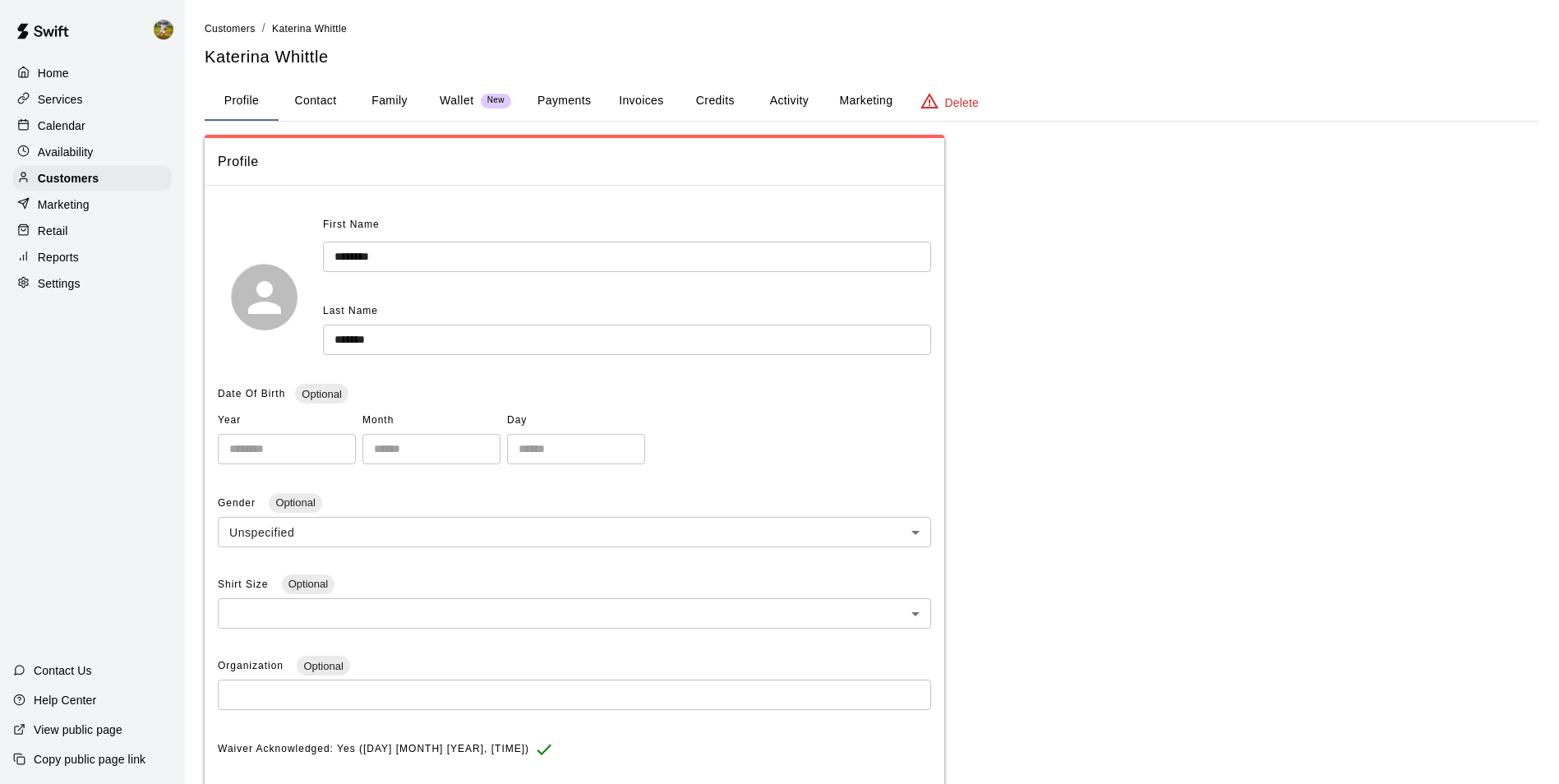 click on "Family" at bounding box center (390, 101) 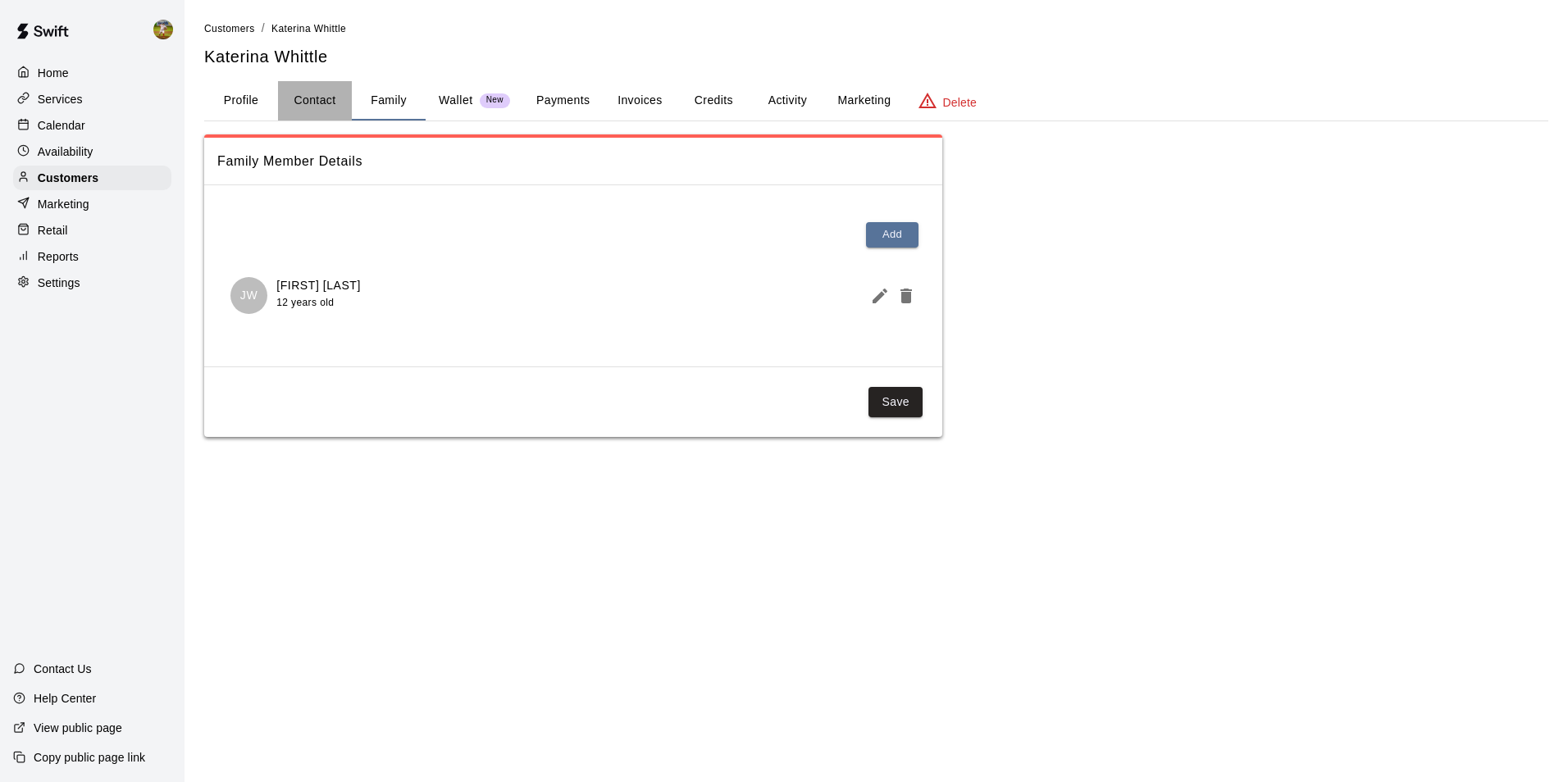 click on "Contact" at bounding box center [315, 101] 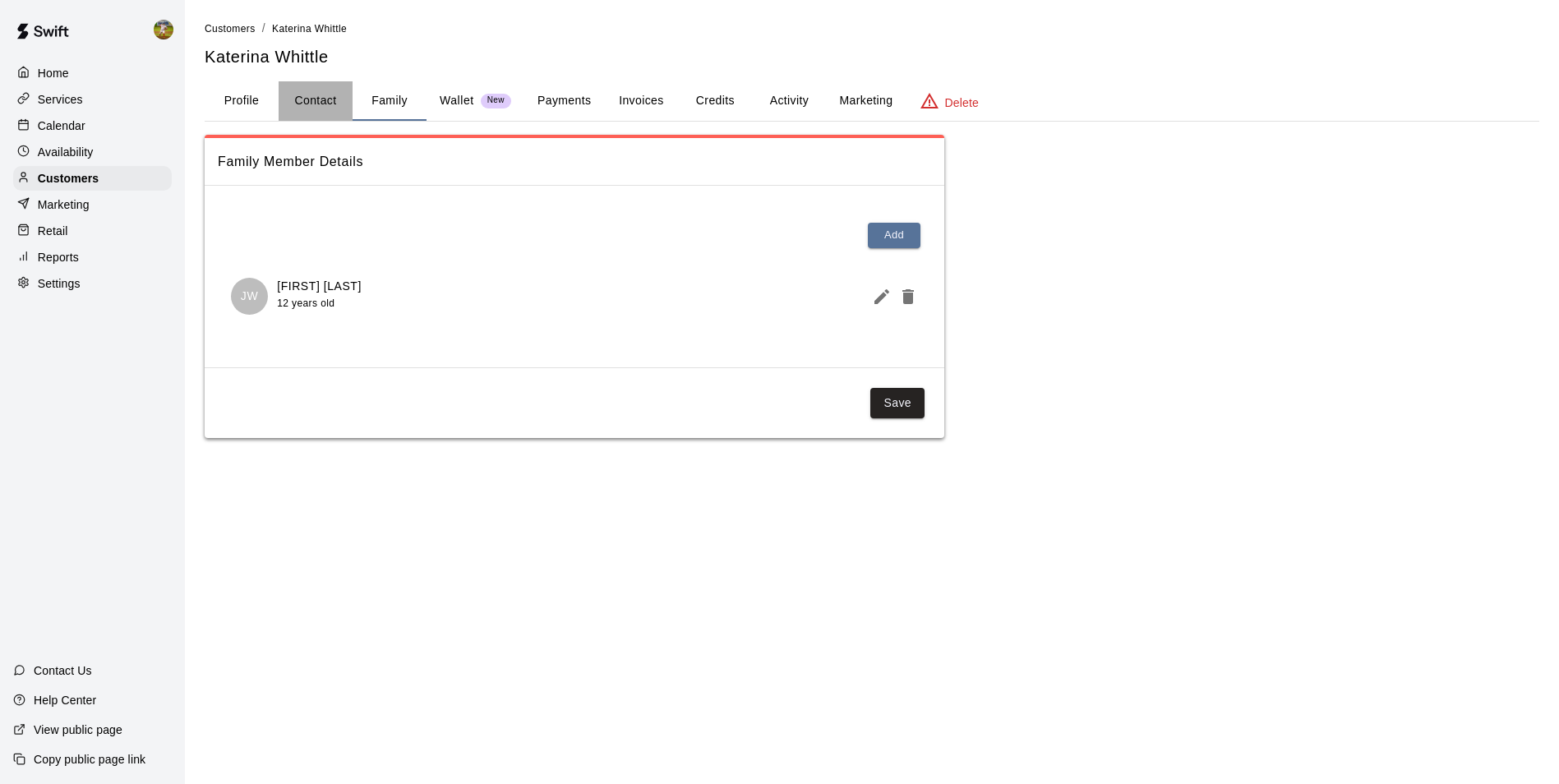 select on "**" 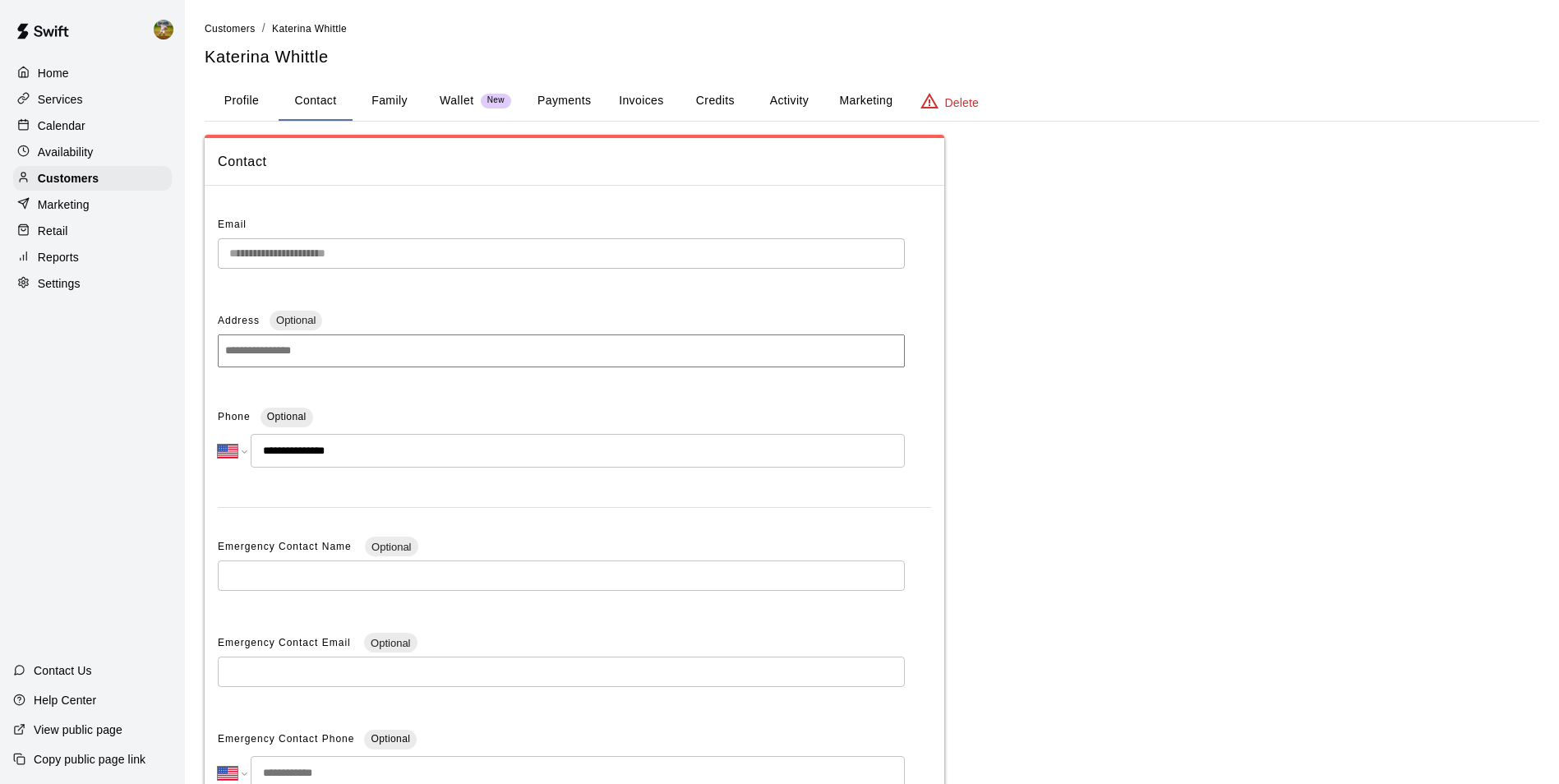 click on "Profile" at bounding box center (242, 101) 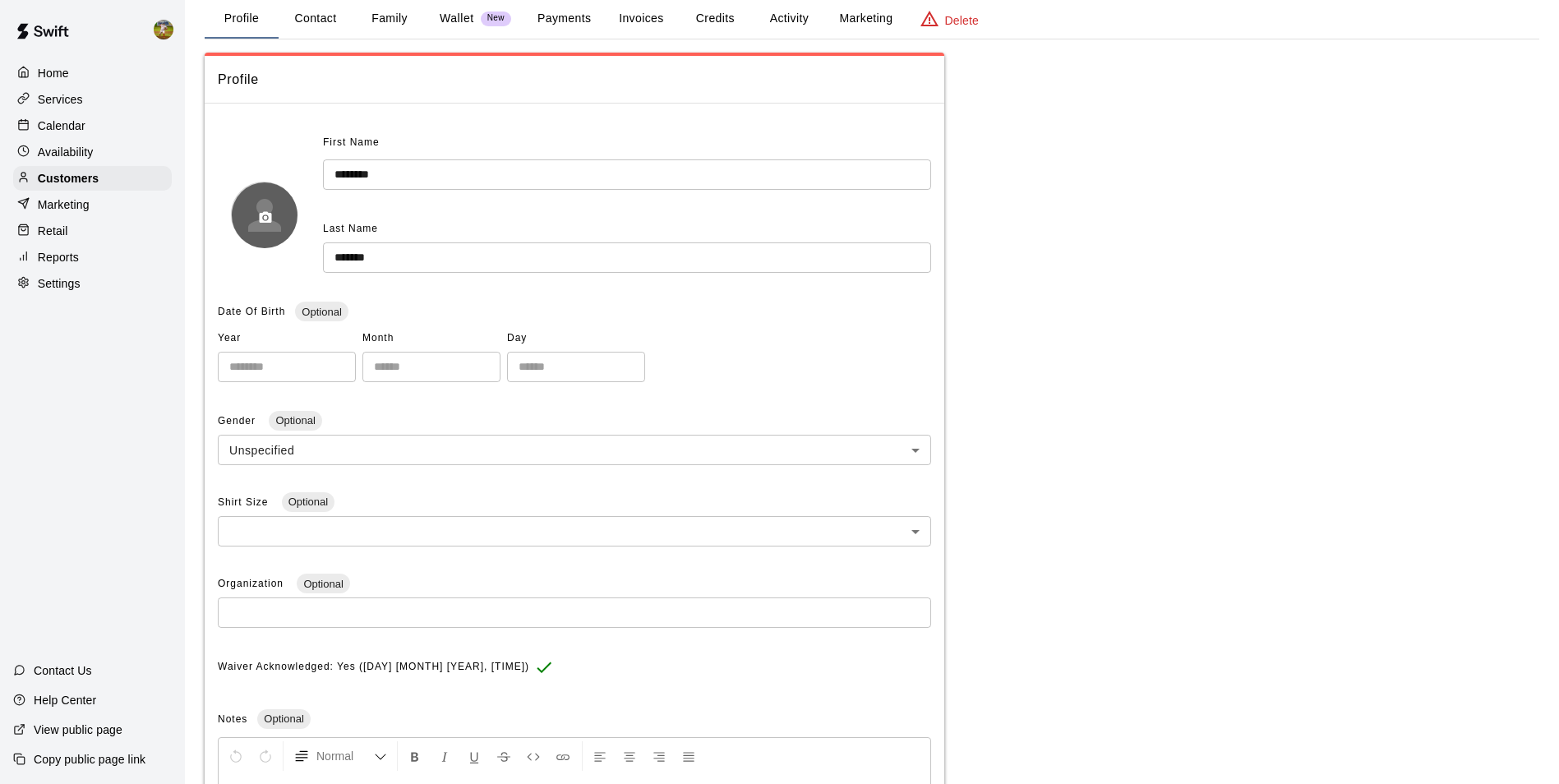 scroll, scrollTop: 0, scrollLeft: 0, axis: both 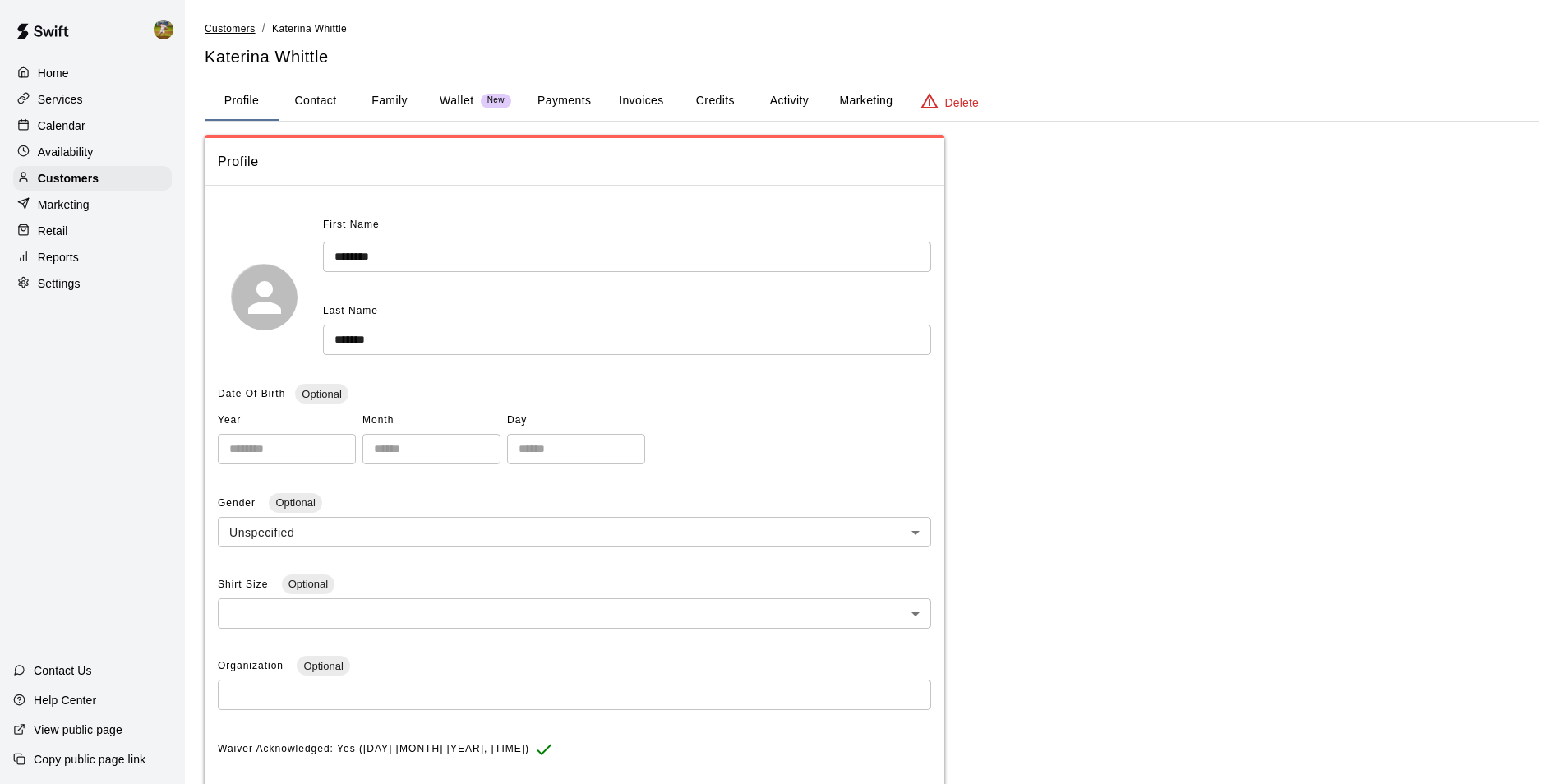 click on "Customers" at bounding box center (230, 29) 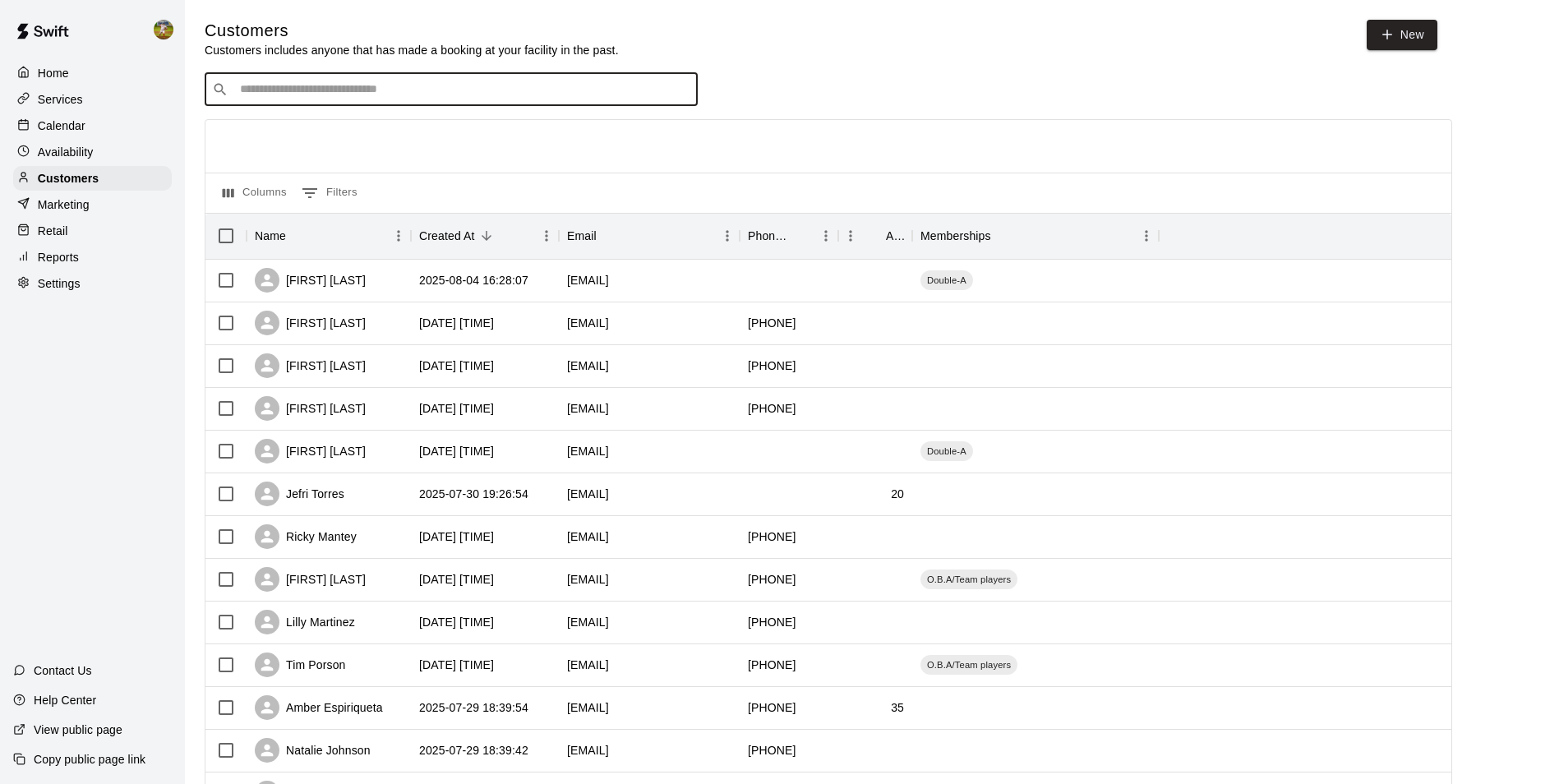 click at bounding box center (463, 90) 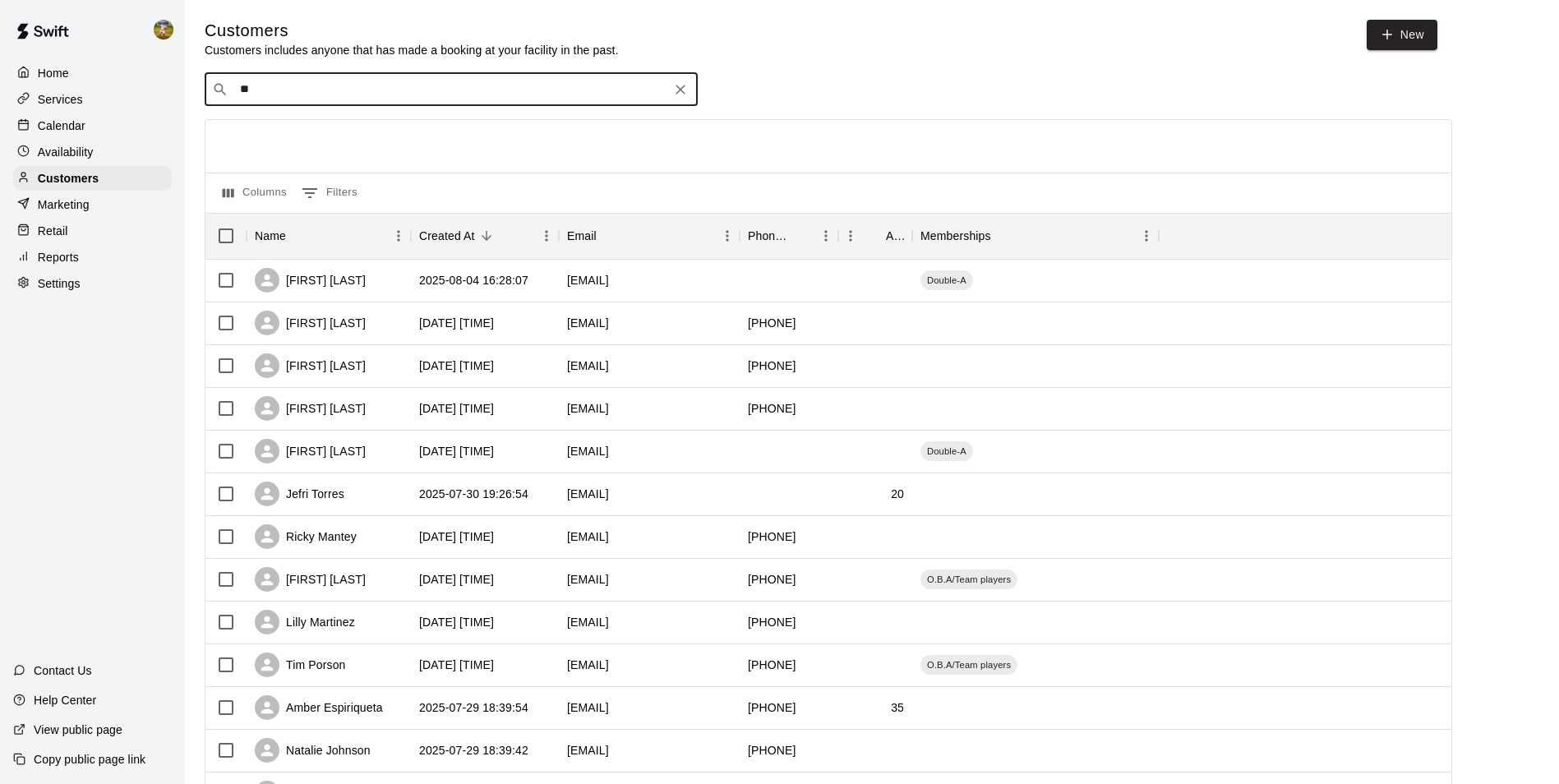 type on "*" 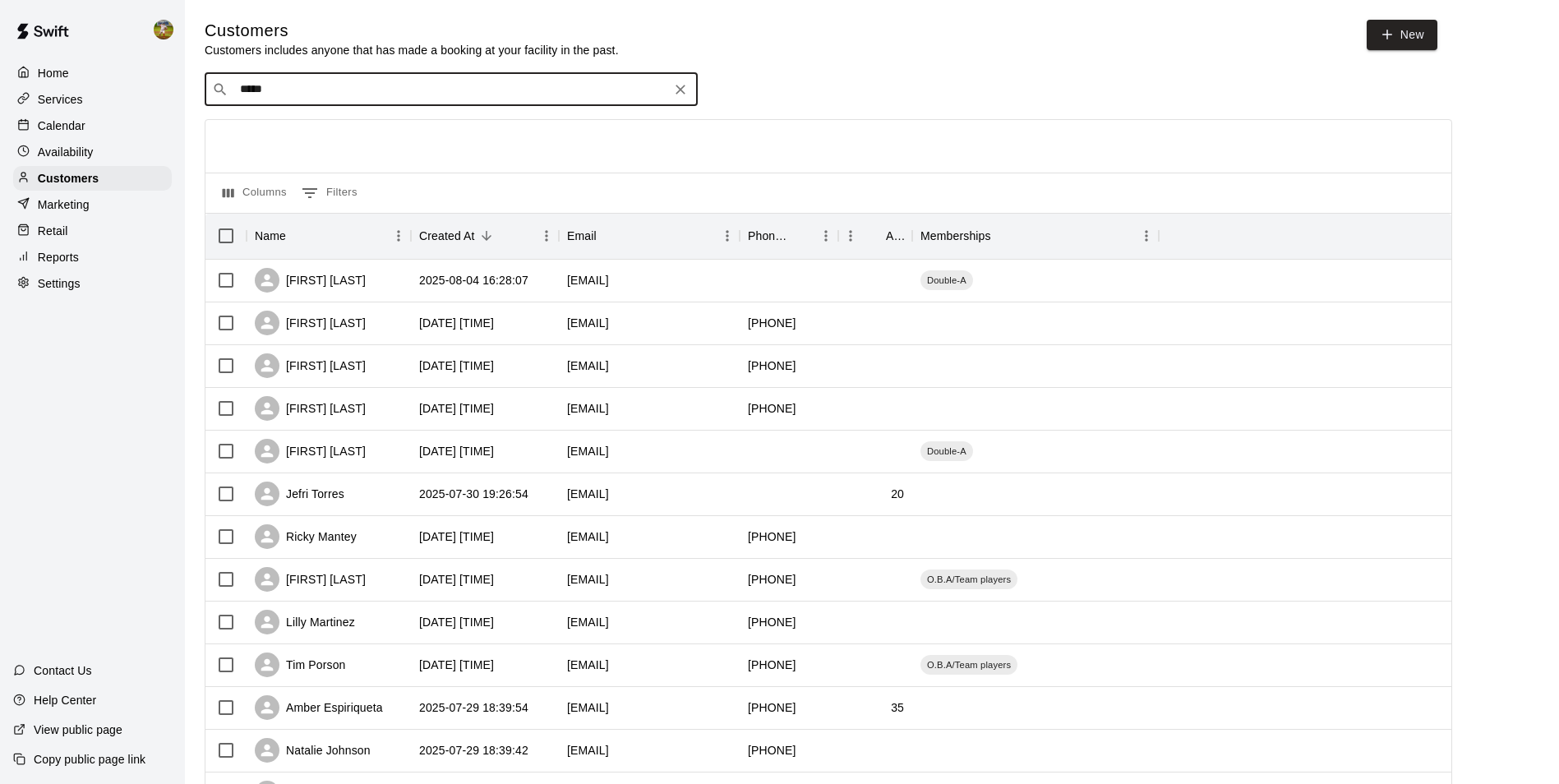 type on "******" 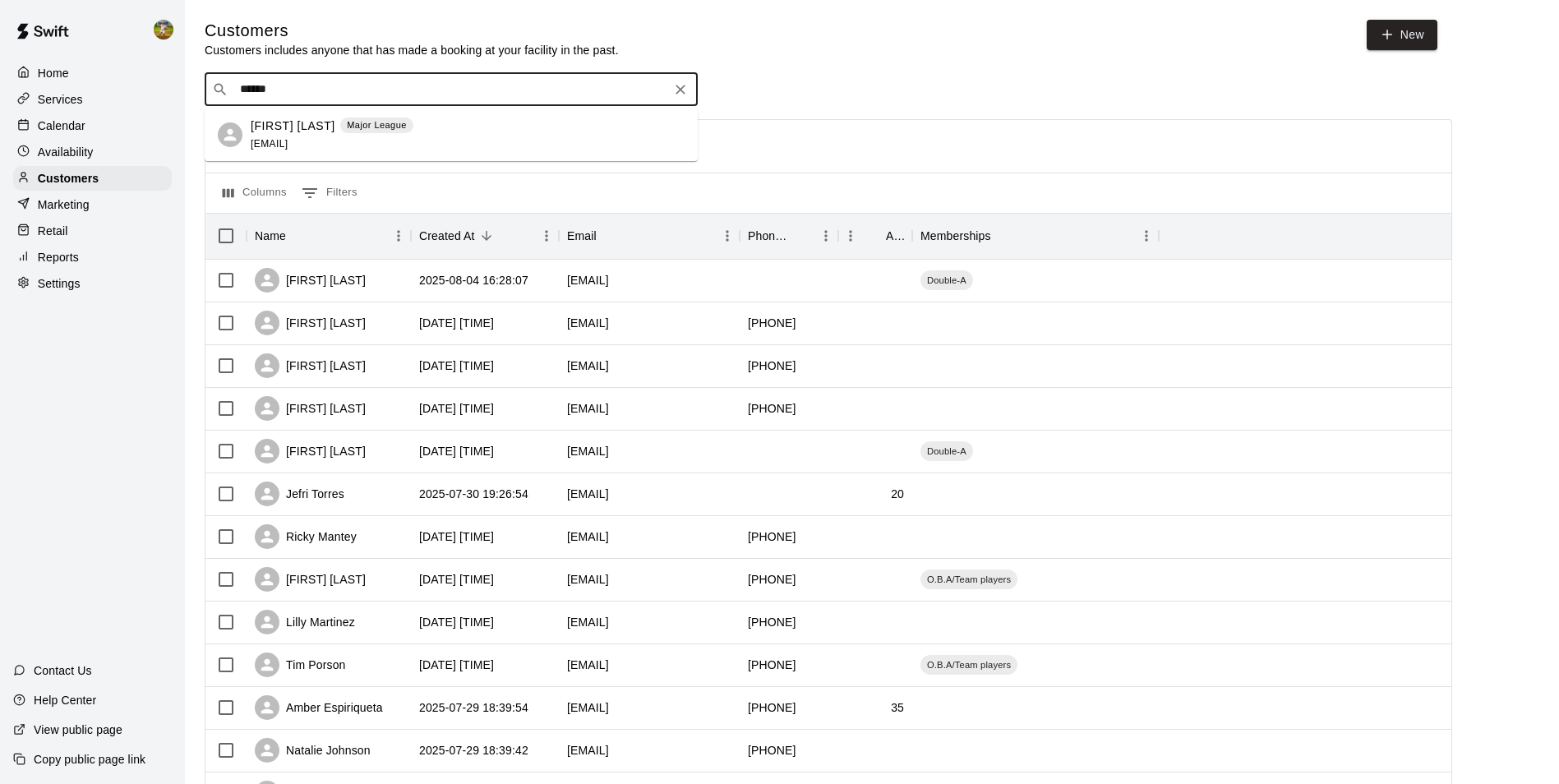 click 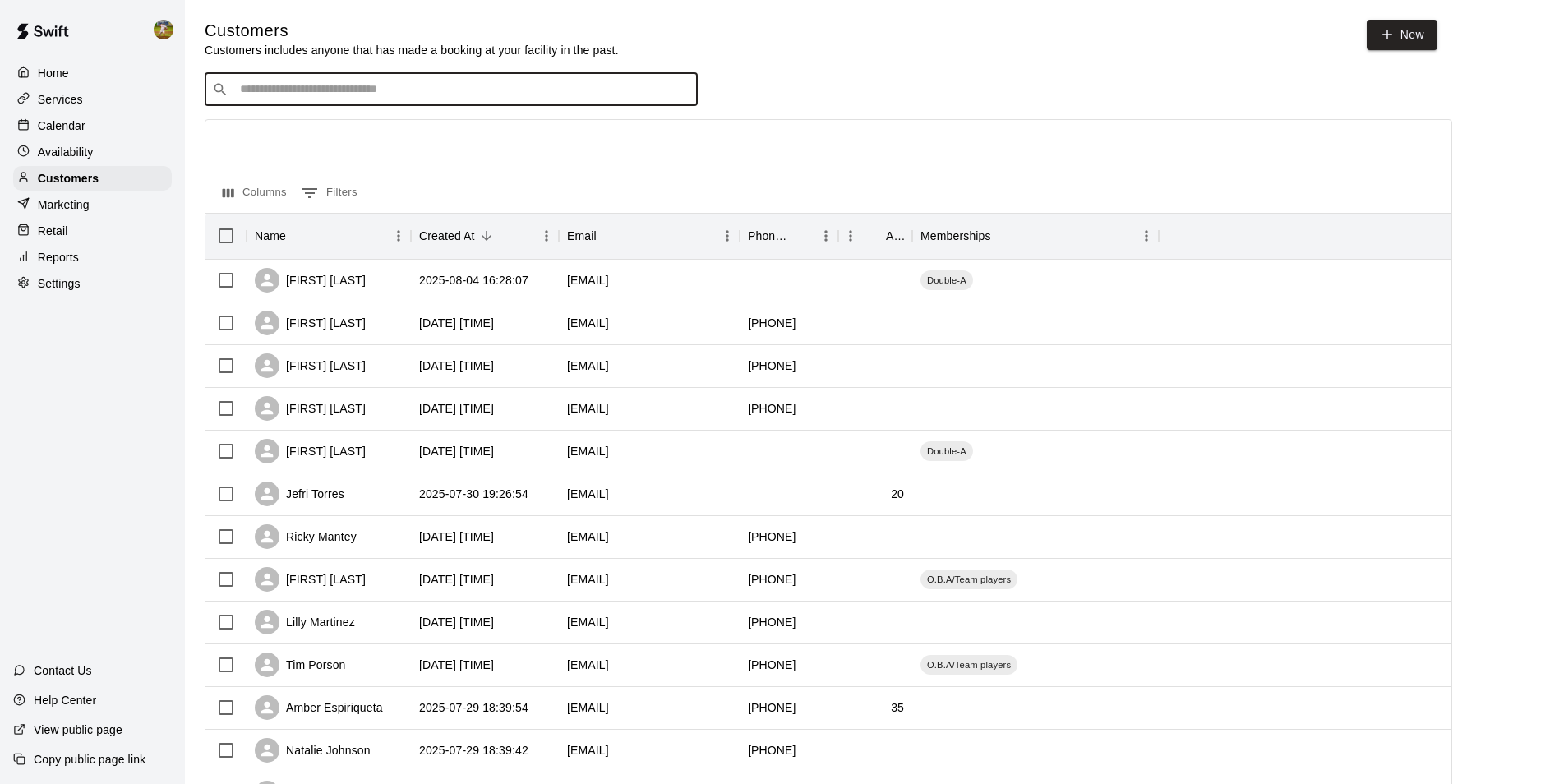 click at bounding box center [463, 90] 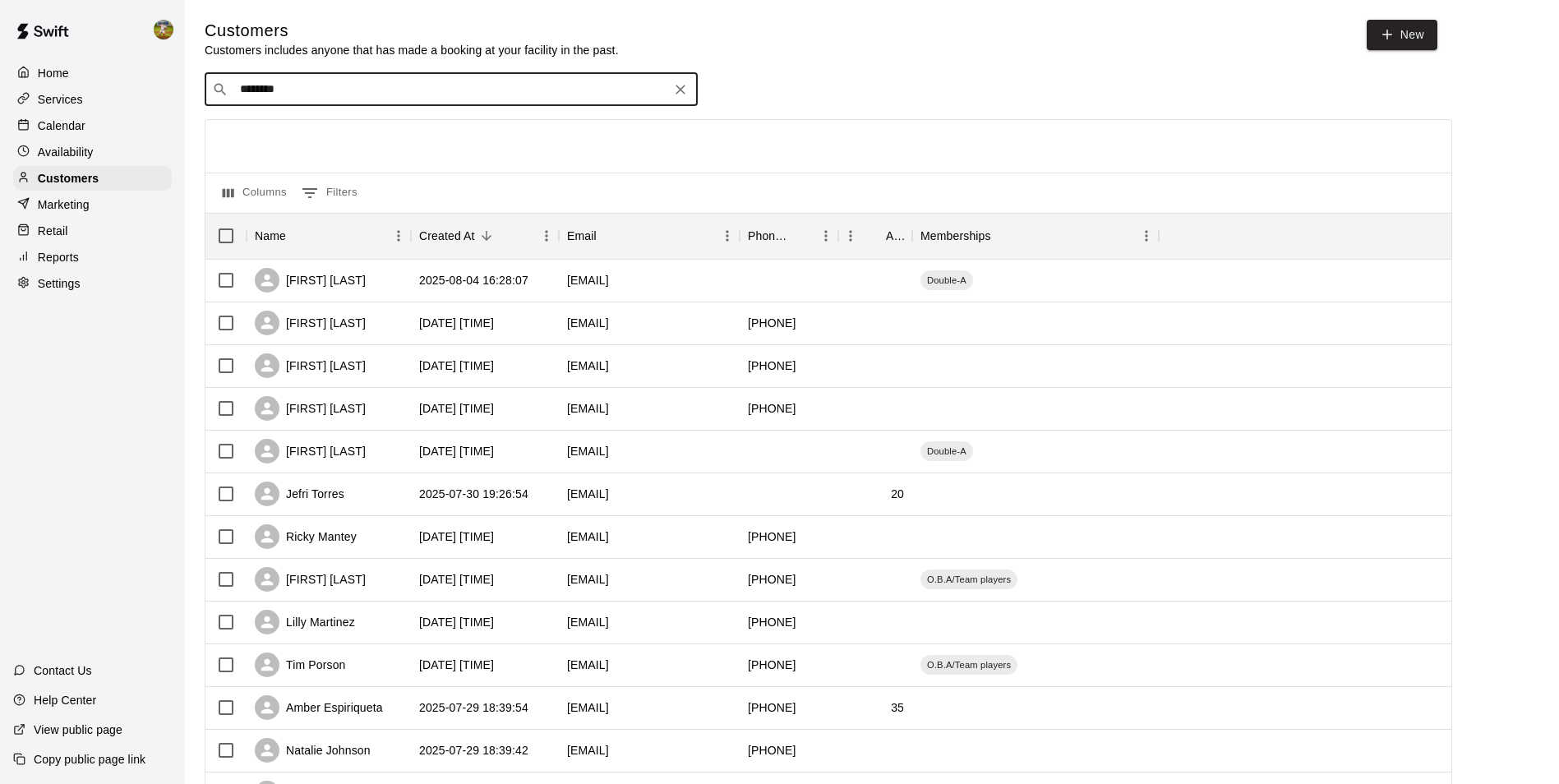 type on "*********" 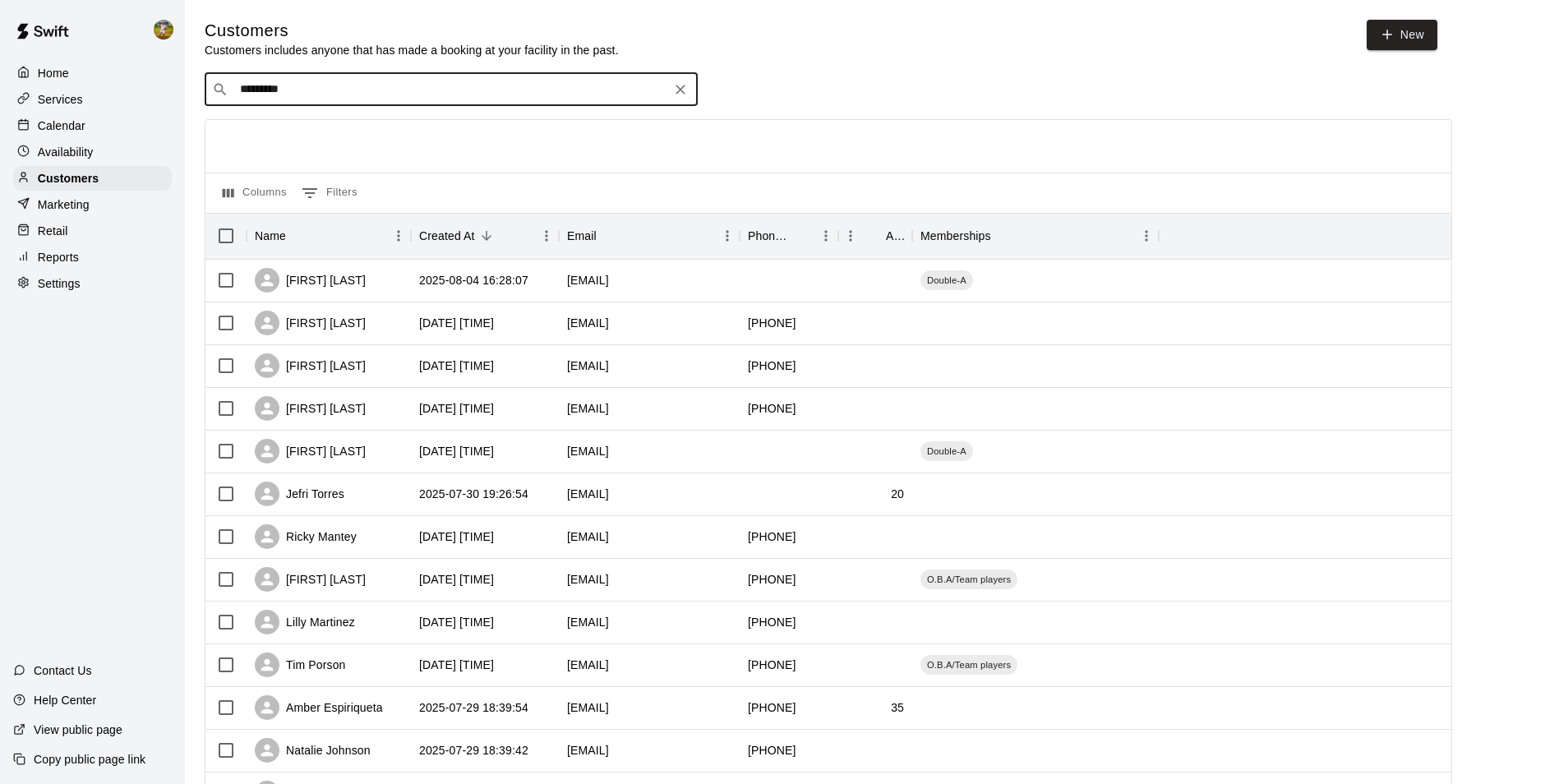 click on "*********" at bounding box center [450, 90] 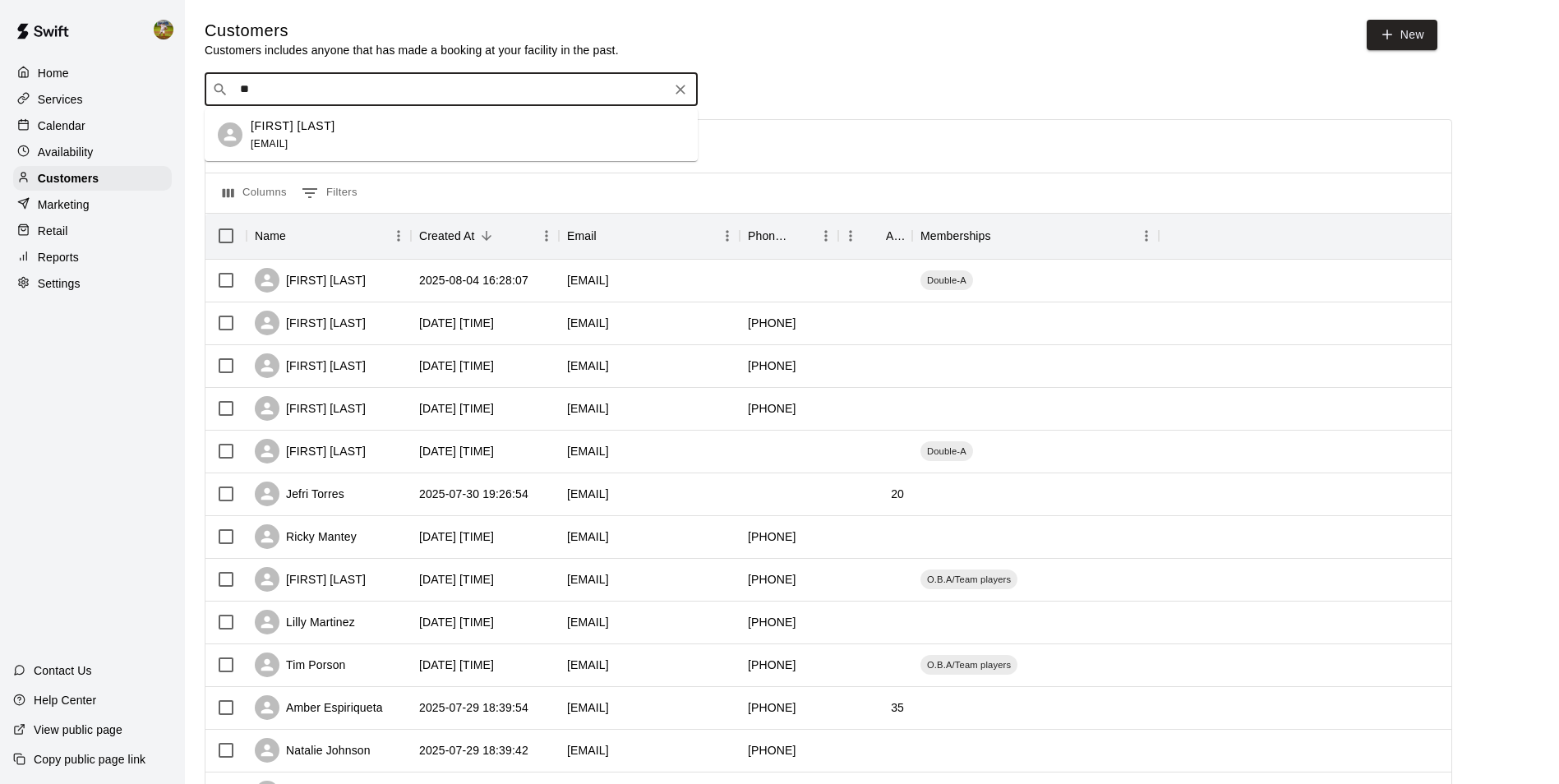 type on "*" 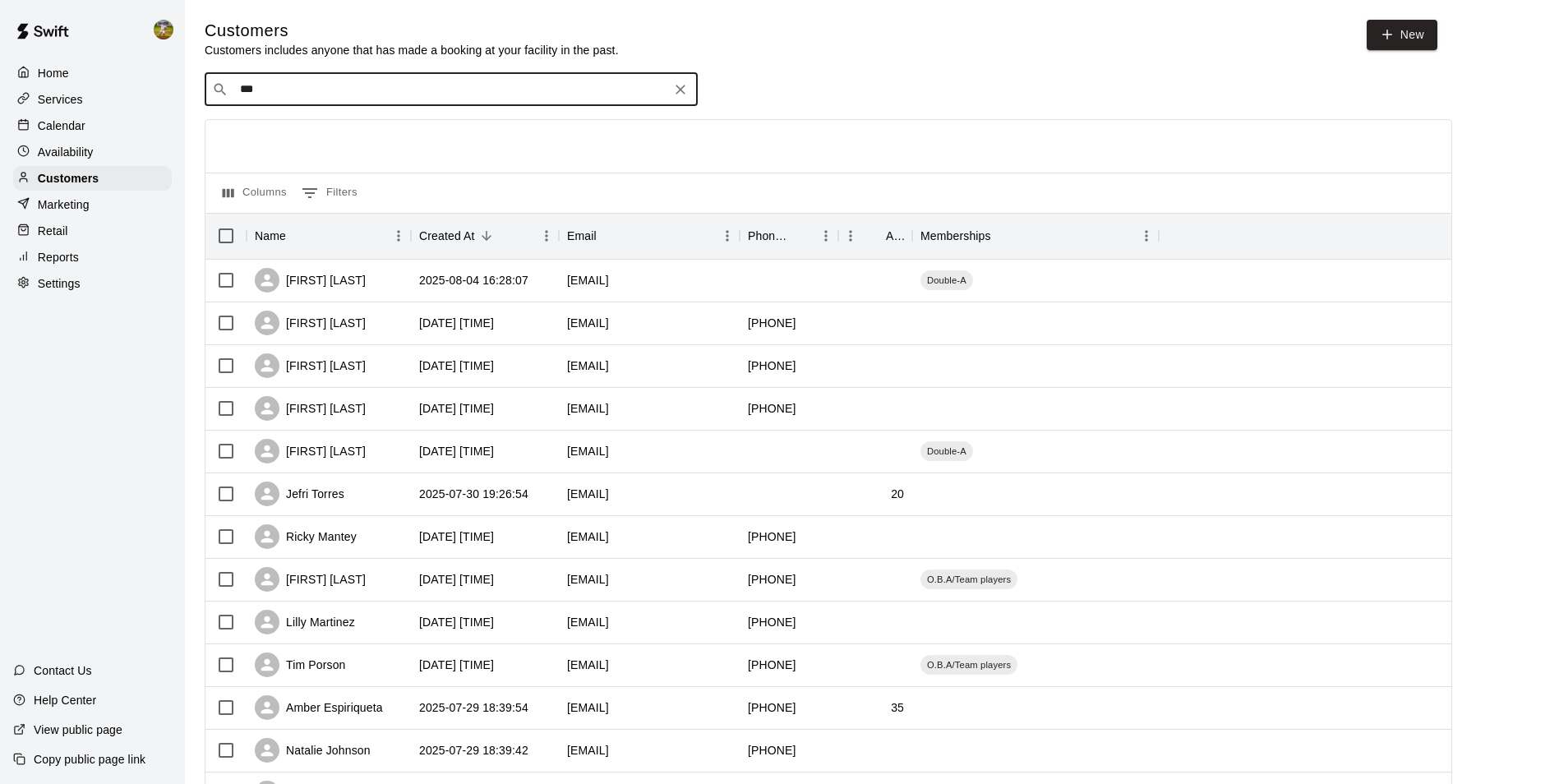 type on "****" 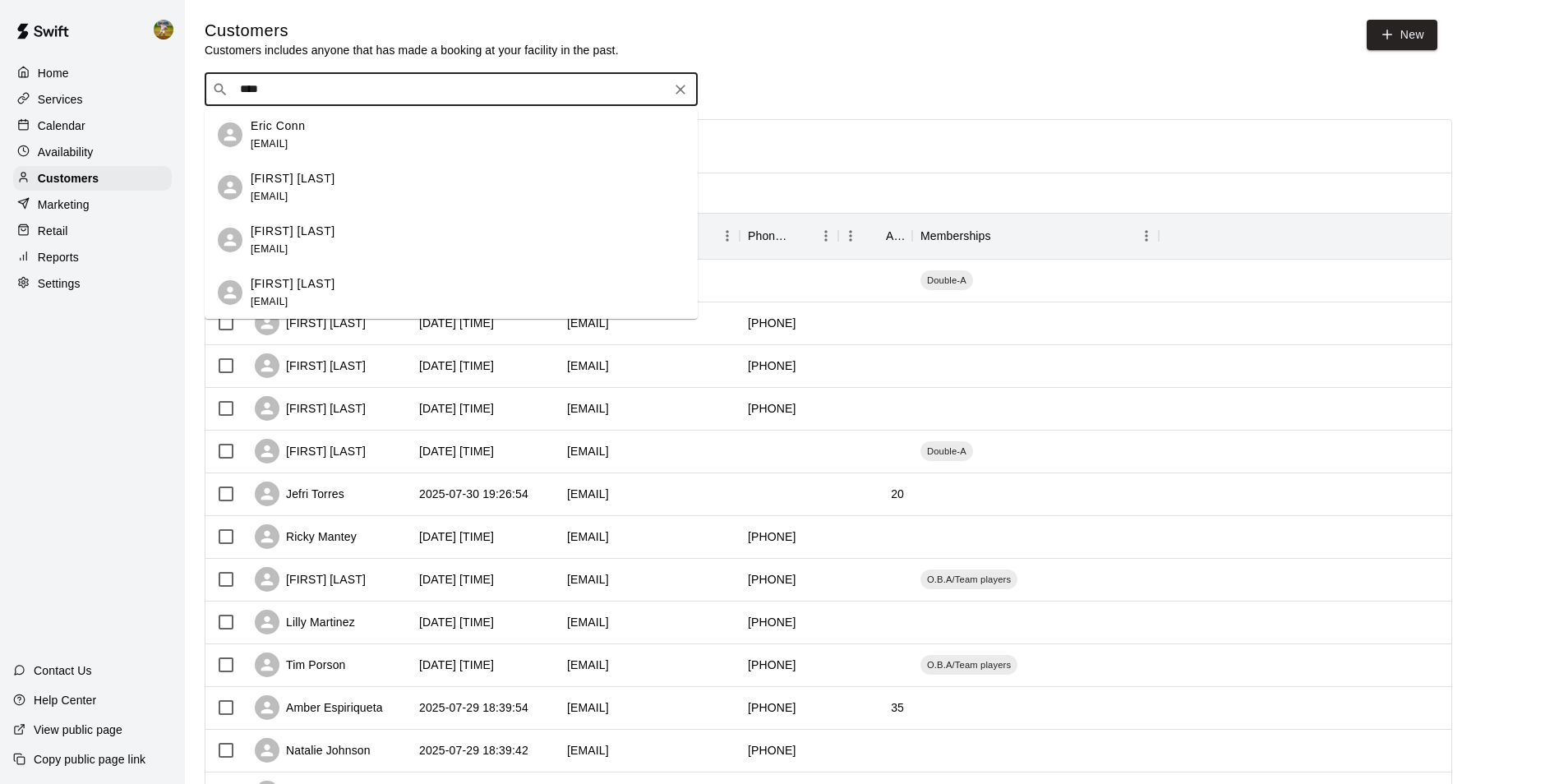 click on "[EMAIL]" at bounding box center (269, 144) 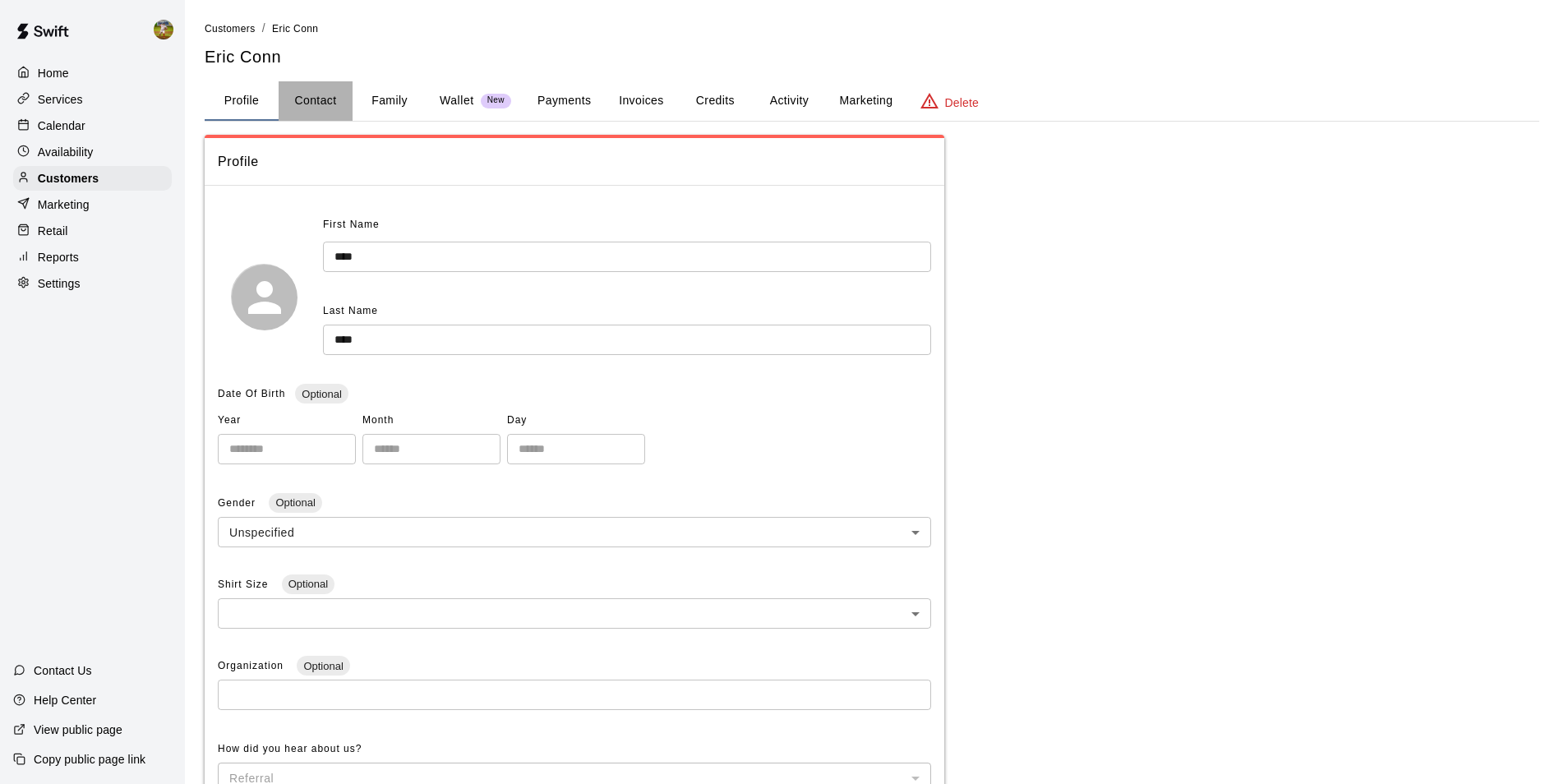 click on "Contact" at bounding box center (316, 101) 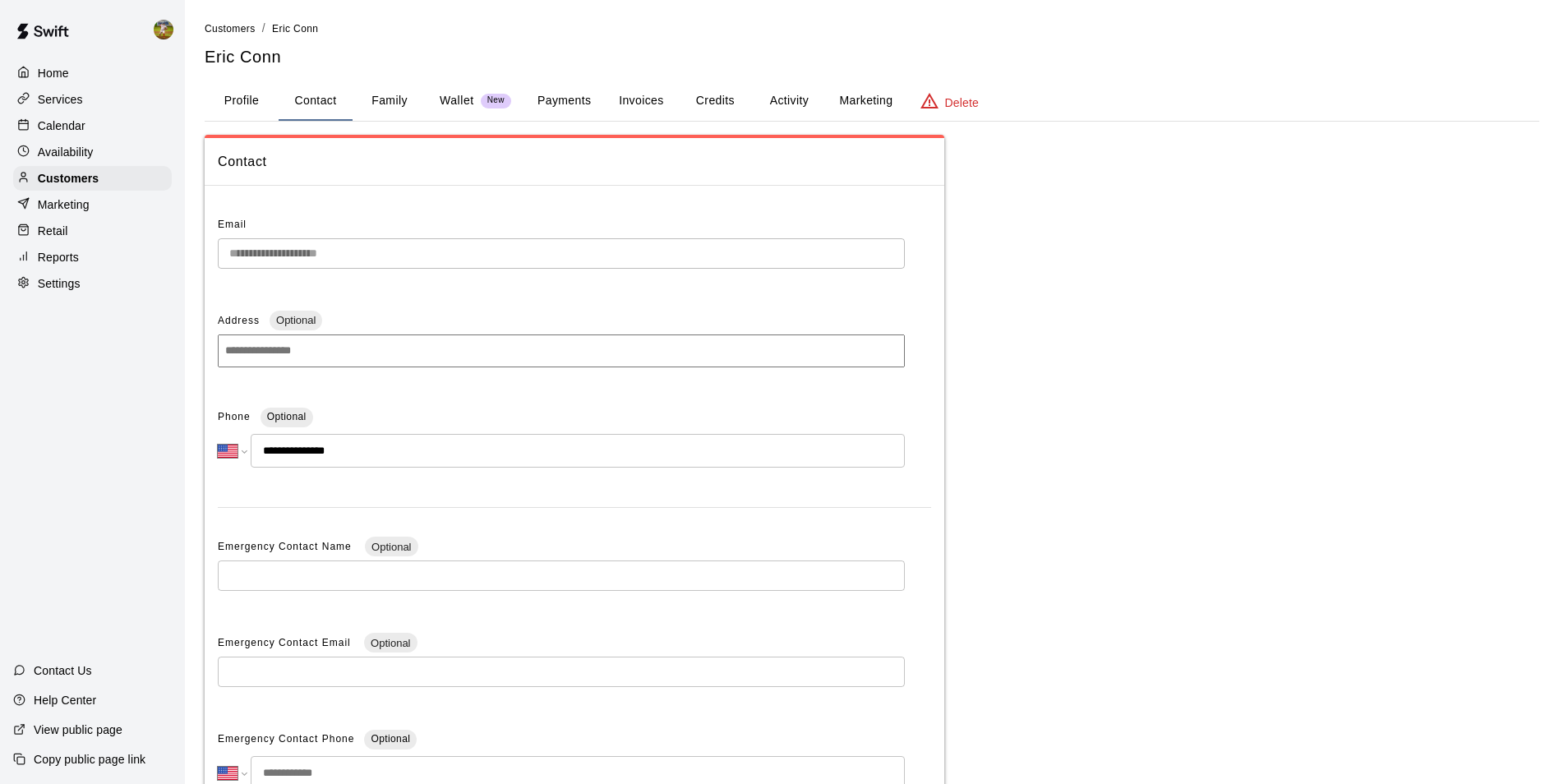 click on "Family" at bounding box center (390, 101) 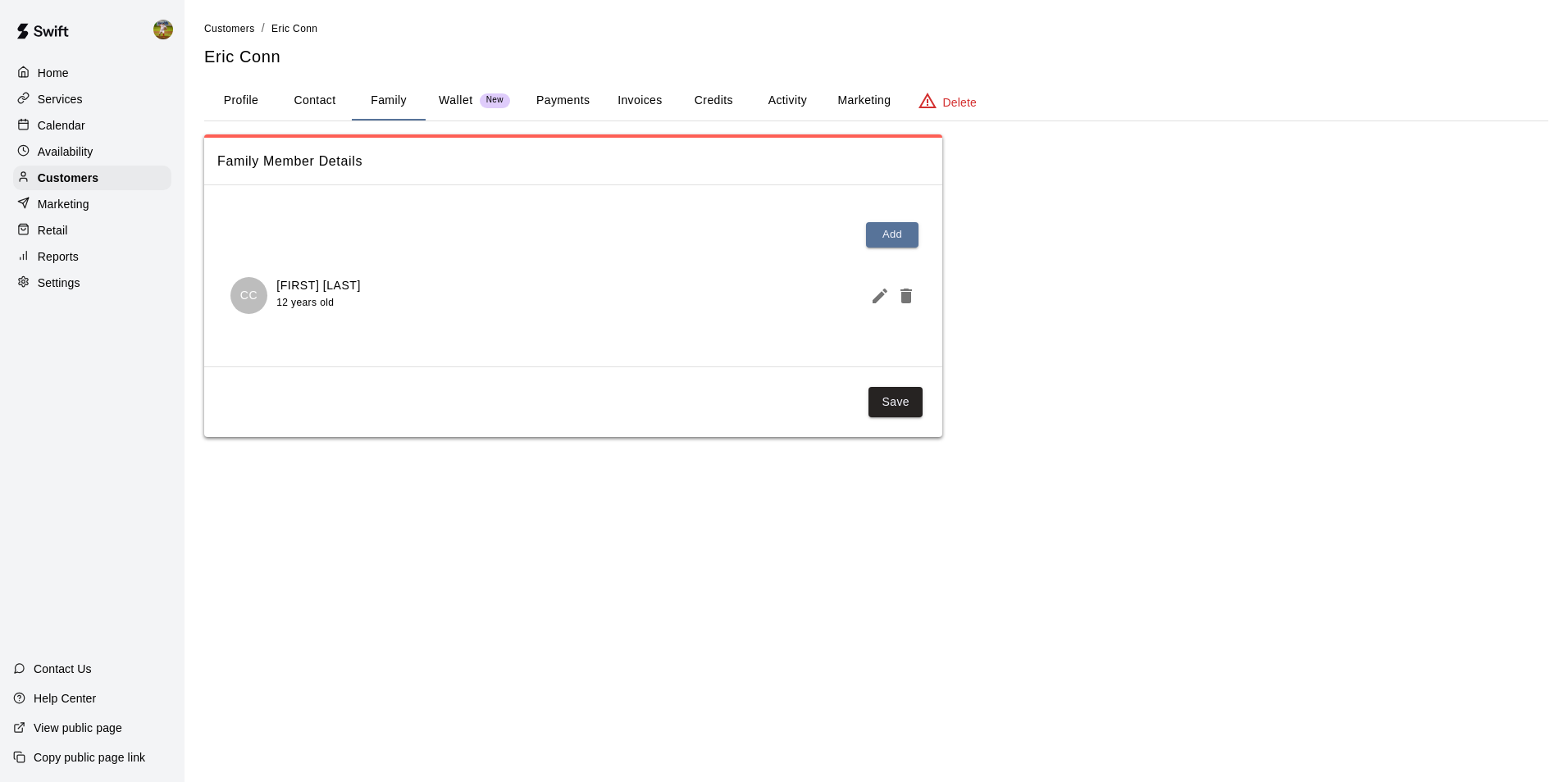 click on "Profile" at bounding box center [241, 101] 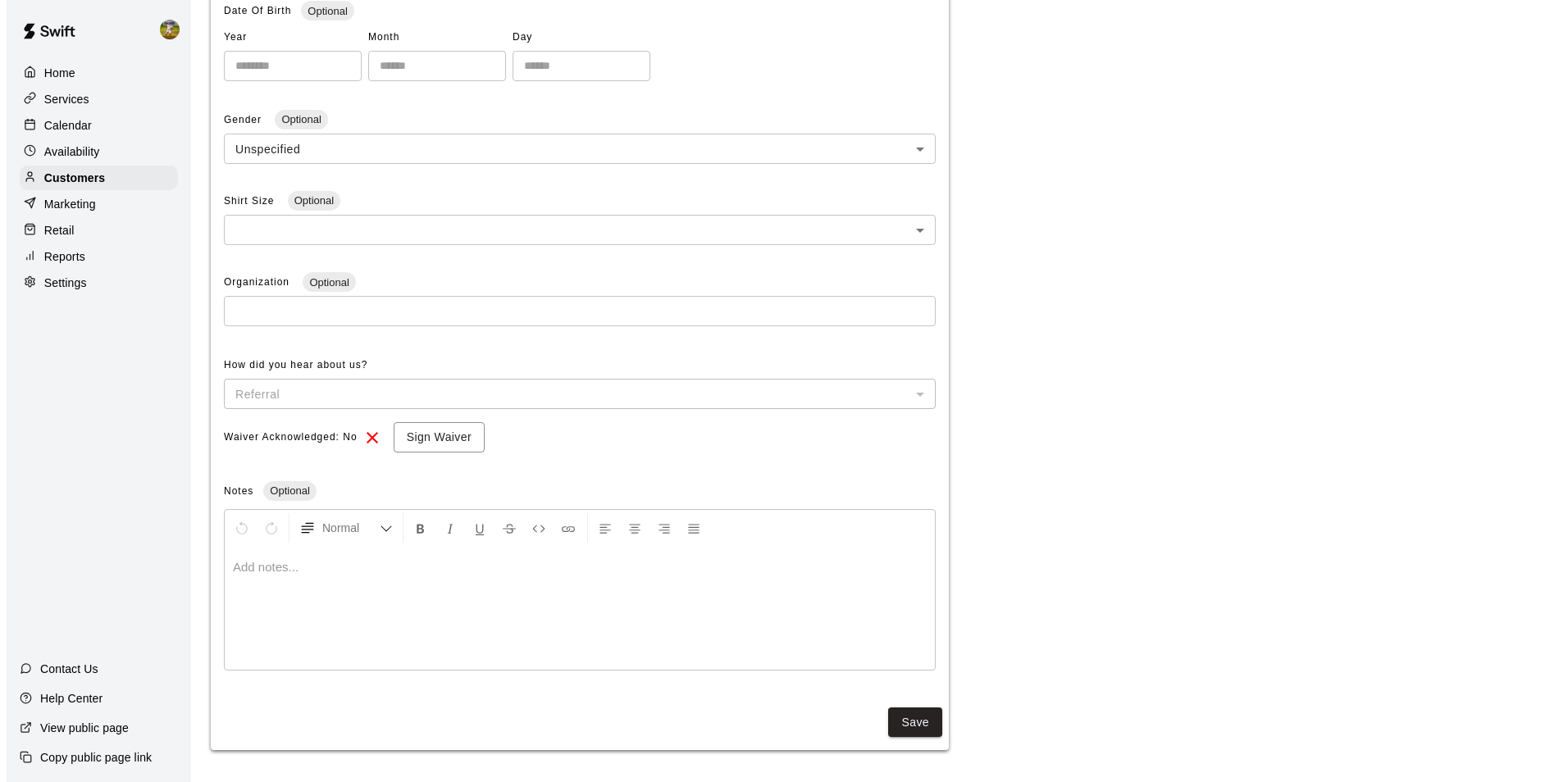 scroll, scrollTop: 383, scrollLeft: 0, axis: vertical 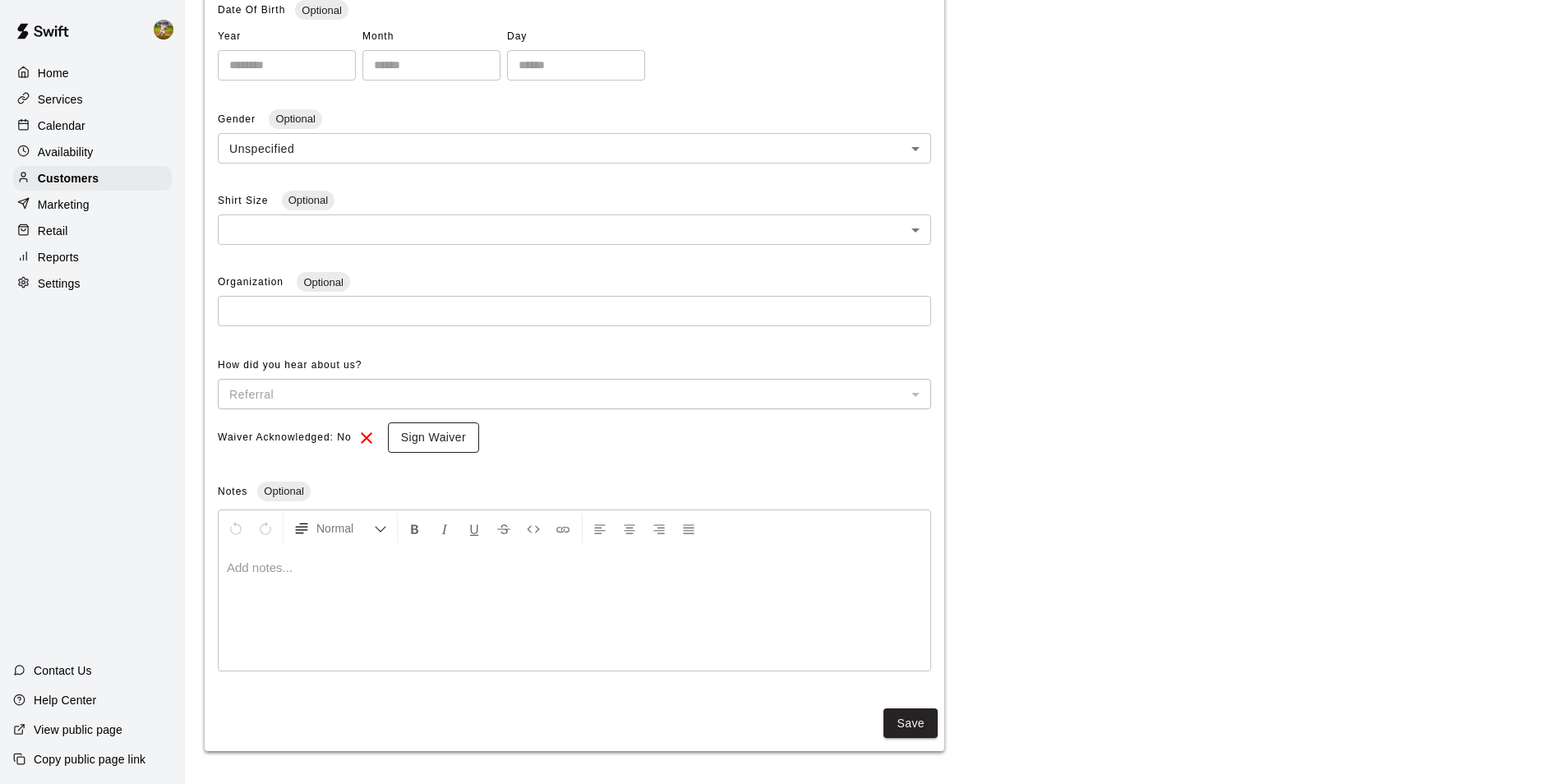 click on "Sign Waiver" at bounding box center (433, 437) 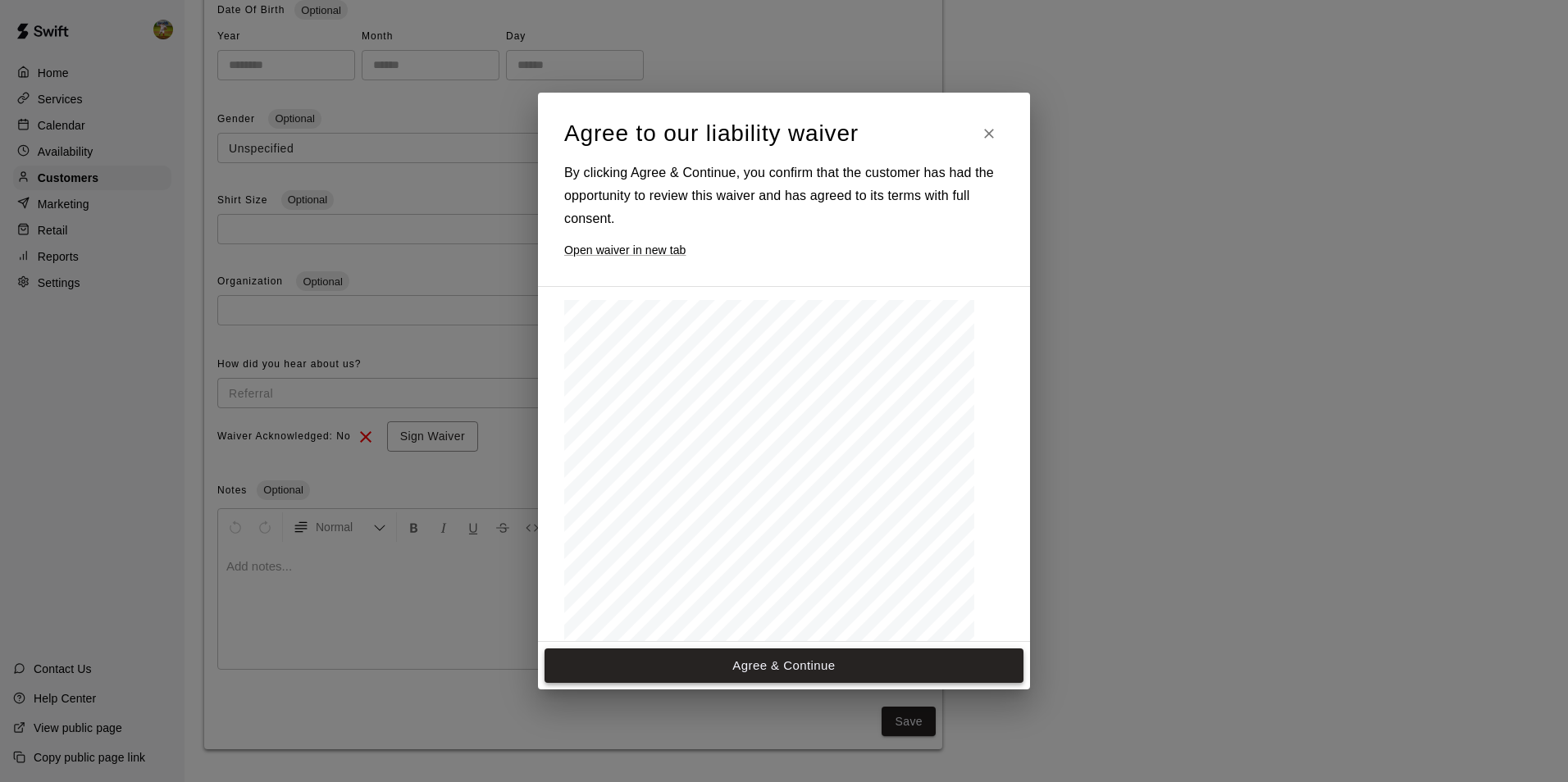 click on "Agree & Continue" at bounding box center (784, 666) 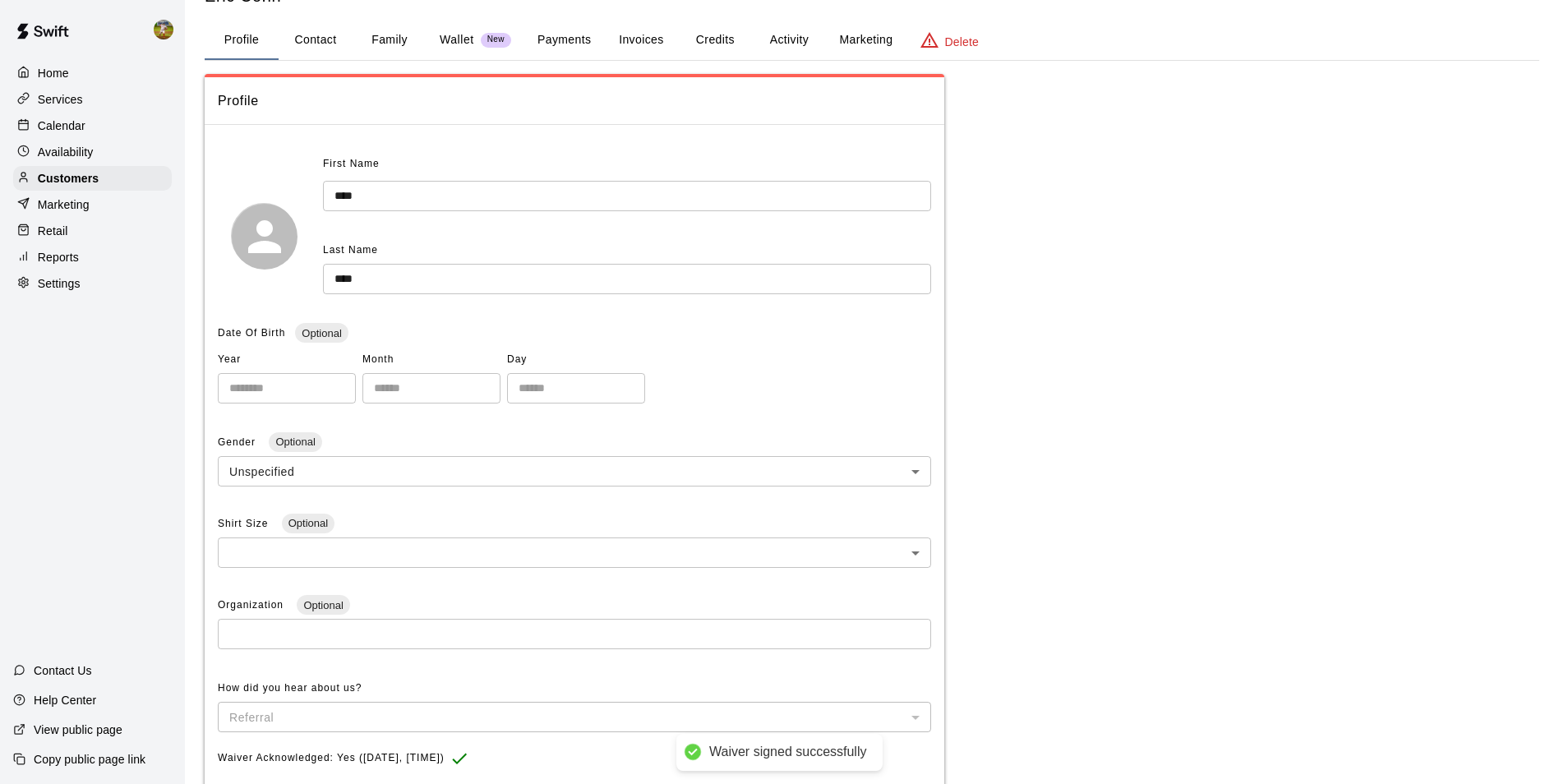 scroll, scrollTop: 0, scrollLeft: 0, axis: both 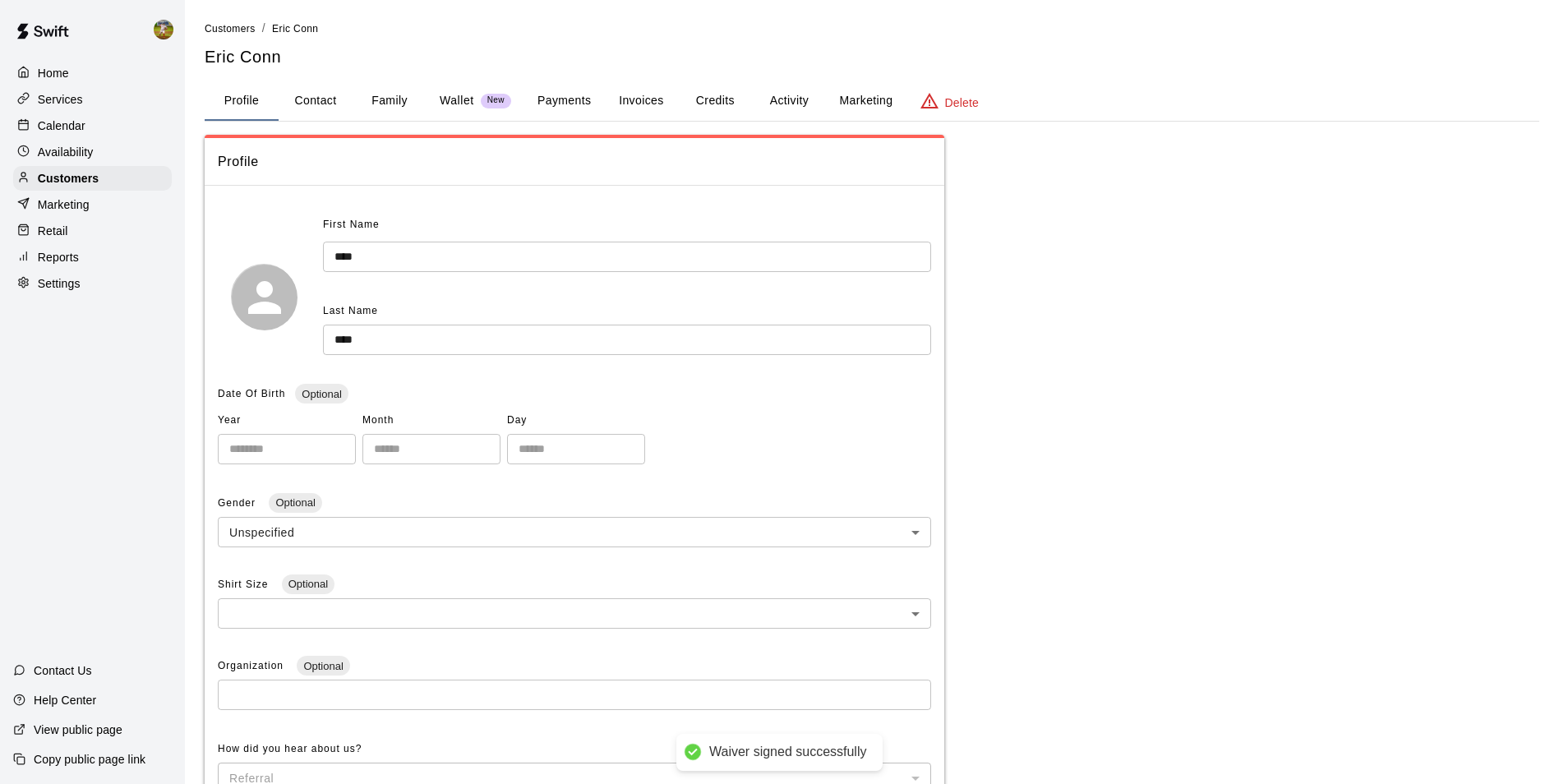 click on "Profile" at bounding box center (242, 101) 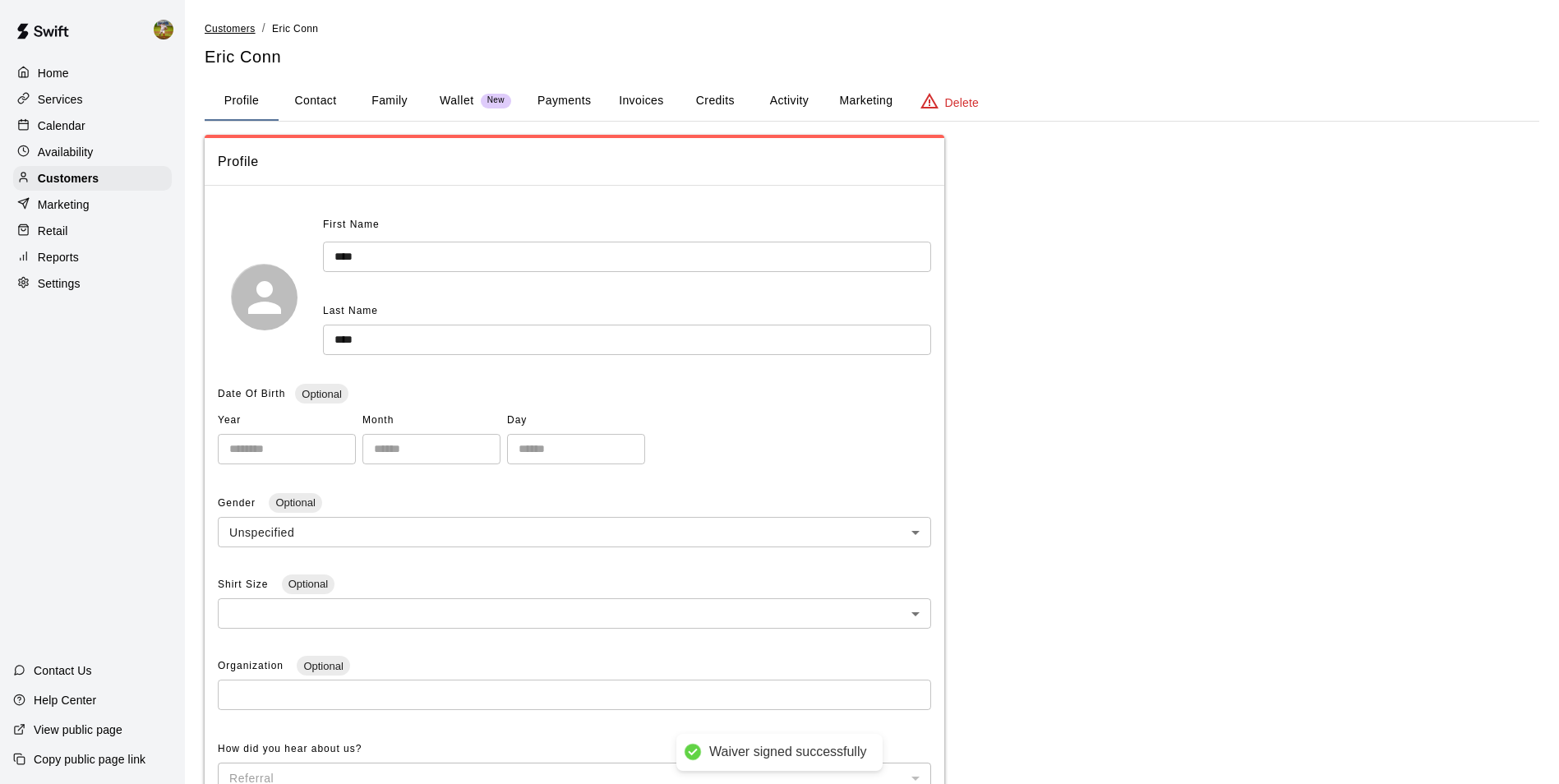 click on "Customers" at bounding box center (230, 29) 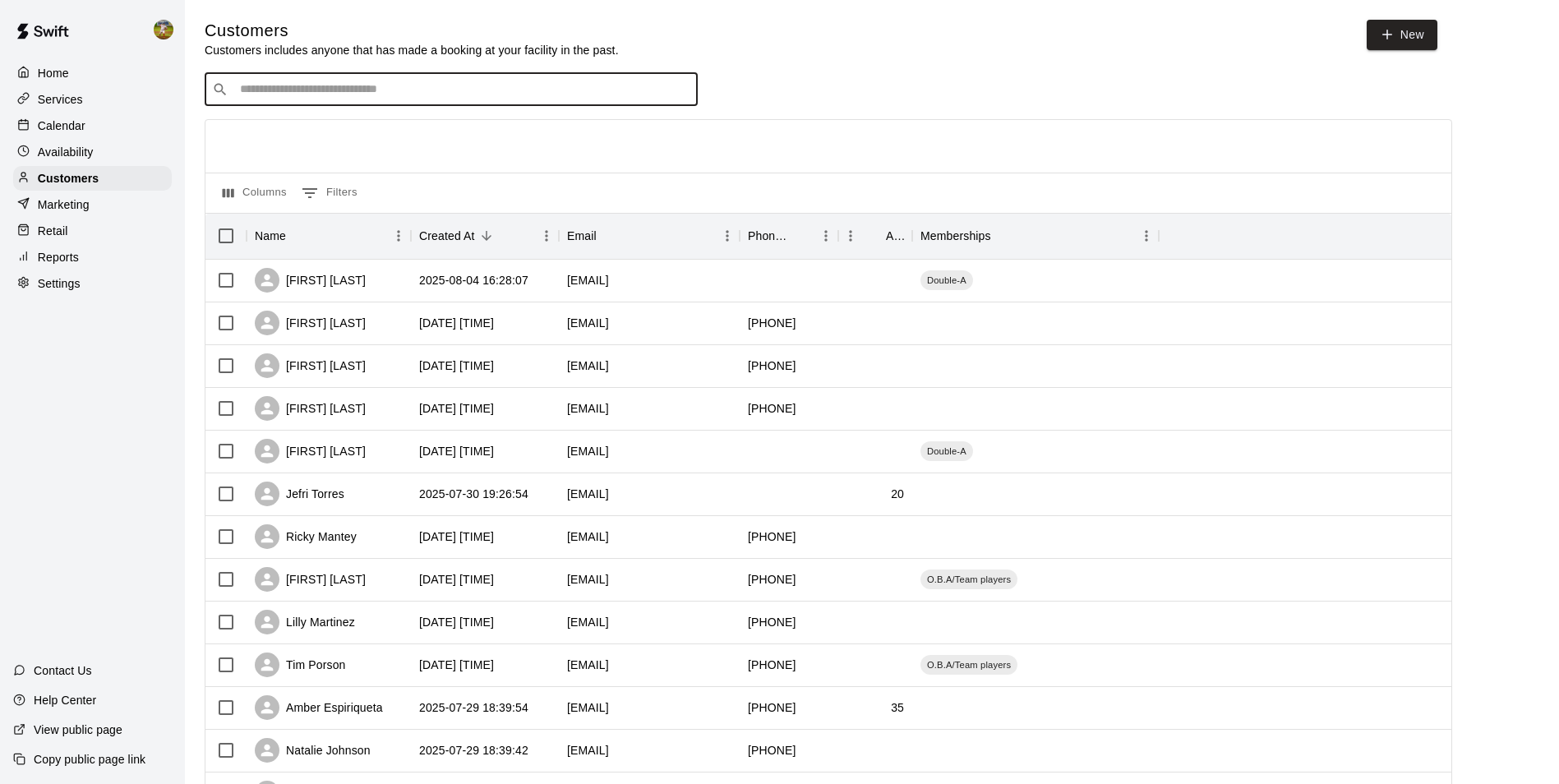 click at bounding box center (463, 90) 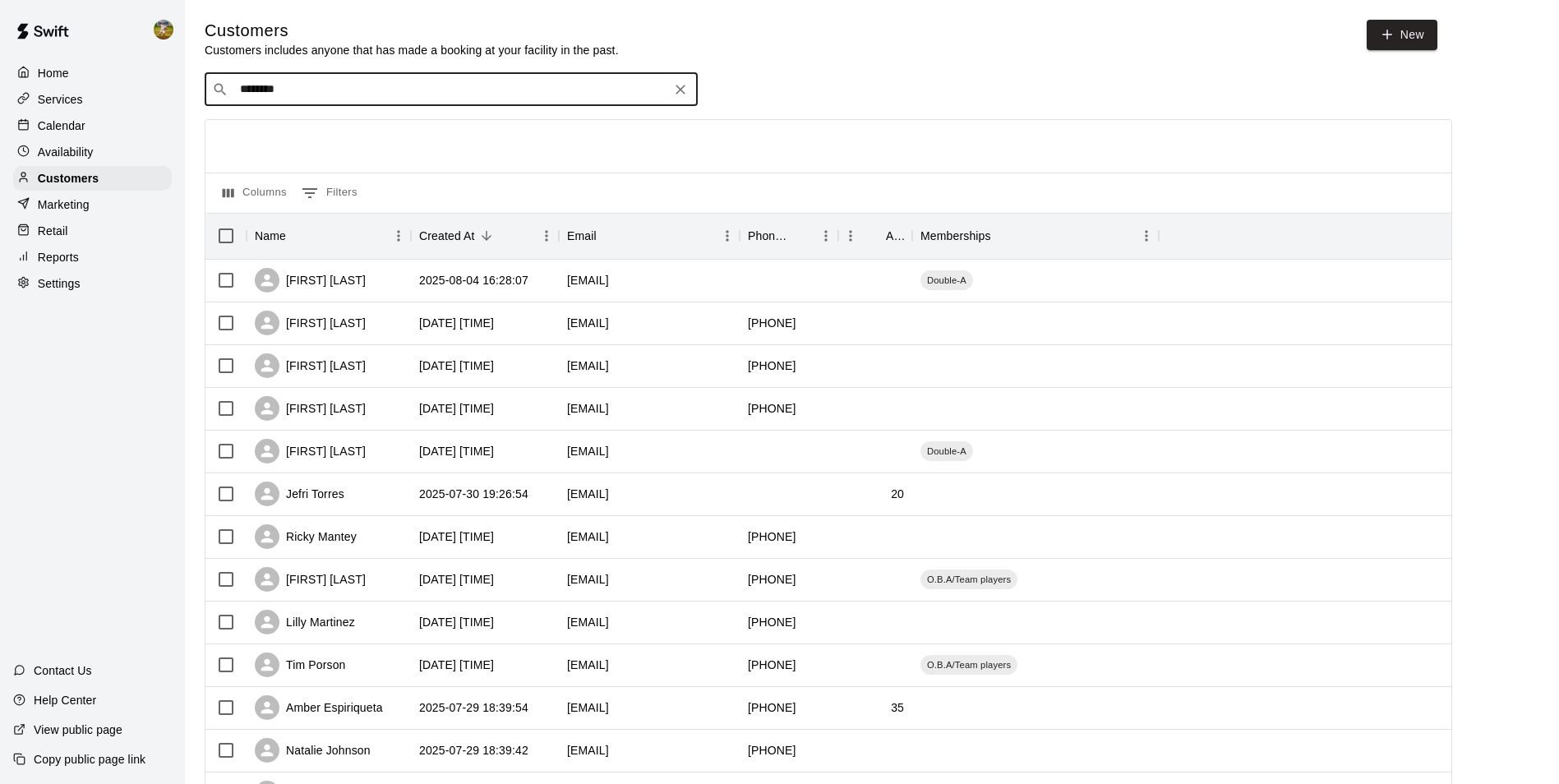 type on "********" 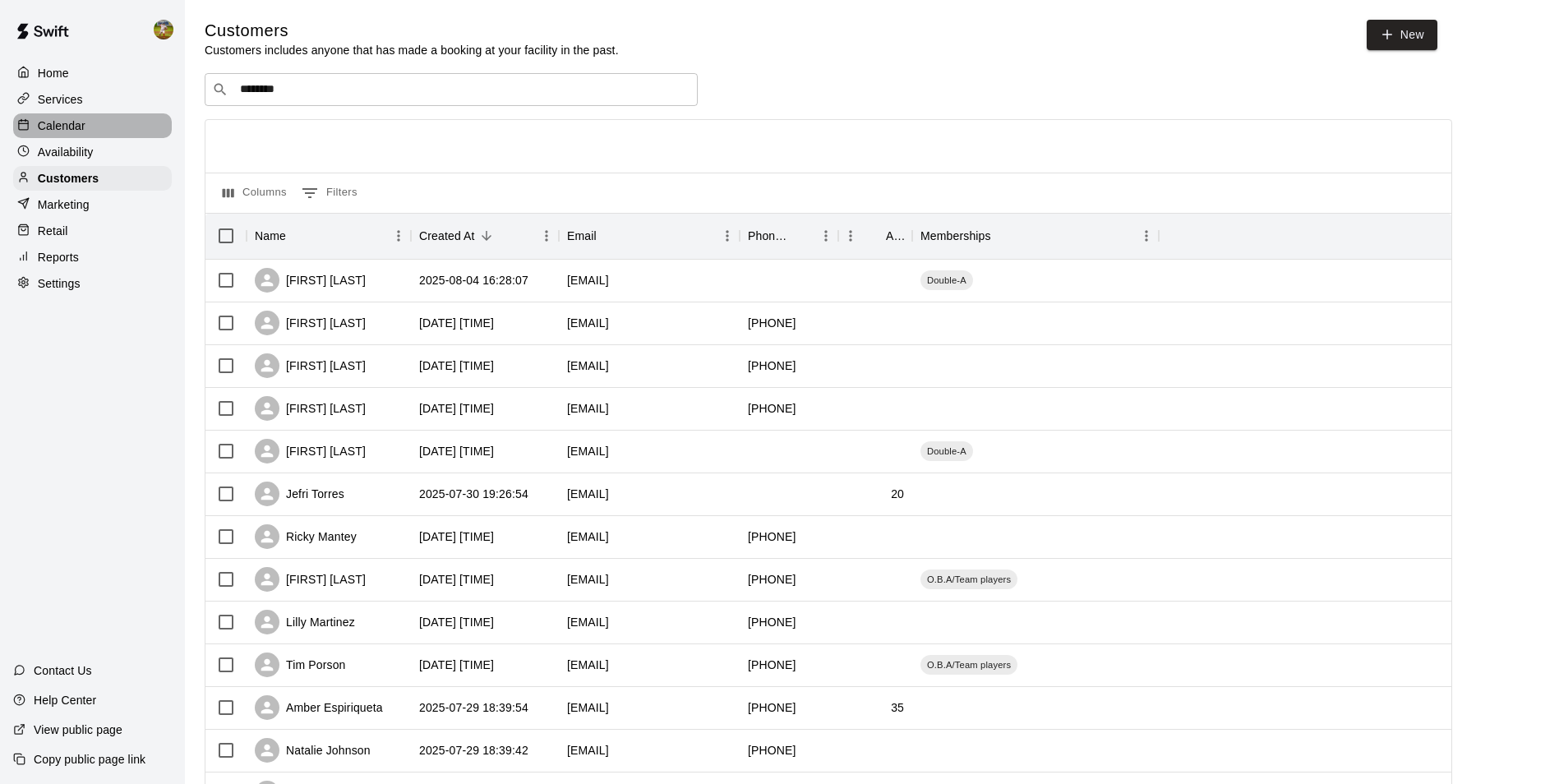 click on "Calendar" at bounding box center [62, 126] 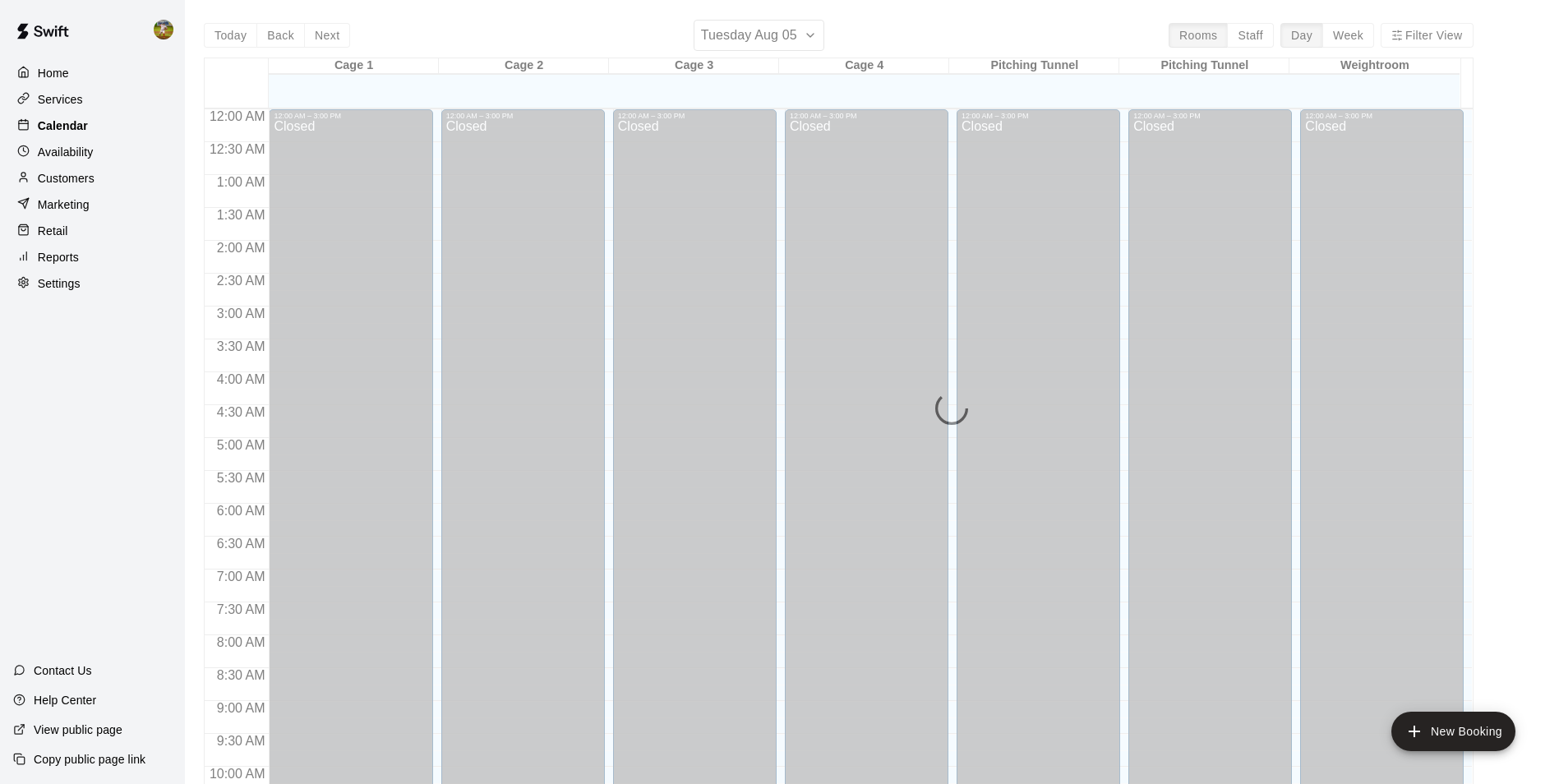 scroll, scrollTop: 835, scrollLeft: 0, axis: vertical 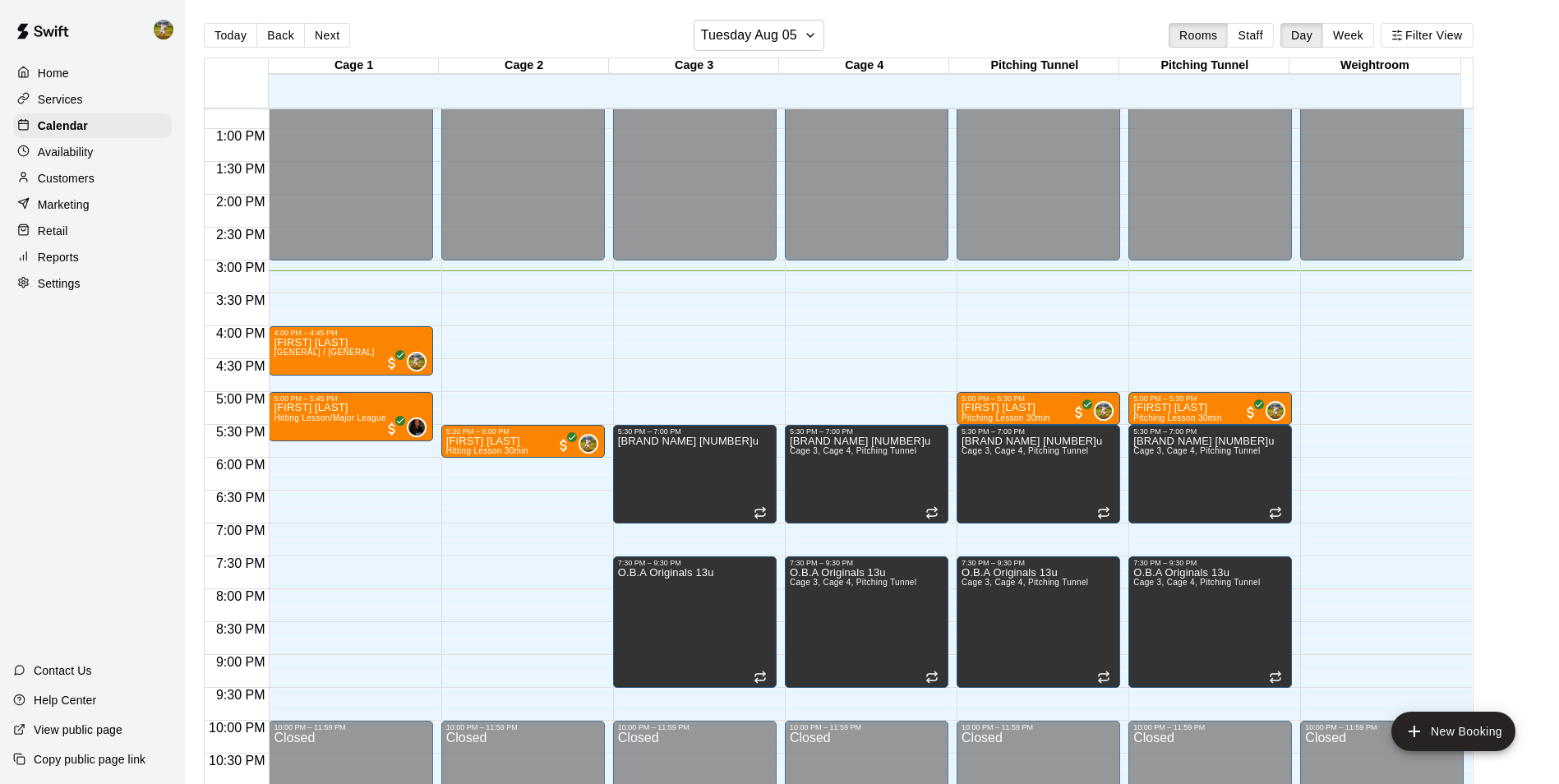 click on "Settings" at bounding box center [92, 284] 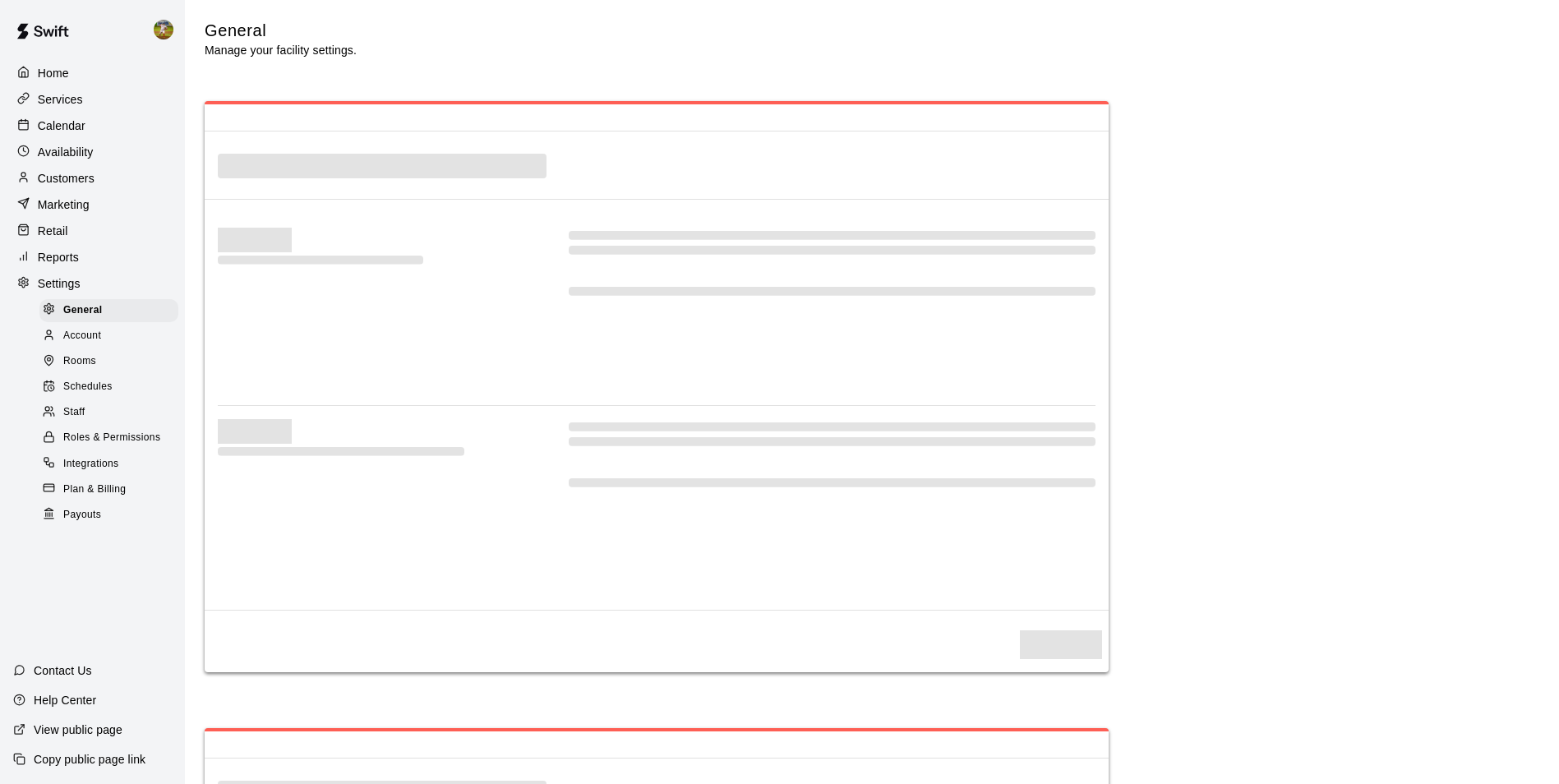 select on "**" 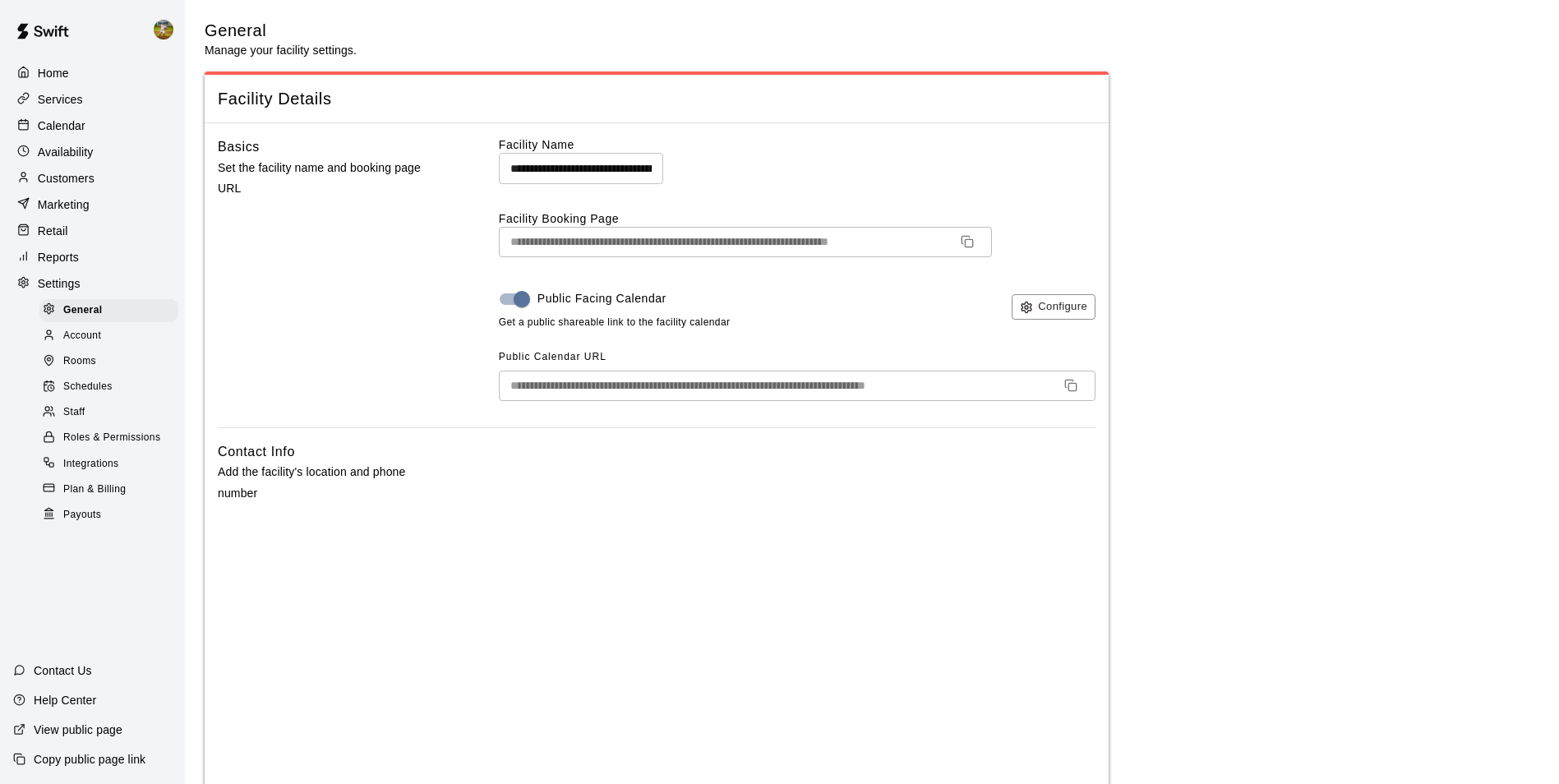 click on "Staff" at bounding box center [108, 413] 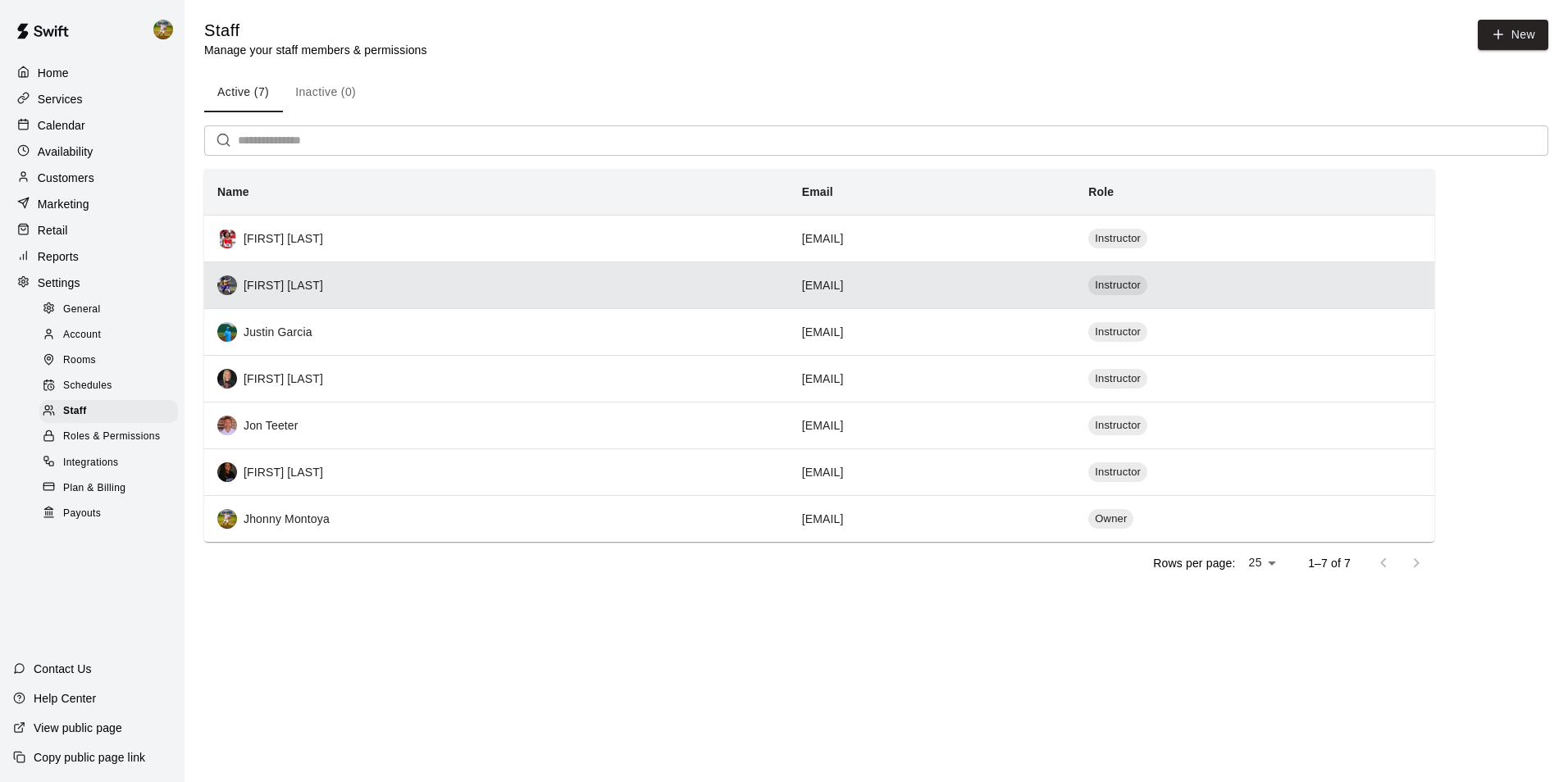 click on "[FIRST] [LAST]" at bounding box center [496, 285] 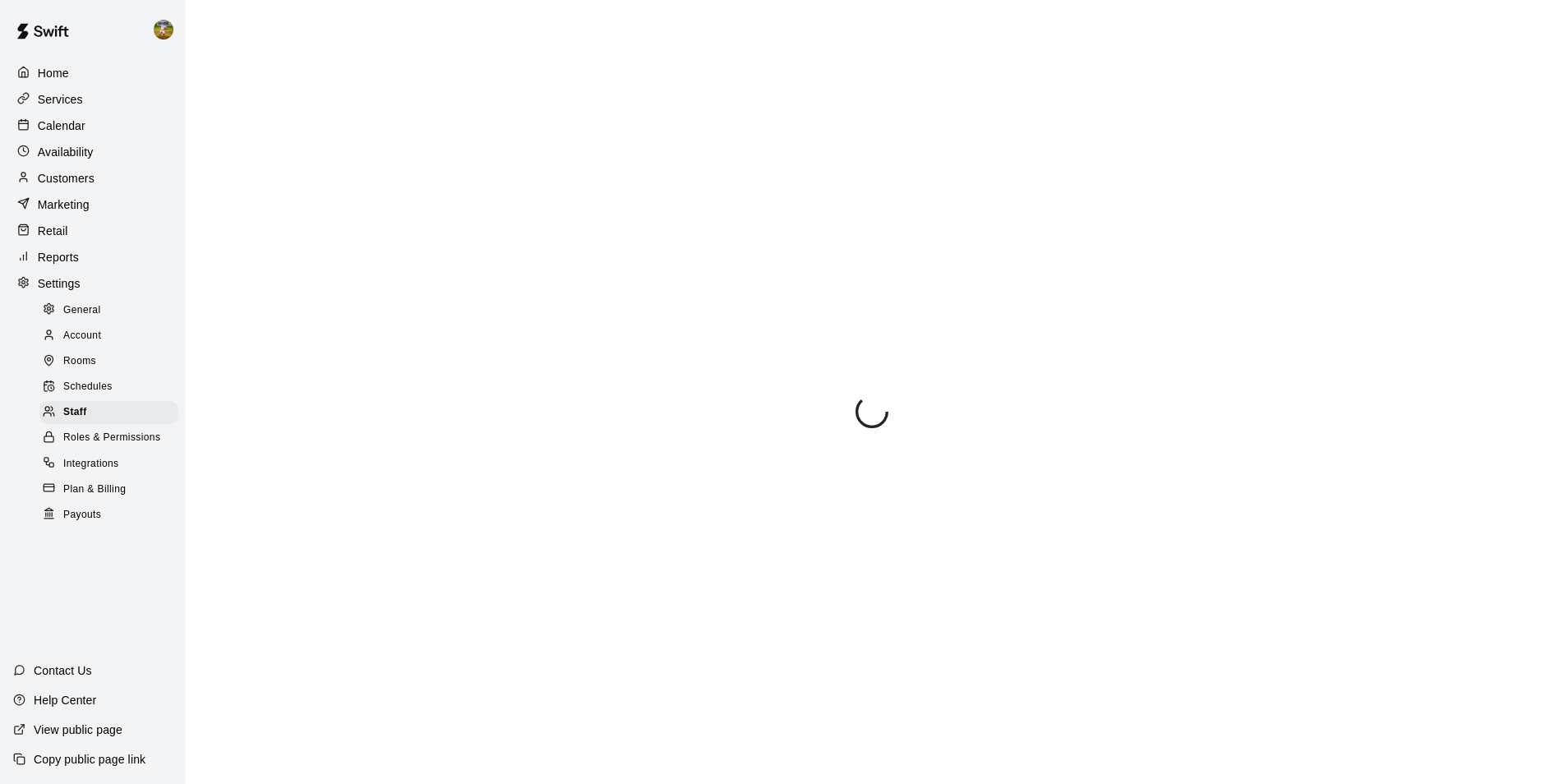 select on "**" 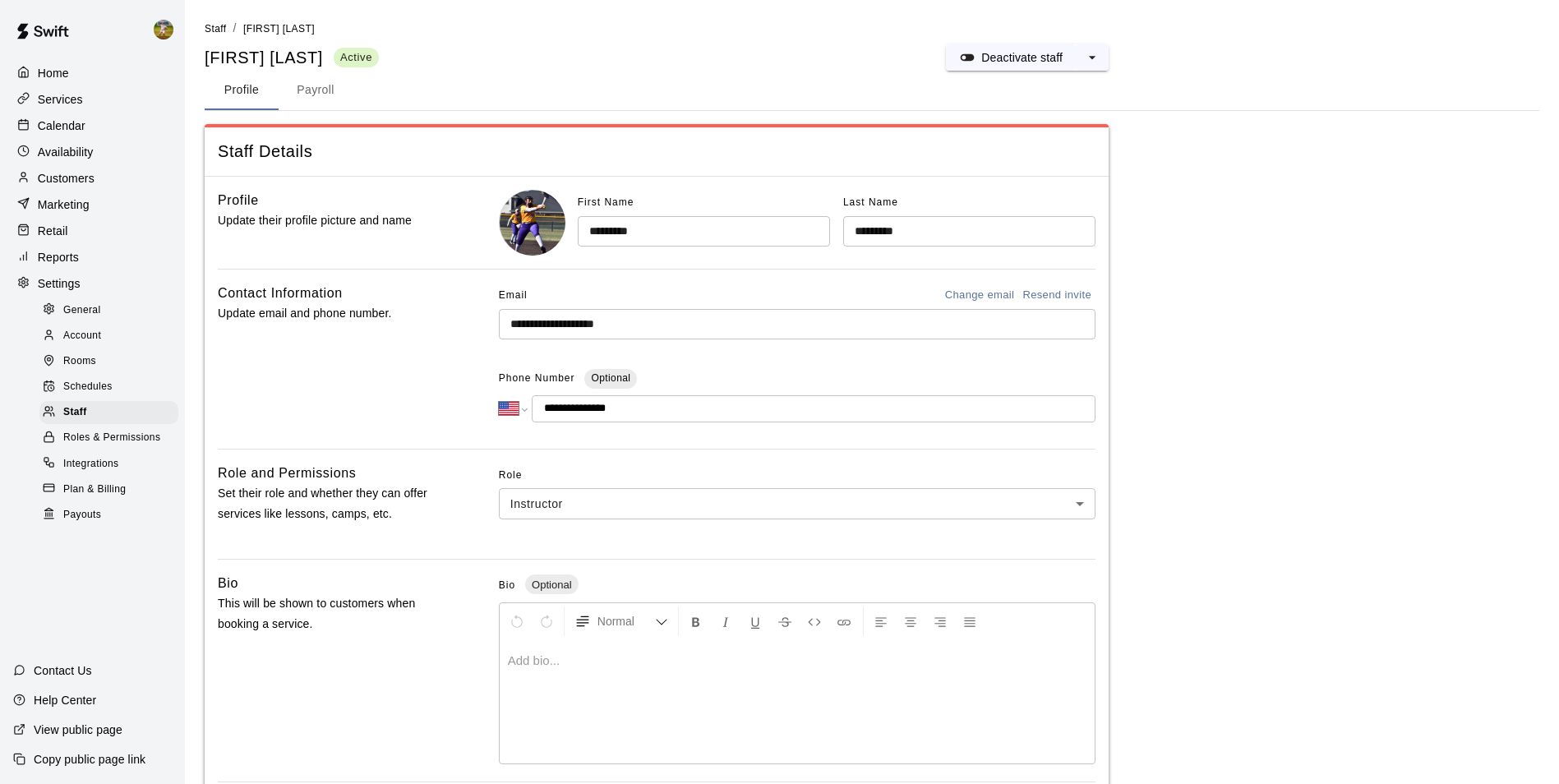 click on "Payroll" at bounding box center (316, 90) 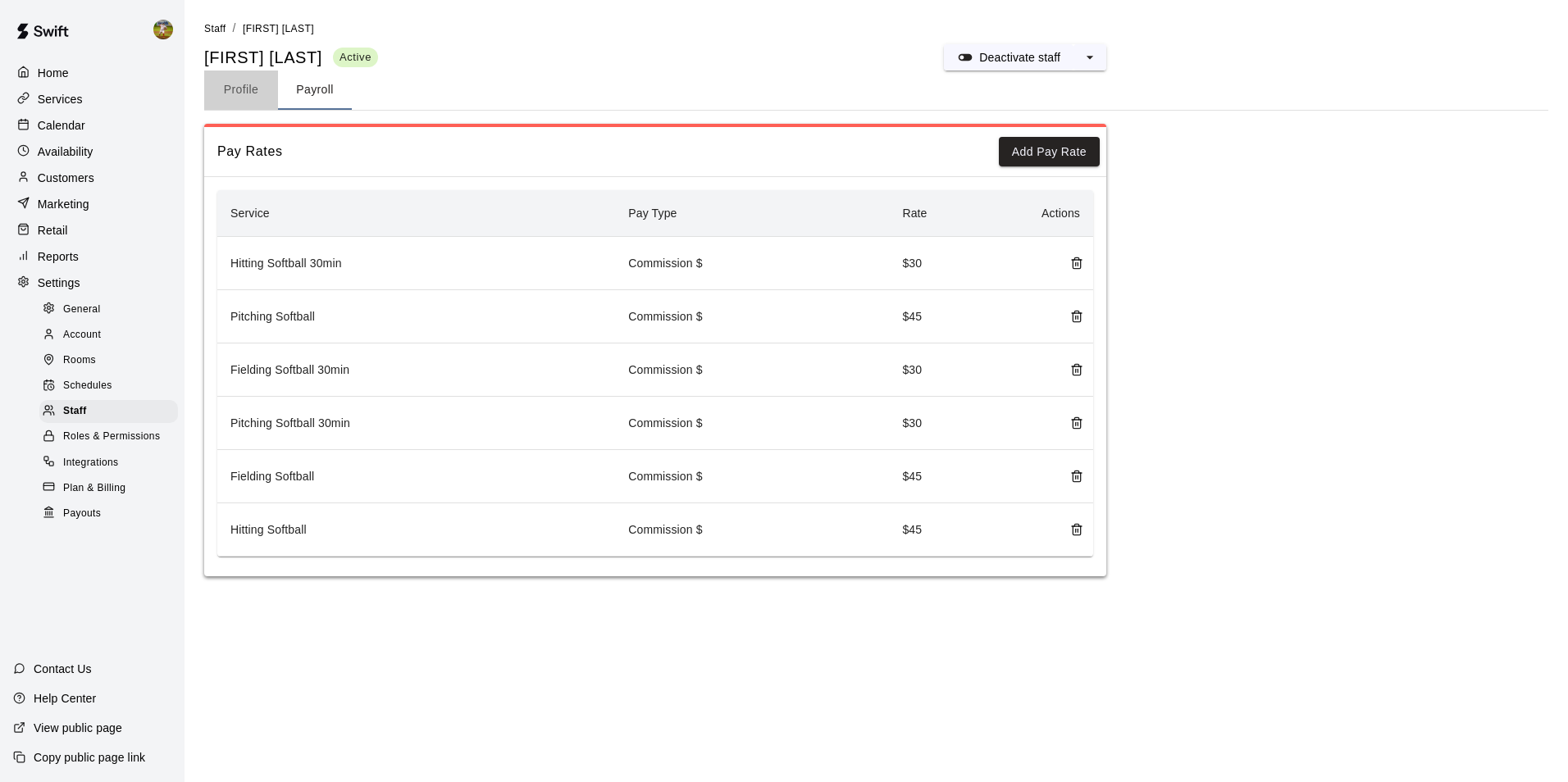 click on "Profile" at bounding box center [241, 90] 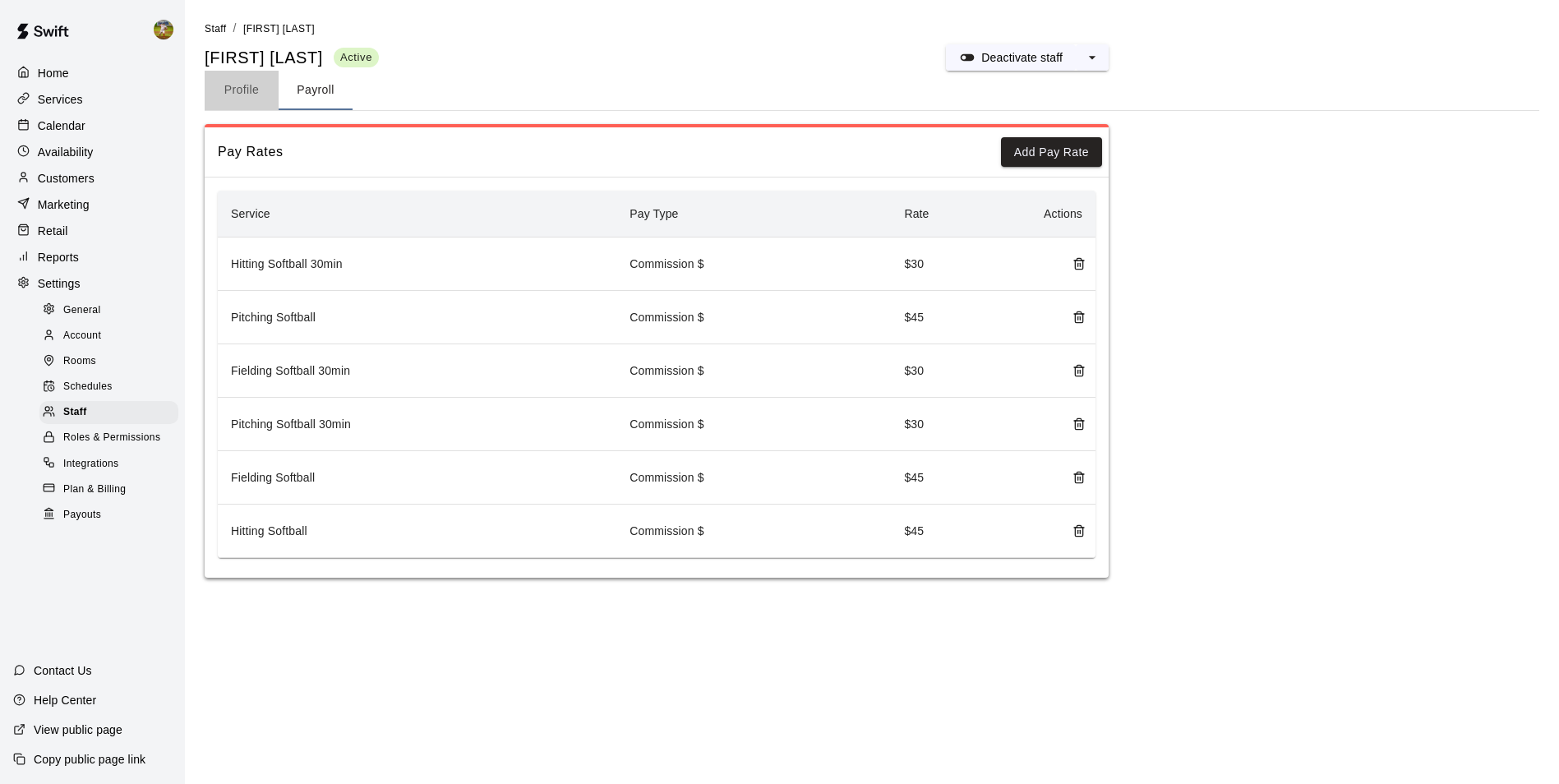 select on "**" 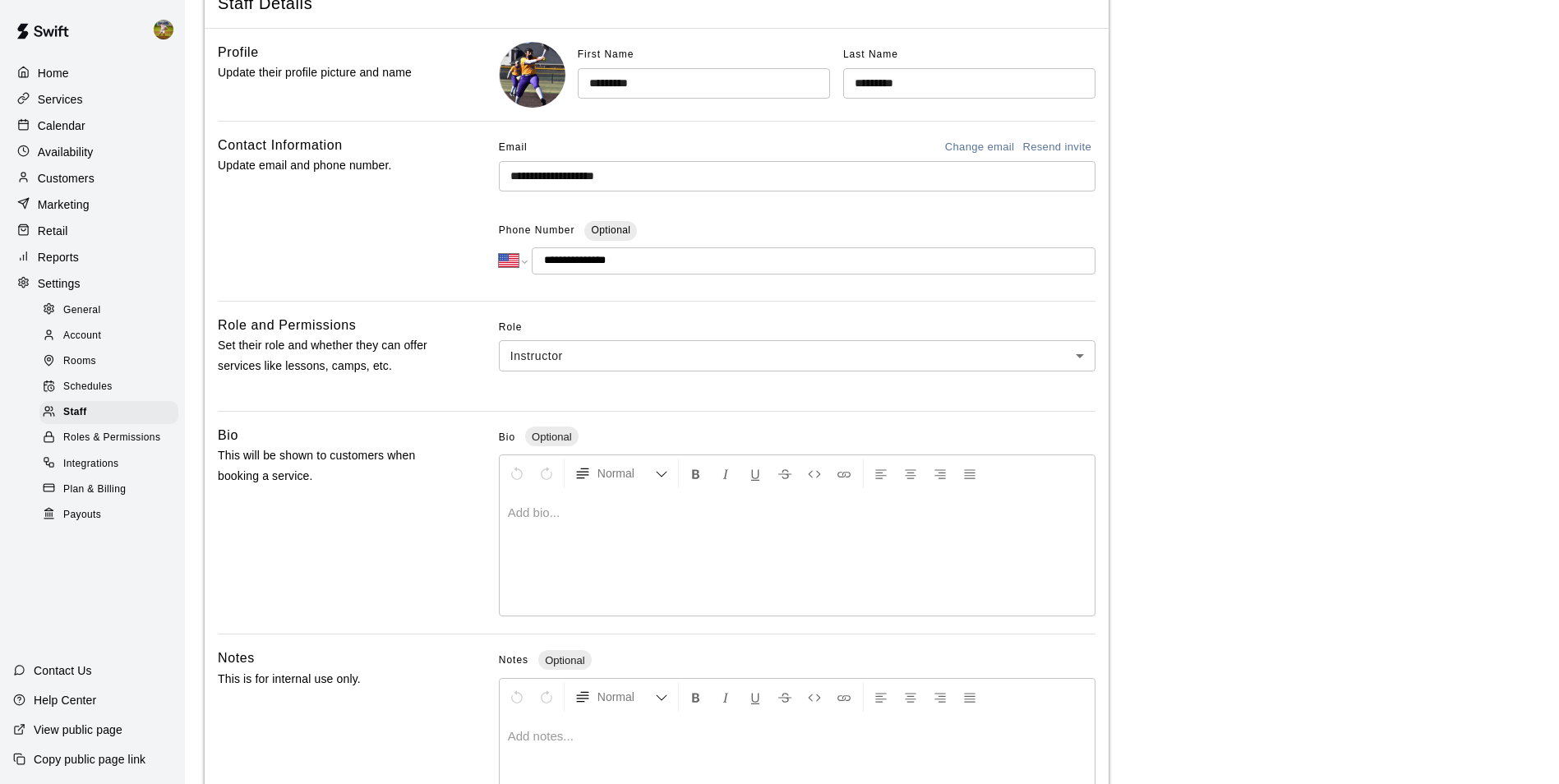 scroll, scrollTop: 0, scrollLeft: 0, axis: both 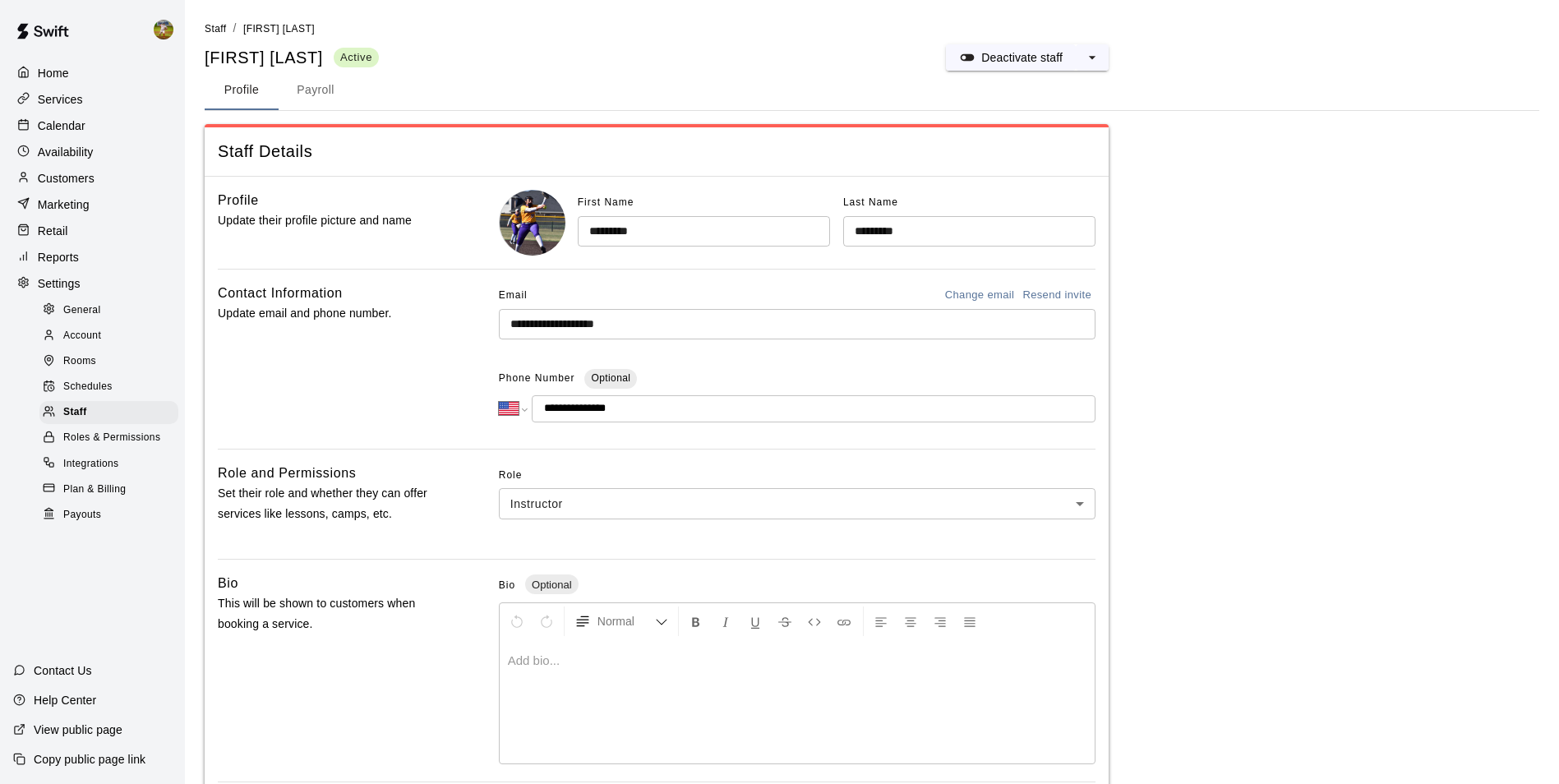 click on "Email   Change email Resend invite" at bounding box center (797, 296) 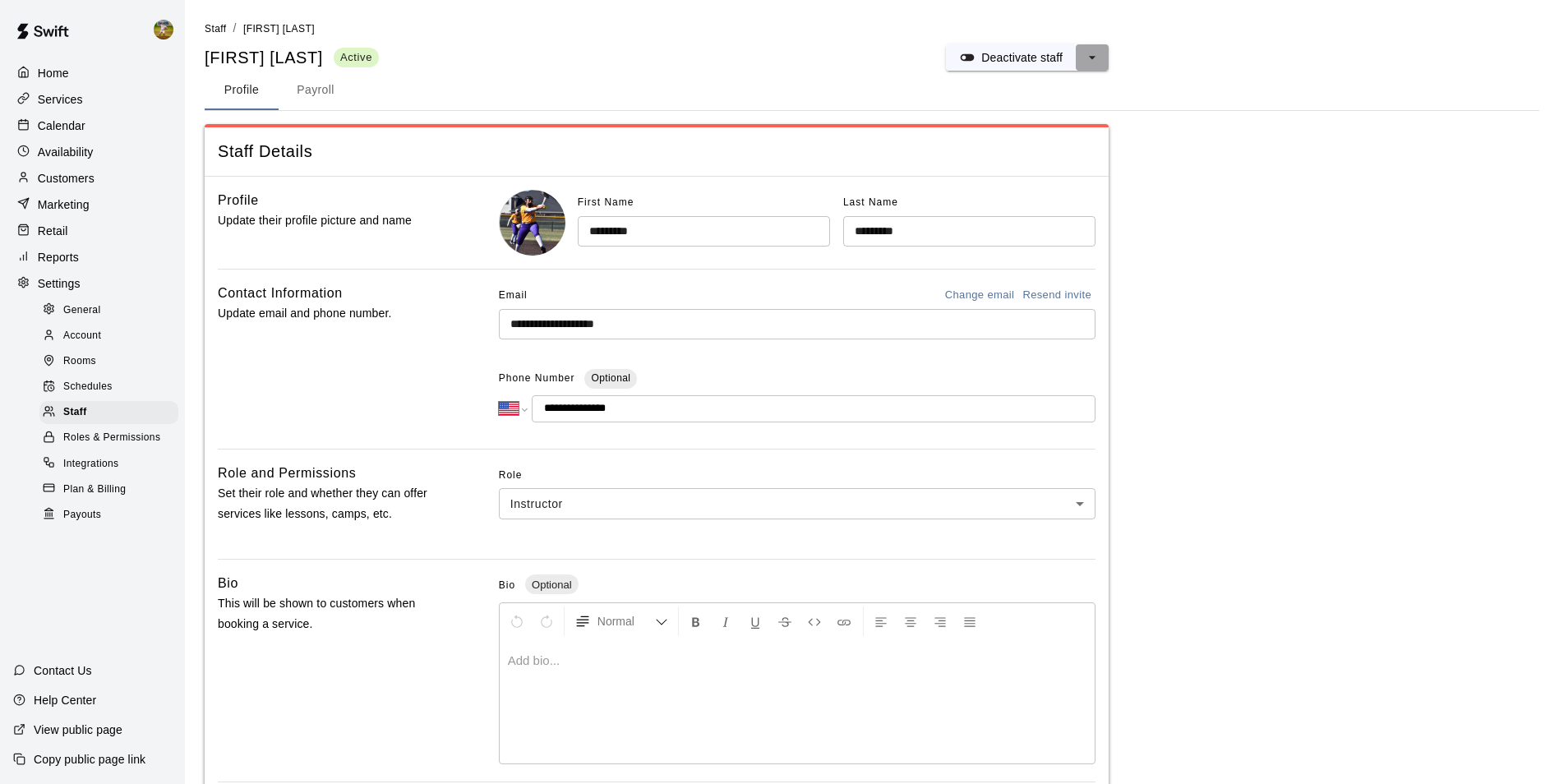 click 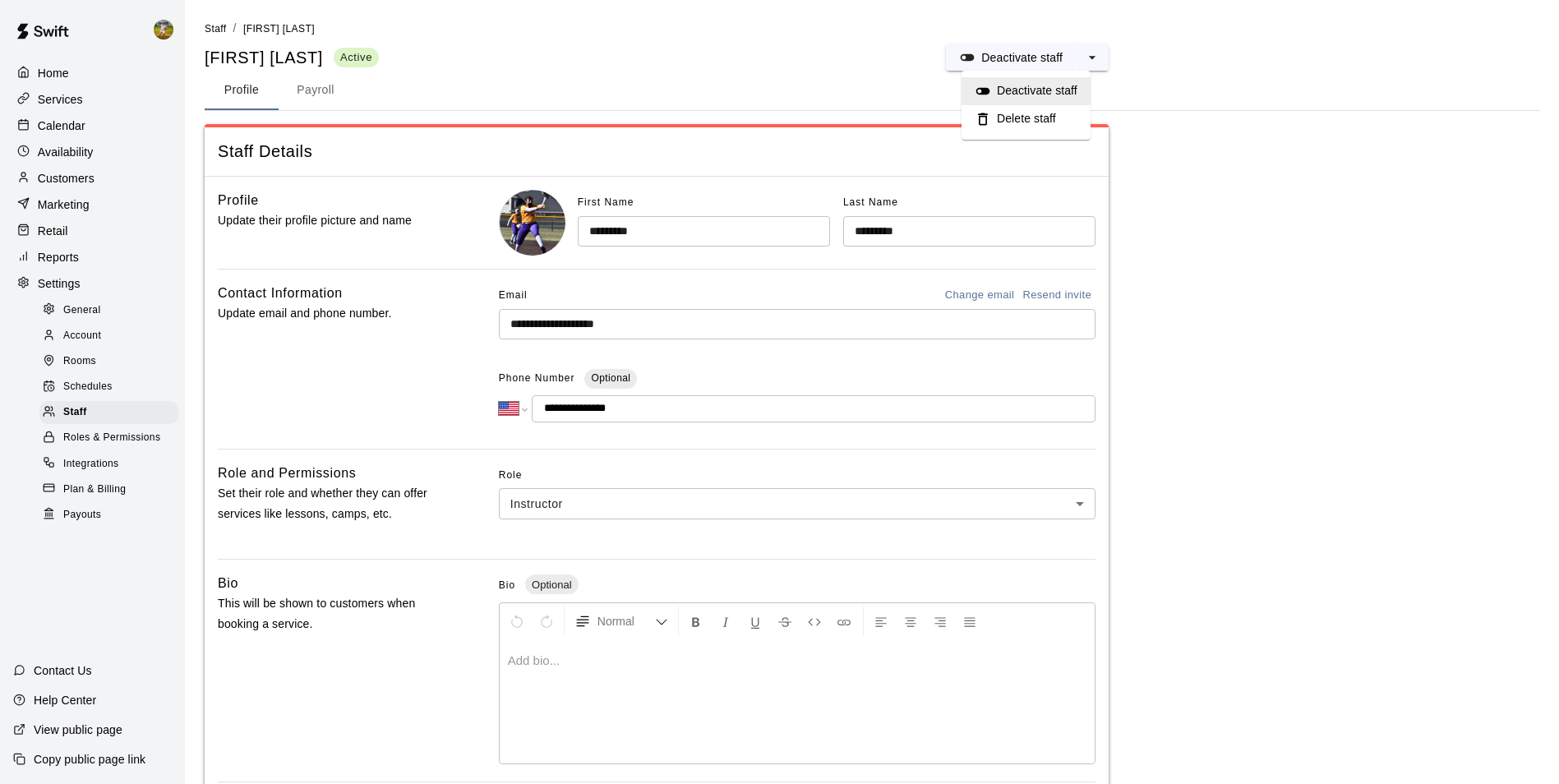 click on "Profile Payroll" at bounding box center (872, 90) 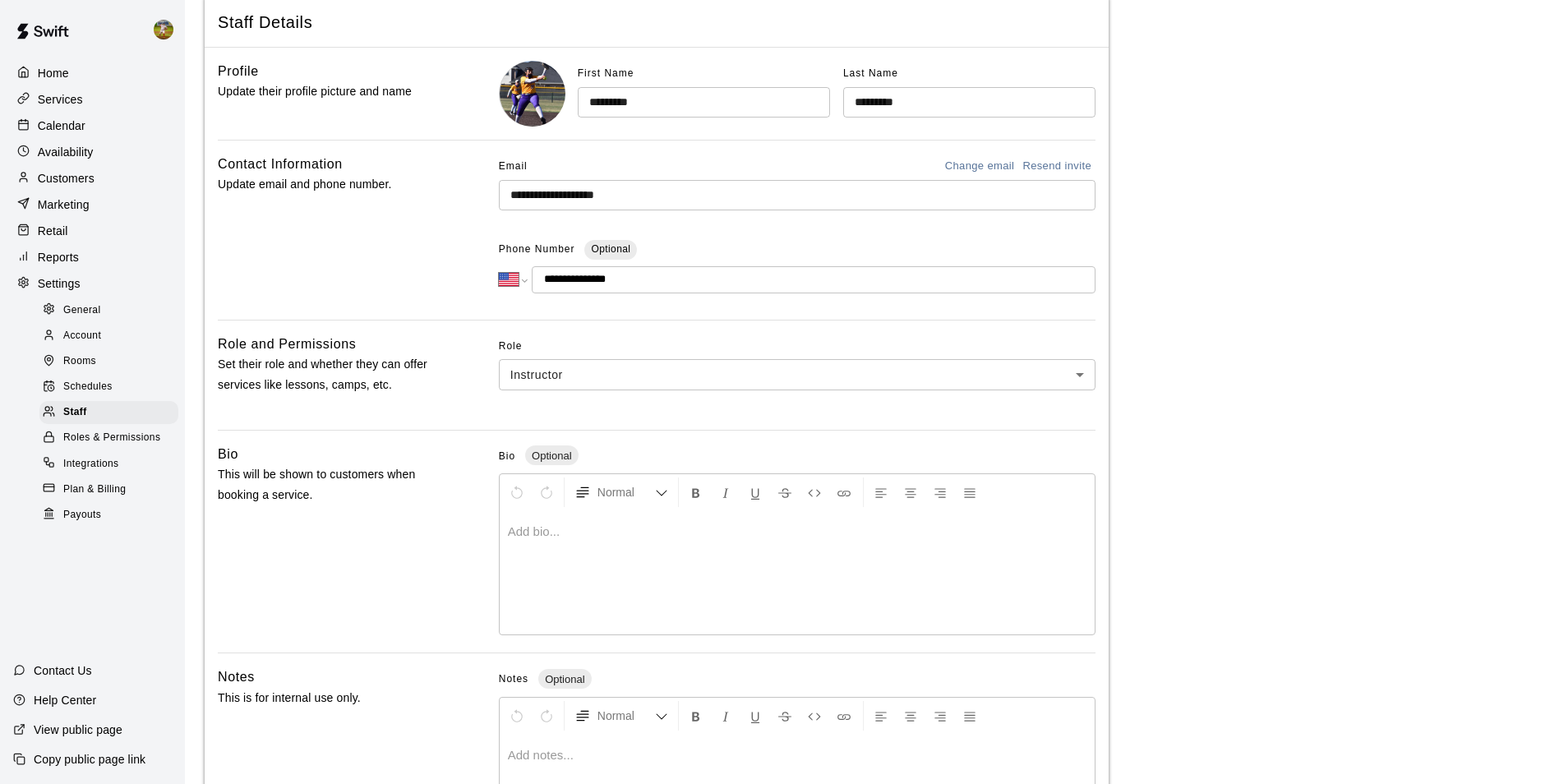 scroll, scrollTop: 298, scrollLeft: 0, axis: vertical 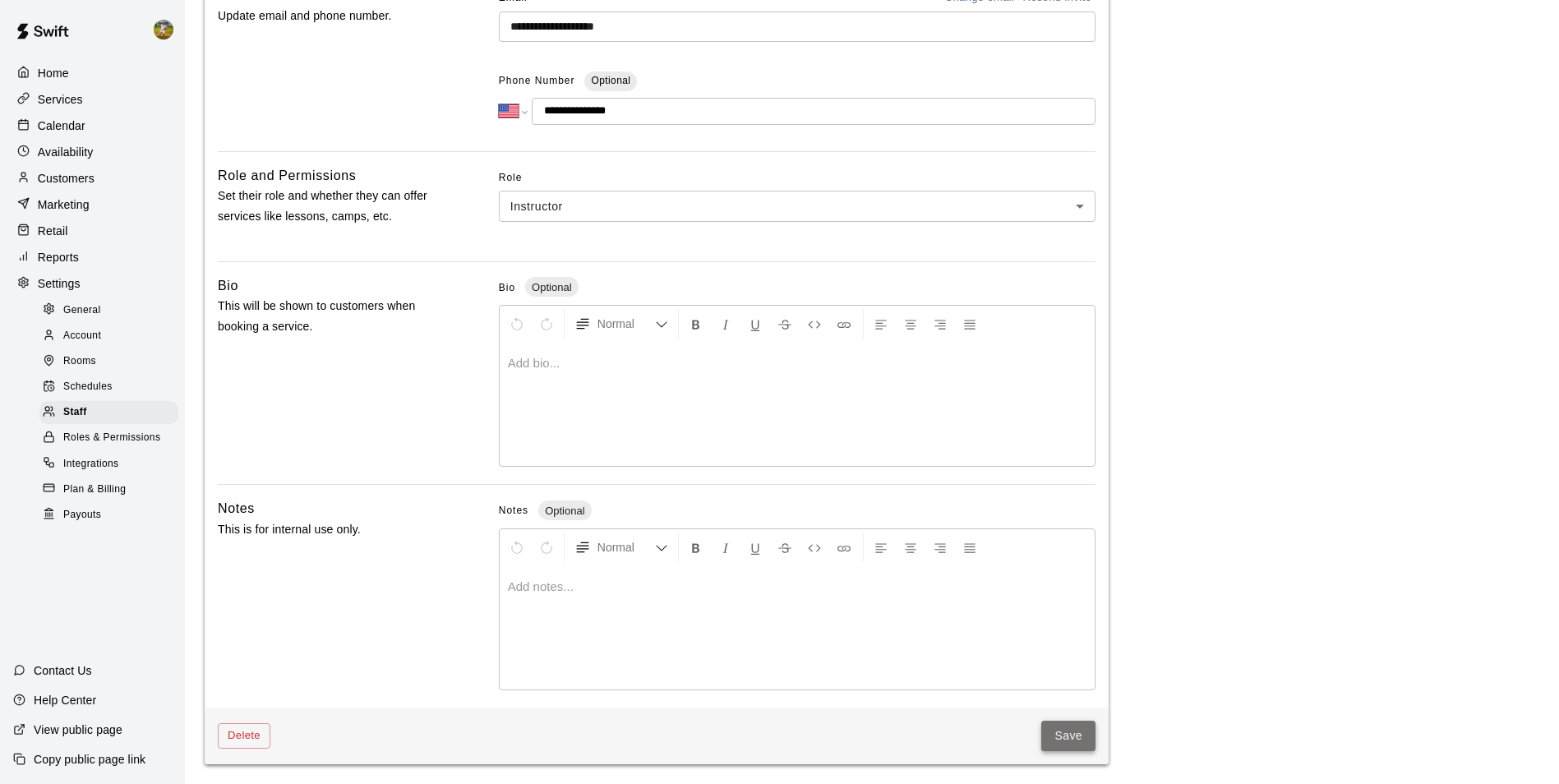 click on "Save" at bounding box center [1068, 736] 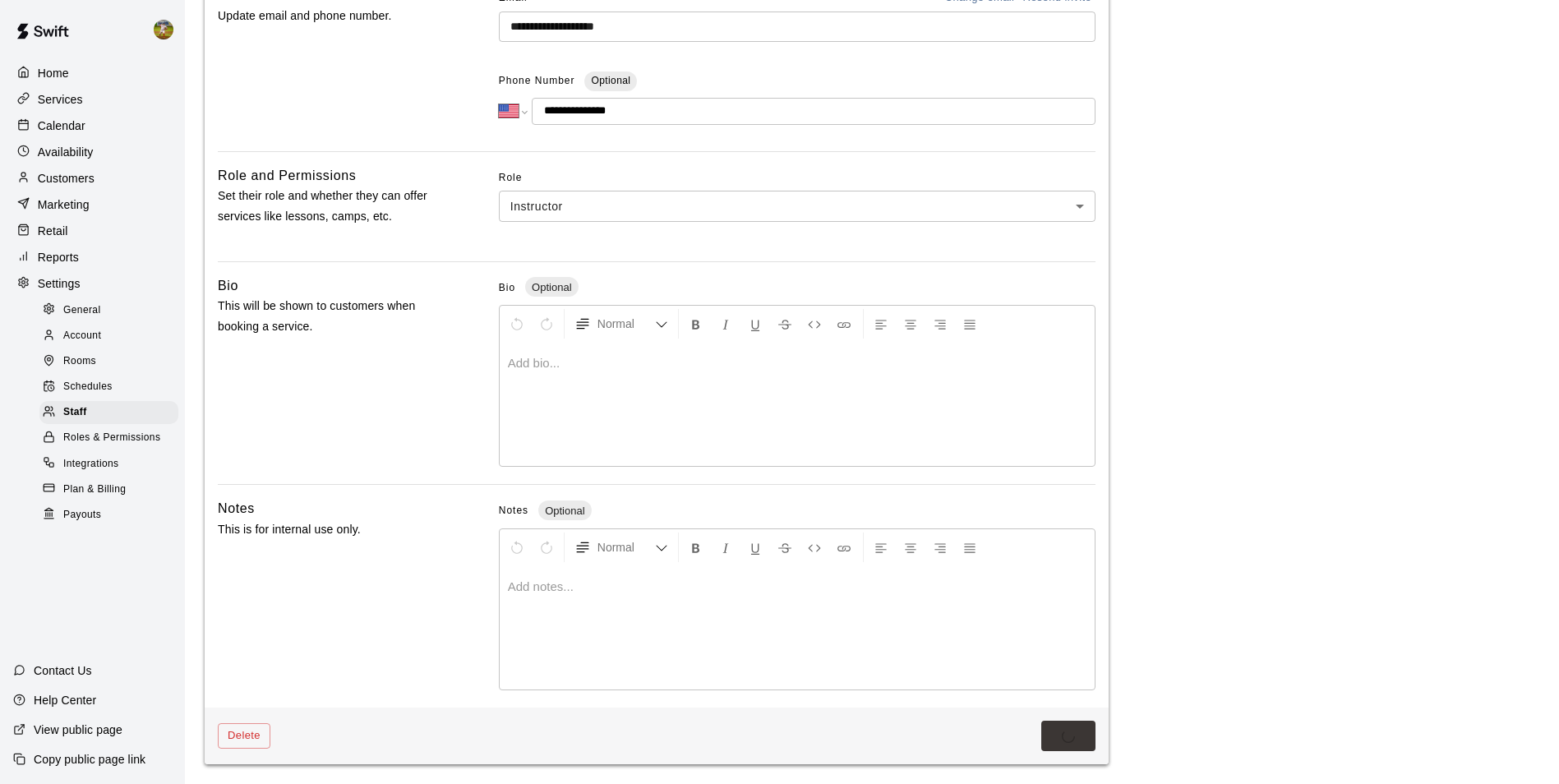 scroll, scrollTop: 0, scrollLeft: 0, axis: both 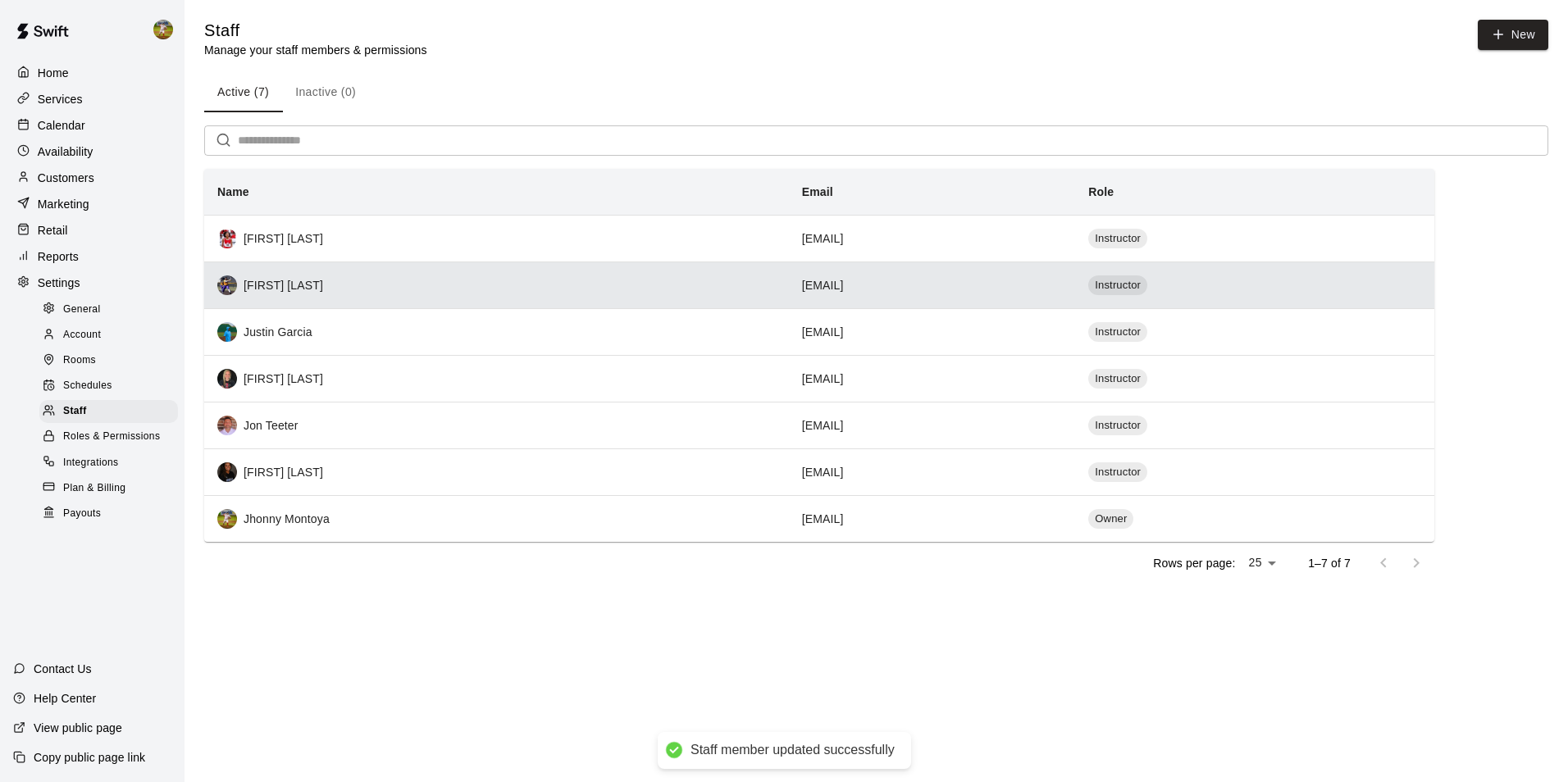 click on "[EMAIL]" at bounding box center [932, 284] 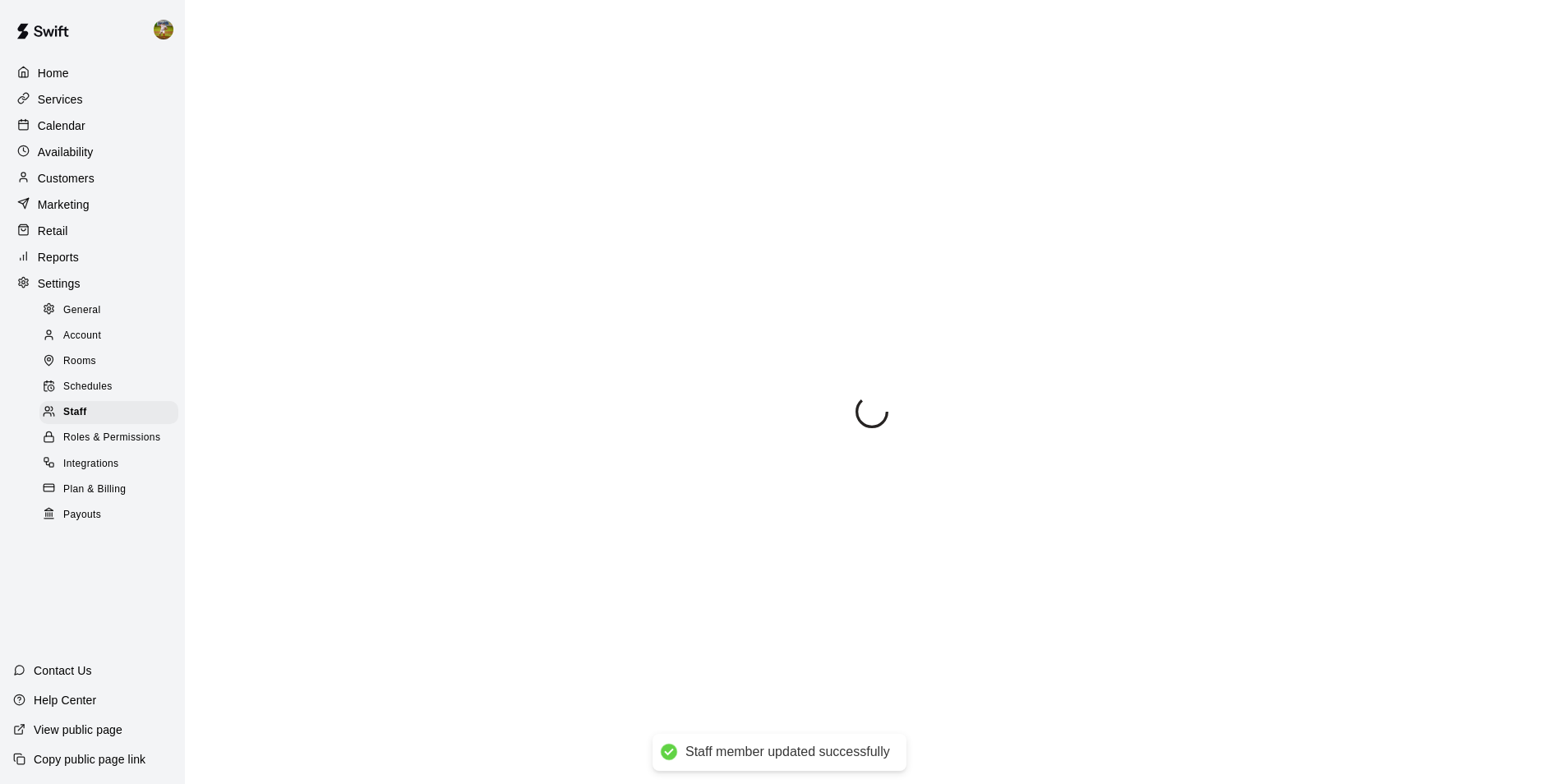 select on "**" 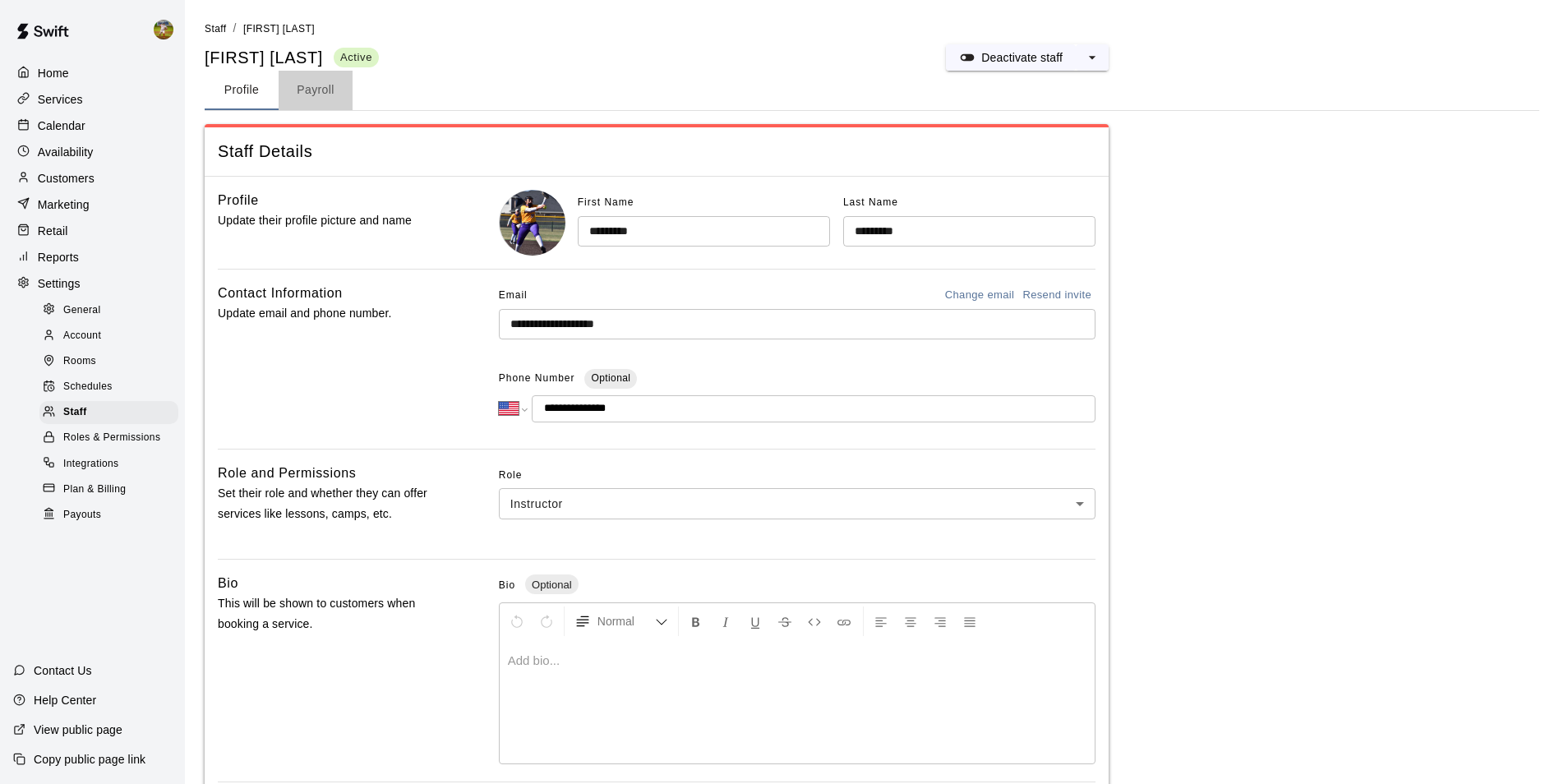 click on "Payroll" at bounding box center [316, 90] 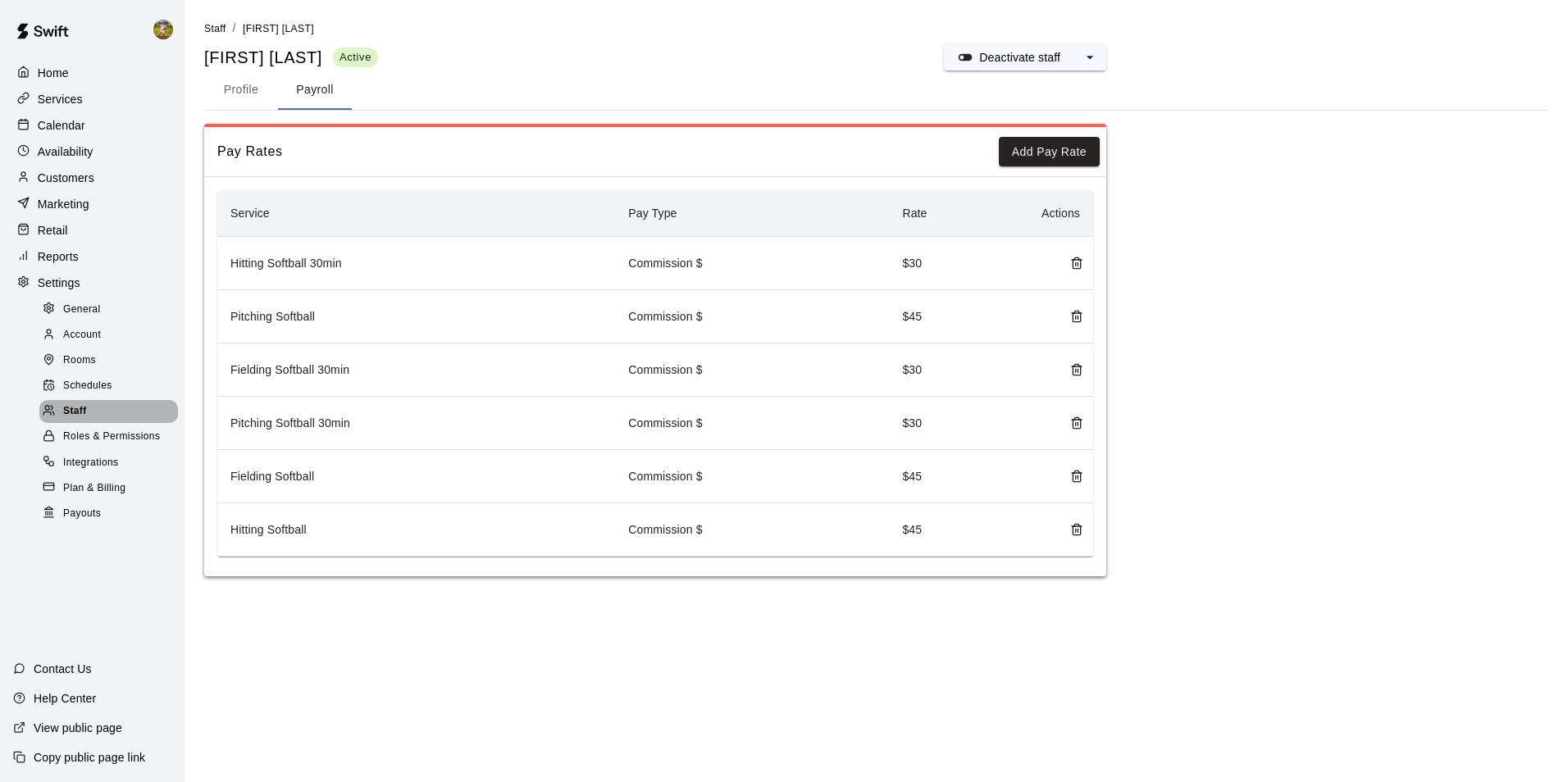 click on "Staff" at bounding box center [75, 411] 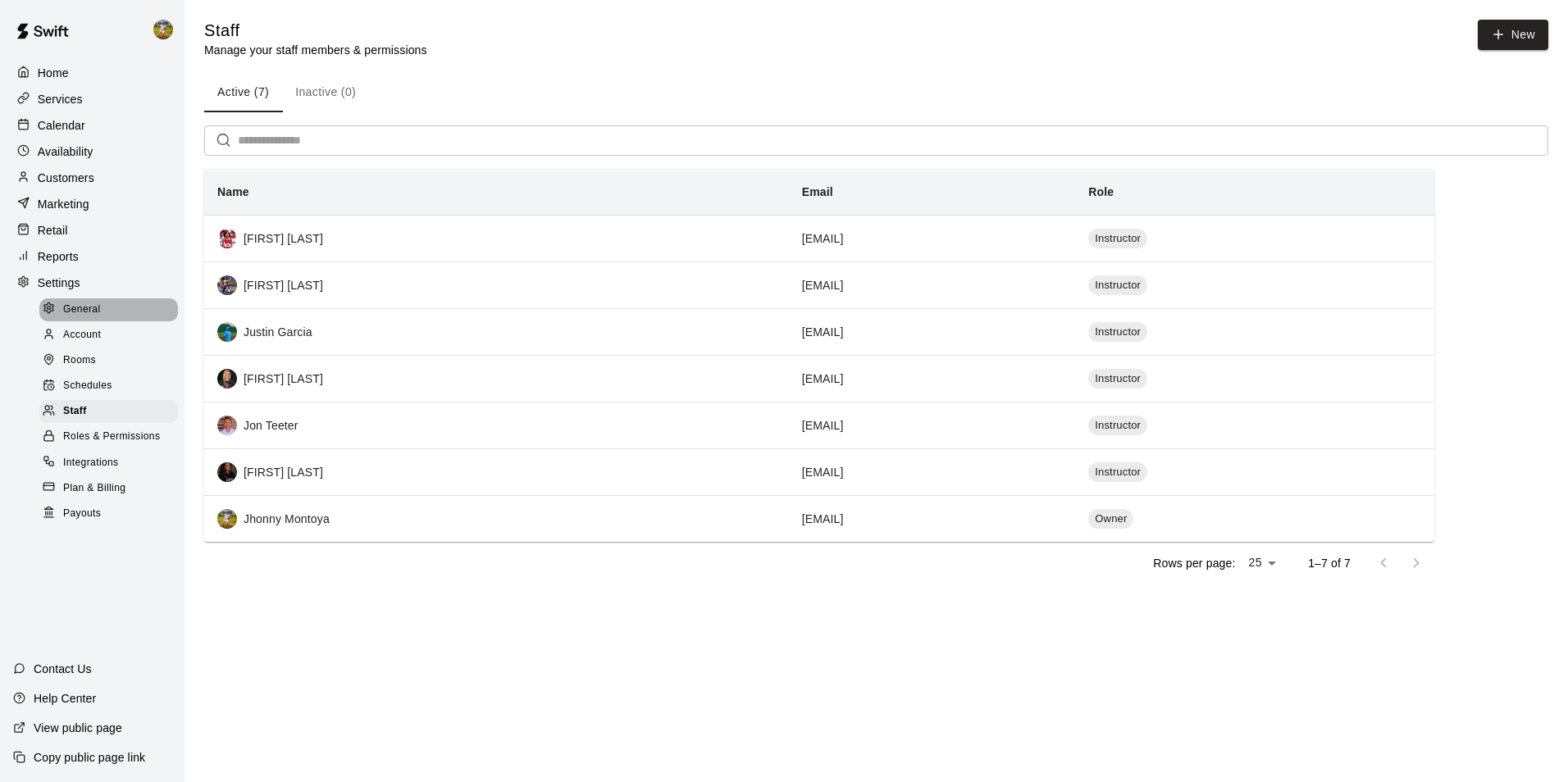 click on "General" at bounding box center (82, 310) 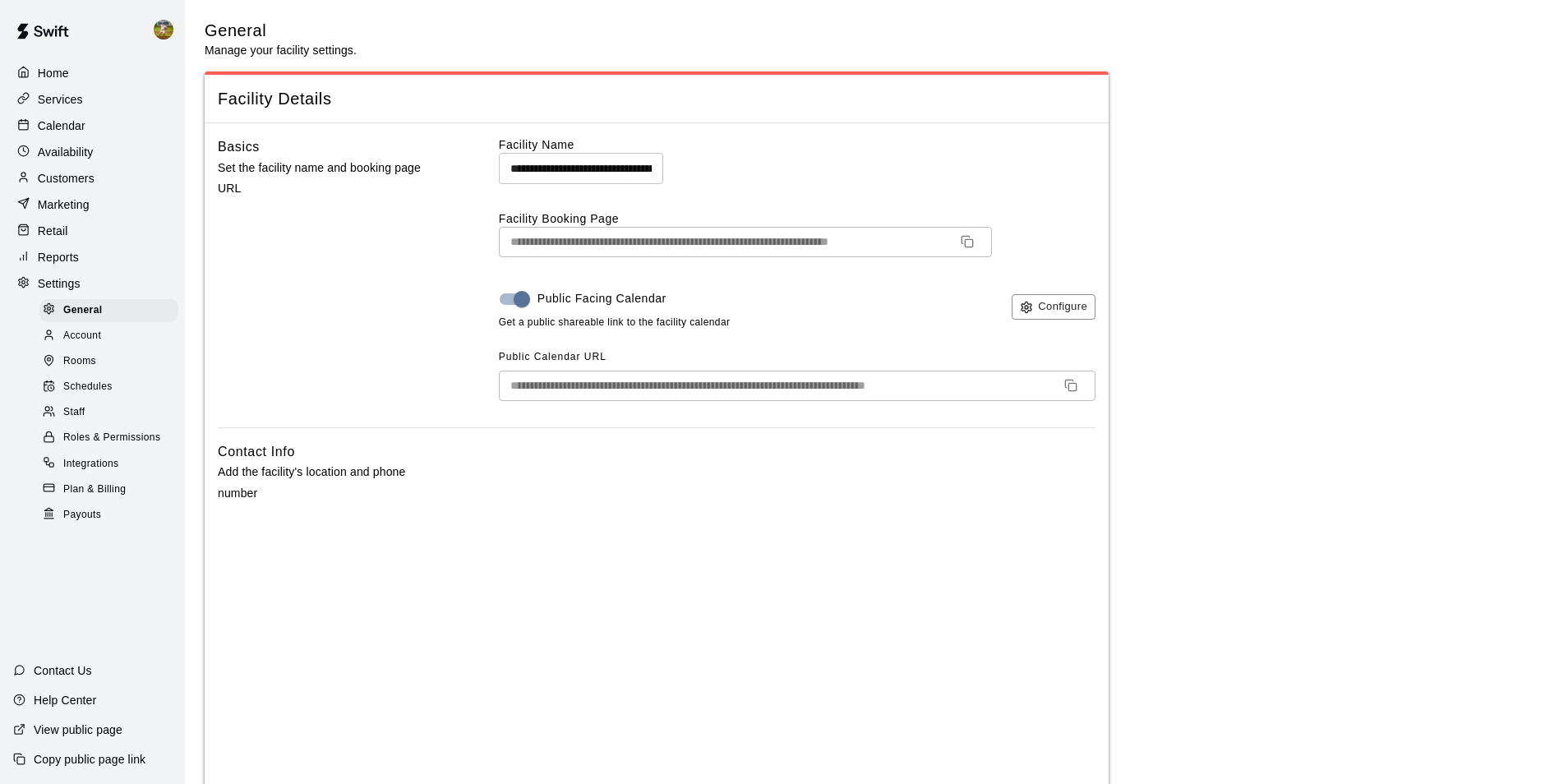 click on "Account" at bounding box center [82, 336] 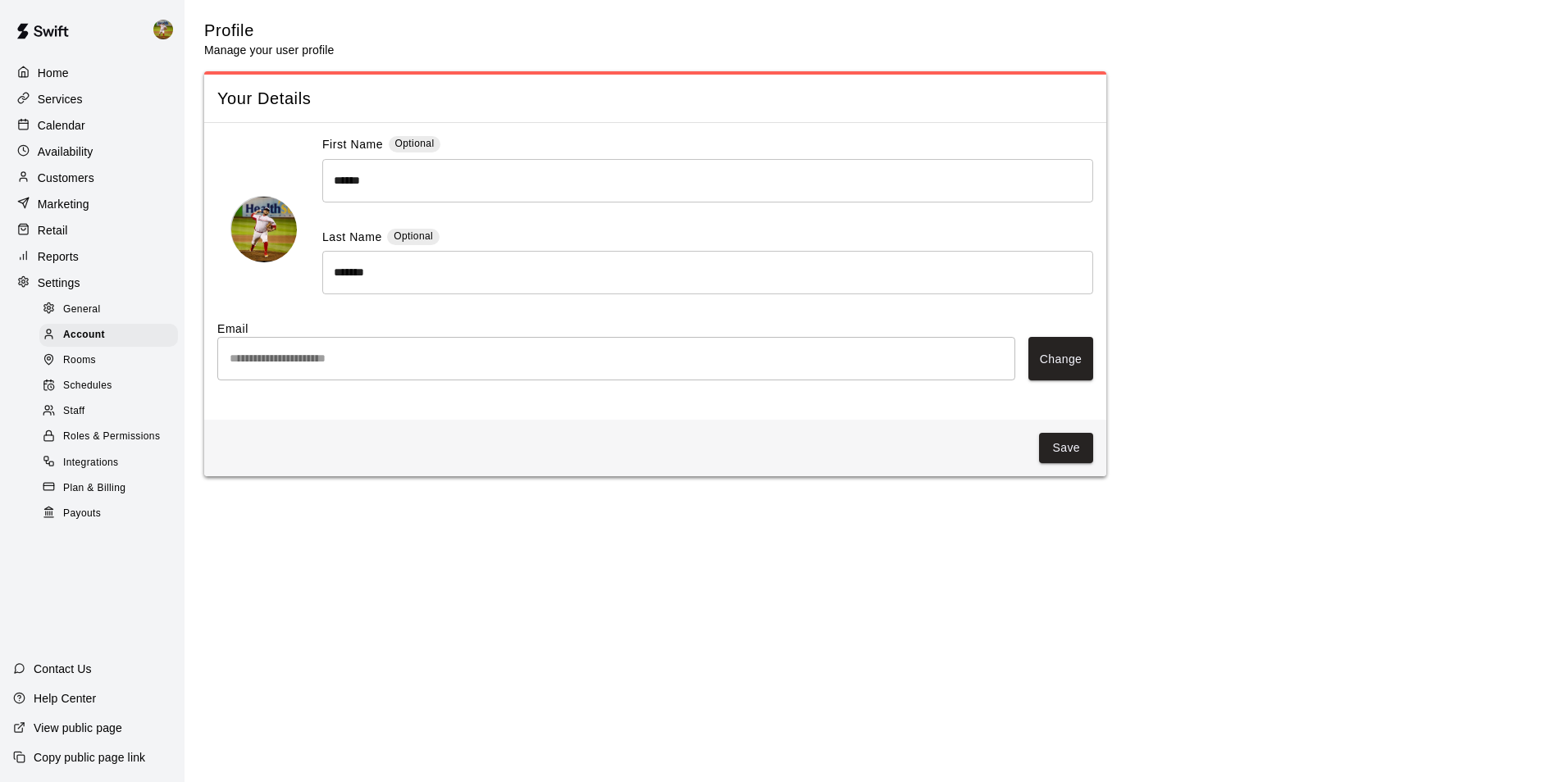 click on "Availability" at bounding box center [66, 152] 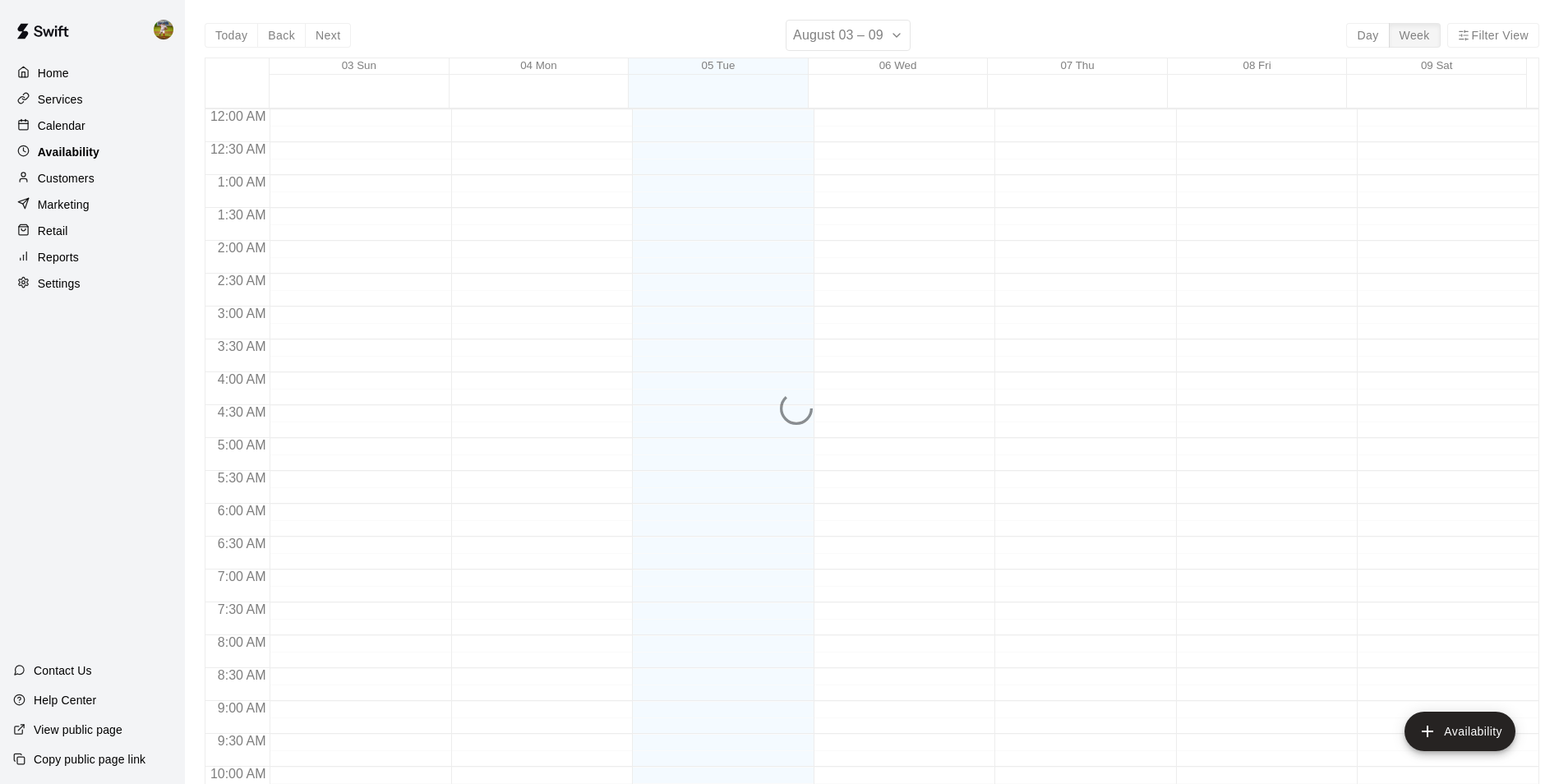 scroll, scrollTop: 885, scrollLeft: 0, axis: vertical 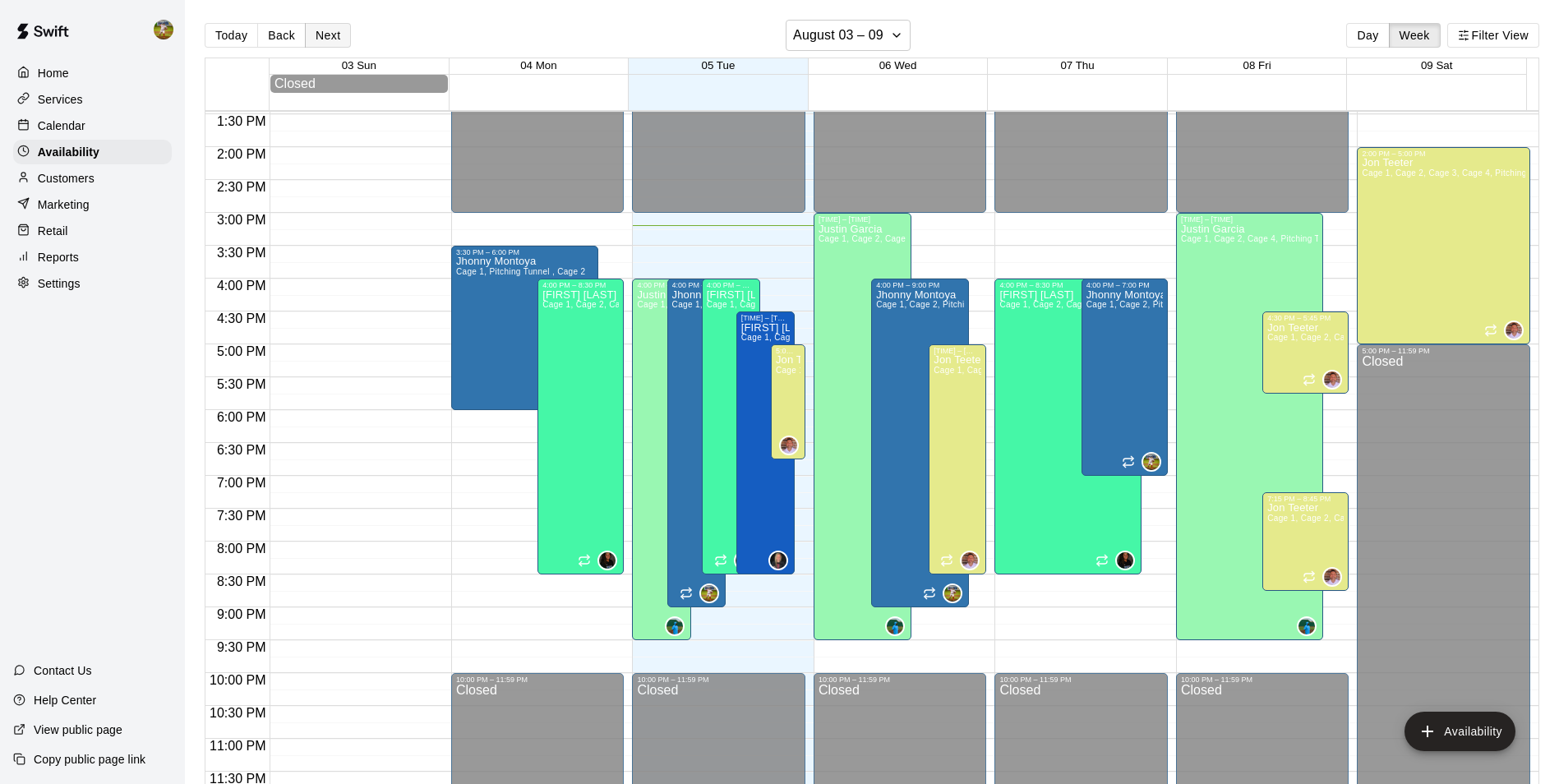 click on "Next" at bounding box center [328, 35] 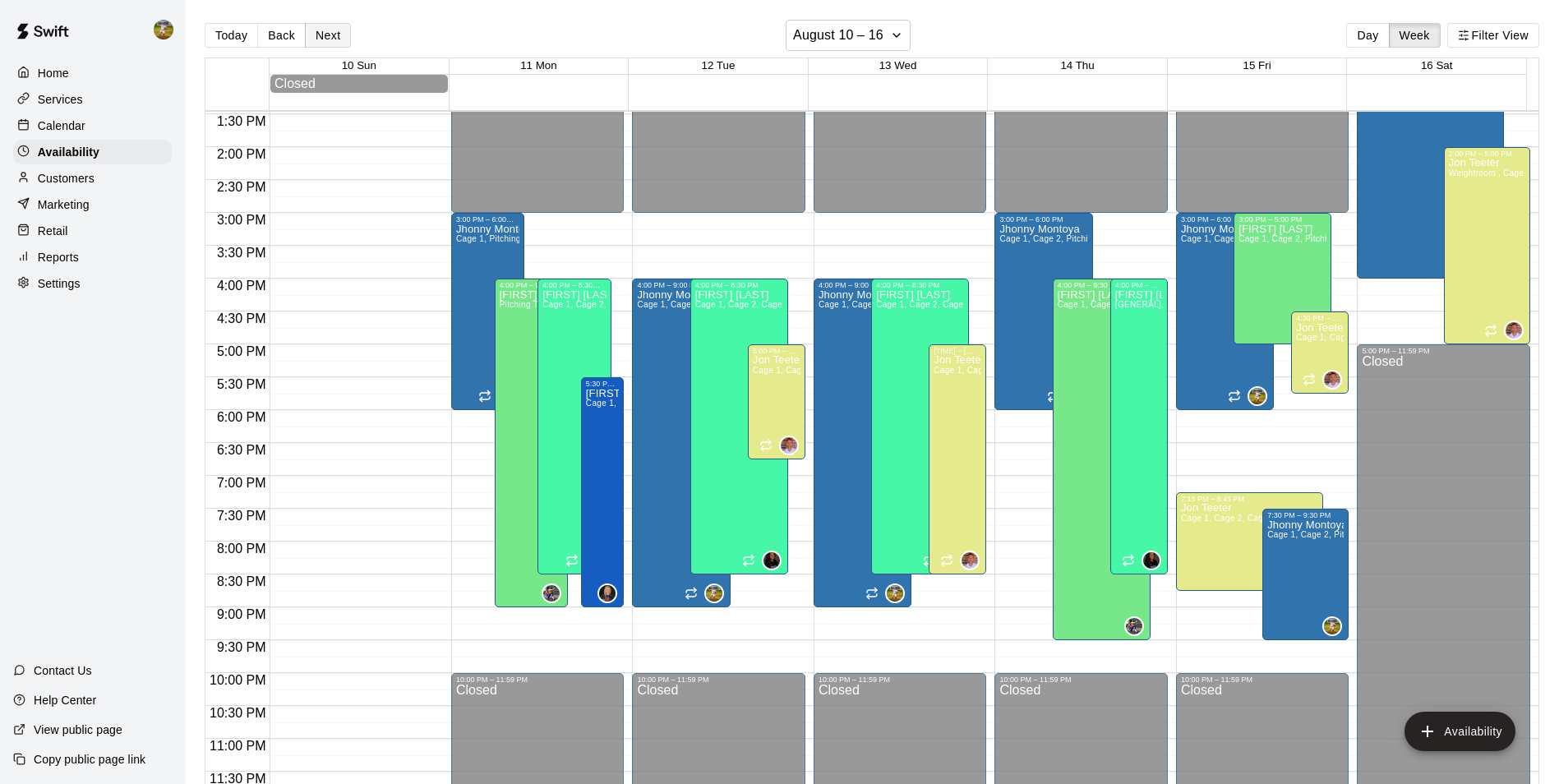click on "Next" at bounding box center (328, 35) 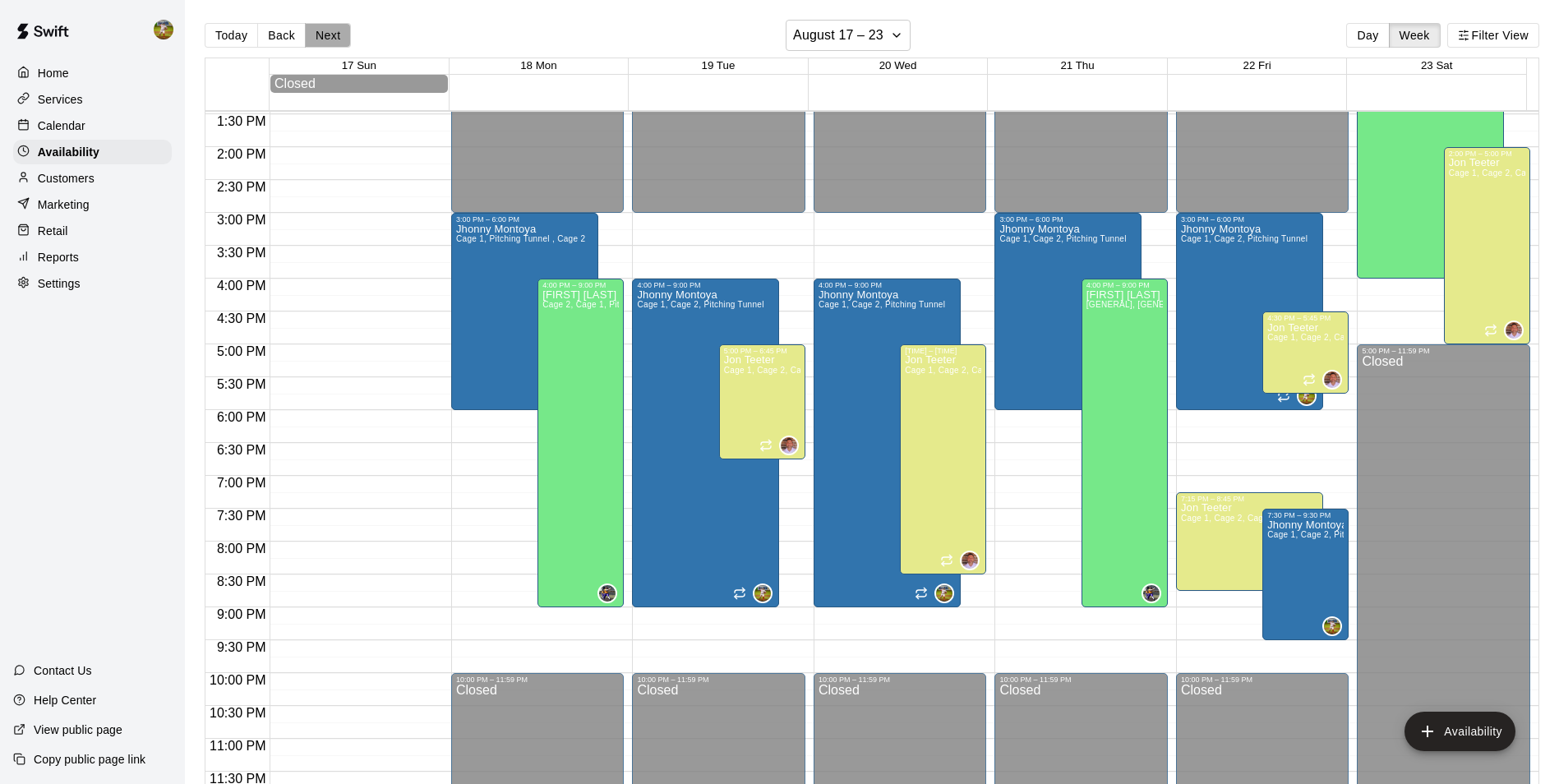 click on "Next" at bounding box center [328, 35] 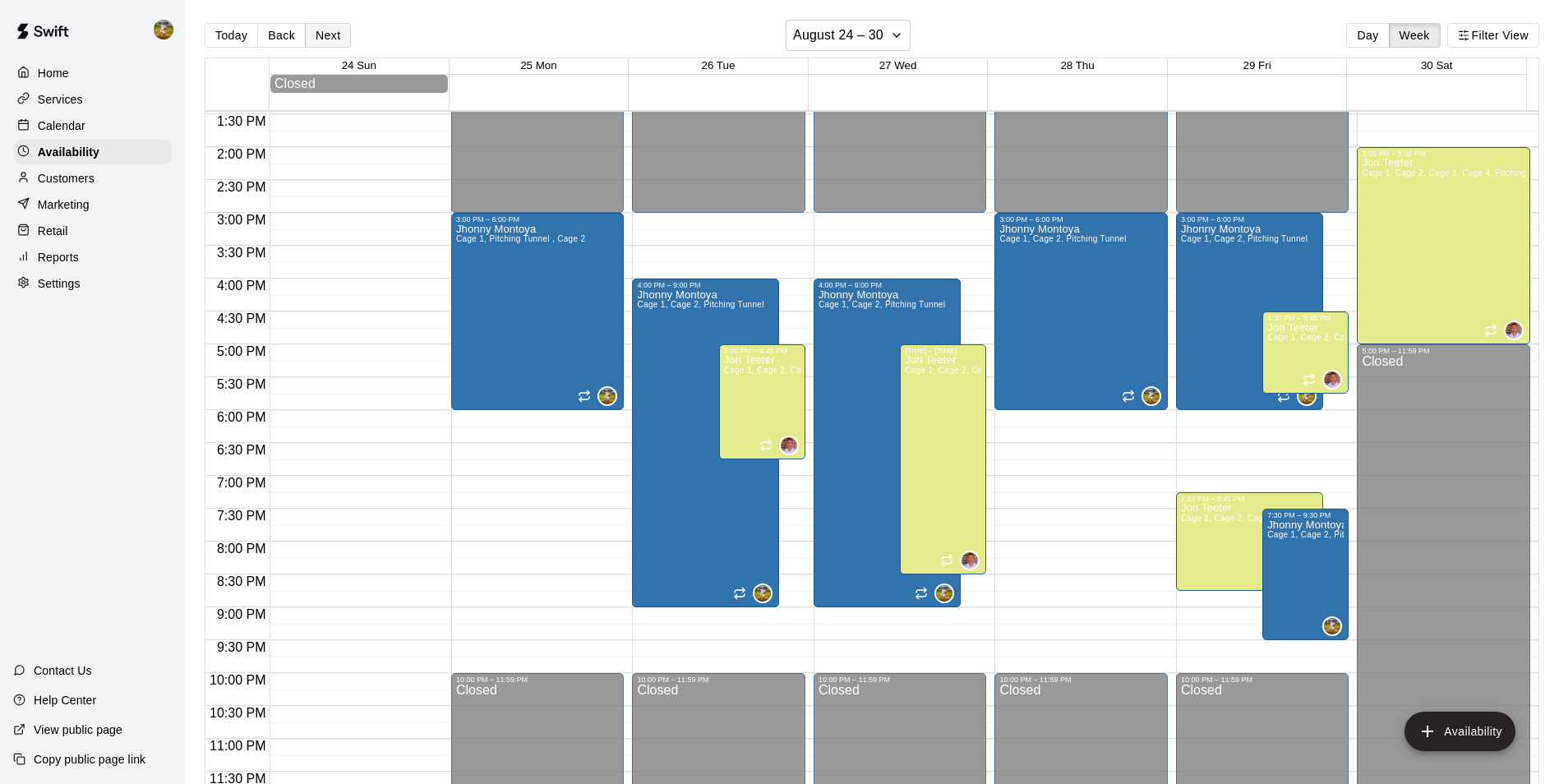 click on "Next" at bounding box center (328, 35) 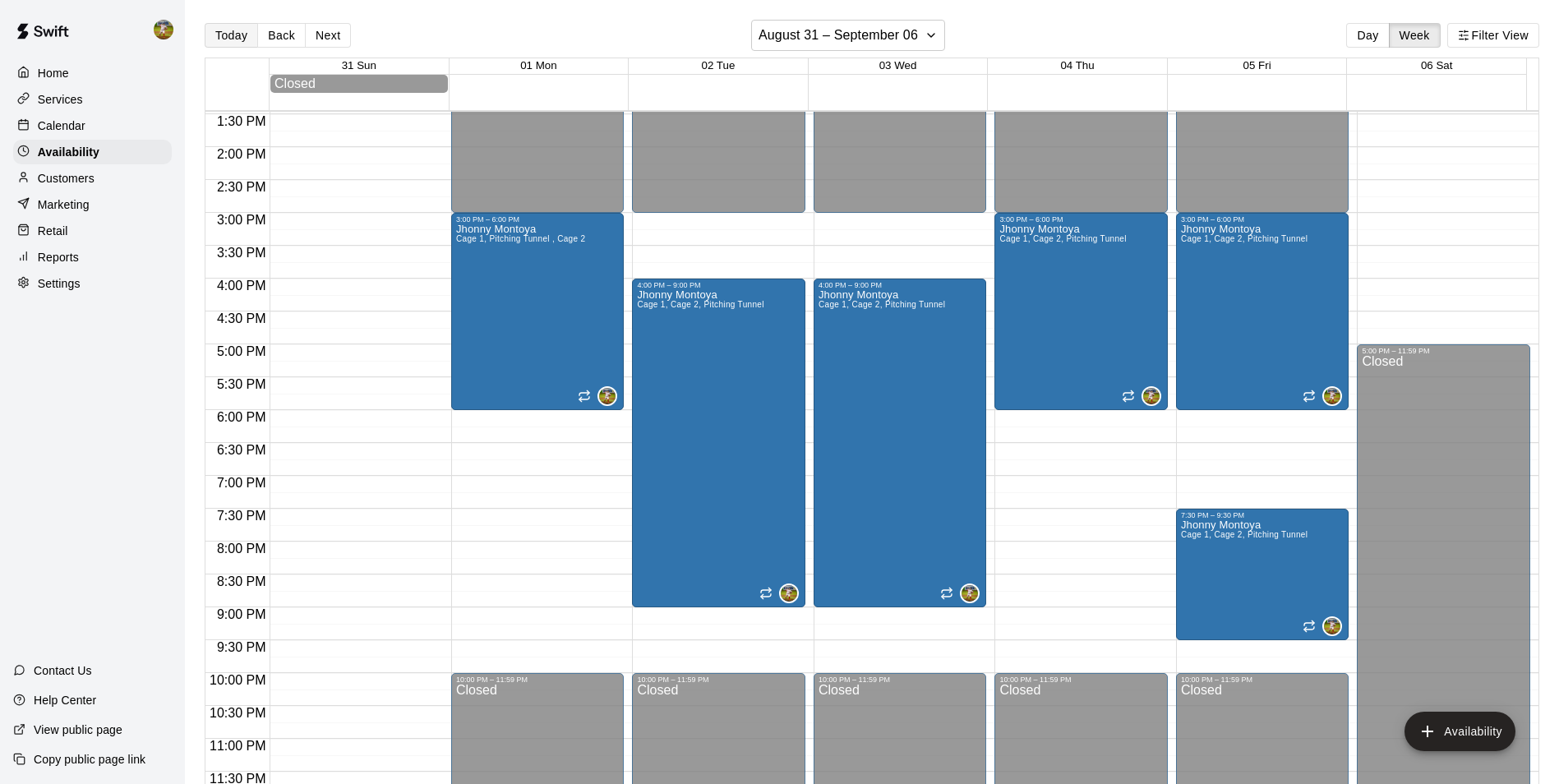click on "Today" at bounding box center [231, 35] 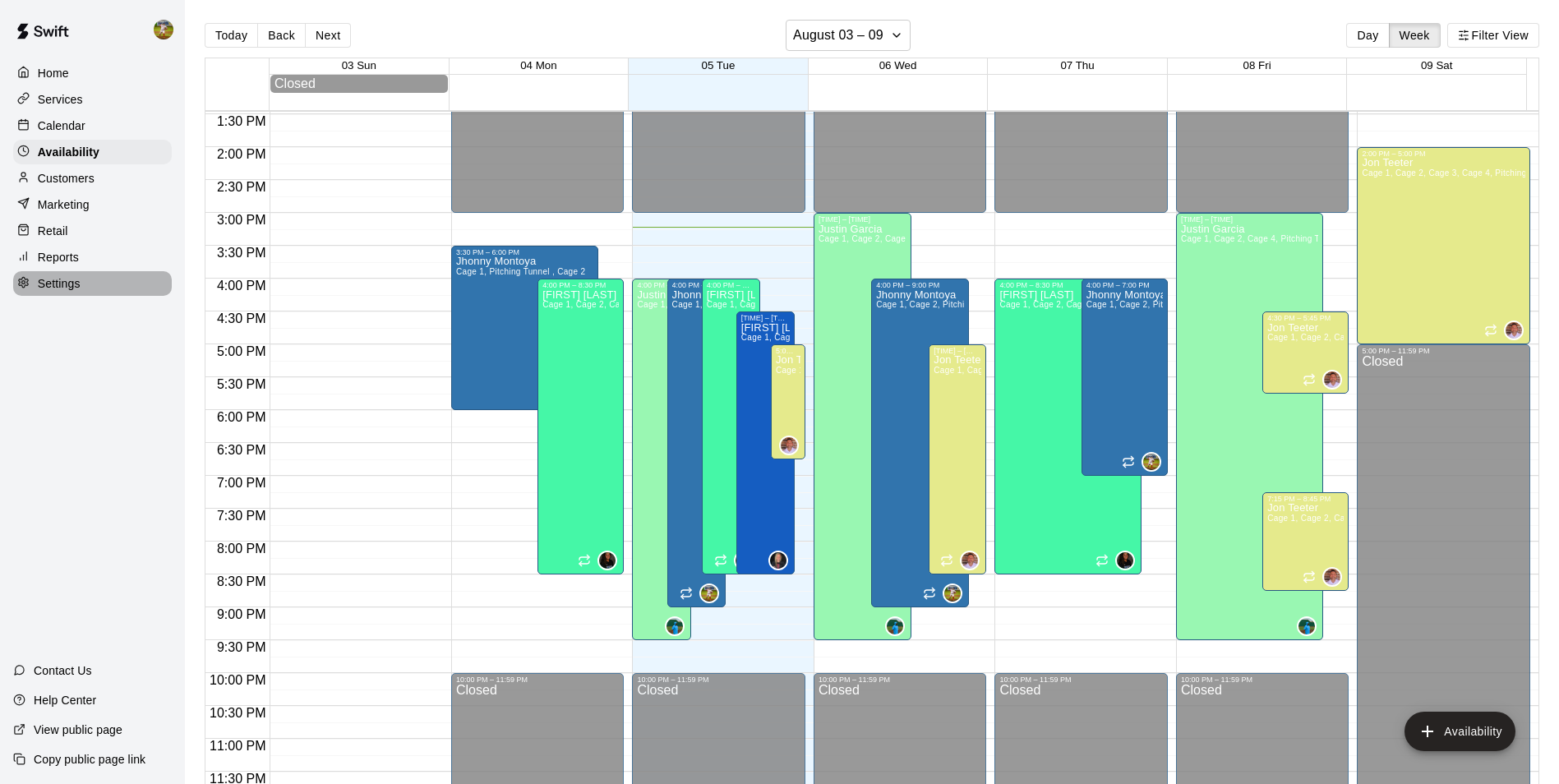 click on "Settings" at bounding box center (59, 284) 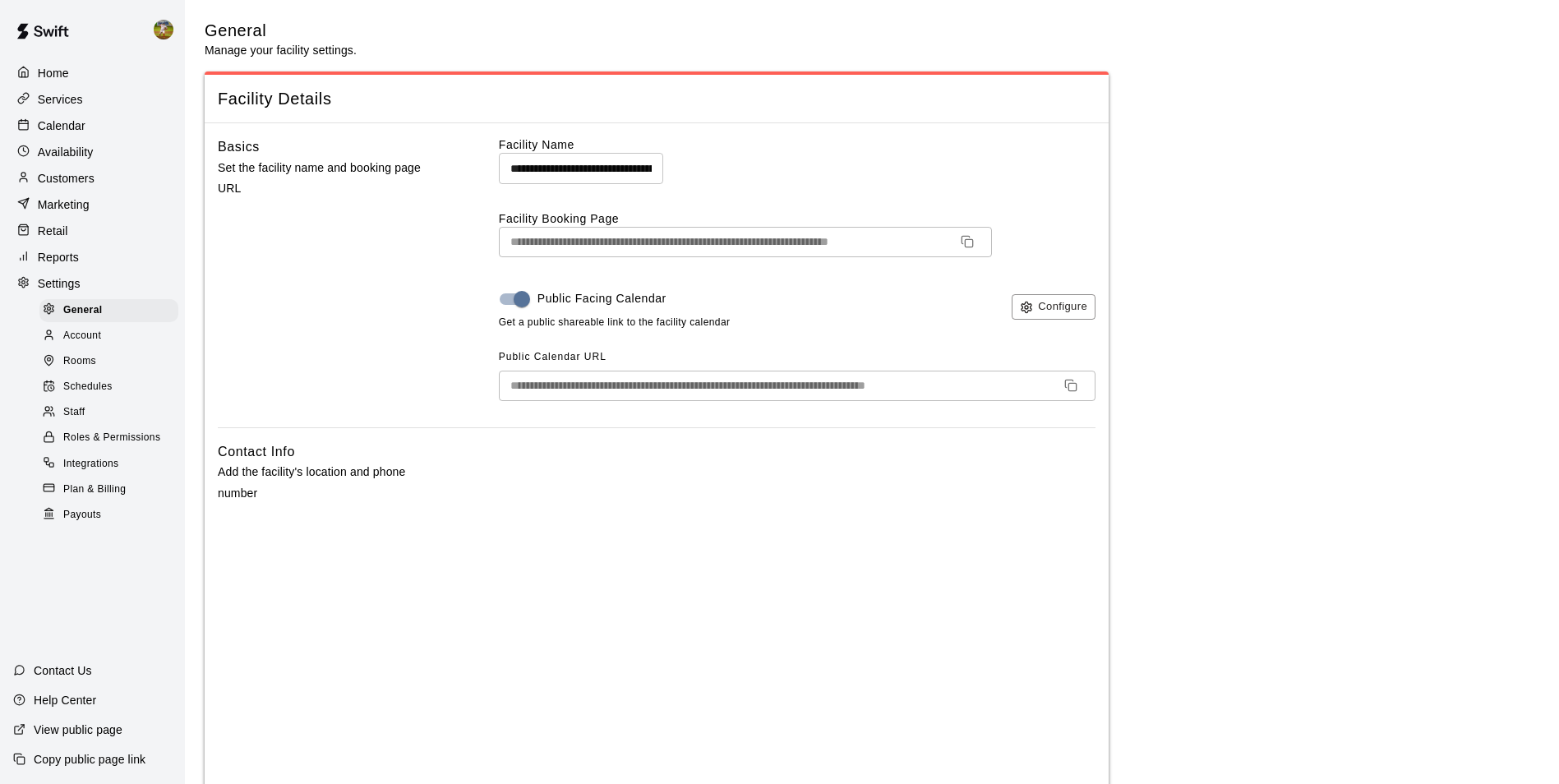click on "Staff" at bounding box center (108, 413) 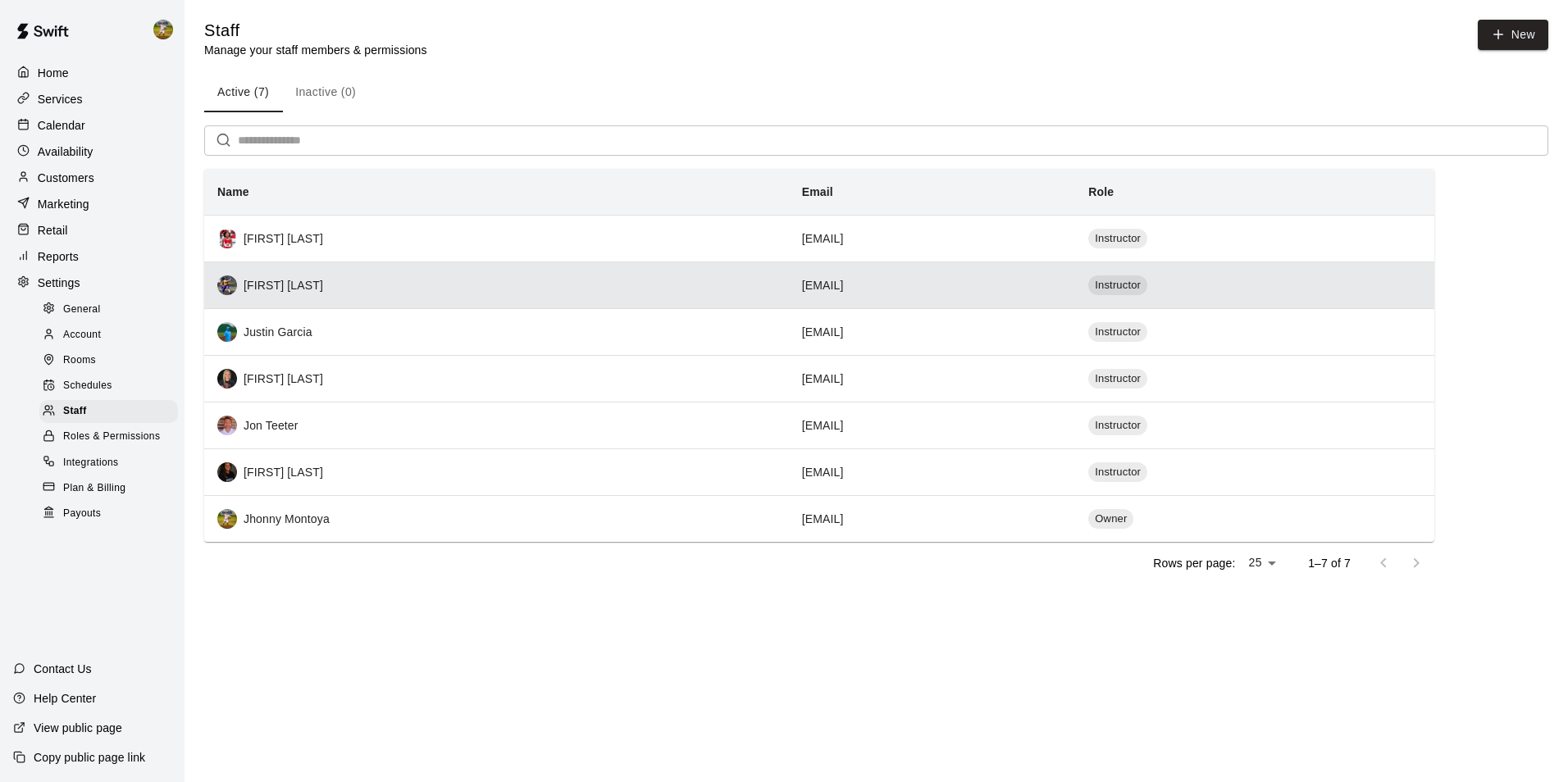 click on "[FIRST] [LAST]" at bounding box center (496, 285) 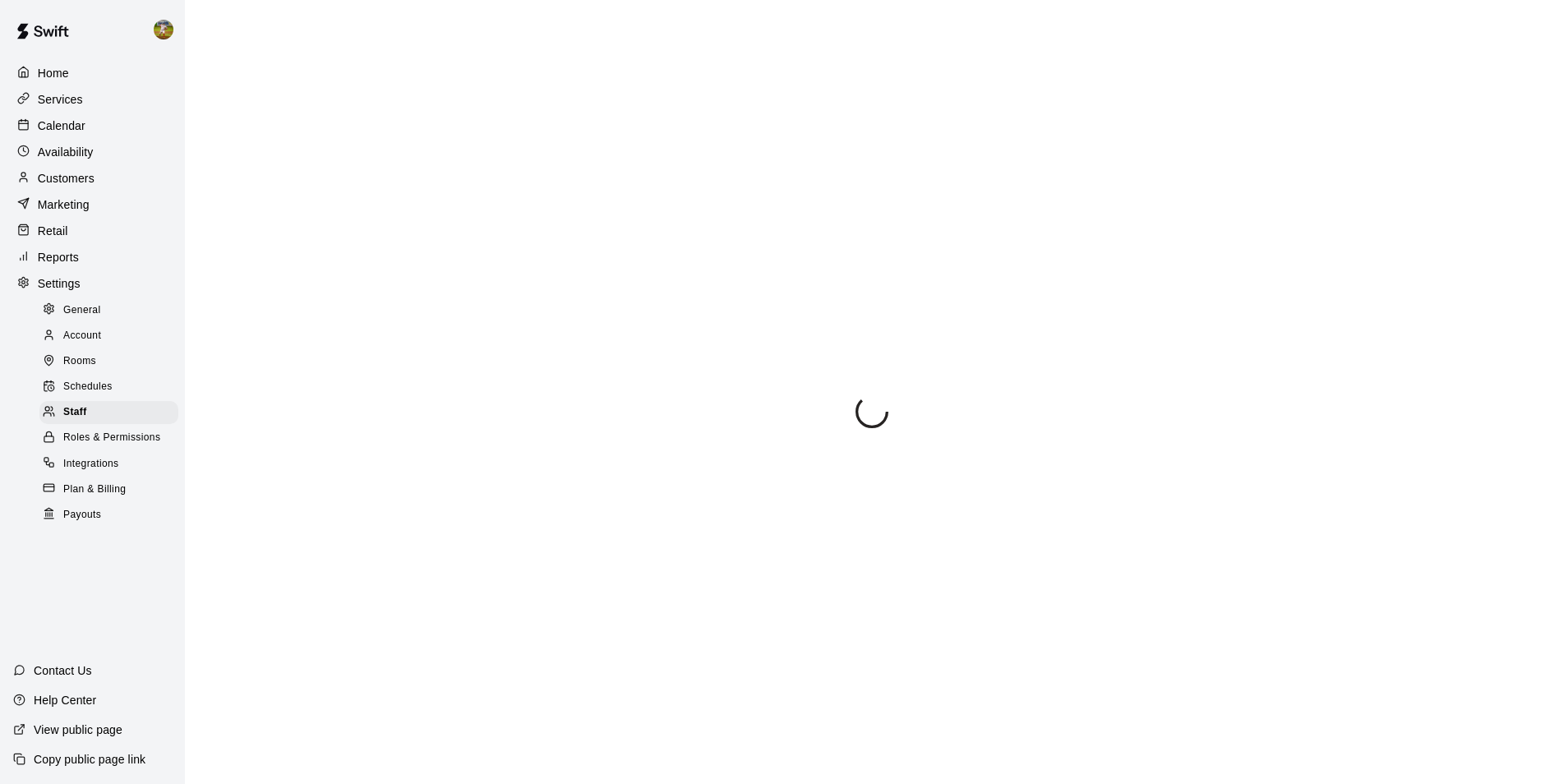 select on "**" 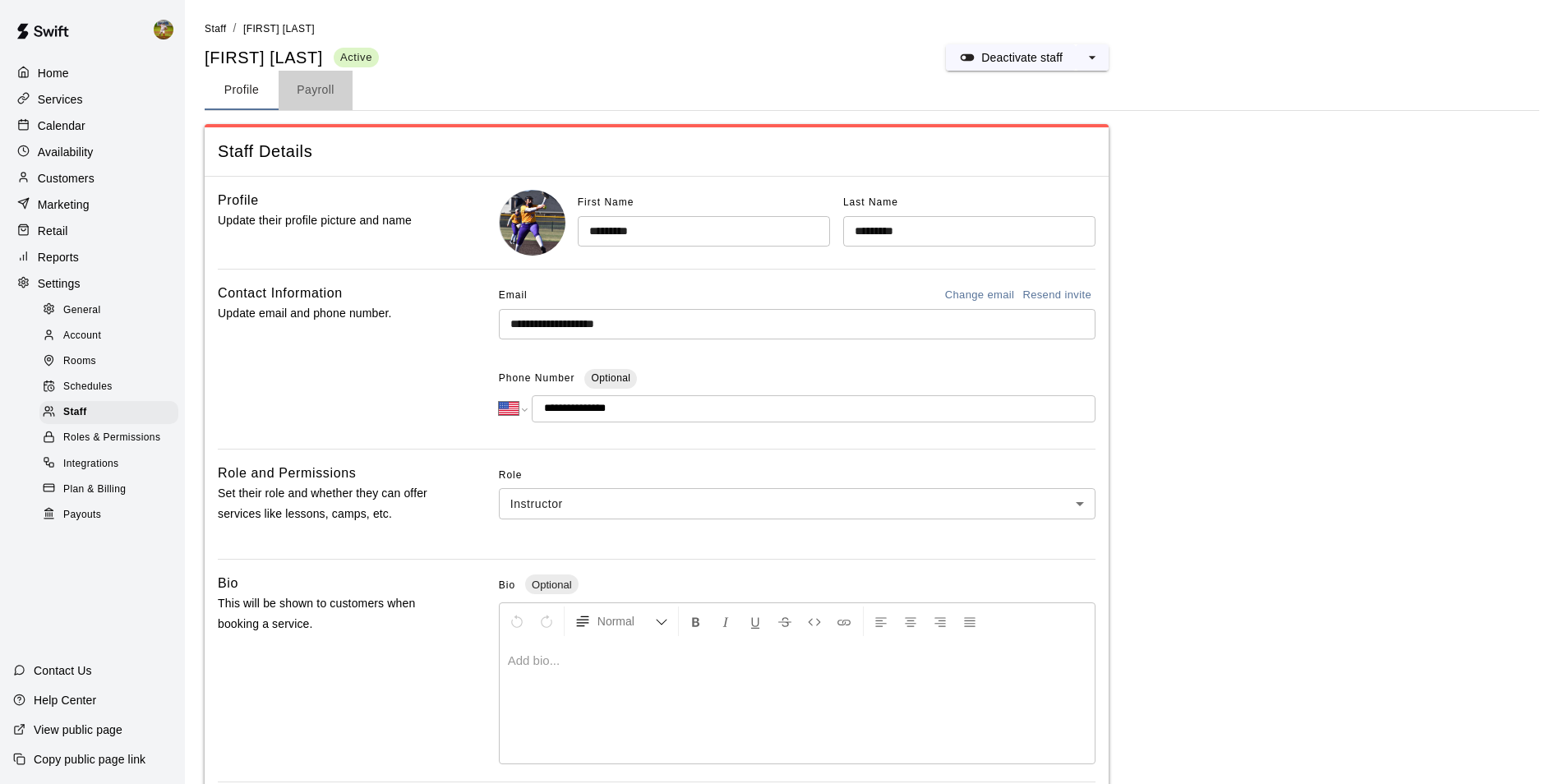 click on "Payroll" at bounding box center (316, 90) 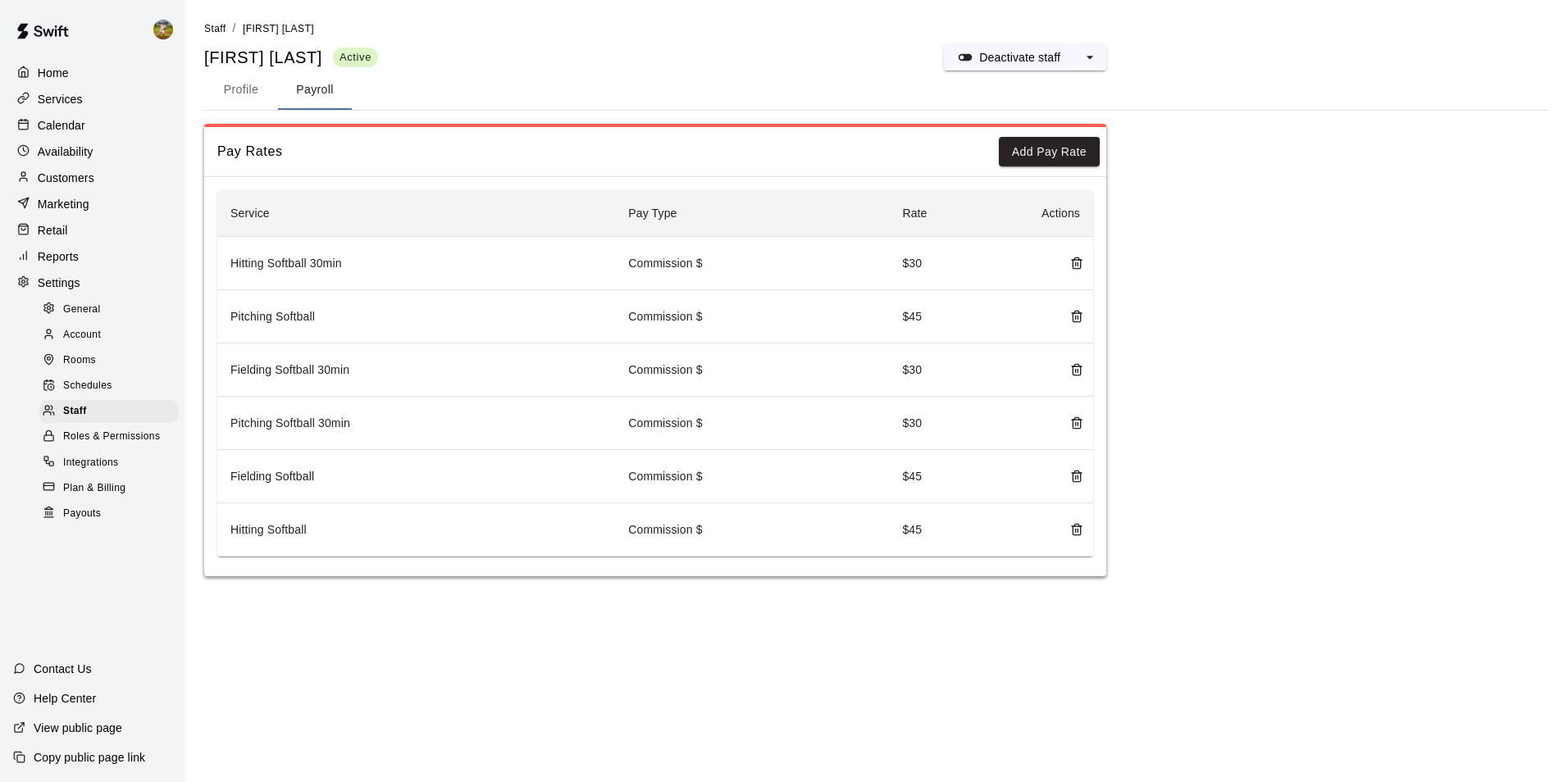 click on "Commission $" at bounding box center (752, 530) 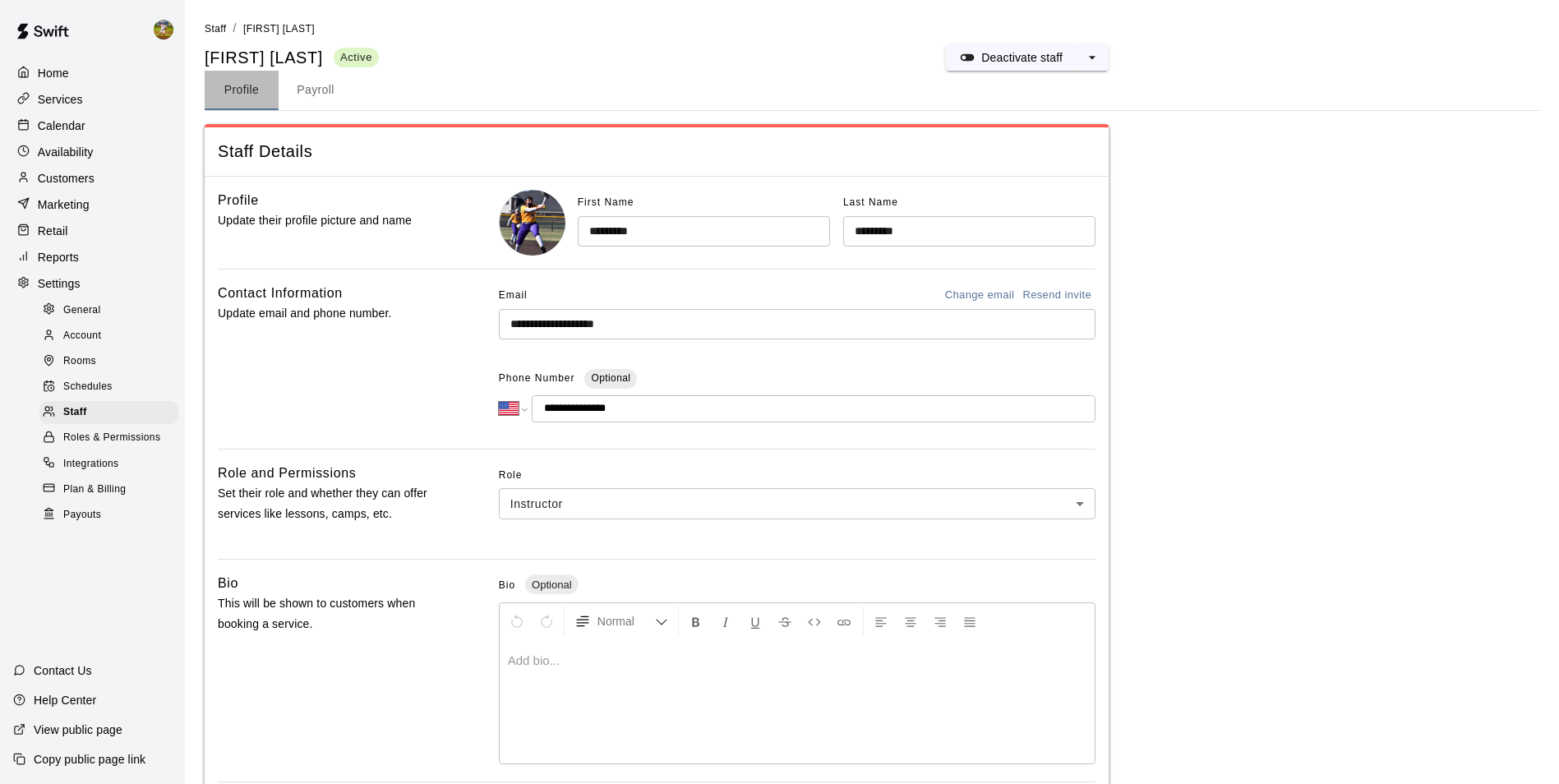click on "Profile" at bounding box center (242, 90) 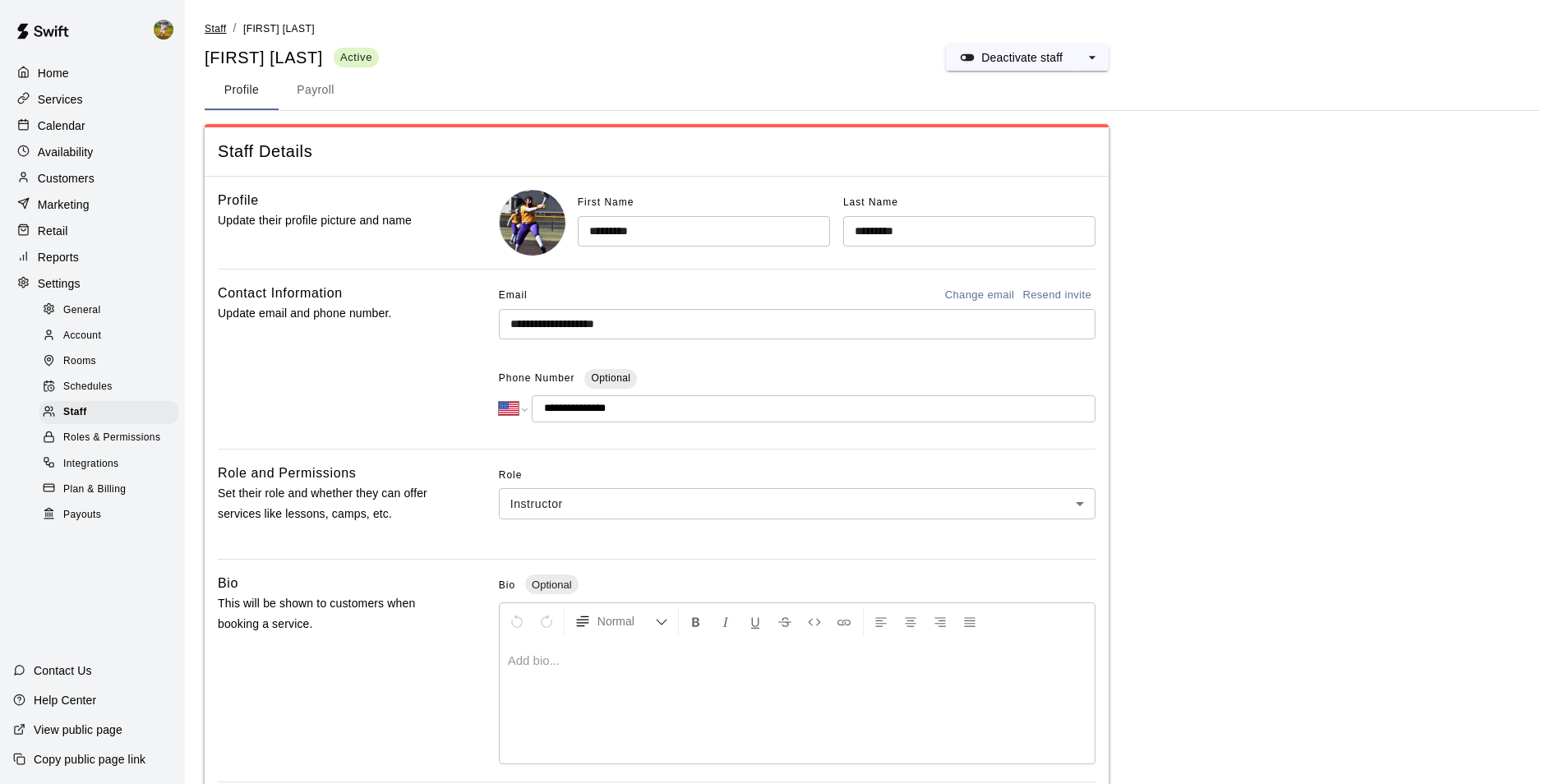 click on "Staff" at bounding box center (215, 29) 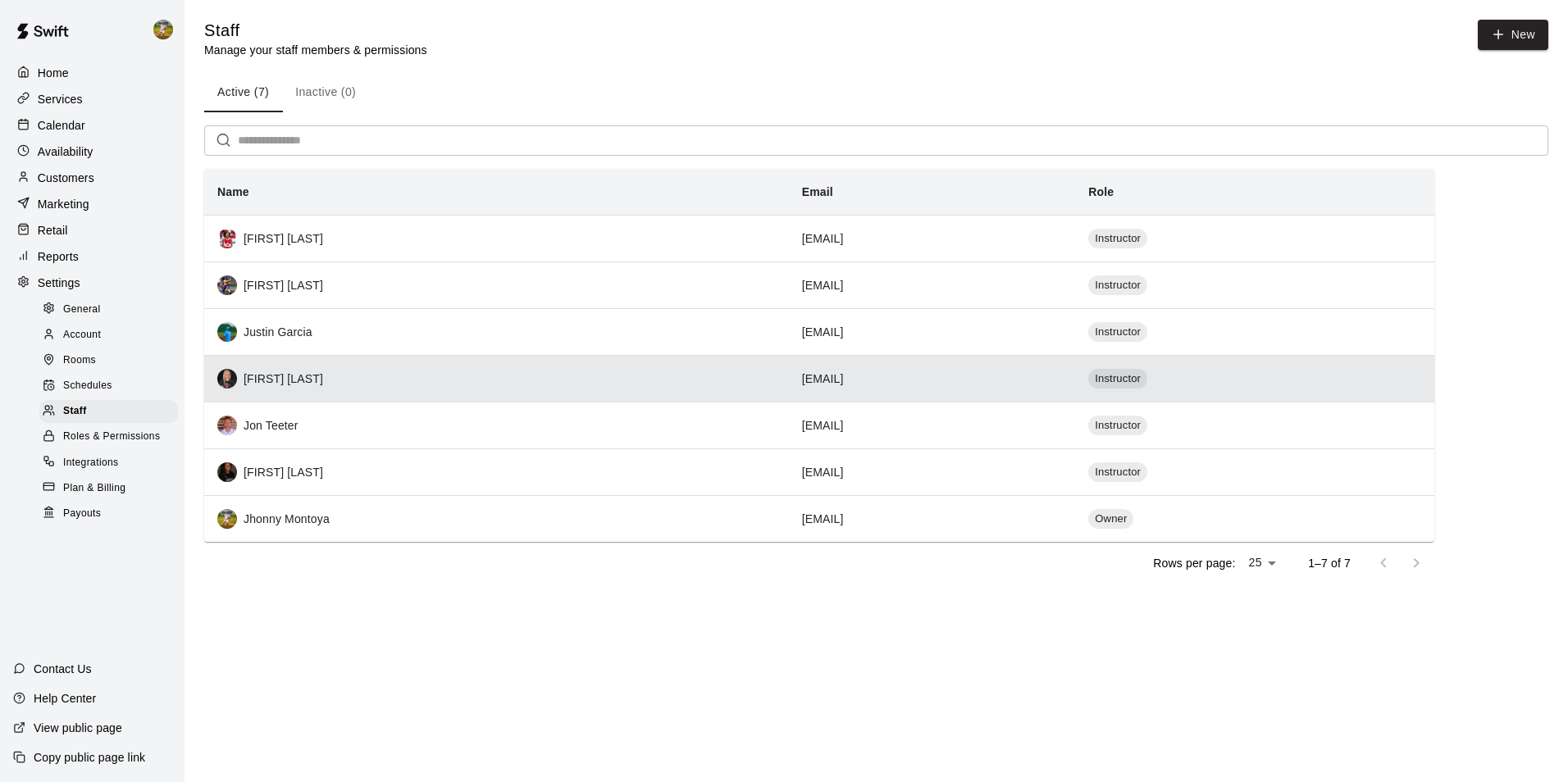 click on "[FIRST] [LAST]" at bounding box center [496, 379] 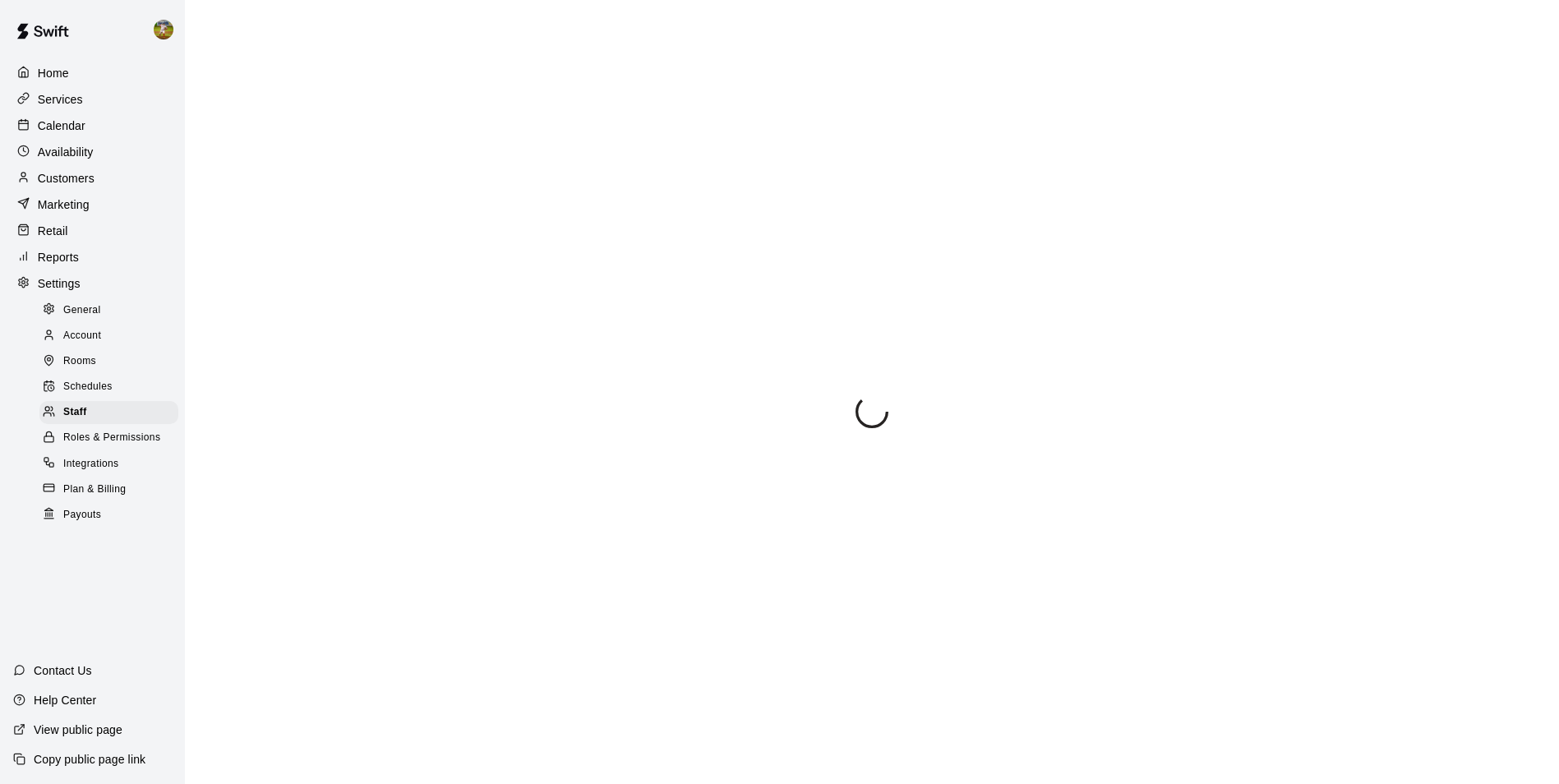 select on "**" 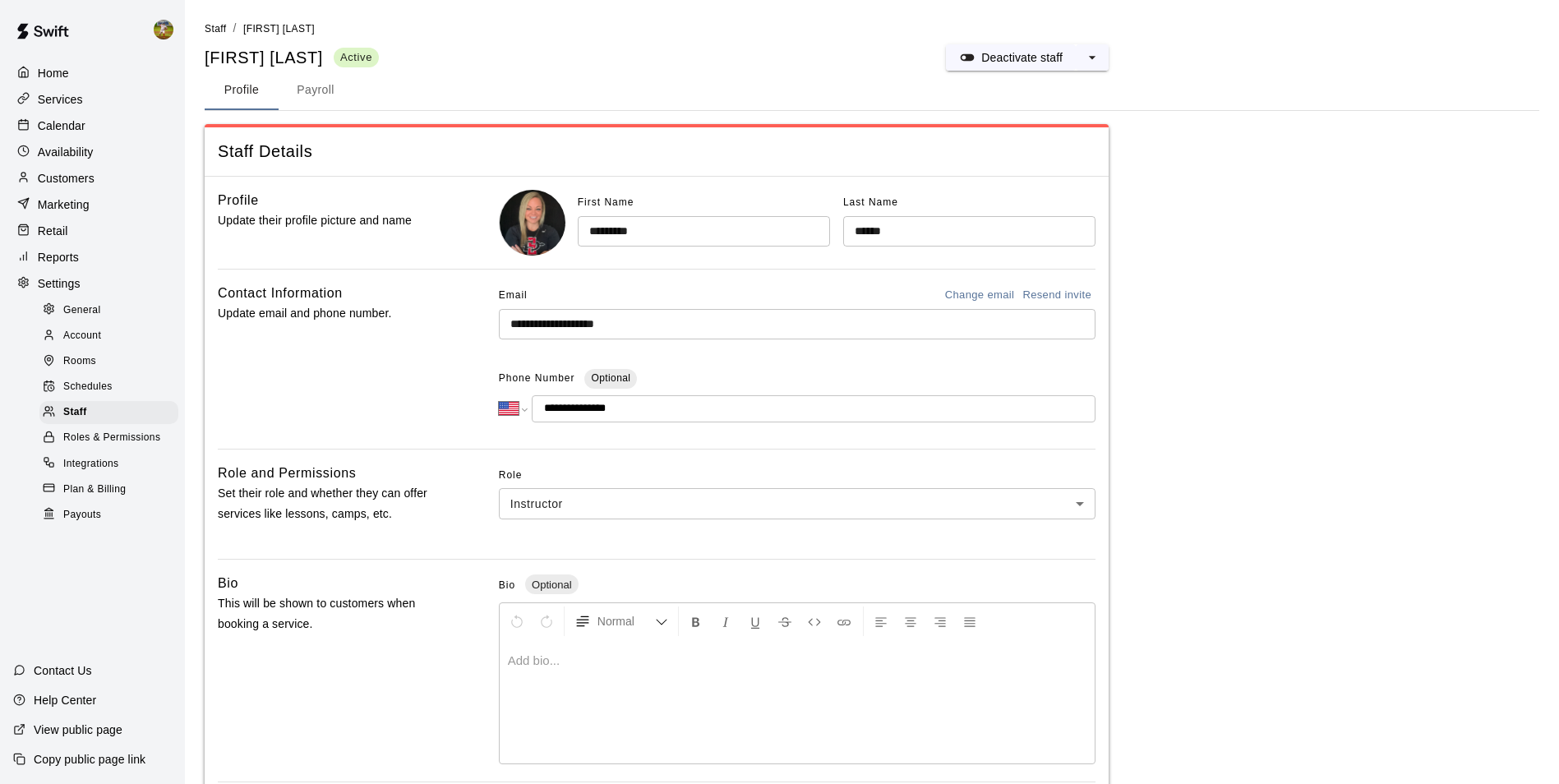 click on "Payroll" at bounding box center [316, 90] 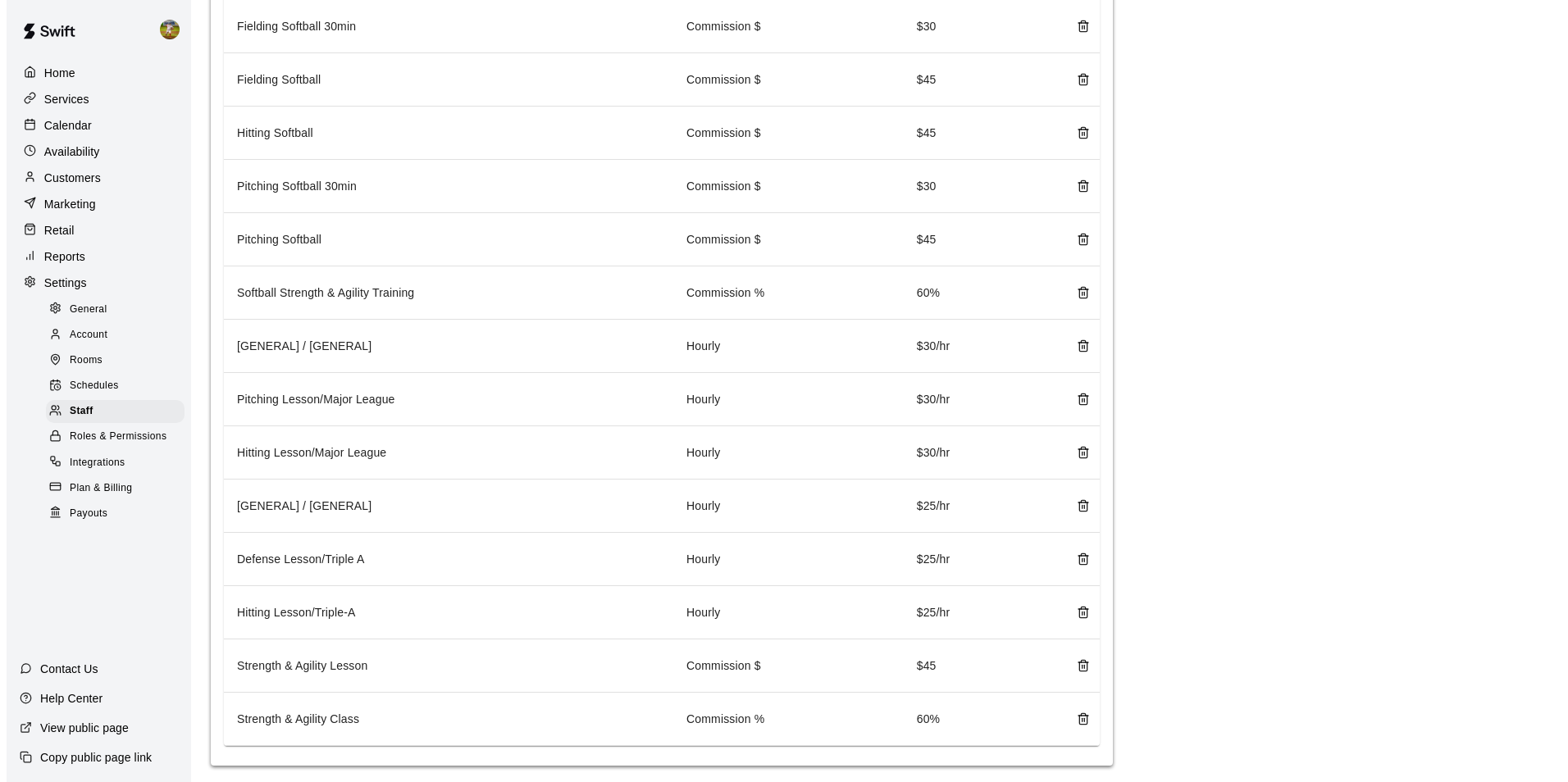 scroll, scrollTop: 307, scrollLeft: 0, axis: vertical 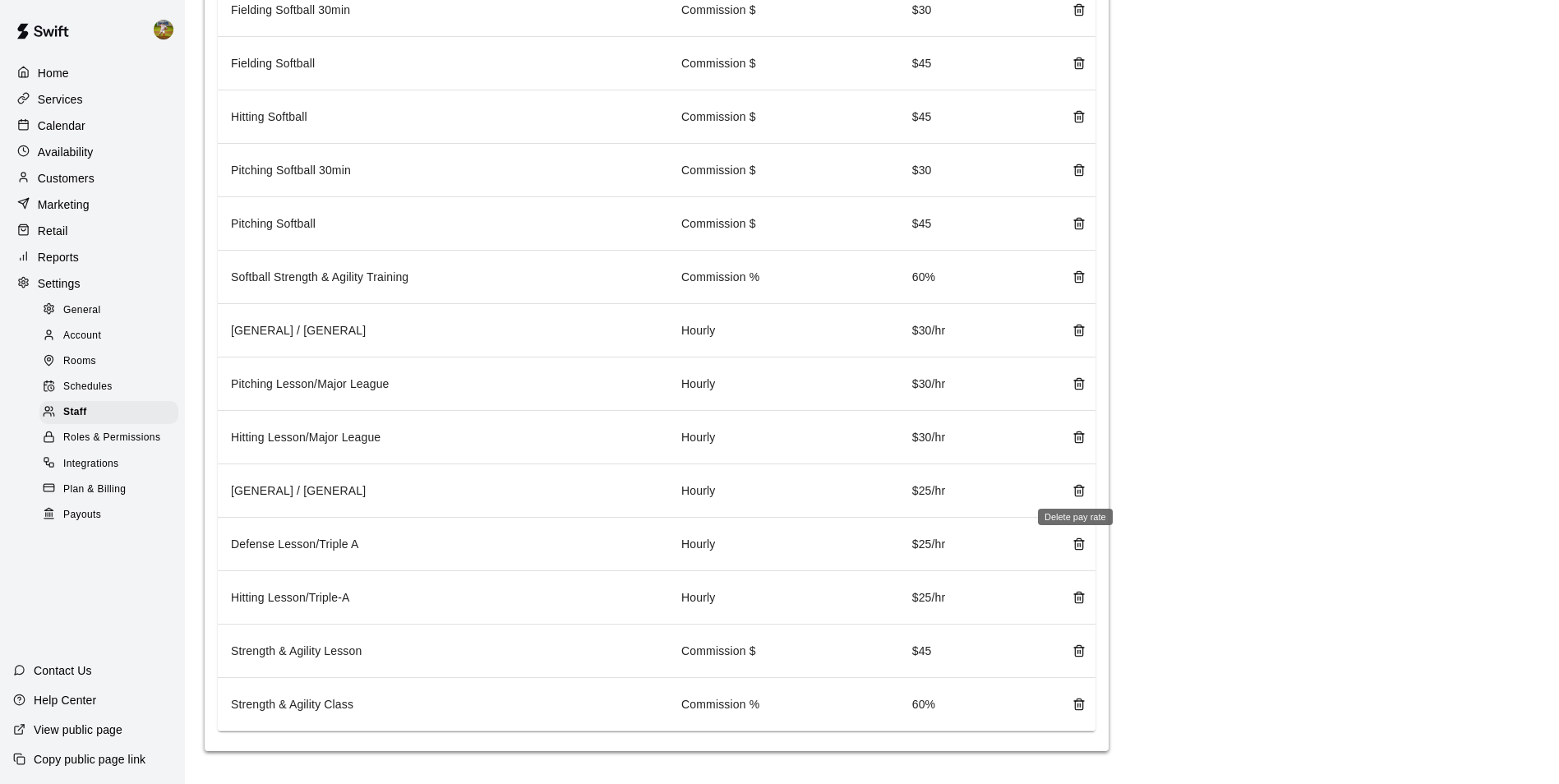 click 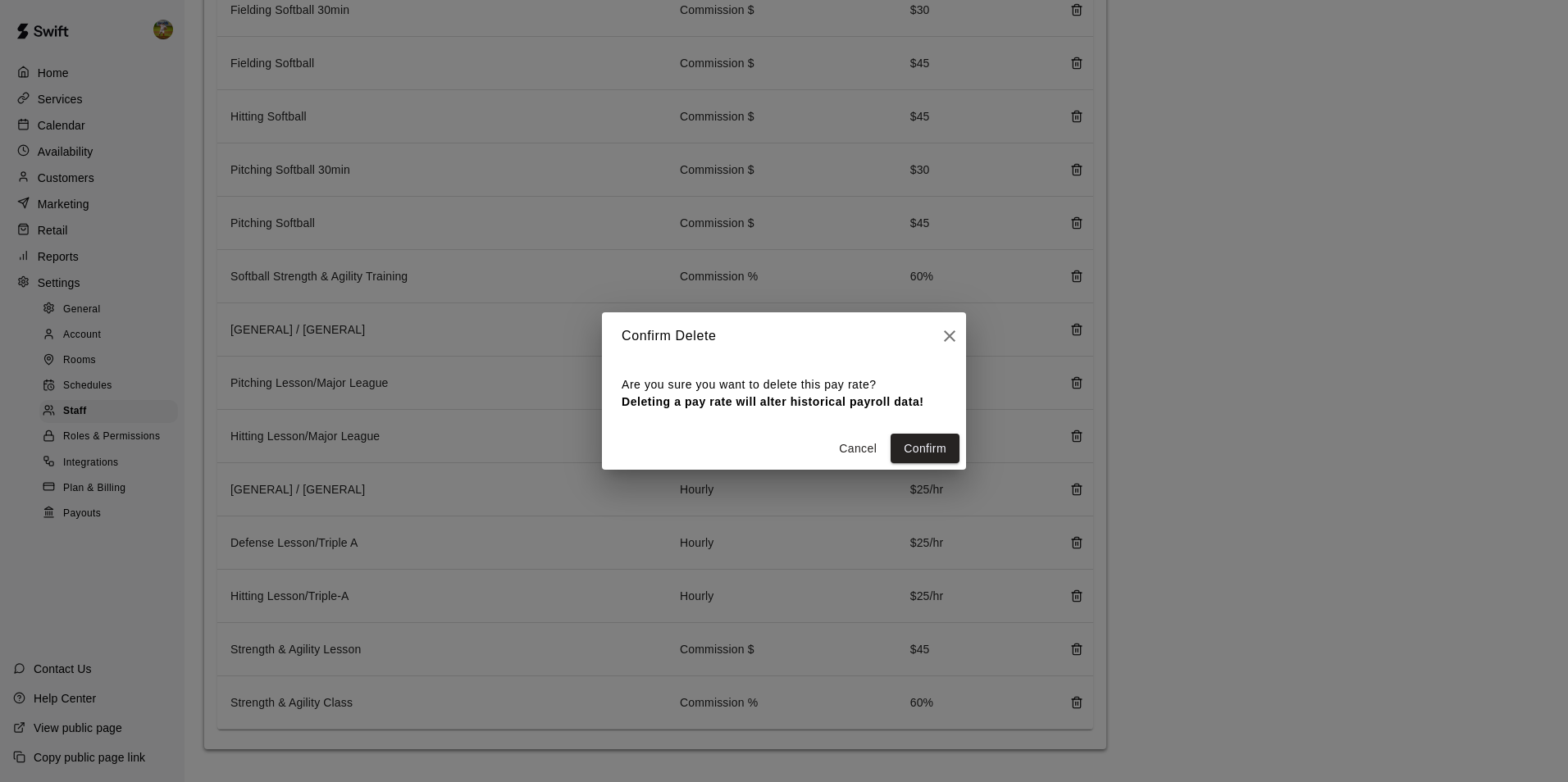 click on "Cancel" at bounding box center (858, 448) 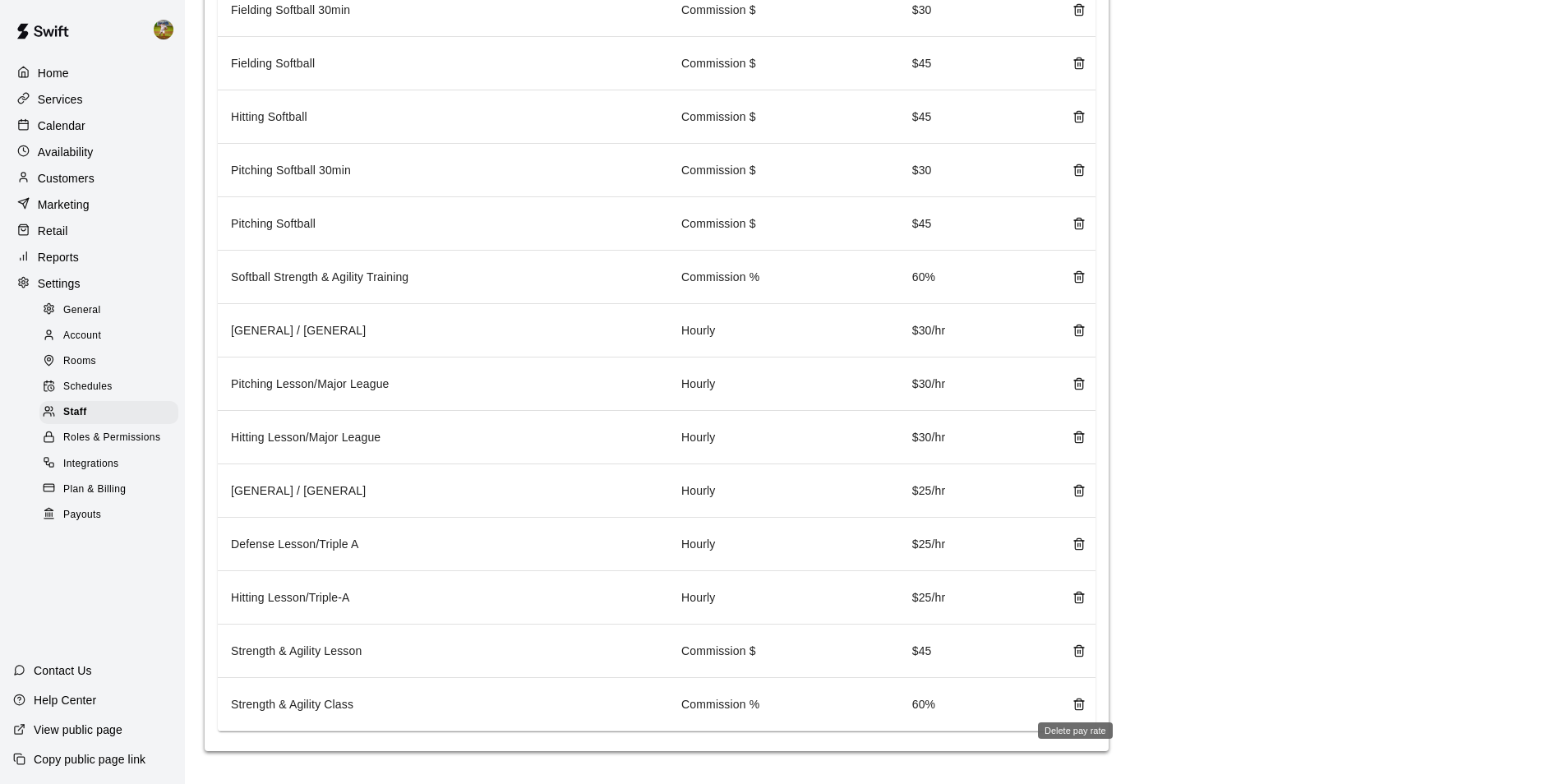 click 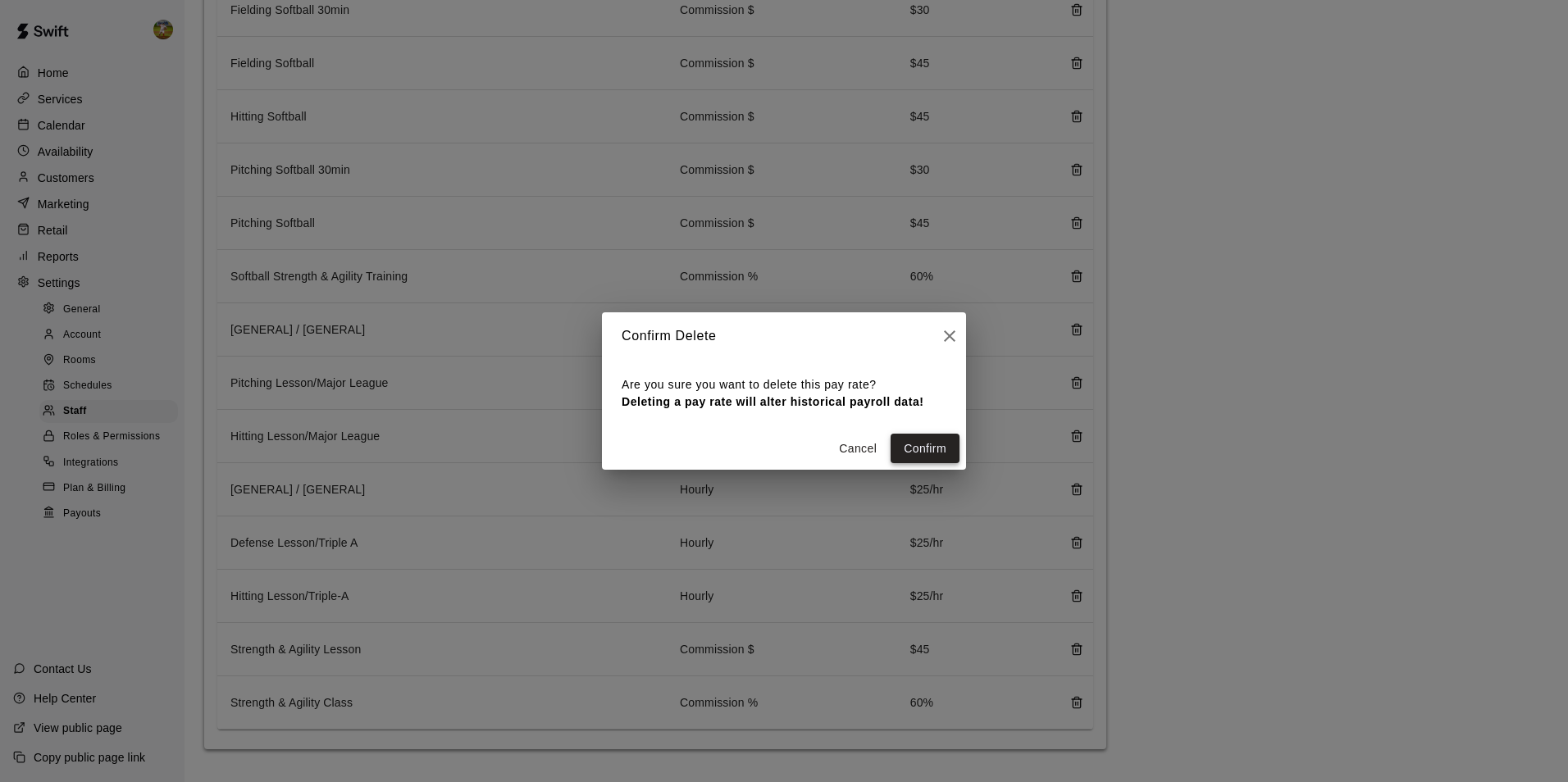 click on "Confirm" at bounding box center [925, 448] 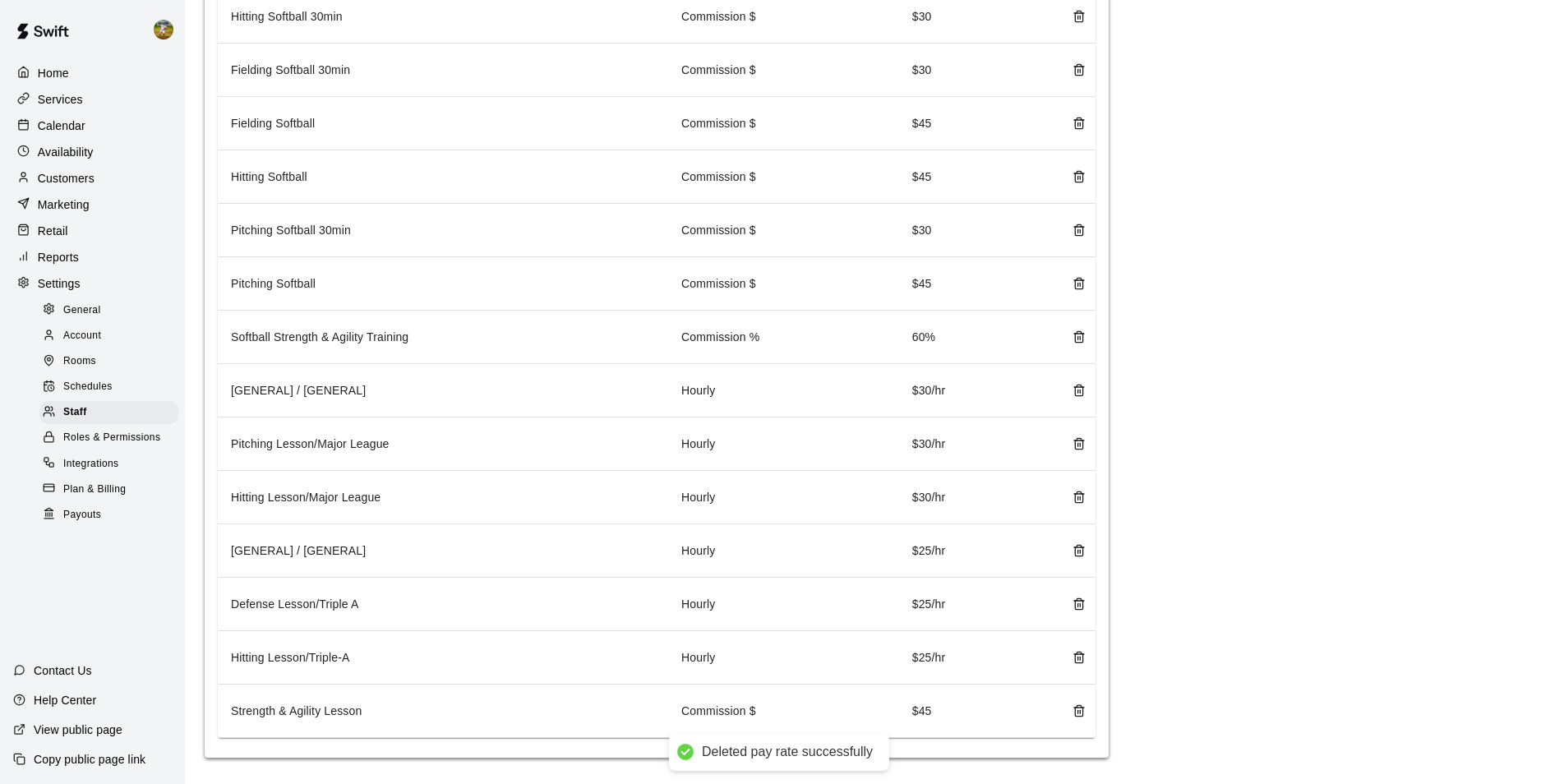 scroll, scrollTop: 0, scrollLeft: 0, axis: both 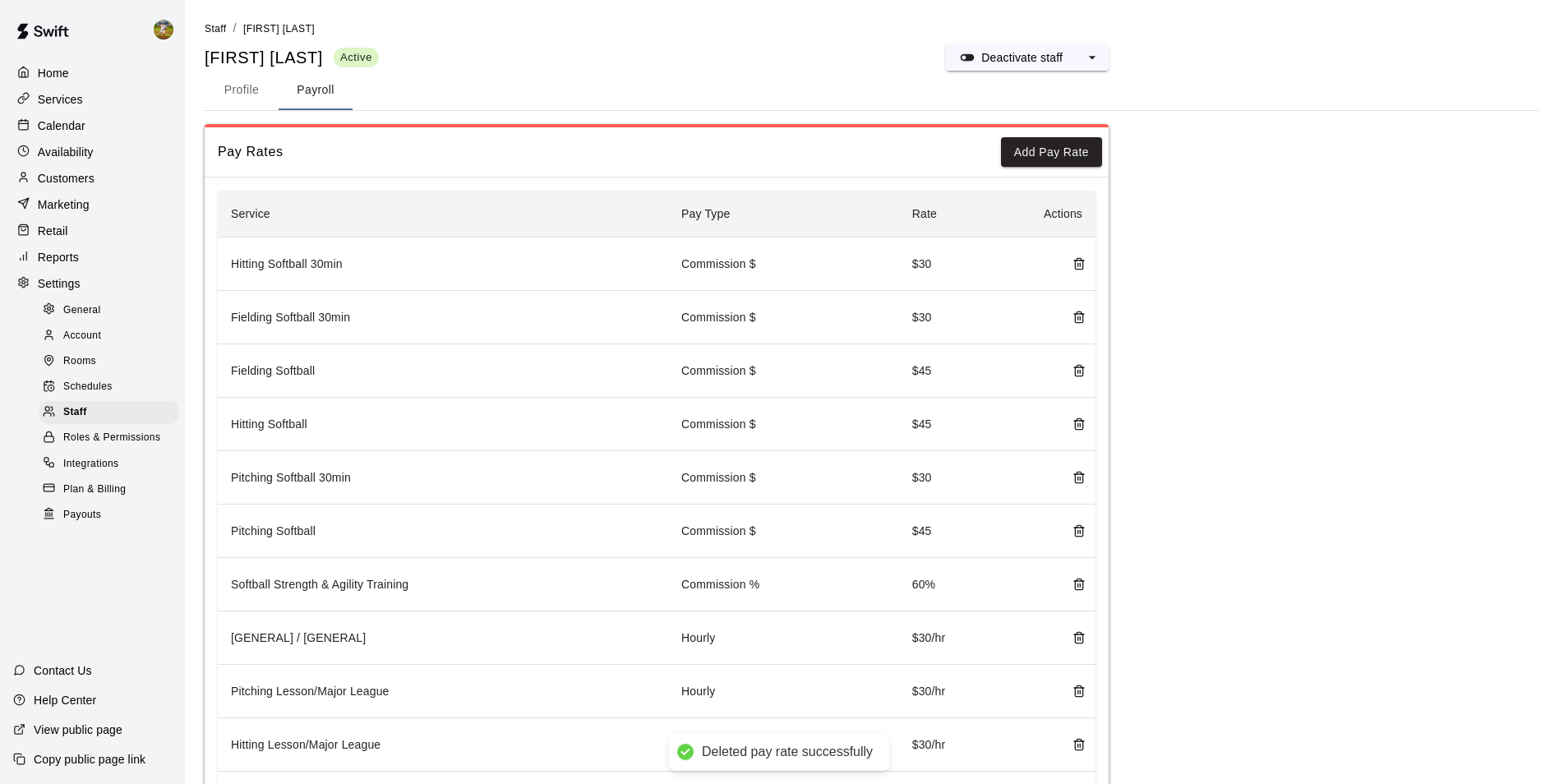 click on "Profile" at bounding box center [242, 90] 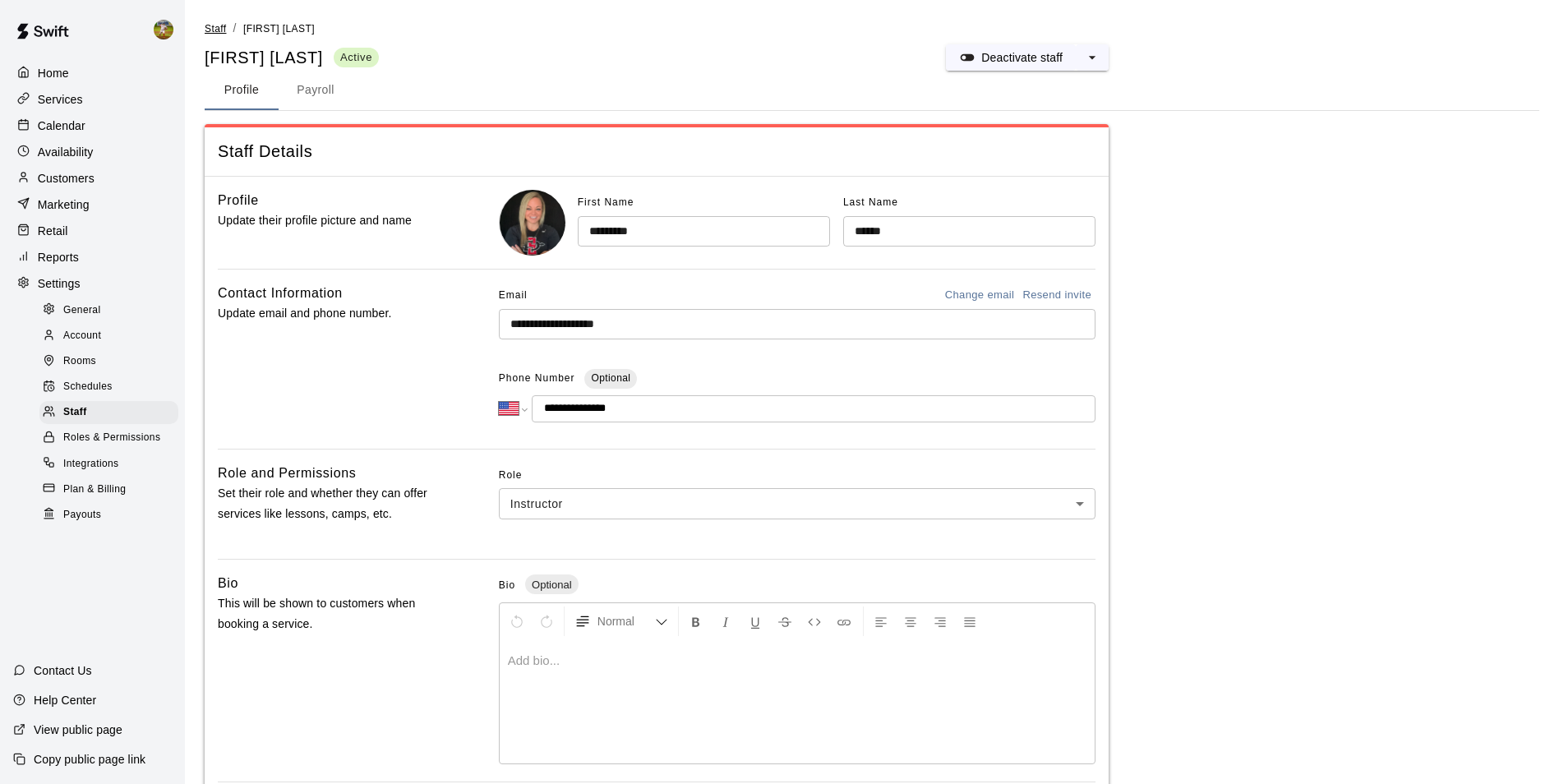 click on "Staff" at bounding box center (215, 29) 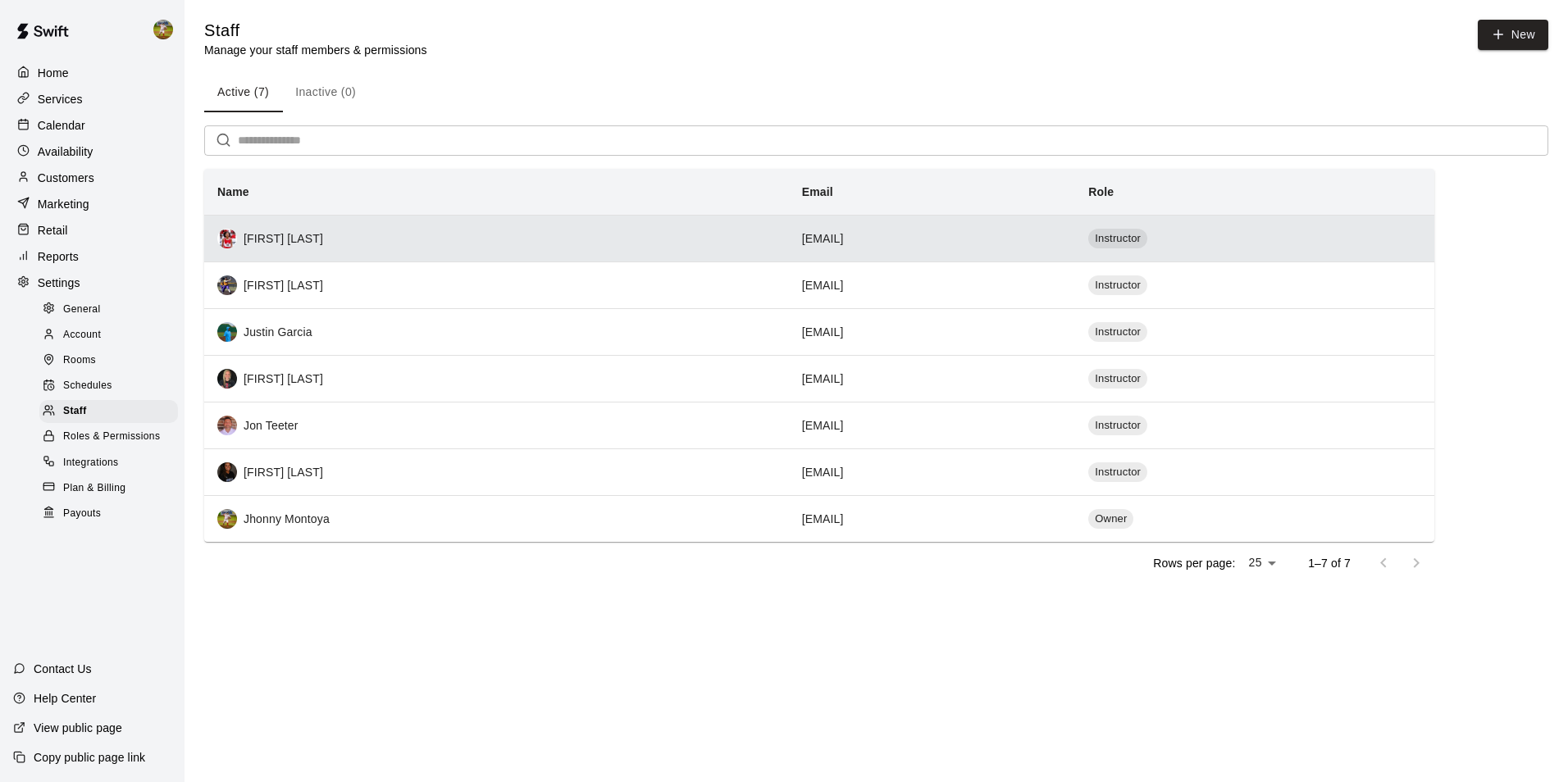 click on "[FIRST] [LAST]" at bounding box center (496, 239) 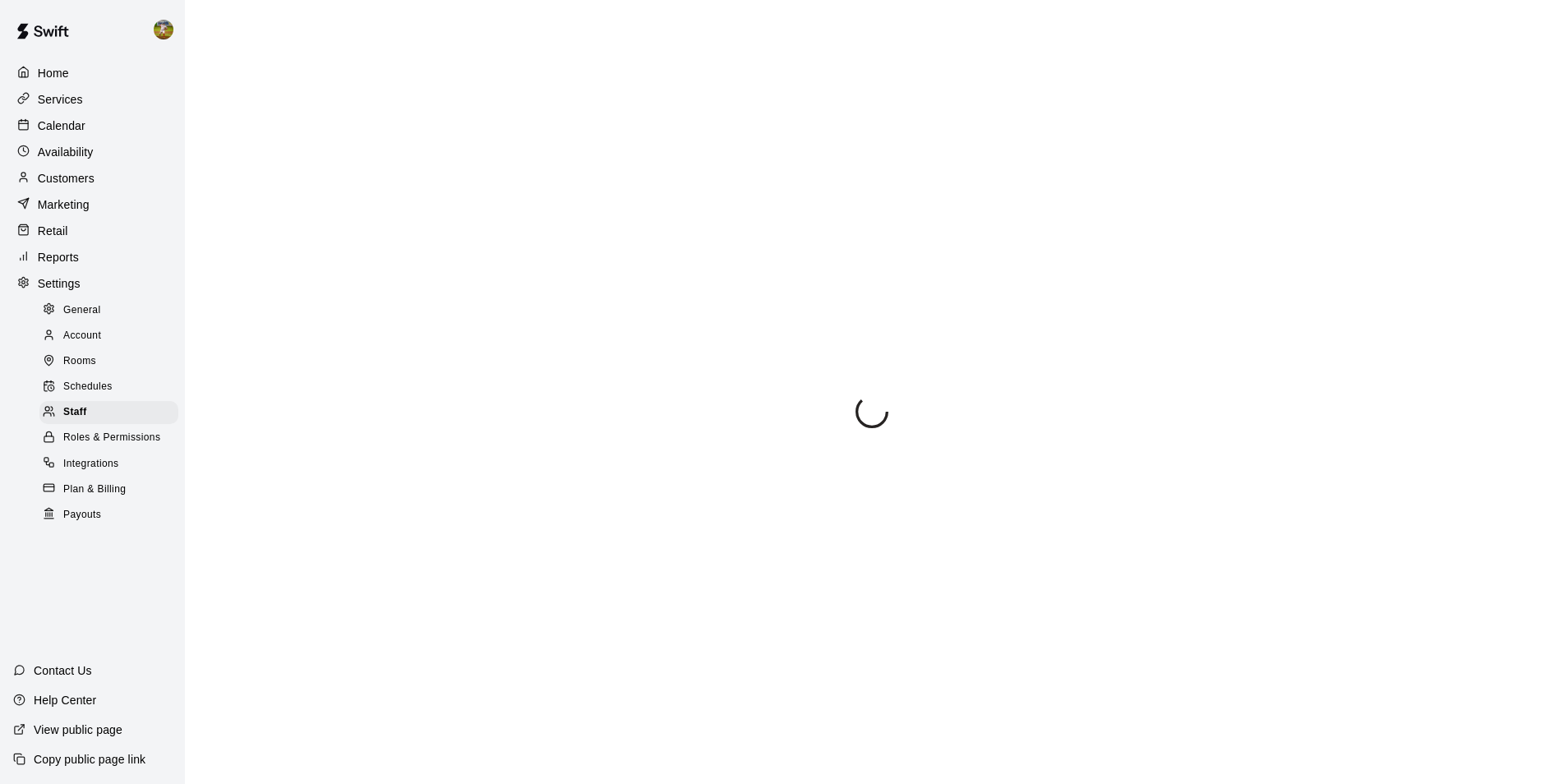 select on "**" 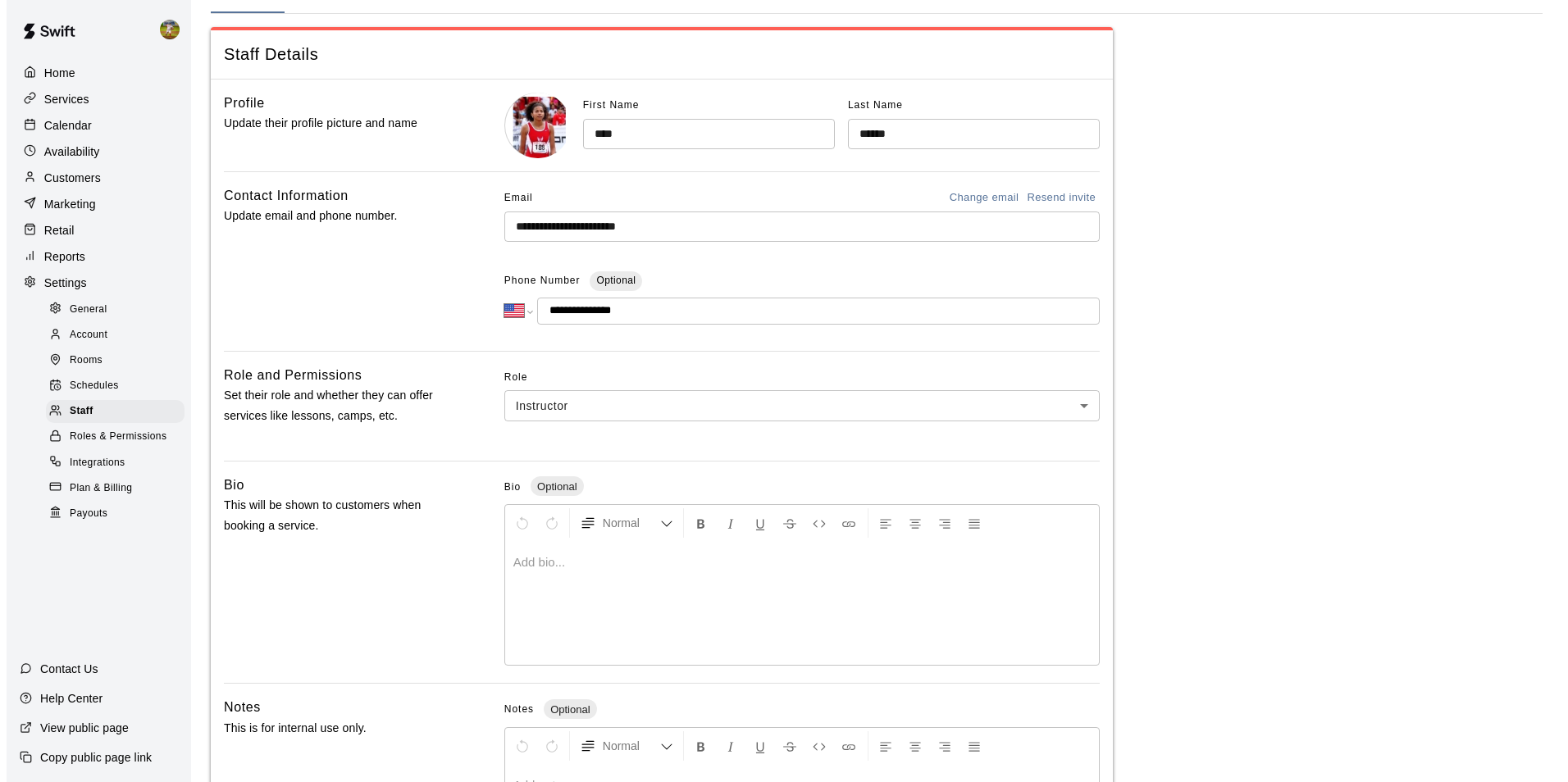 scroll, scrollTop: 0, scrollLeft: 0, axis: both 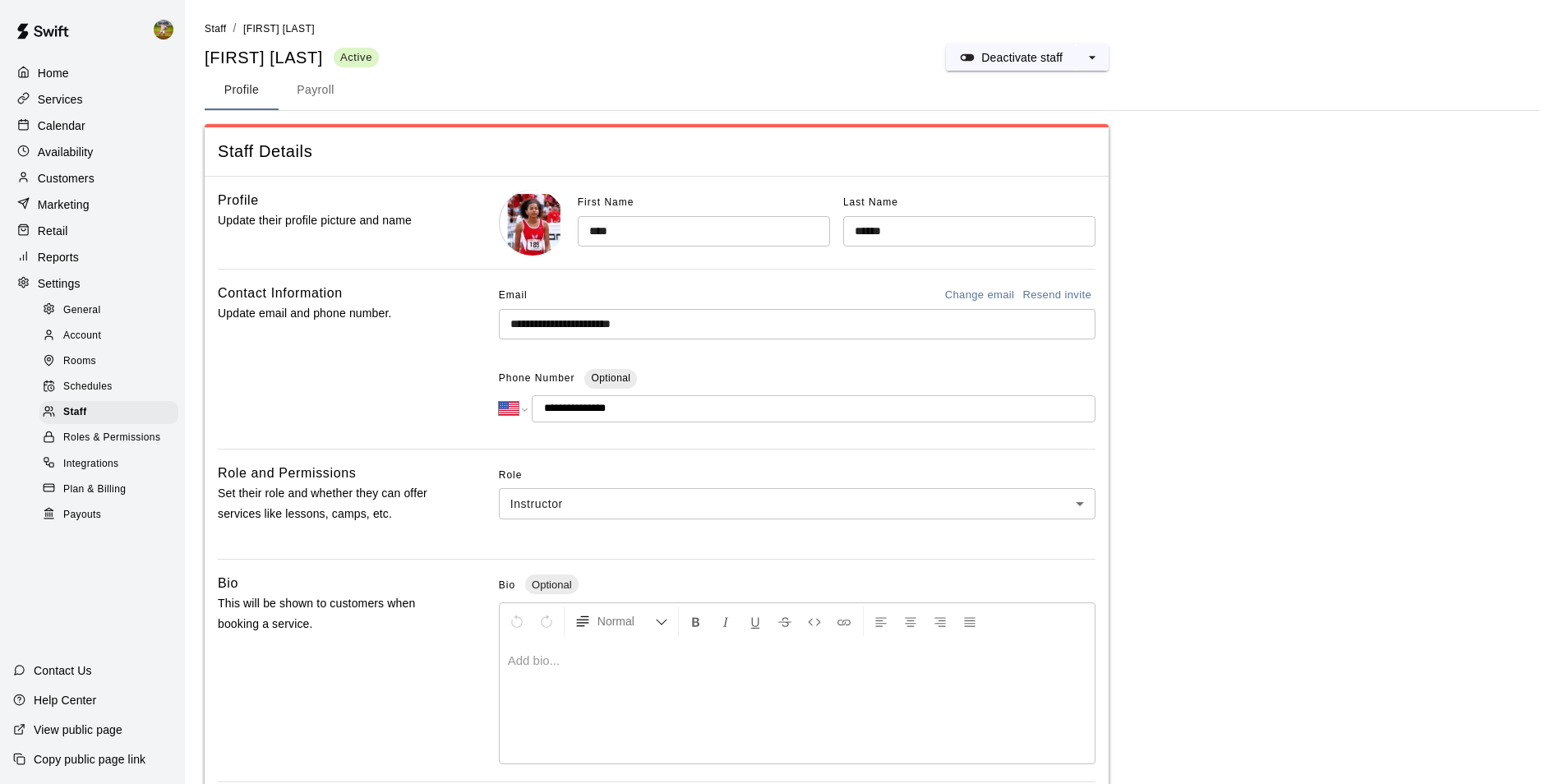 click on "Payroll" at bounding box center (316, 90) 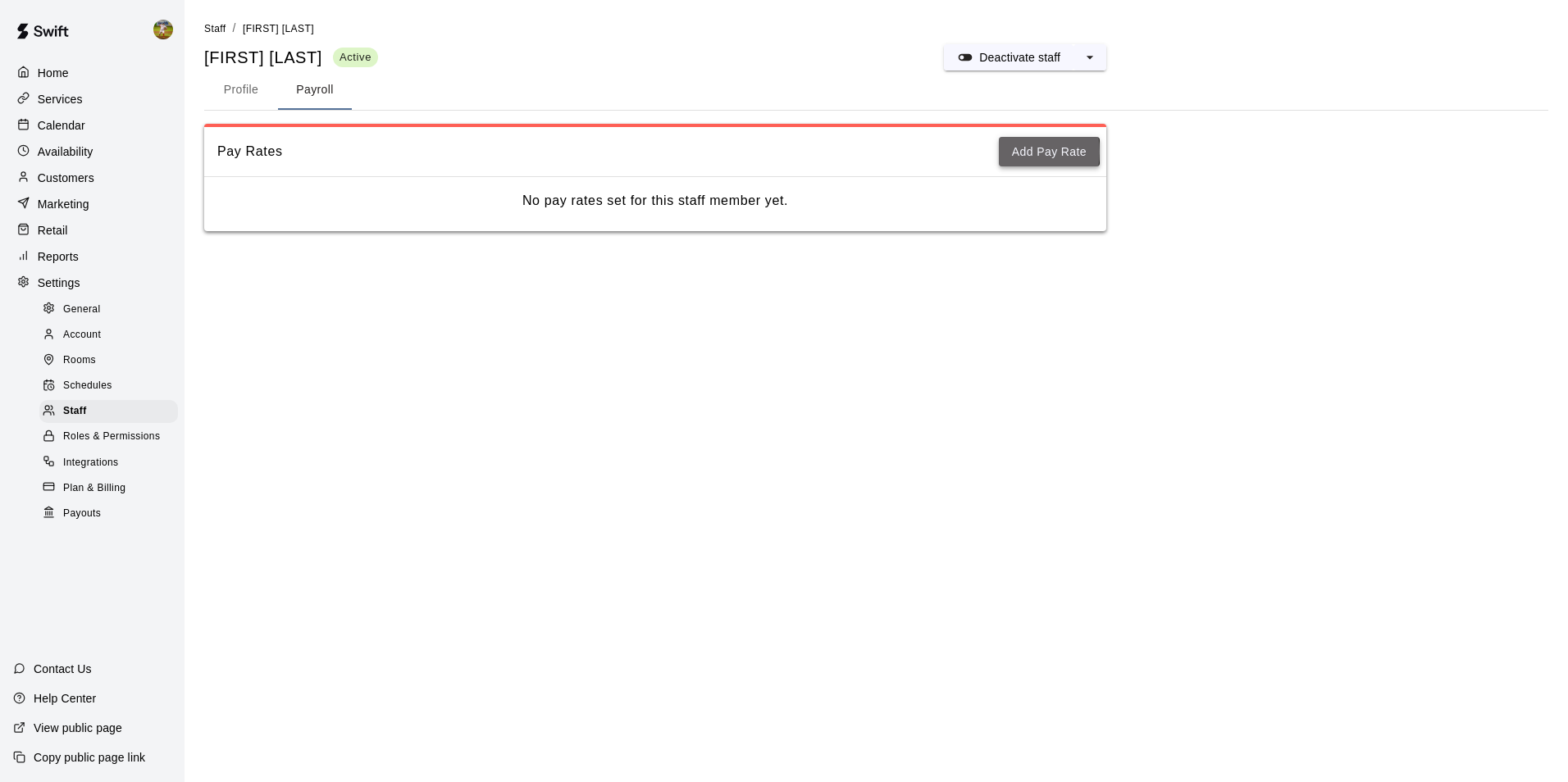 click on "Add Pay Rate" at bounding box center [1049, 152] 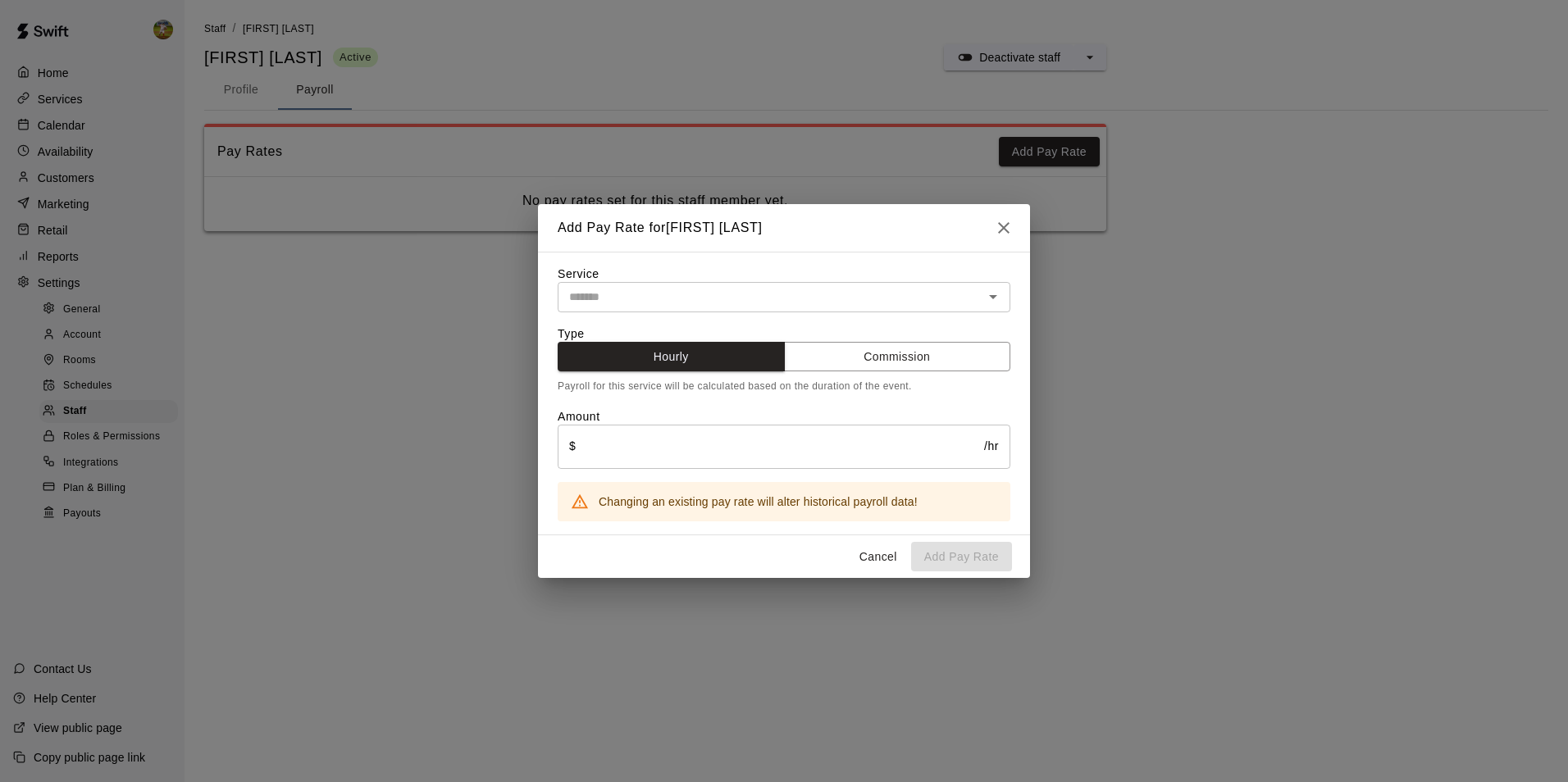 click at bounding box center (770, 297) 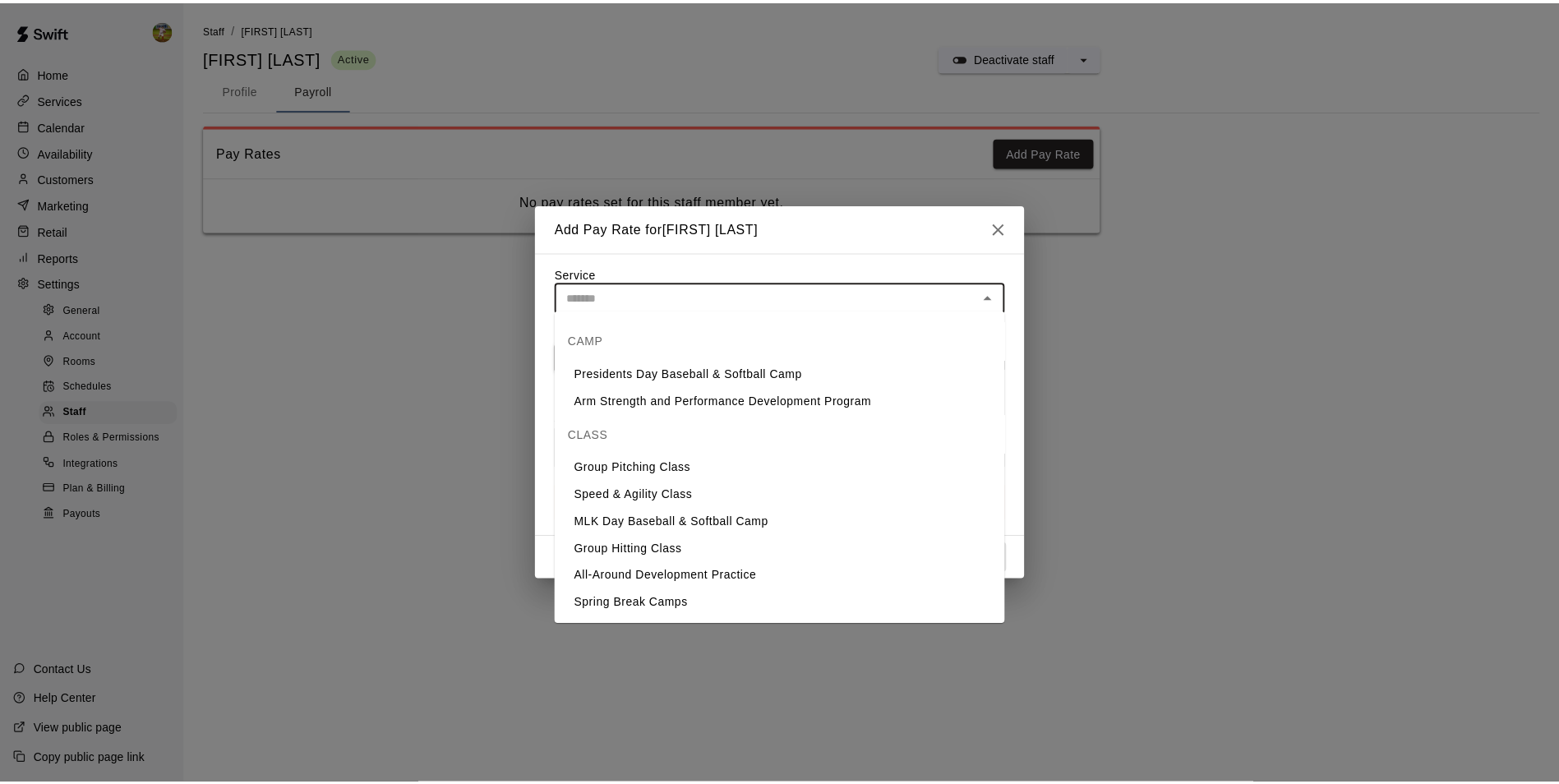 scroll, scrollTop: 575, scrollLeft: 0, axis: vertical 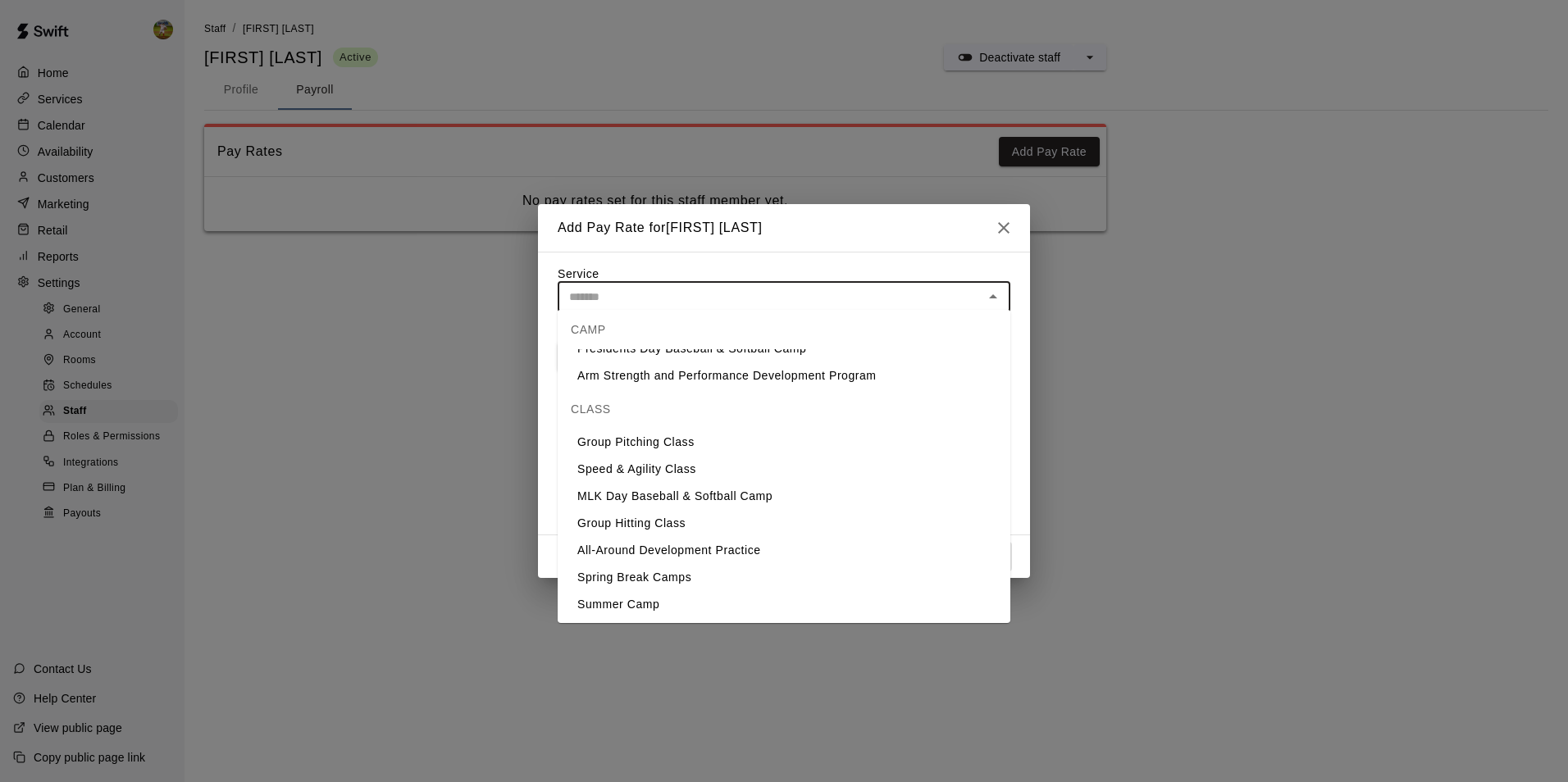 click on "Speed & Agility Class" at bounding box center (784, 469) 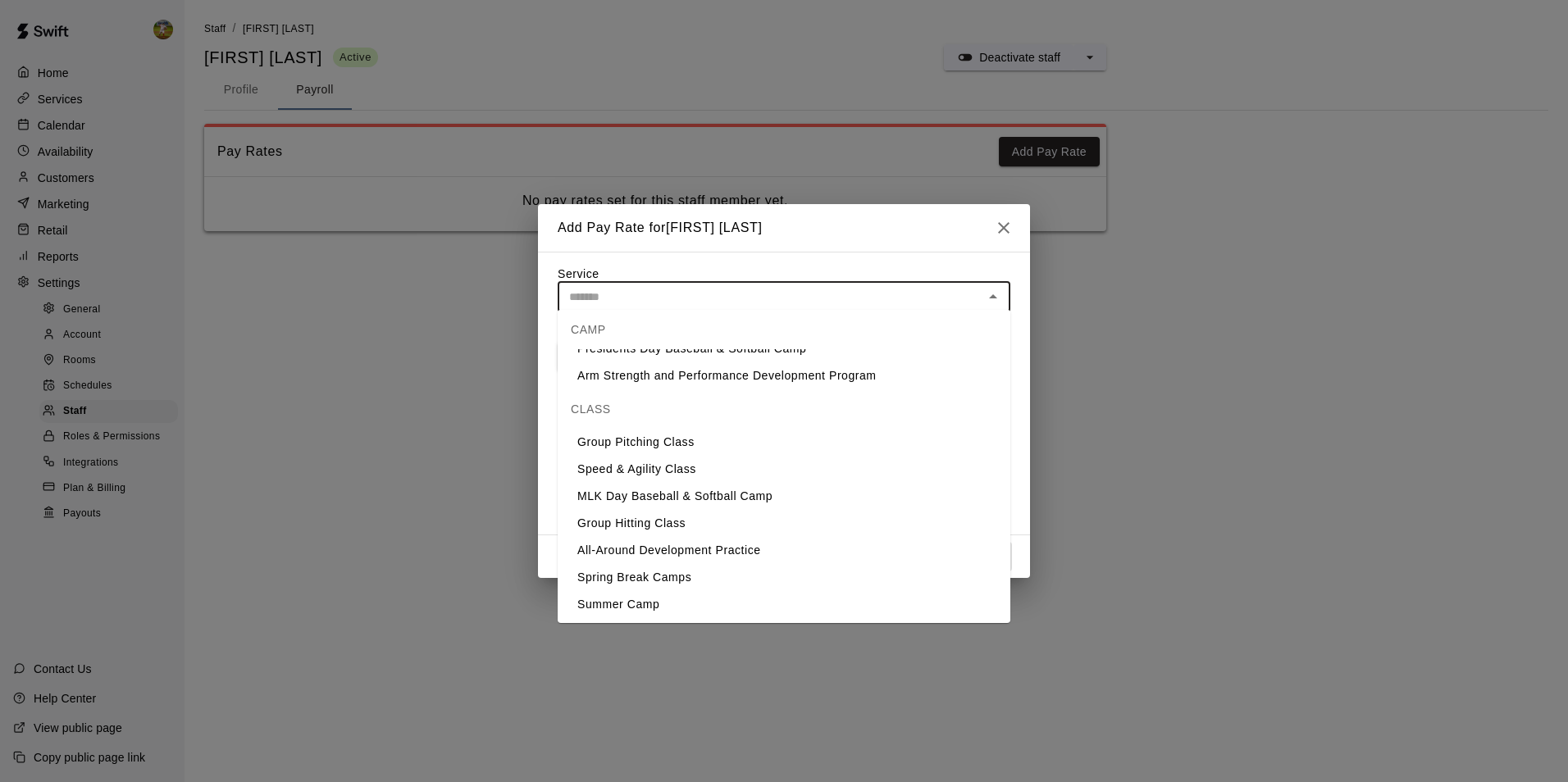 type on "**********" 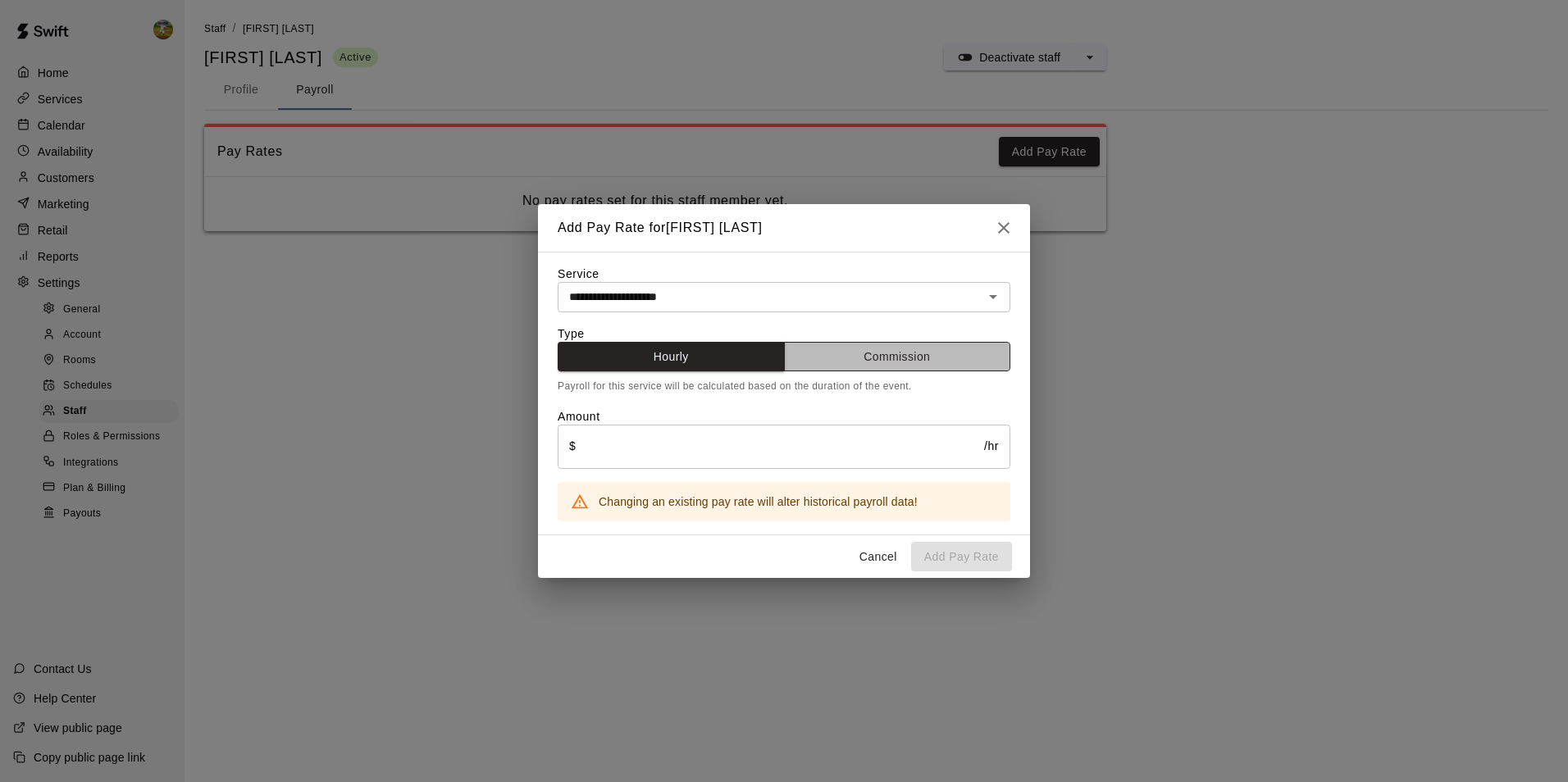click on "Commission" at bounding box center [897, 357] 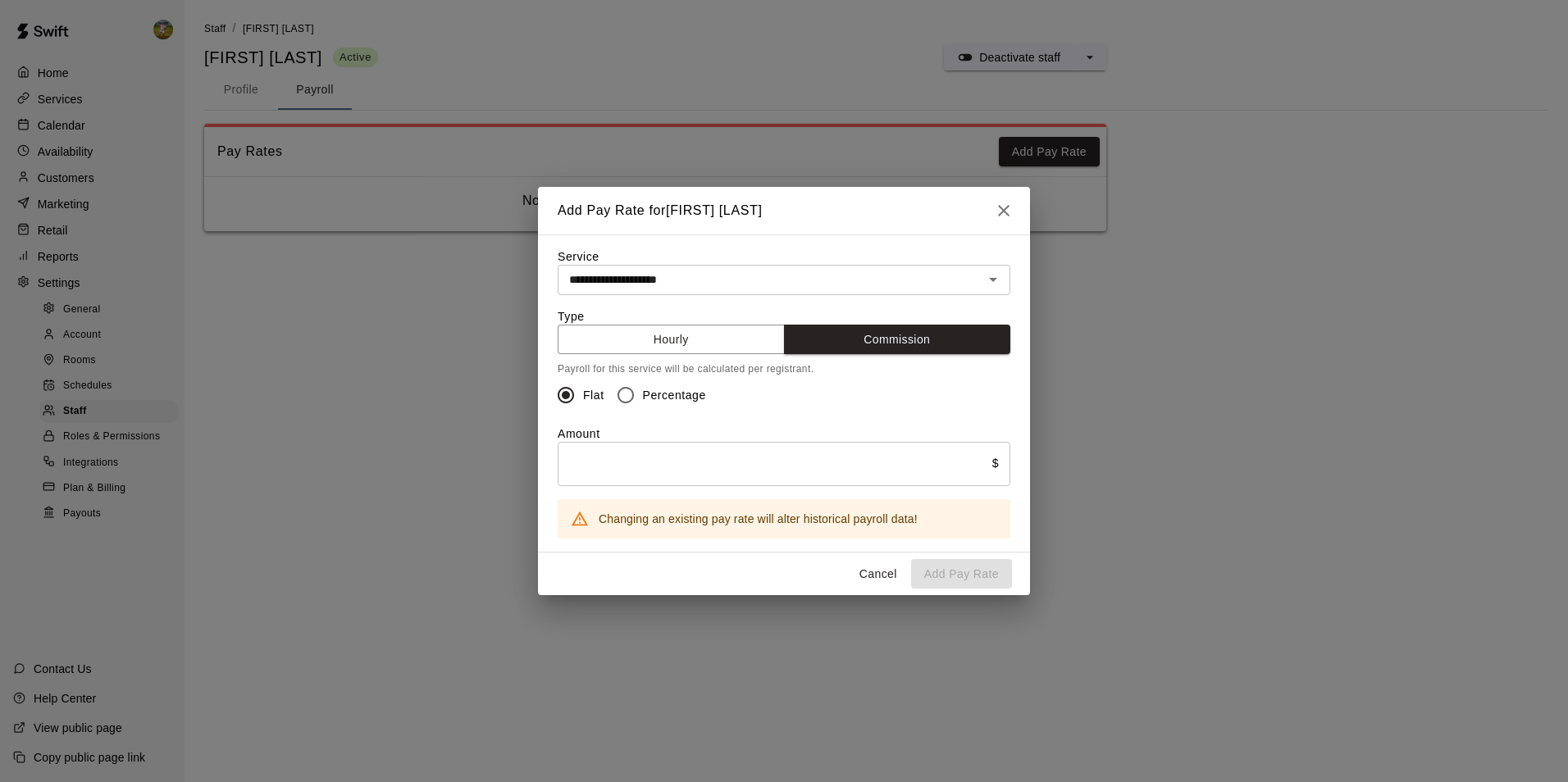 click at bounding box center [775, 463] 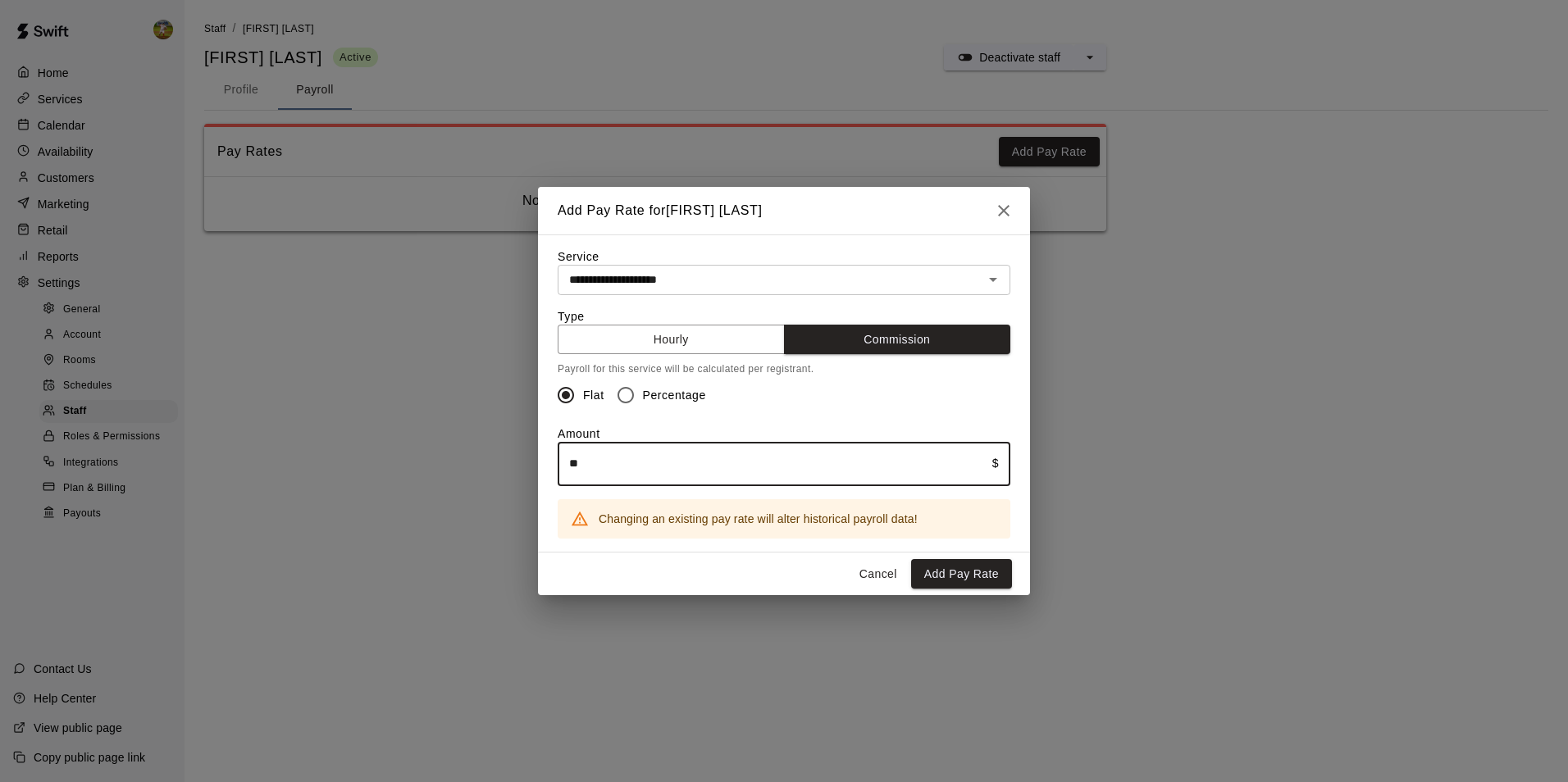 type on "**" 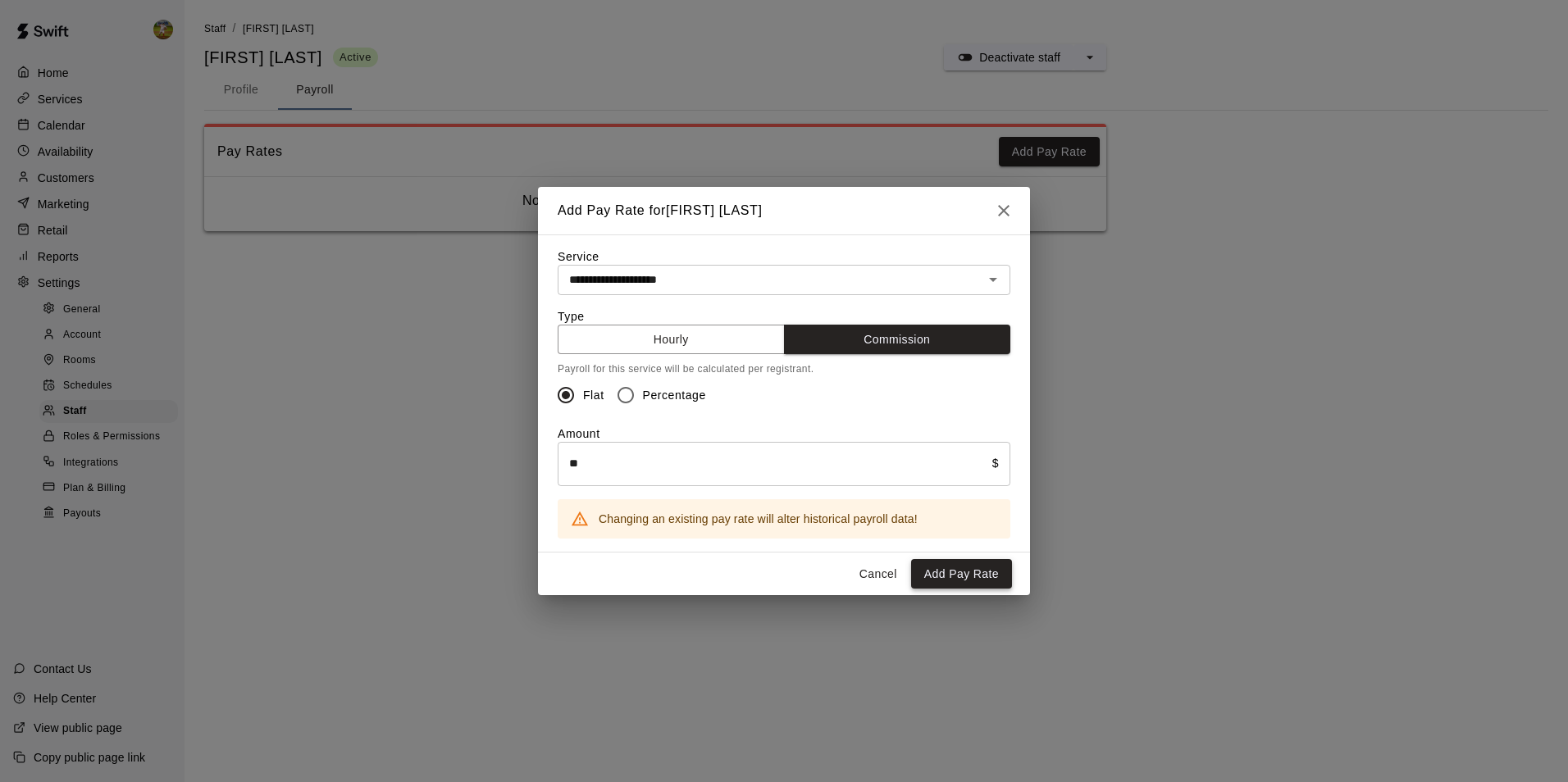 click on "Add Pay Rate" at bounding box center (961, 574) 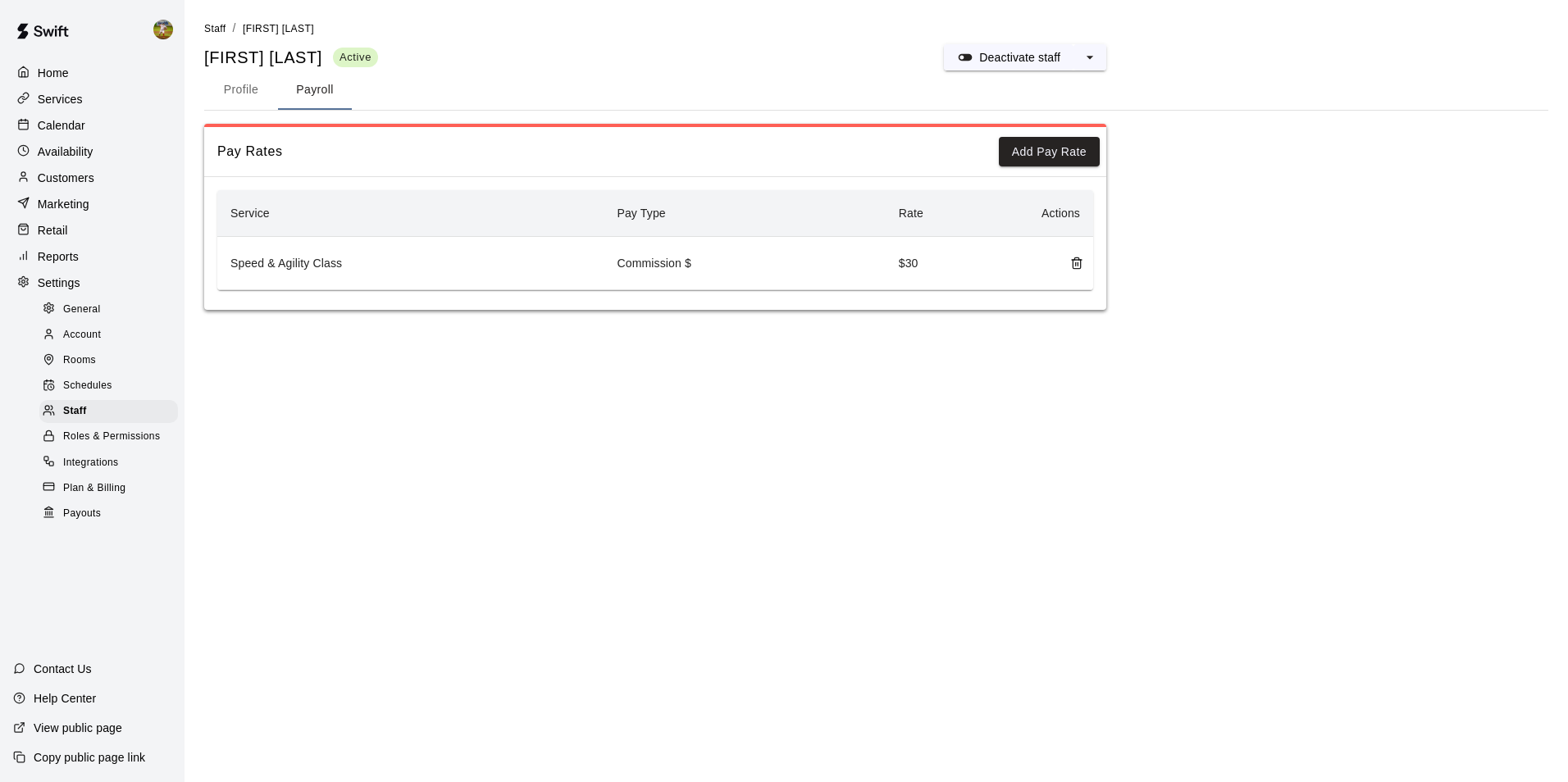 click on "Home" at bounding box center [53, 73] 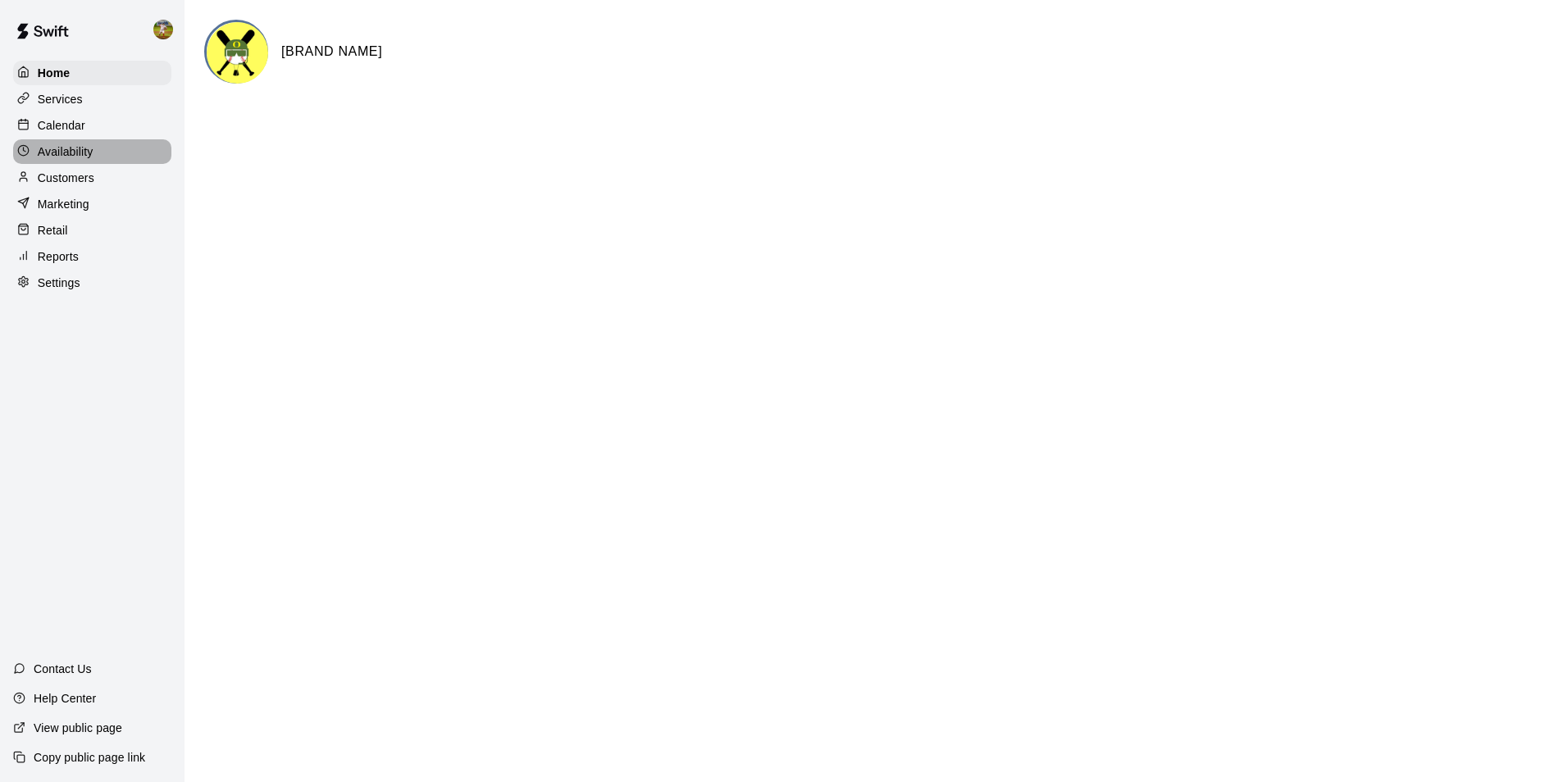 click on "Availability" at bounding box center [92, 152] 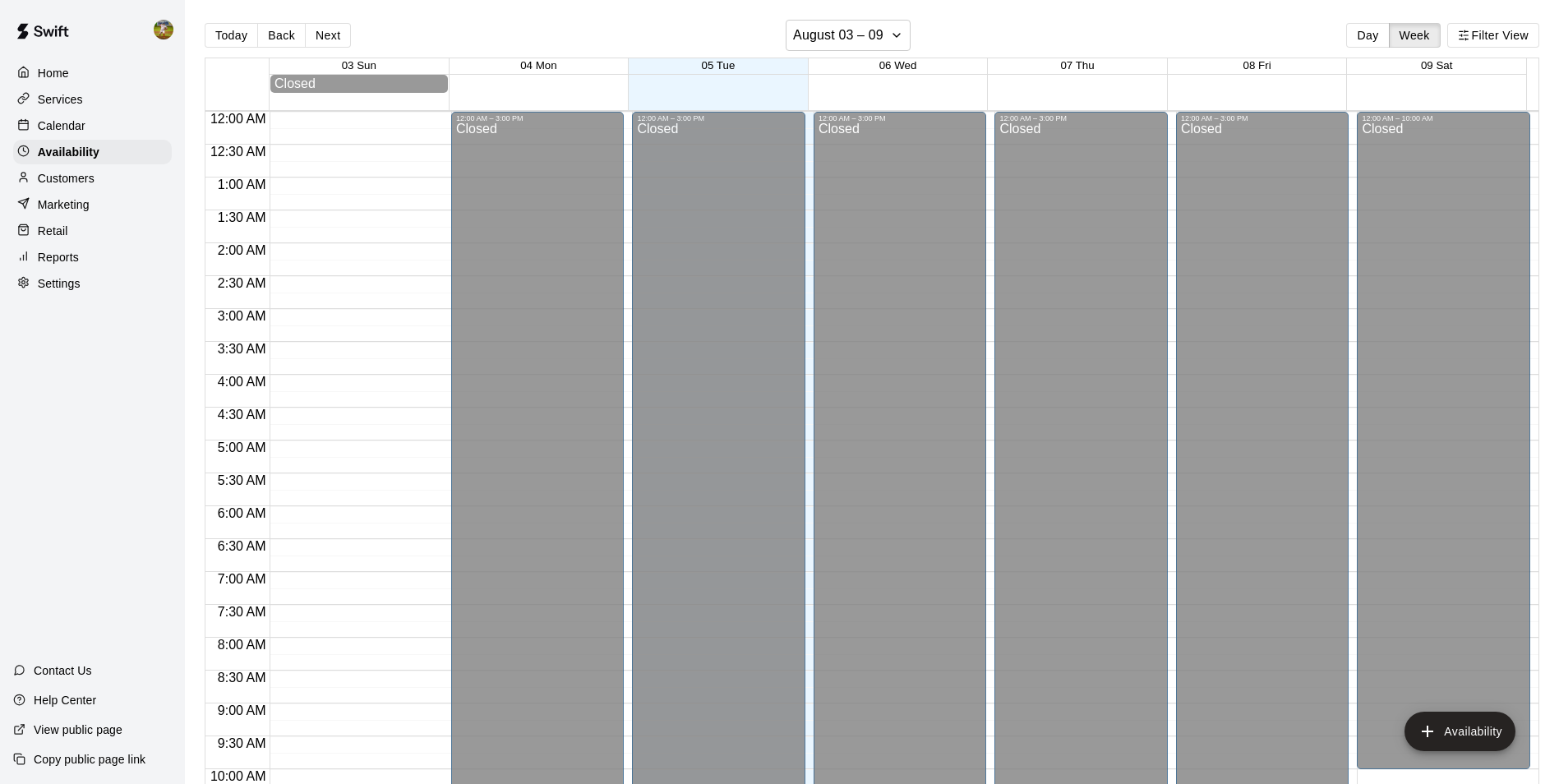 scroll, scrollTop: 885, scrollLeft: 0, axis: vertical 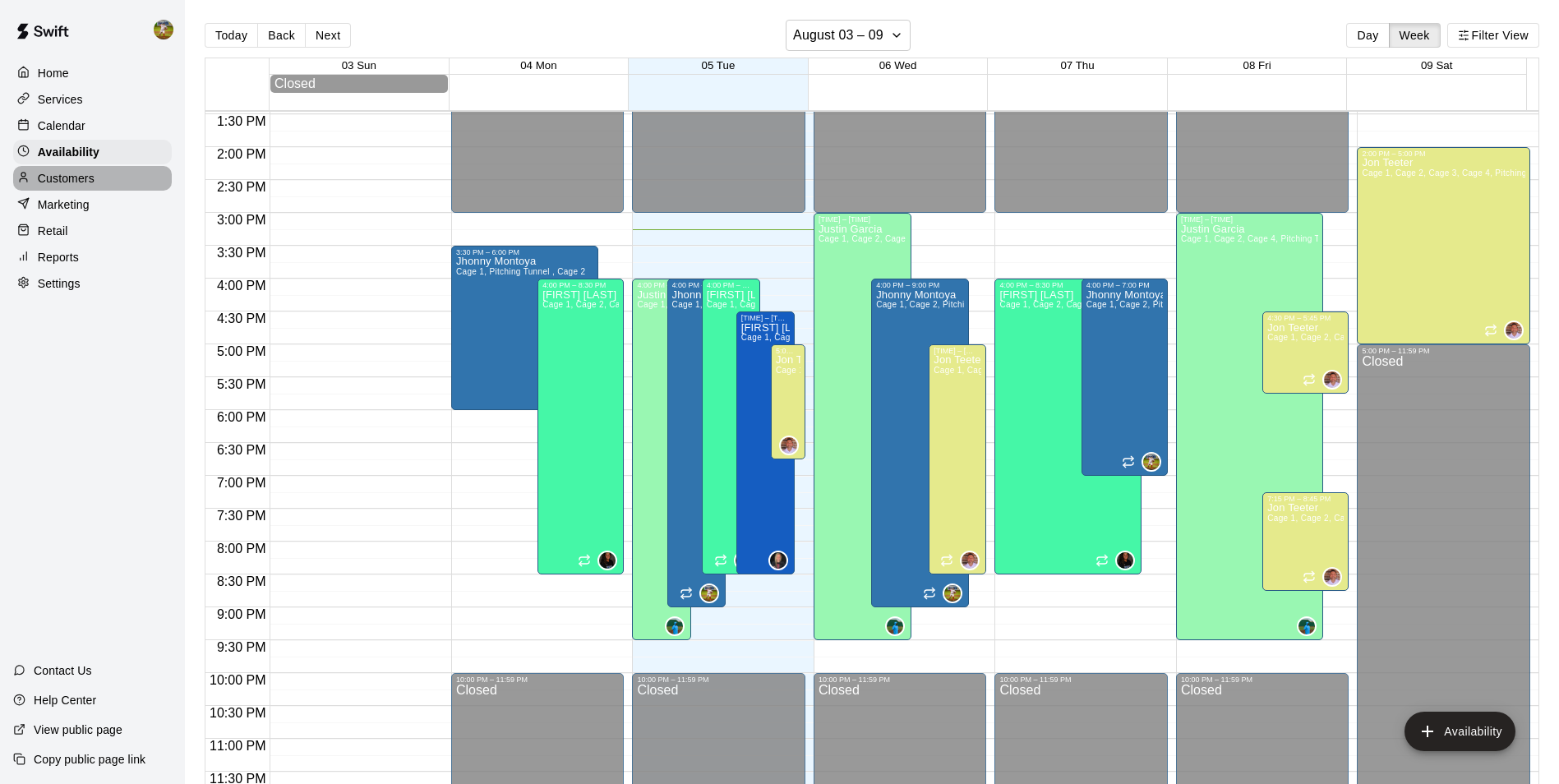 click on "Customers" at bounding box center (92, 178) 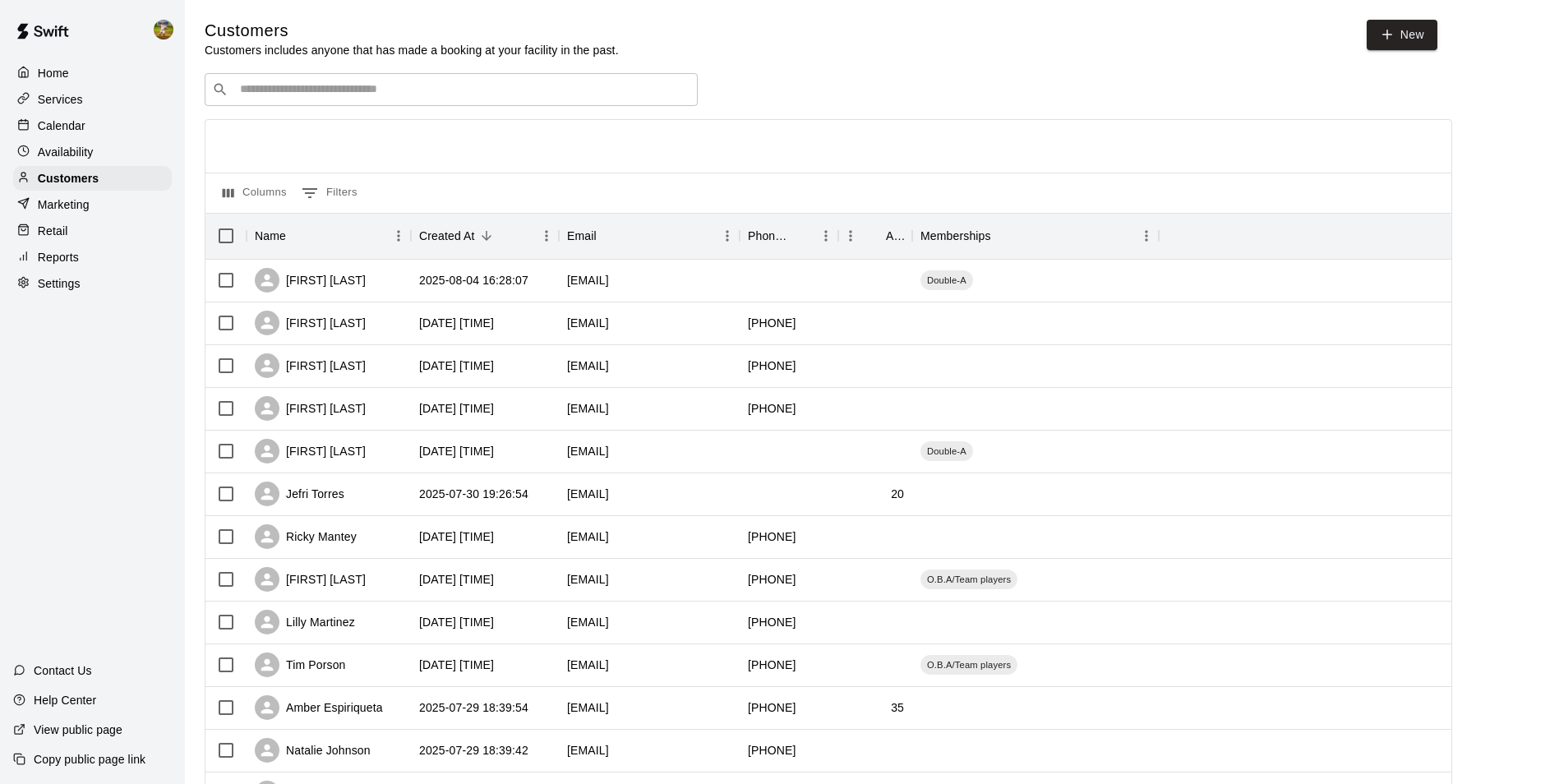 click on "Calendar" at bounding box center (62, 126) 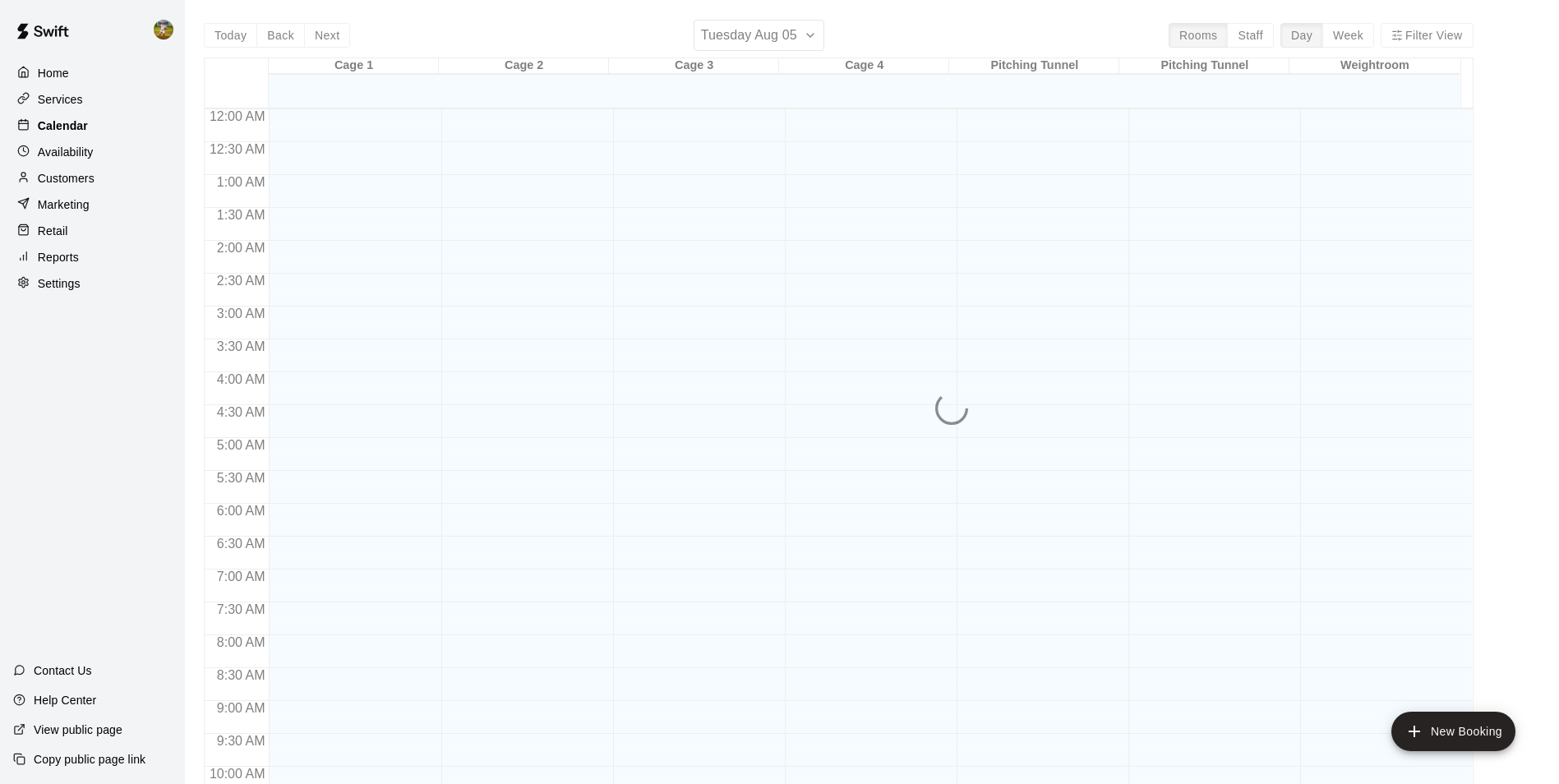 scroll, scrollTop: 835, scrollLeft: 0, axis: vertical 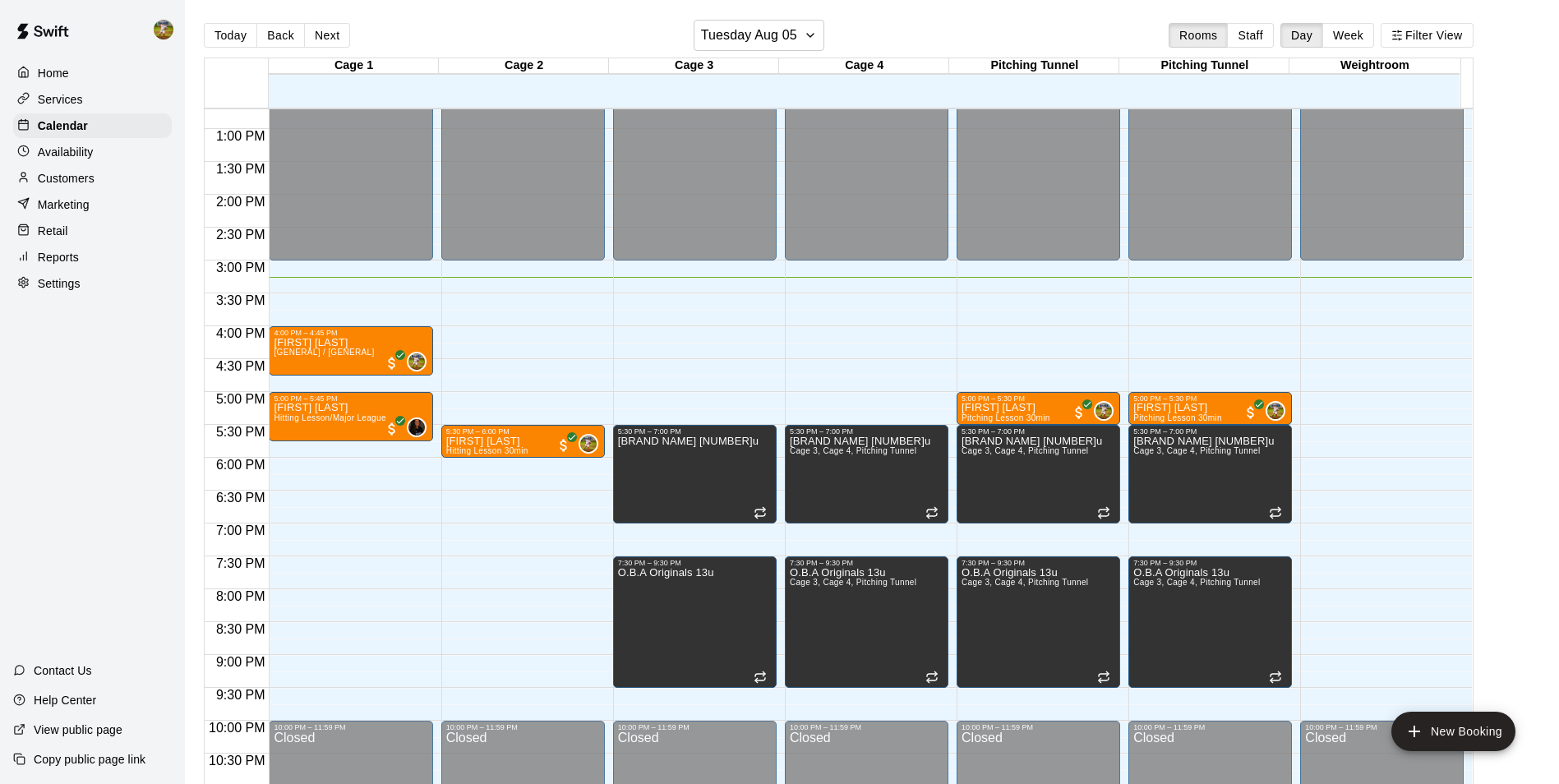 click on "Availability" at bounding box center (66, 152) 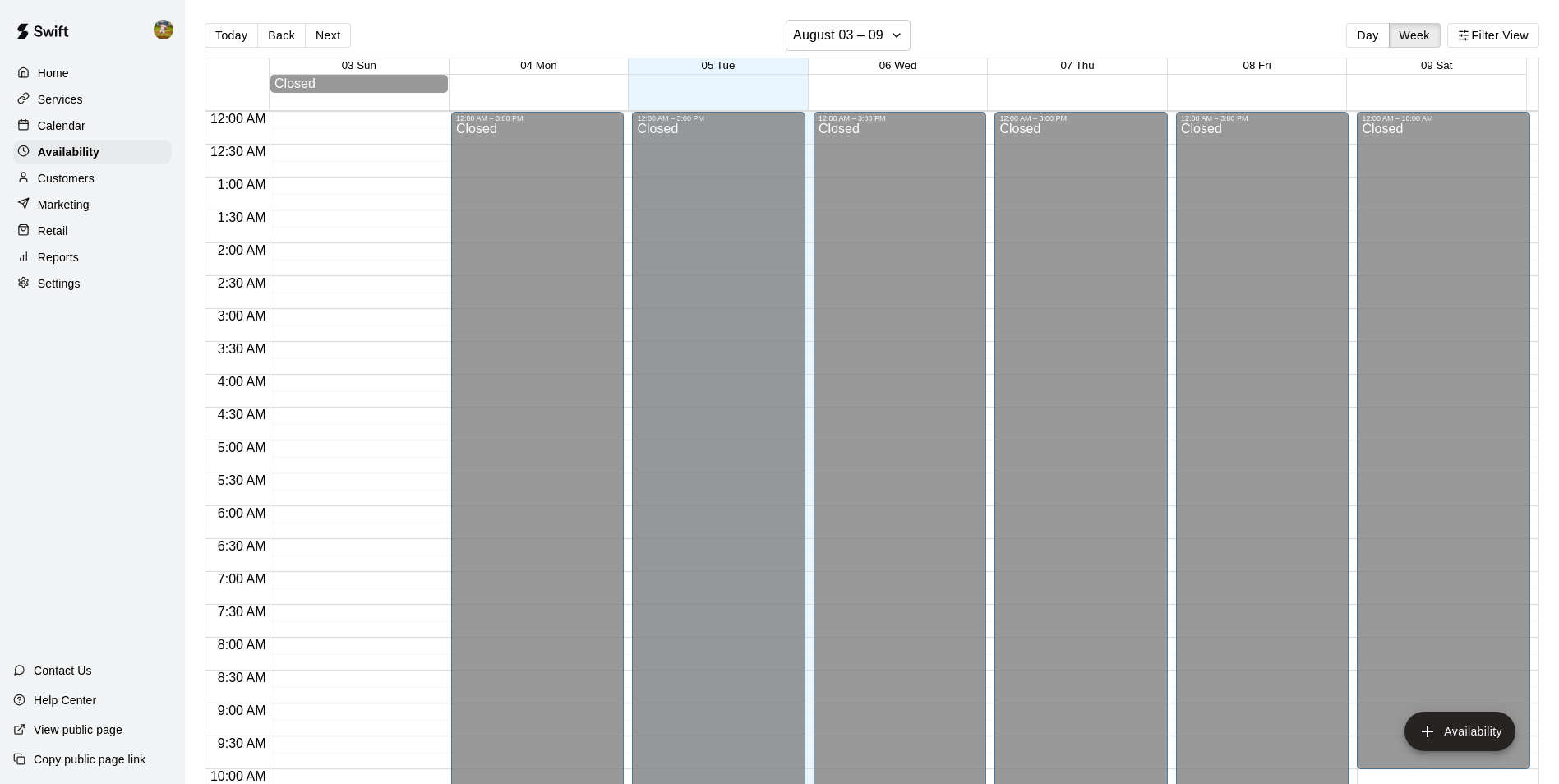 scroll, scrollTop: 885, scrollLeft: 0, axis: vertical 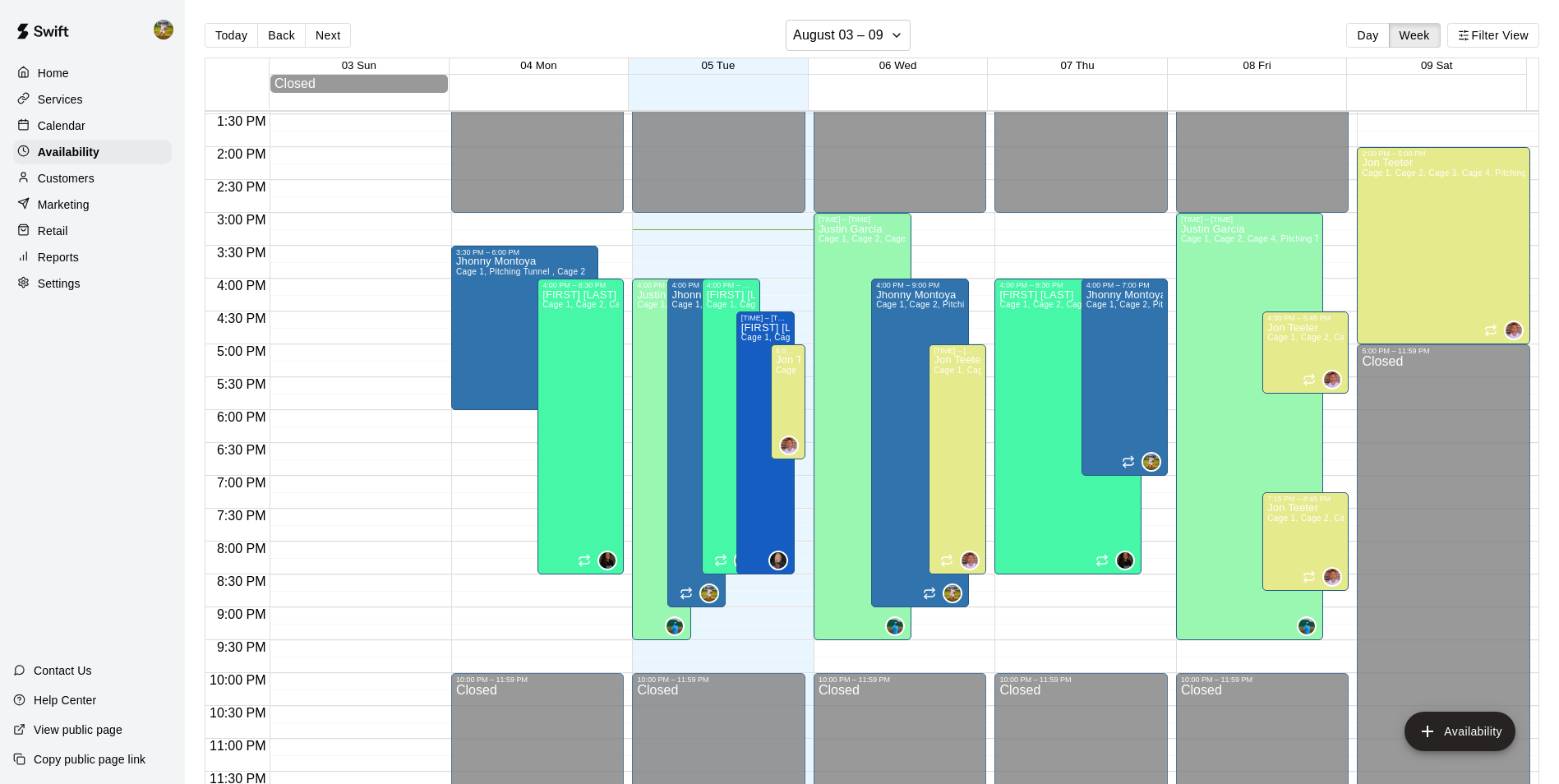 click on "Customers" at bounding box center [66, 178] 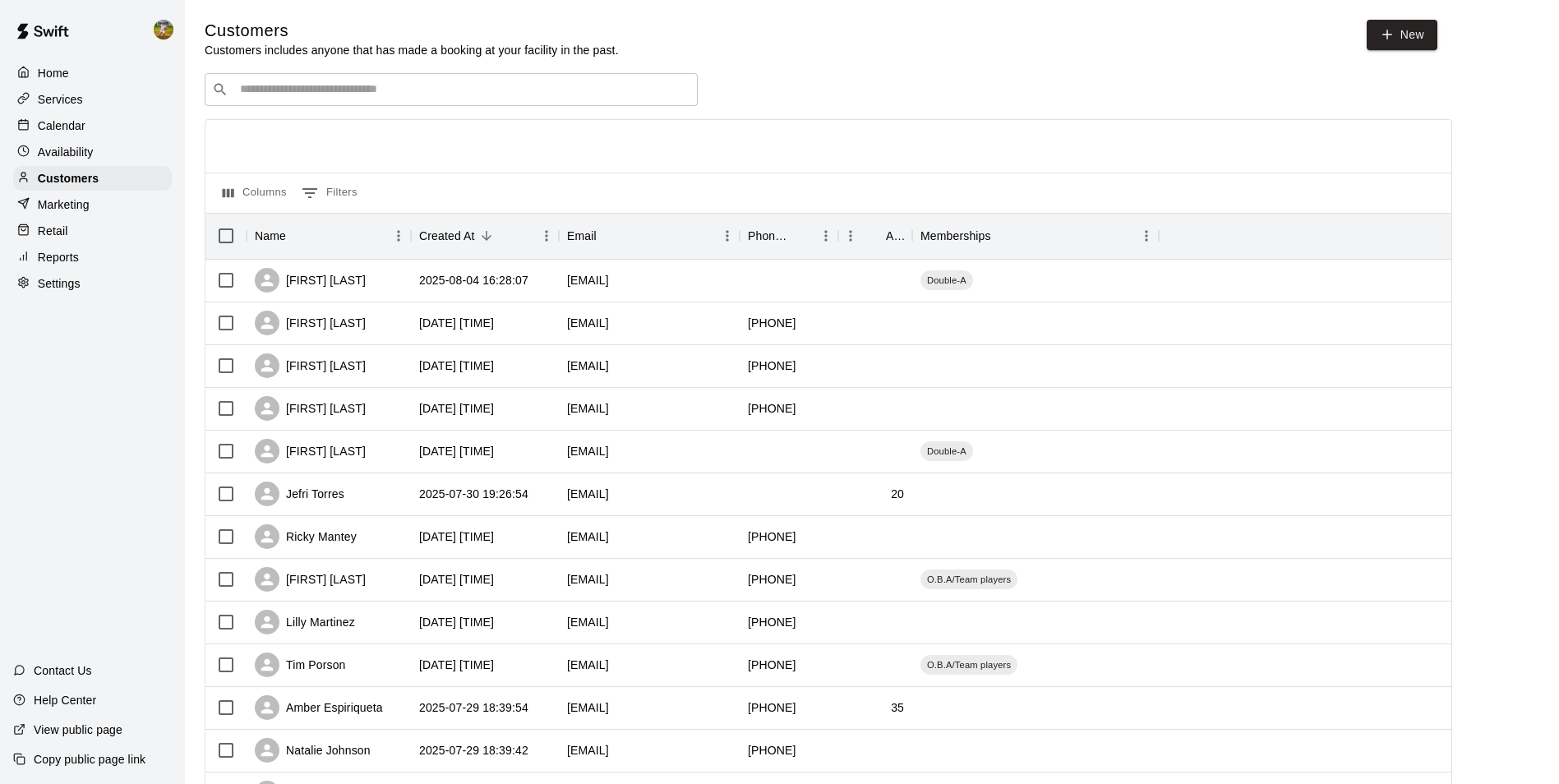 click on "Availability" at bounding box center (66, 152) 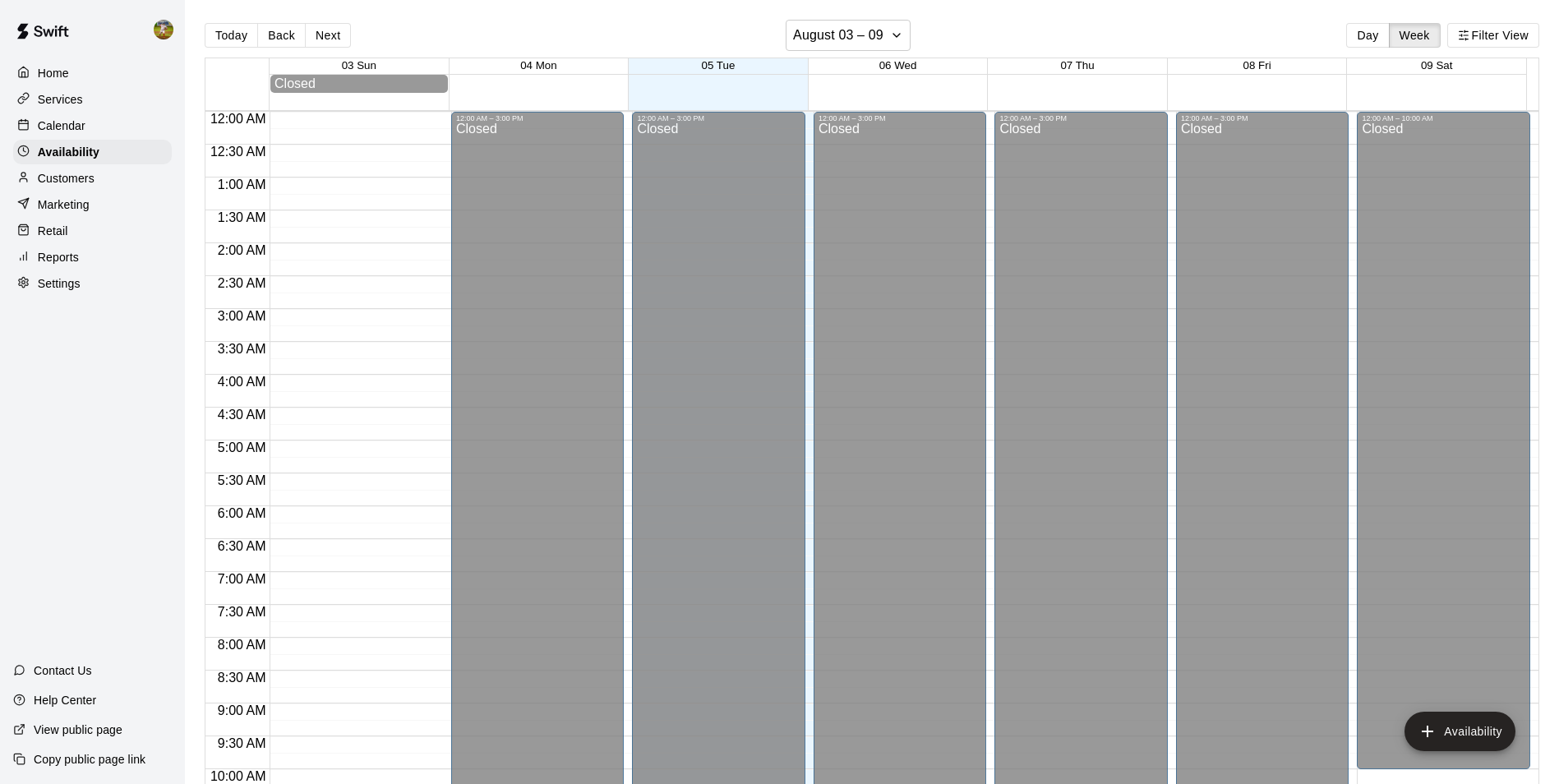 scroll, scrollTop: 885, scrollLeft: 0, axis: vertical 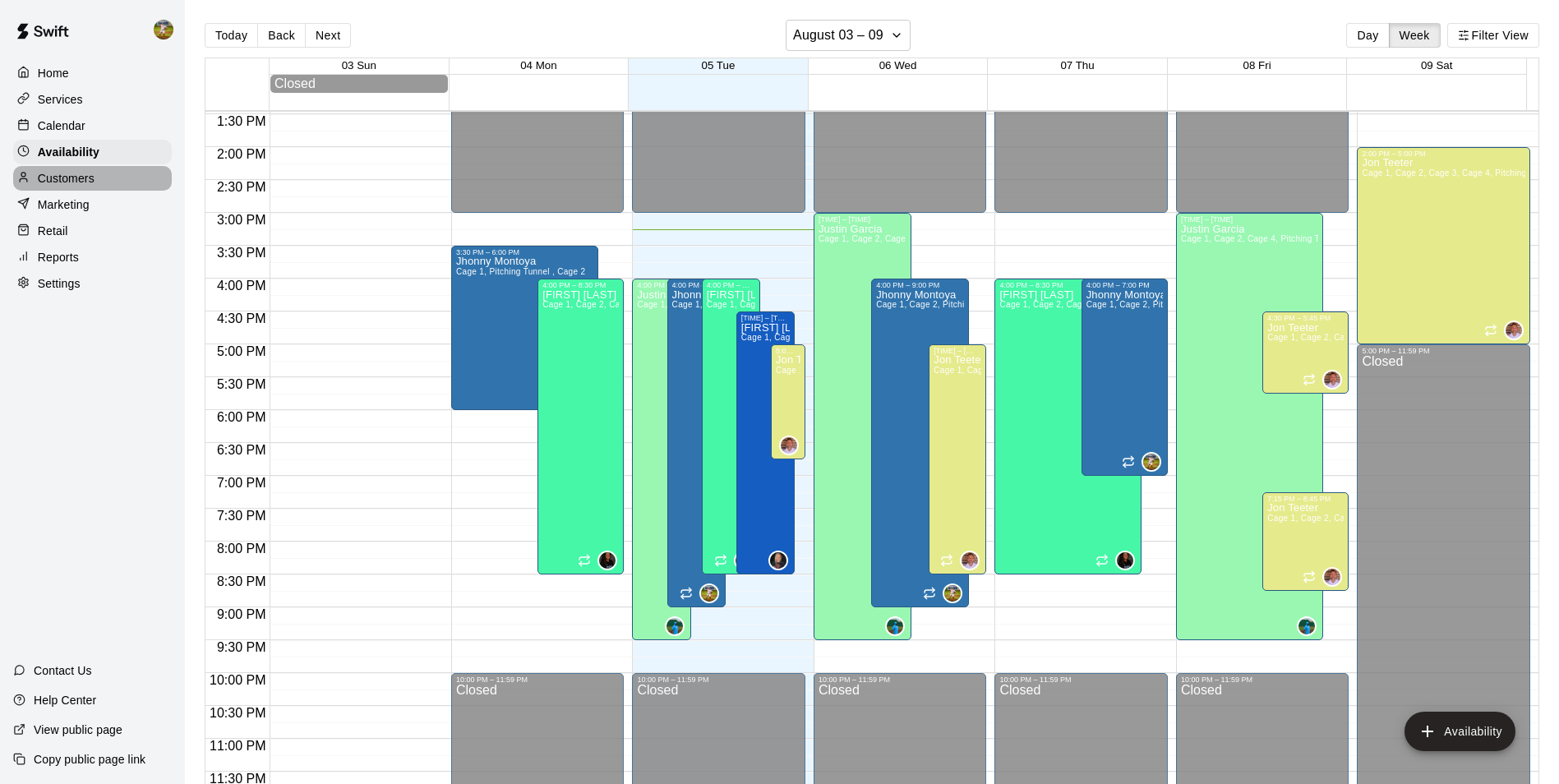 click on "Customers" at bounding box center [66, 178] 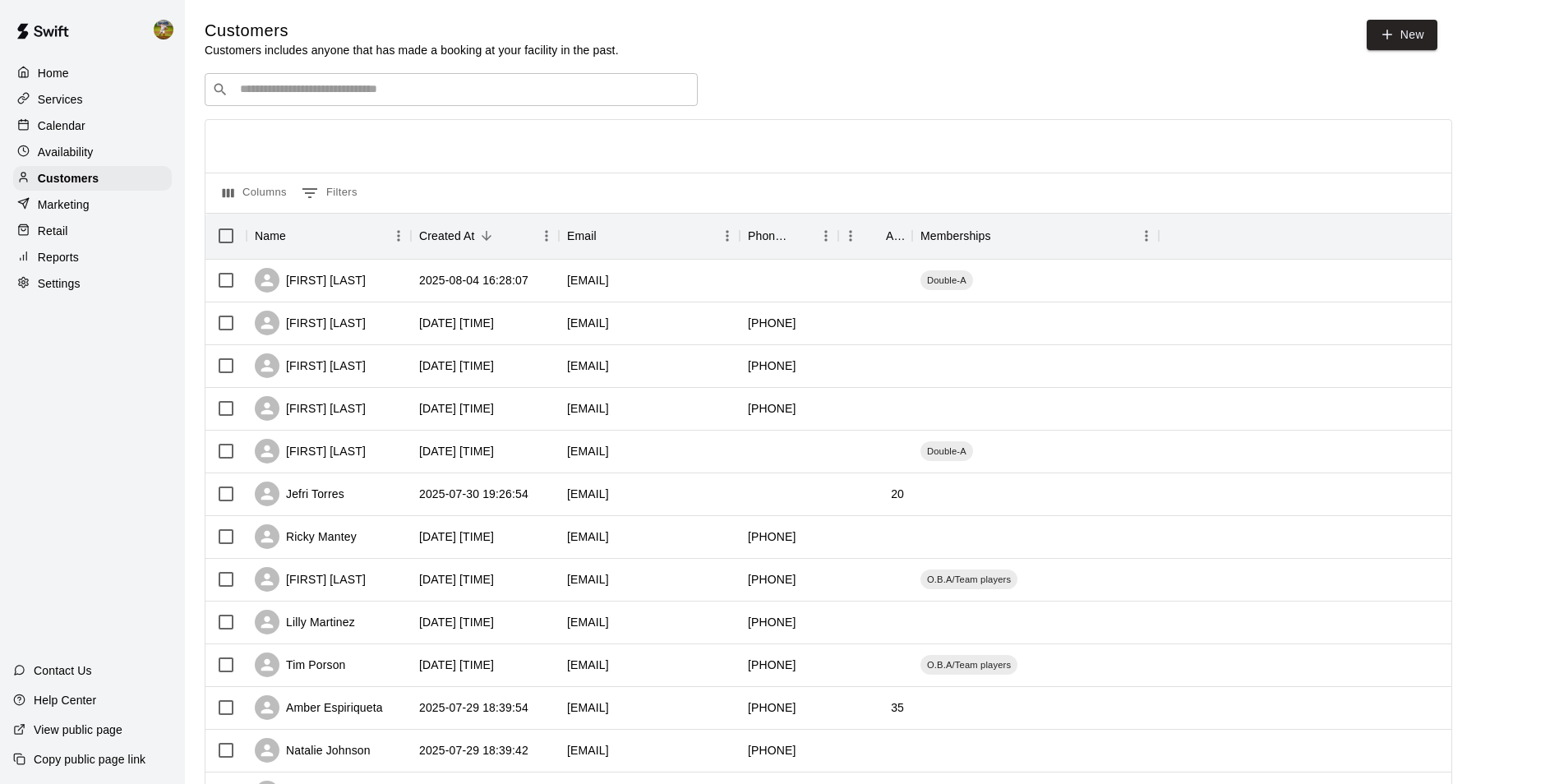 click on "Marketing" at bounding box center [63, 205] 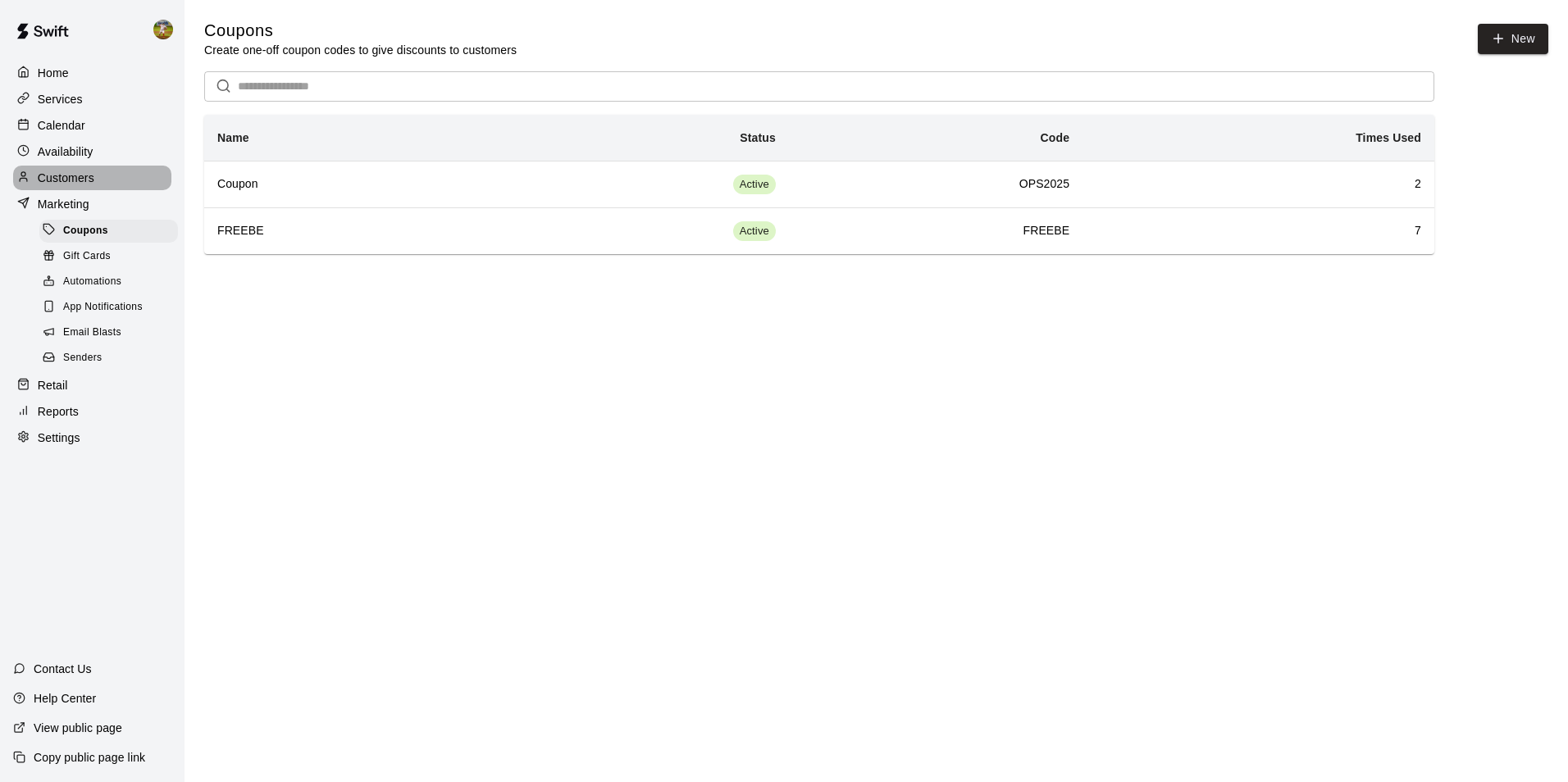 drag, startPoint x: 81, startPoint y: 175, endPoint x: 79, endPoint y: 158, distance: 17.117243 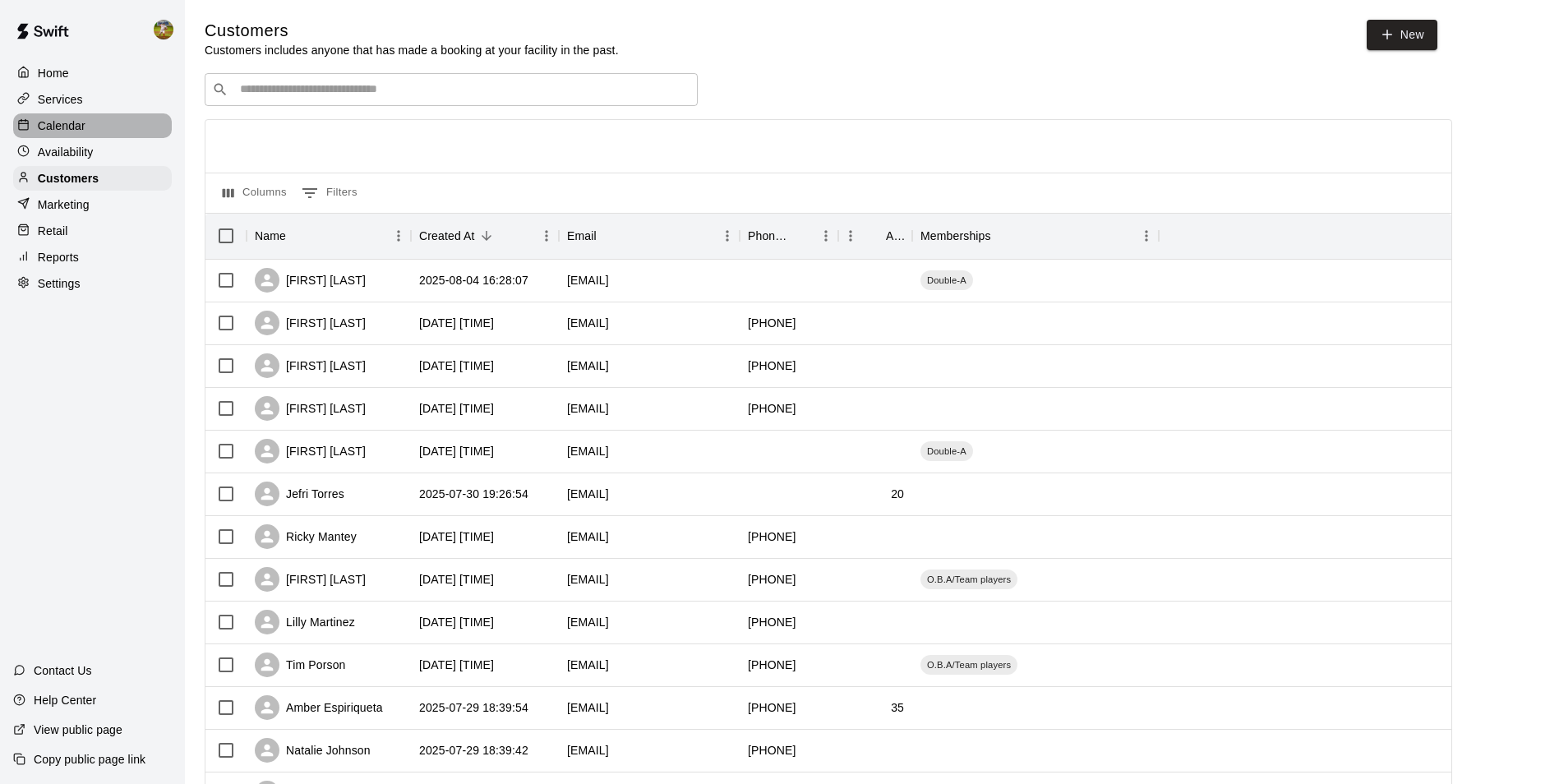 click on "Calendar" at bounding box center (92, 126) 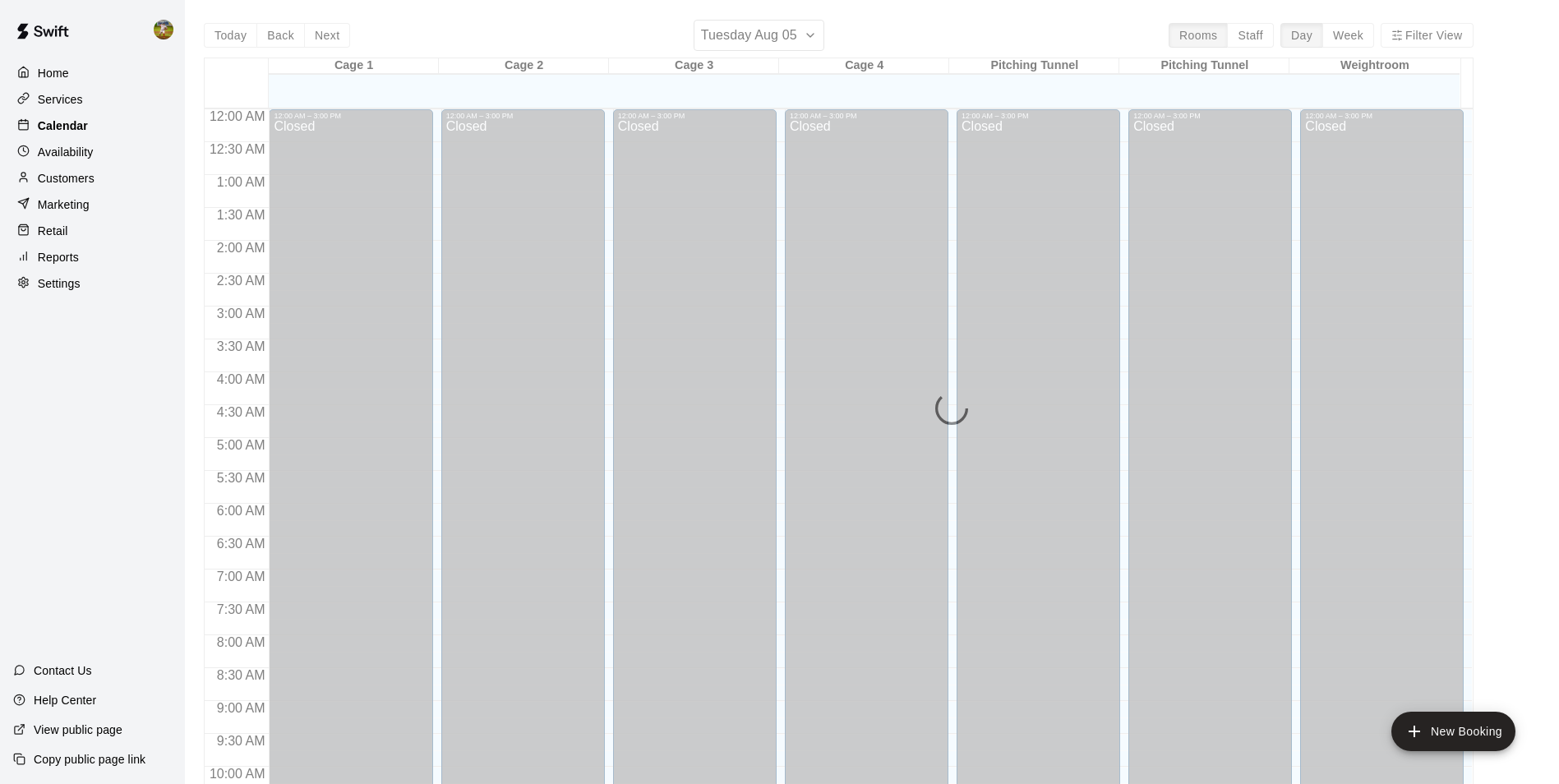 scroll, scrollTop: 835, scrollLeft: 0, axis: vertical 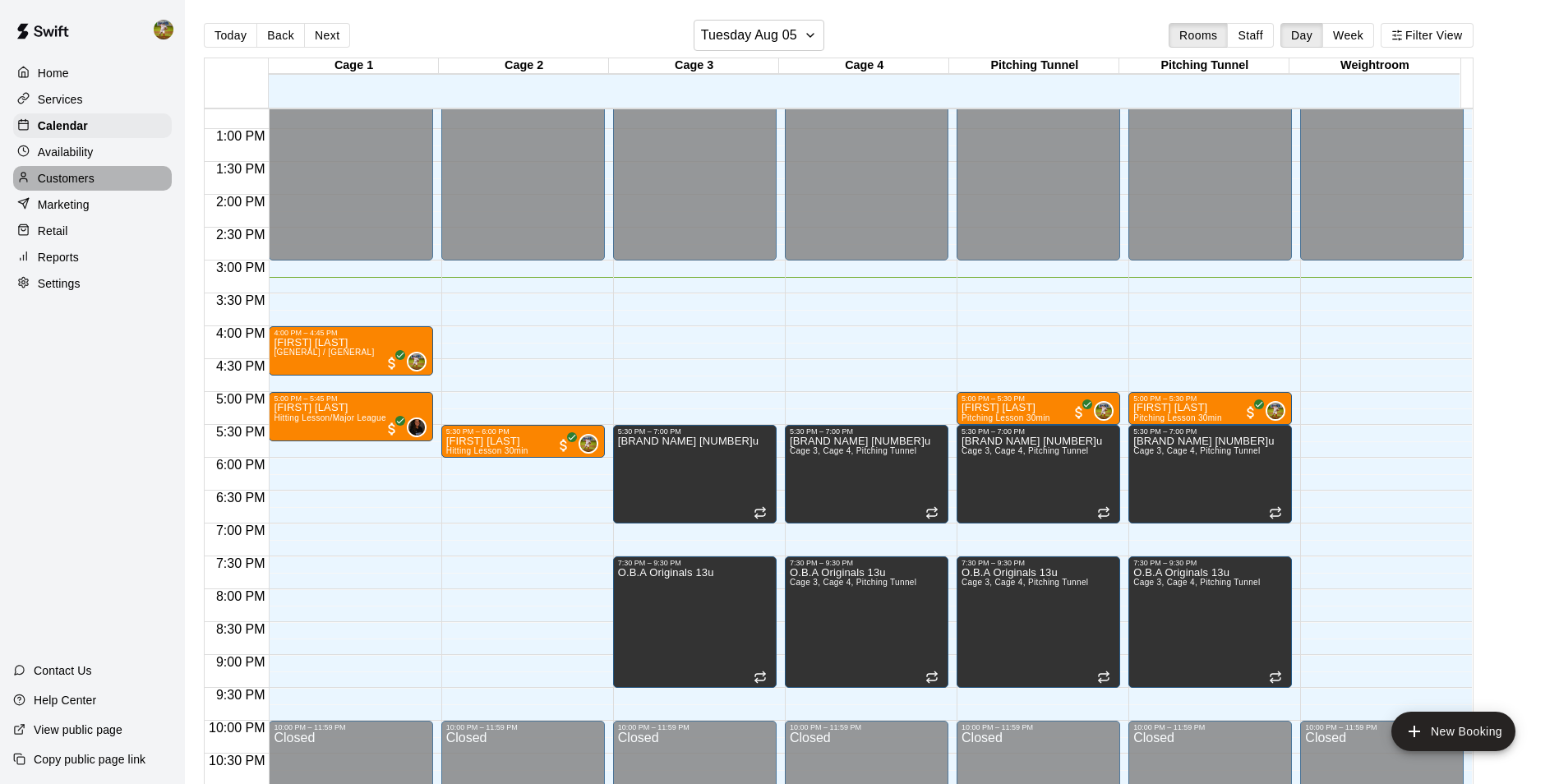click on "Customers" at bounding box center [66, 178] 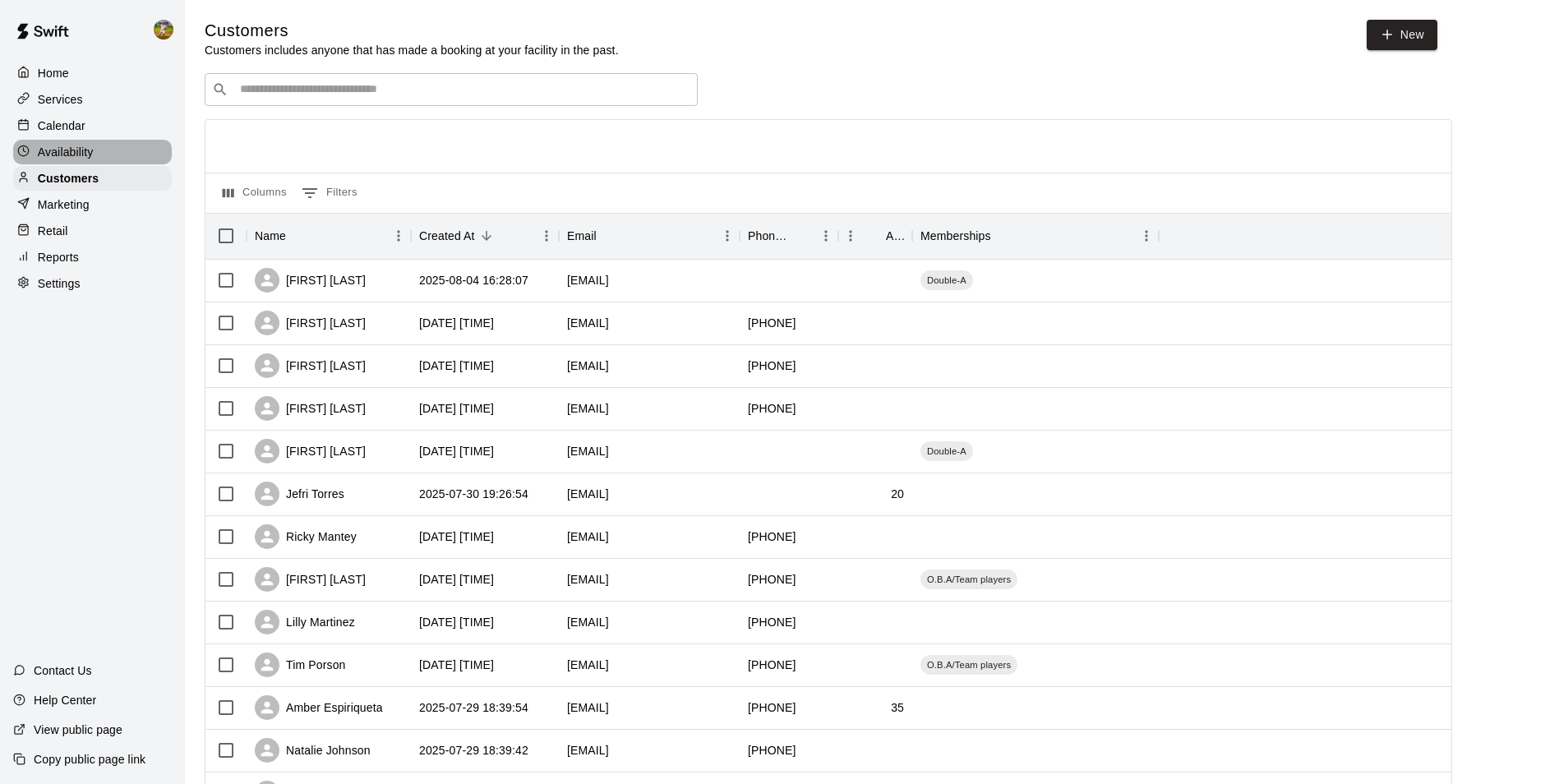 click on "Availability" at bounding box center [66, 152] 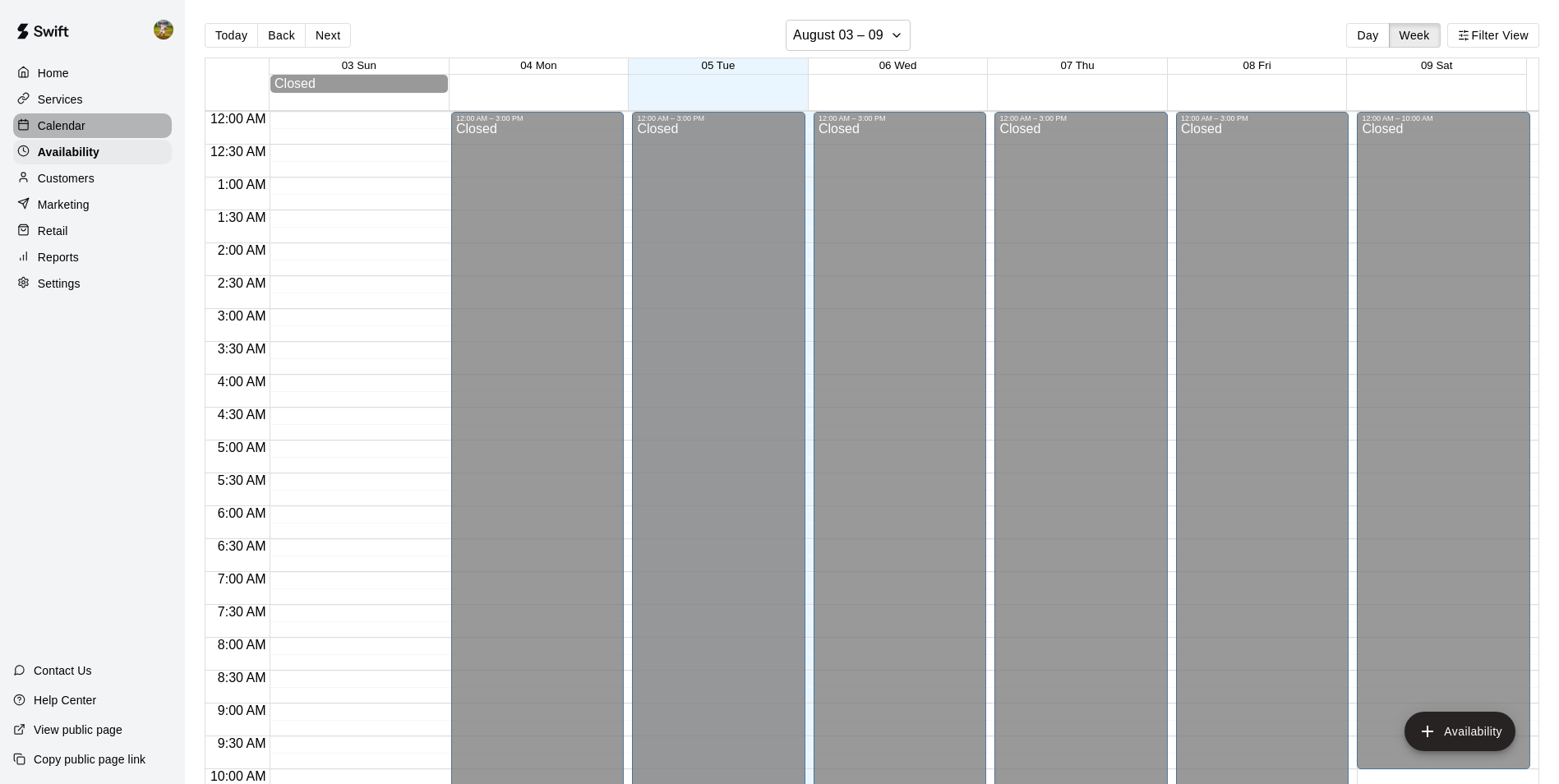 scroll, scrollTop: 885, scrollLeft: 0, axis: vertical 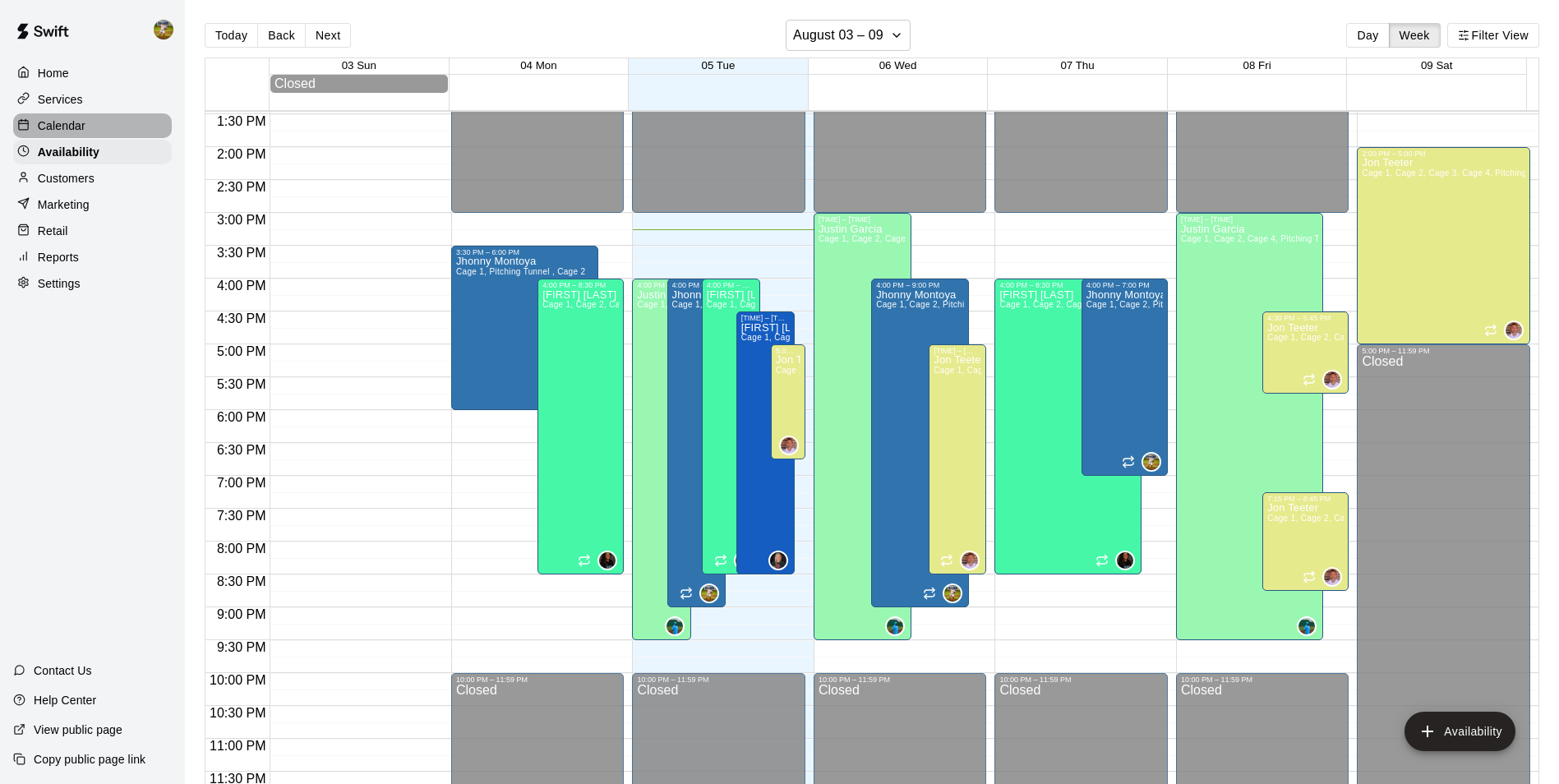 click on "Calendar" at bounding box center (62, 126) 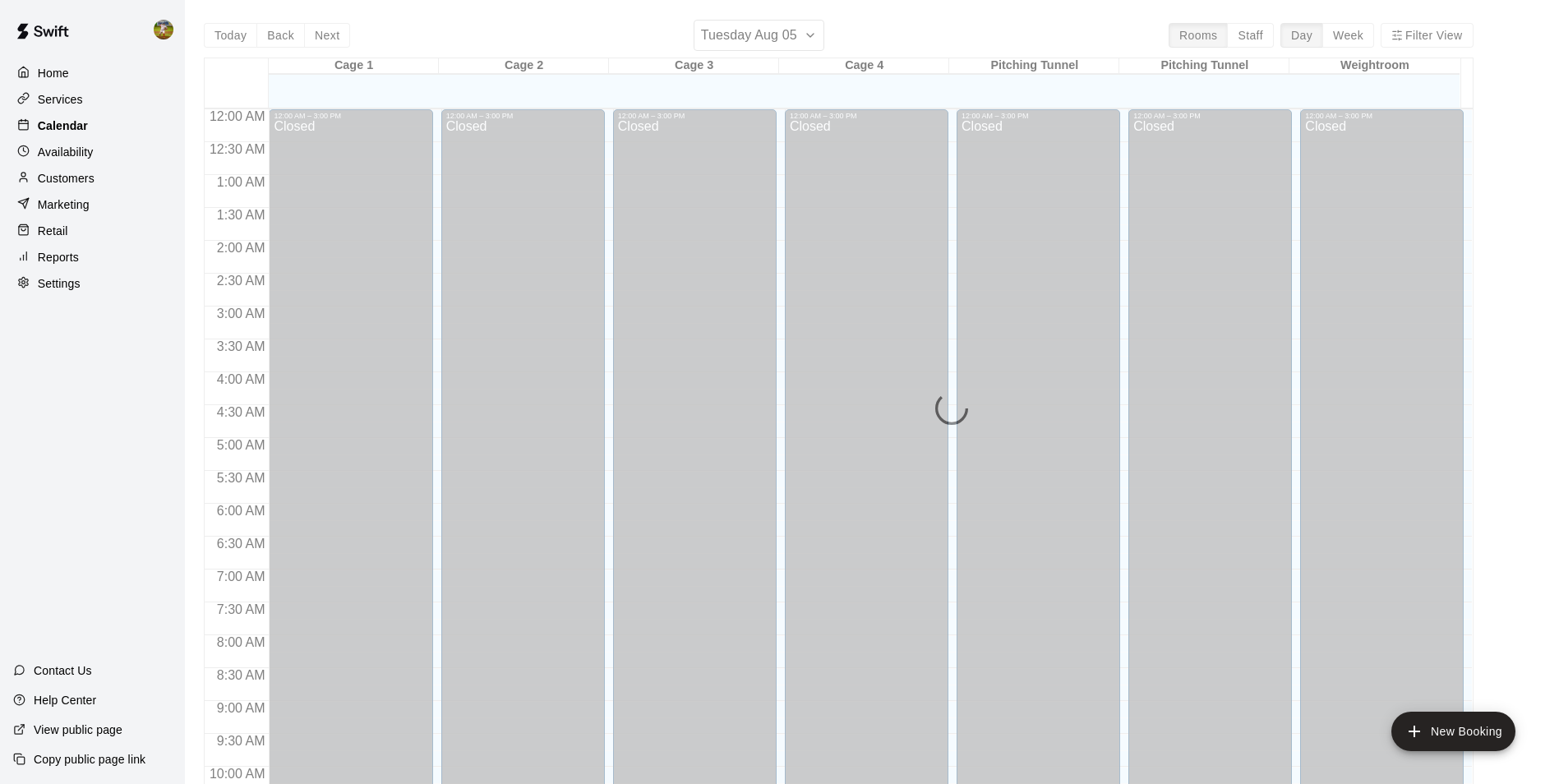 scroll, scrollTop: 835, scrollLeft: 0, axis: vertical 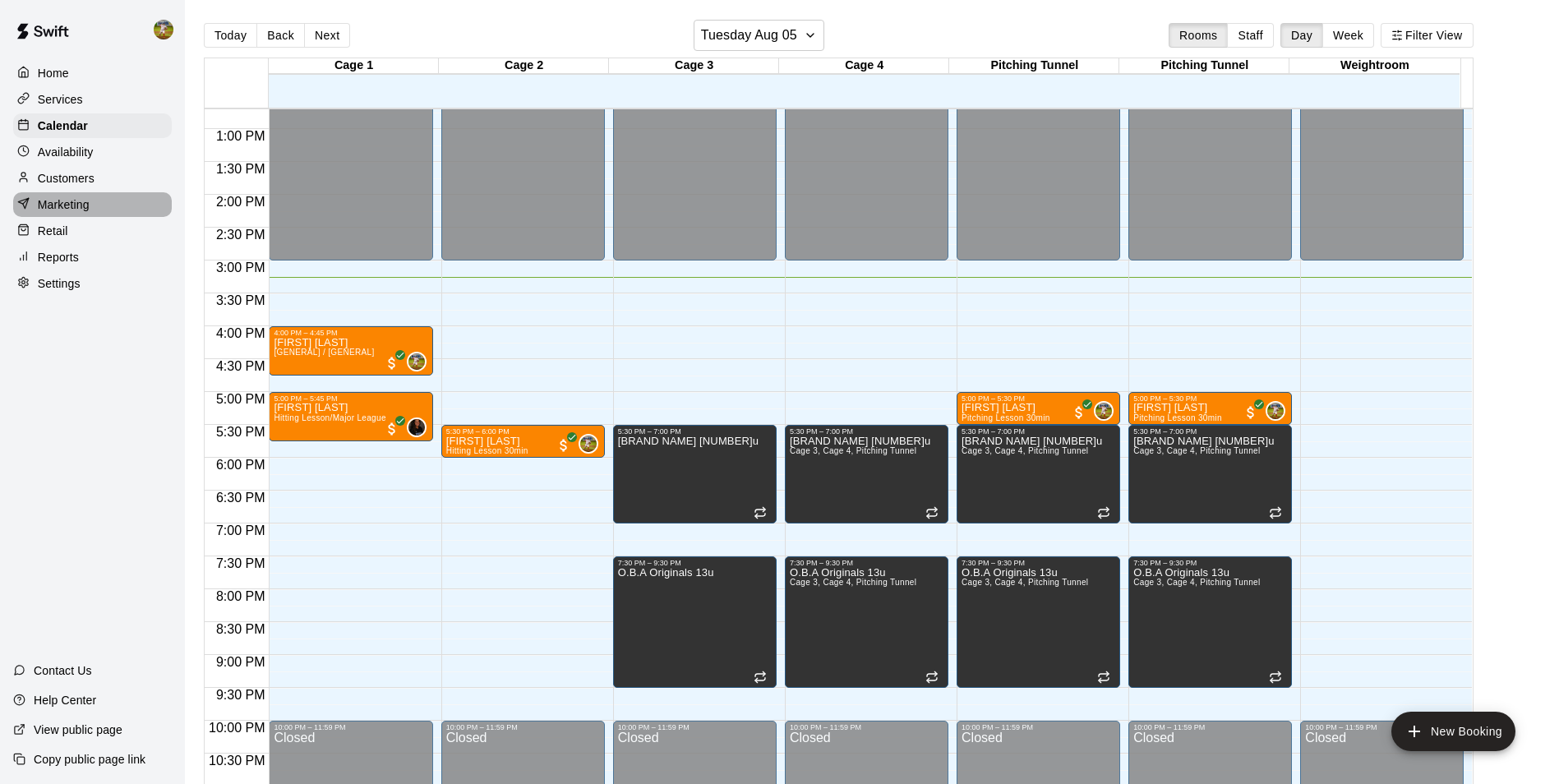 click on "Marketing" at bounding box center [63, 205] 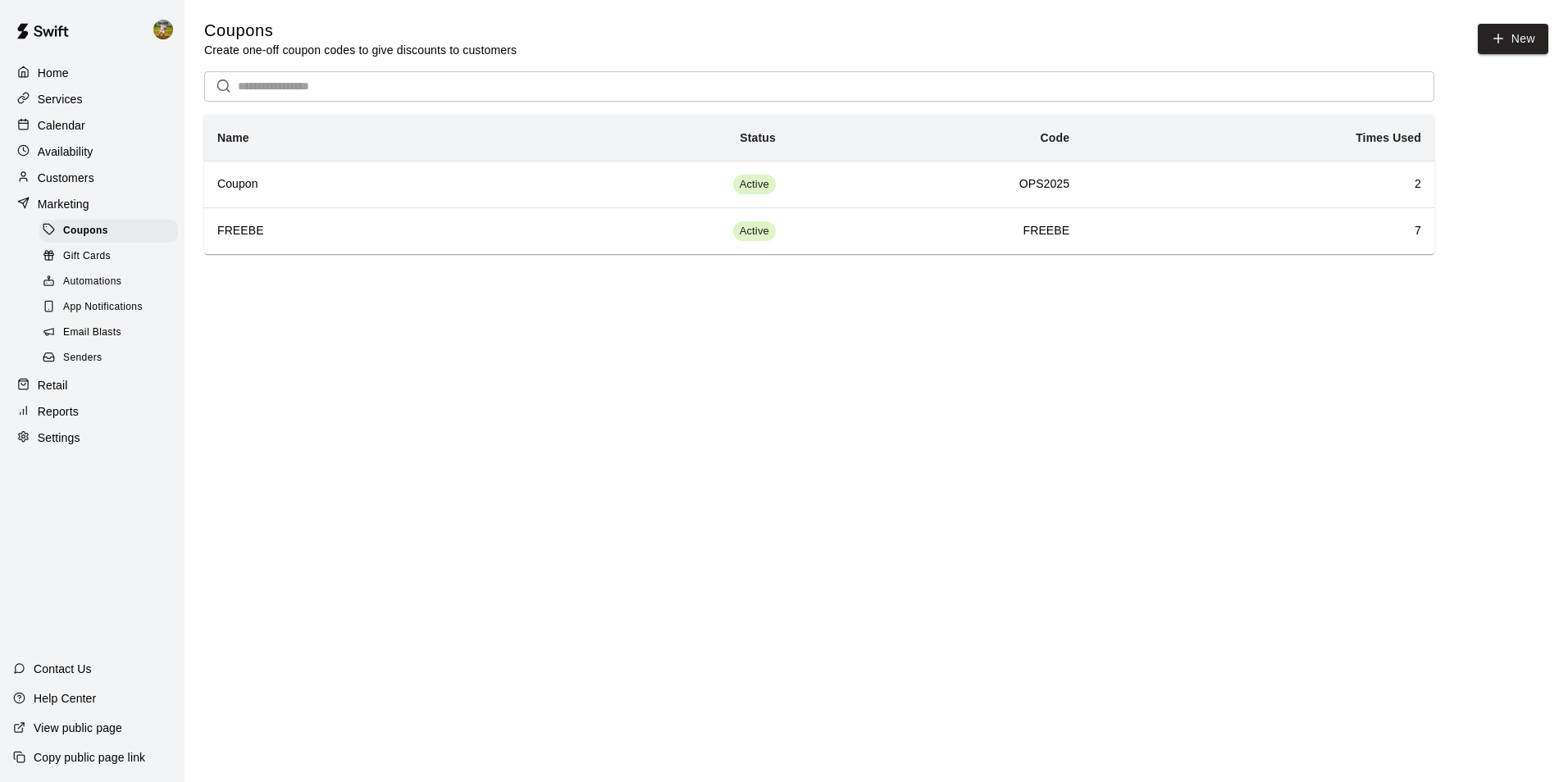 click on "Customers" at bounding box center [66, 178] 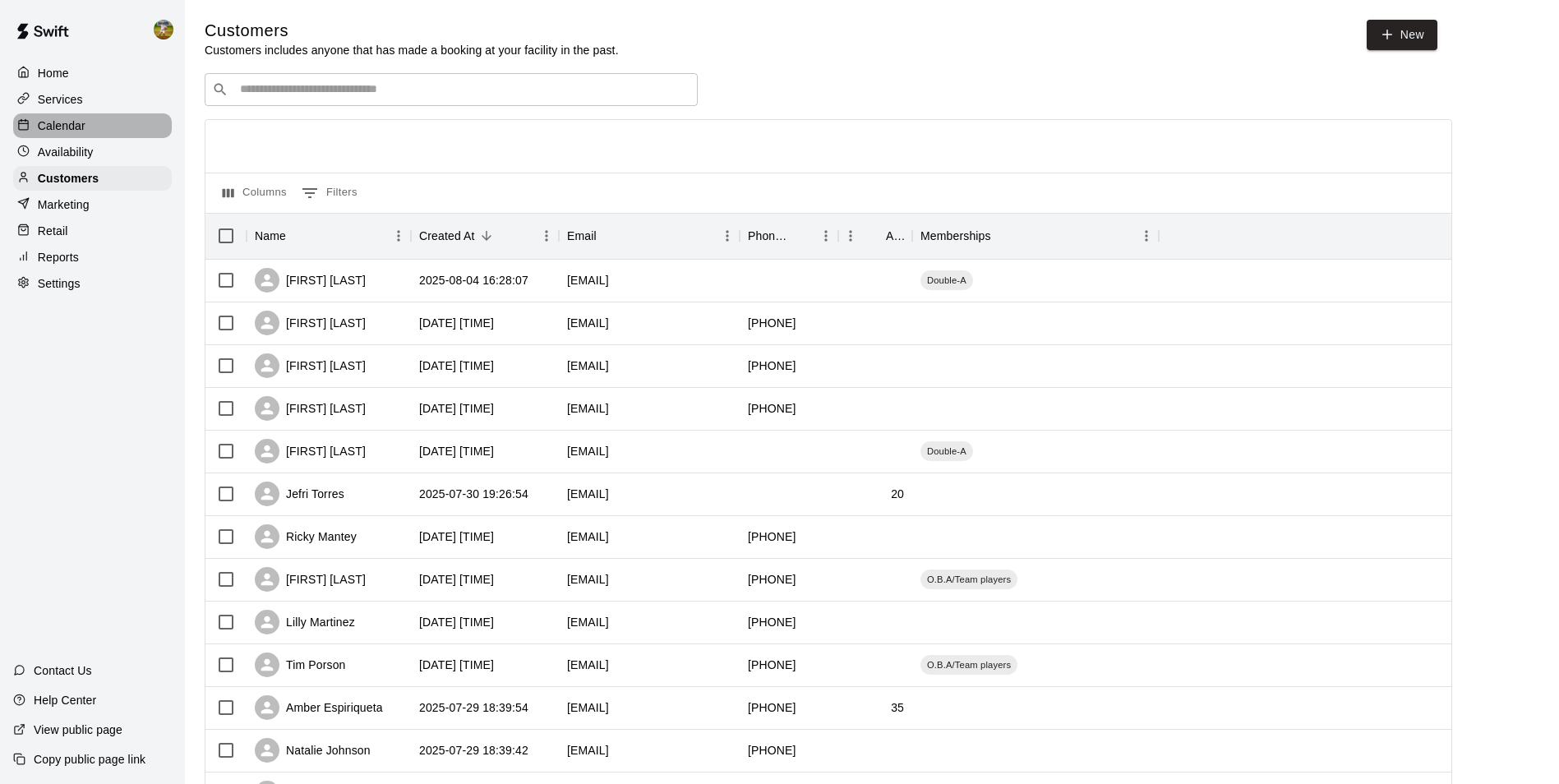 click on "Calendar" at bounding box center (92, 126) 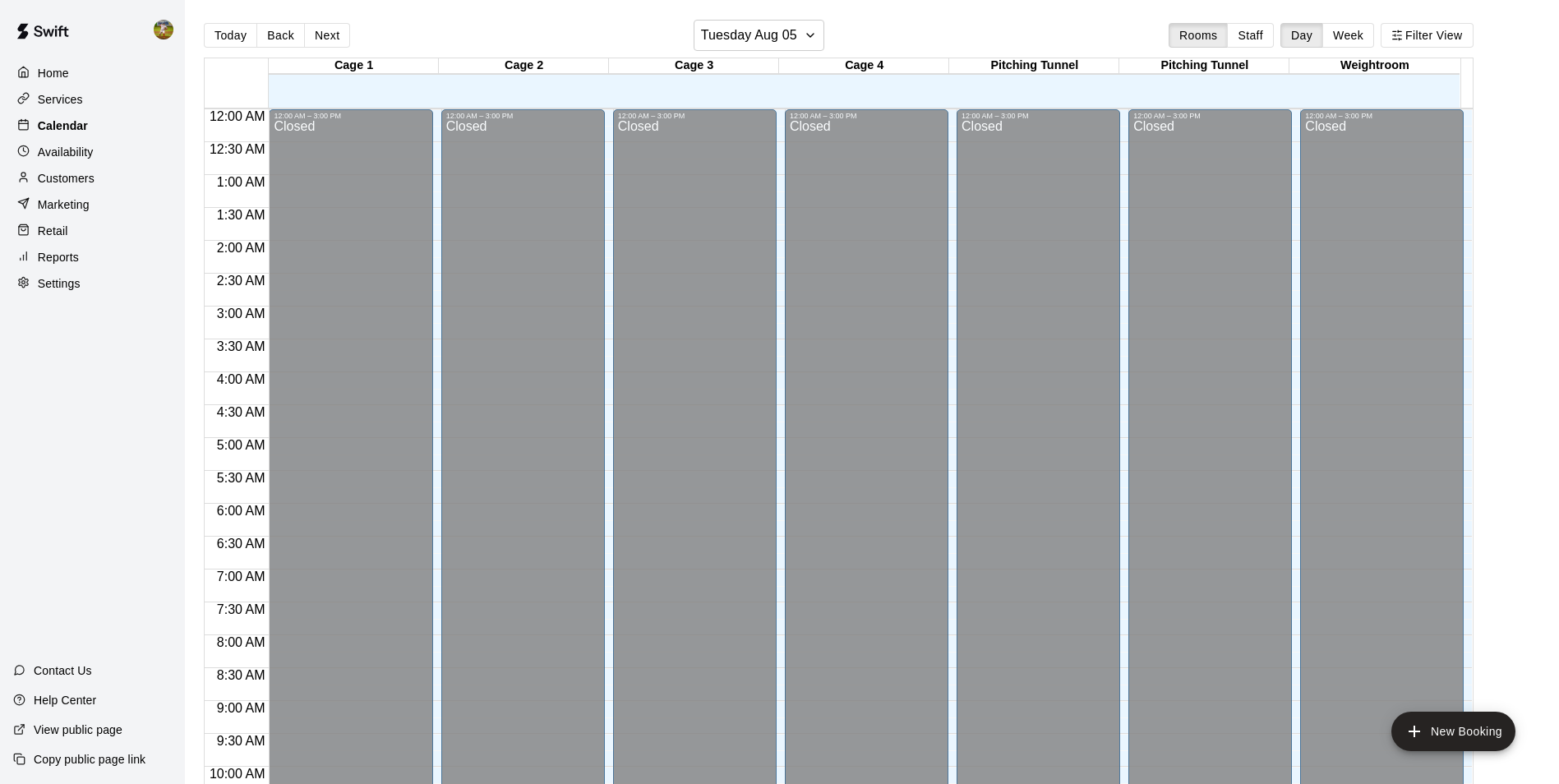 scroll, scrollTop: 835, scrollLeft: 0, axis: vertical 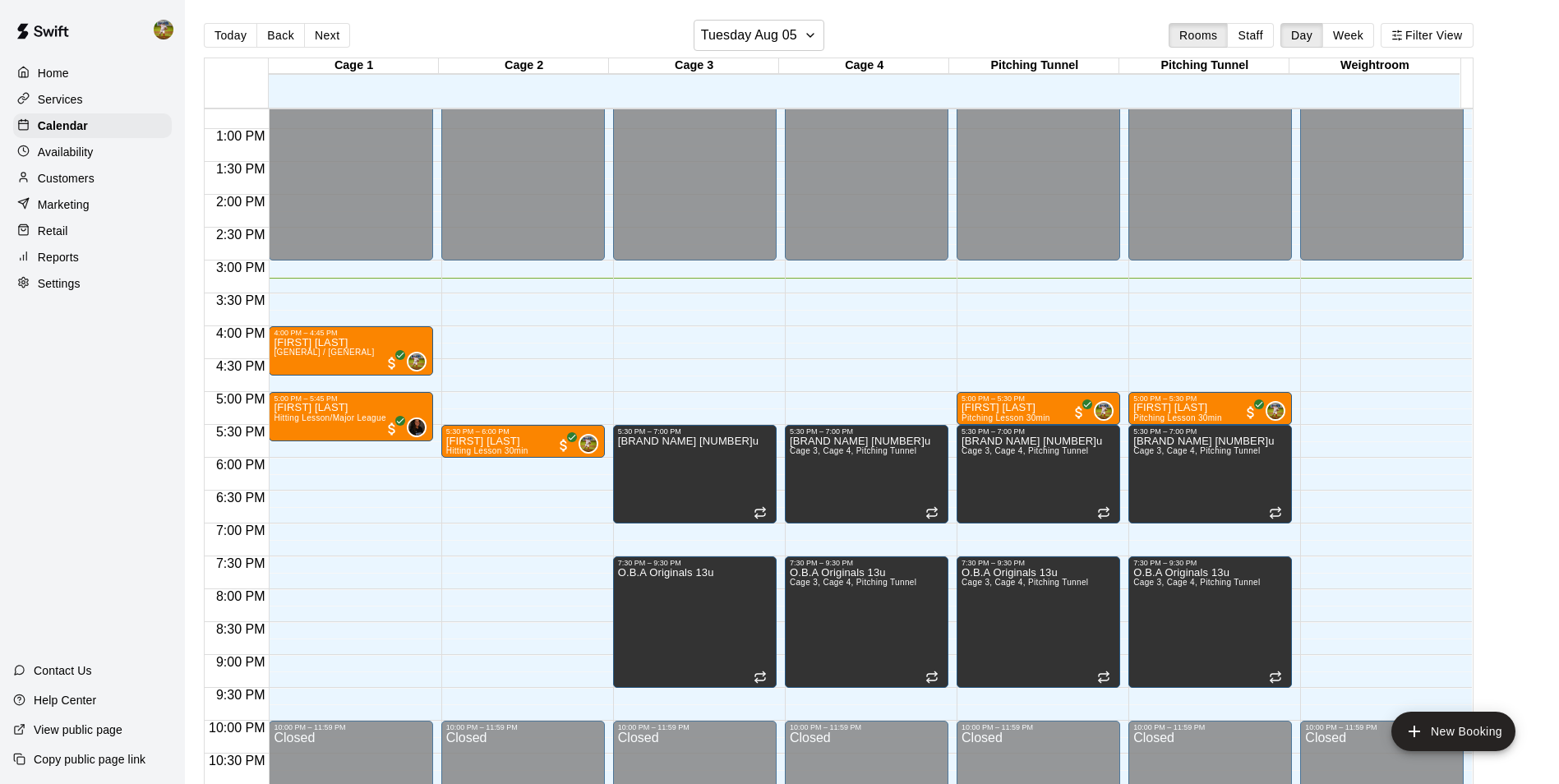 click on "Customers" at bounding box center [92, 178] 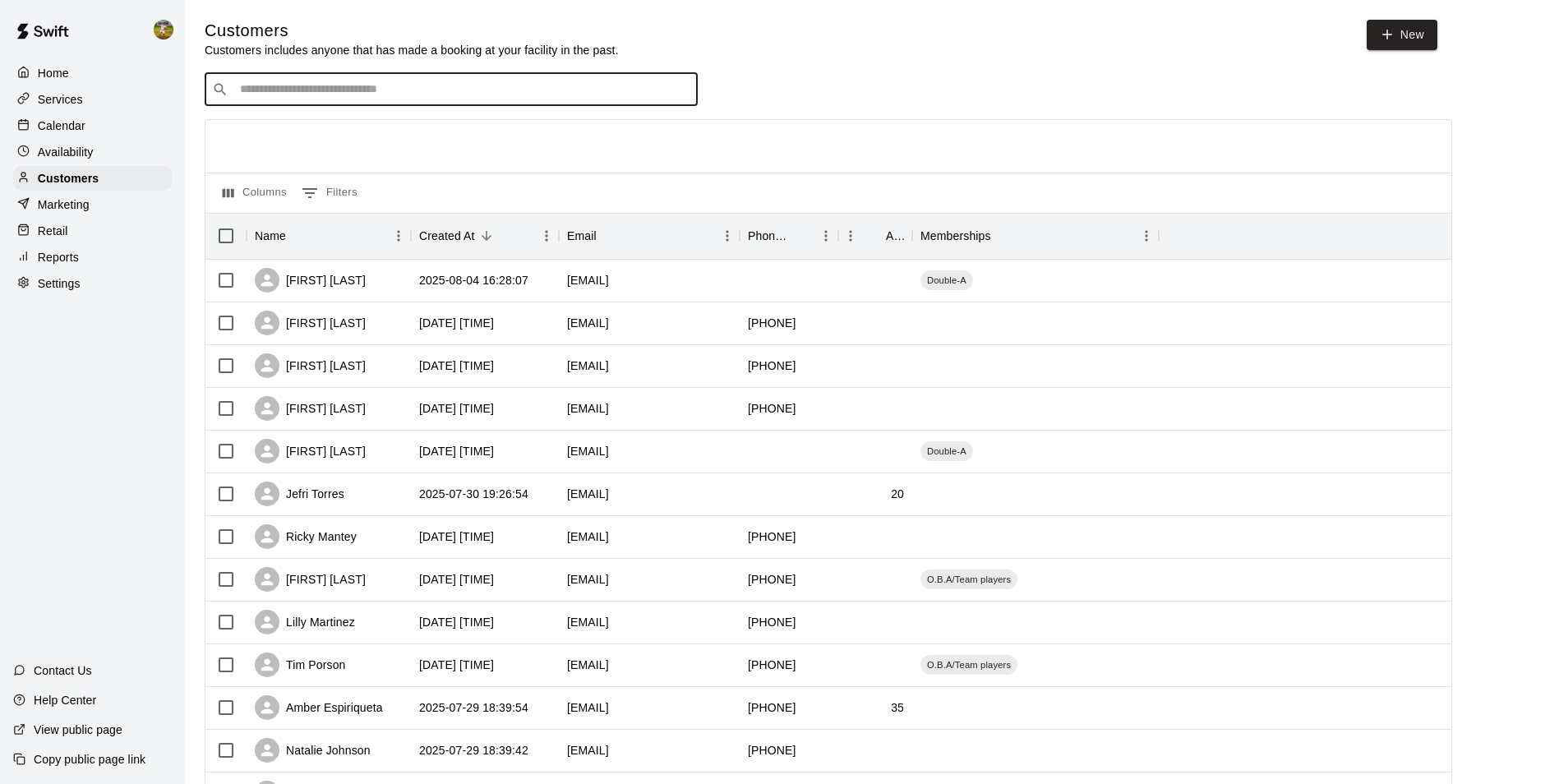 click at bounding box center (463, 90) 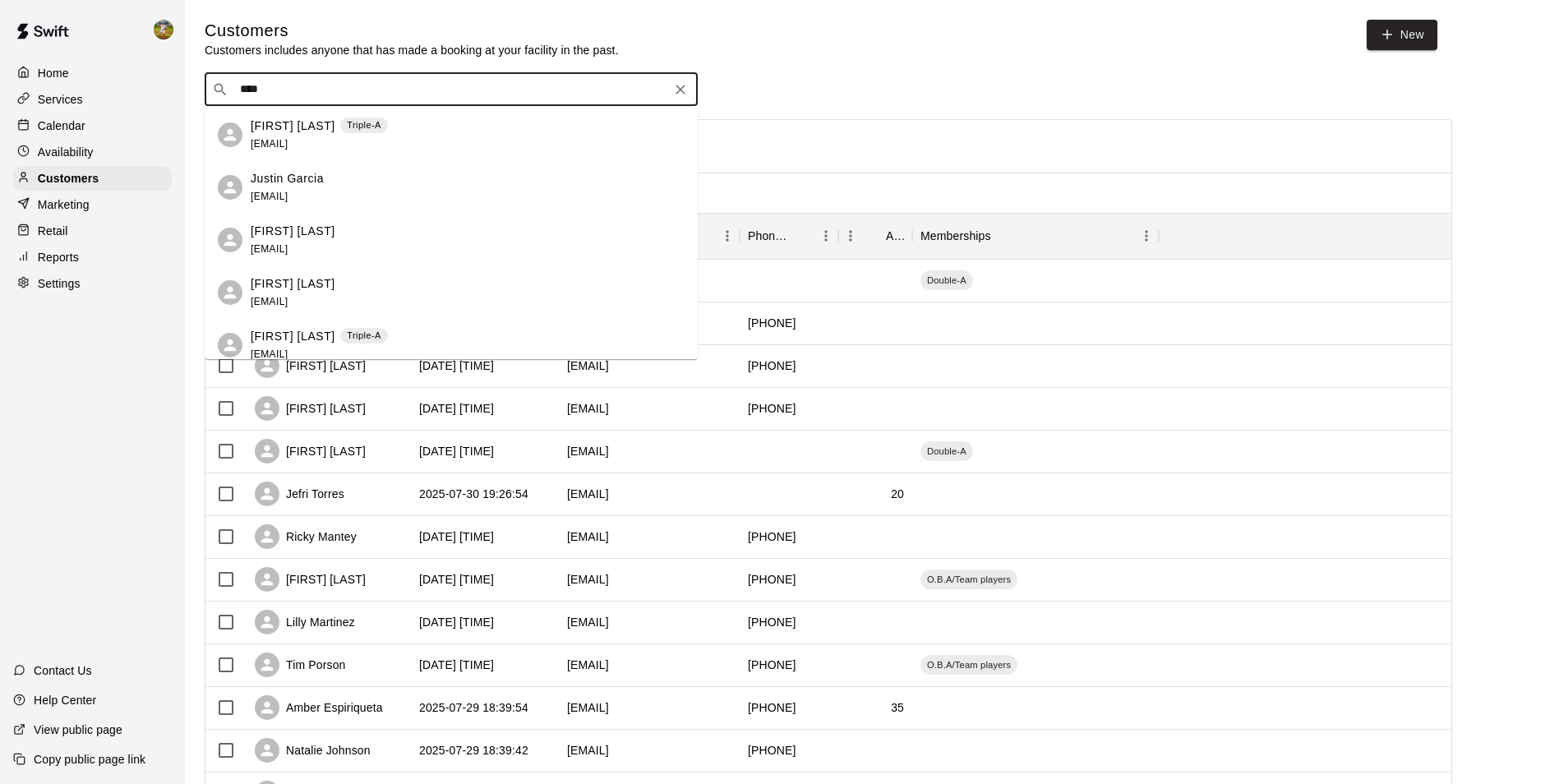 type on "*****" 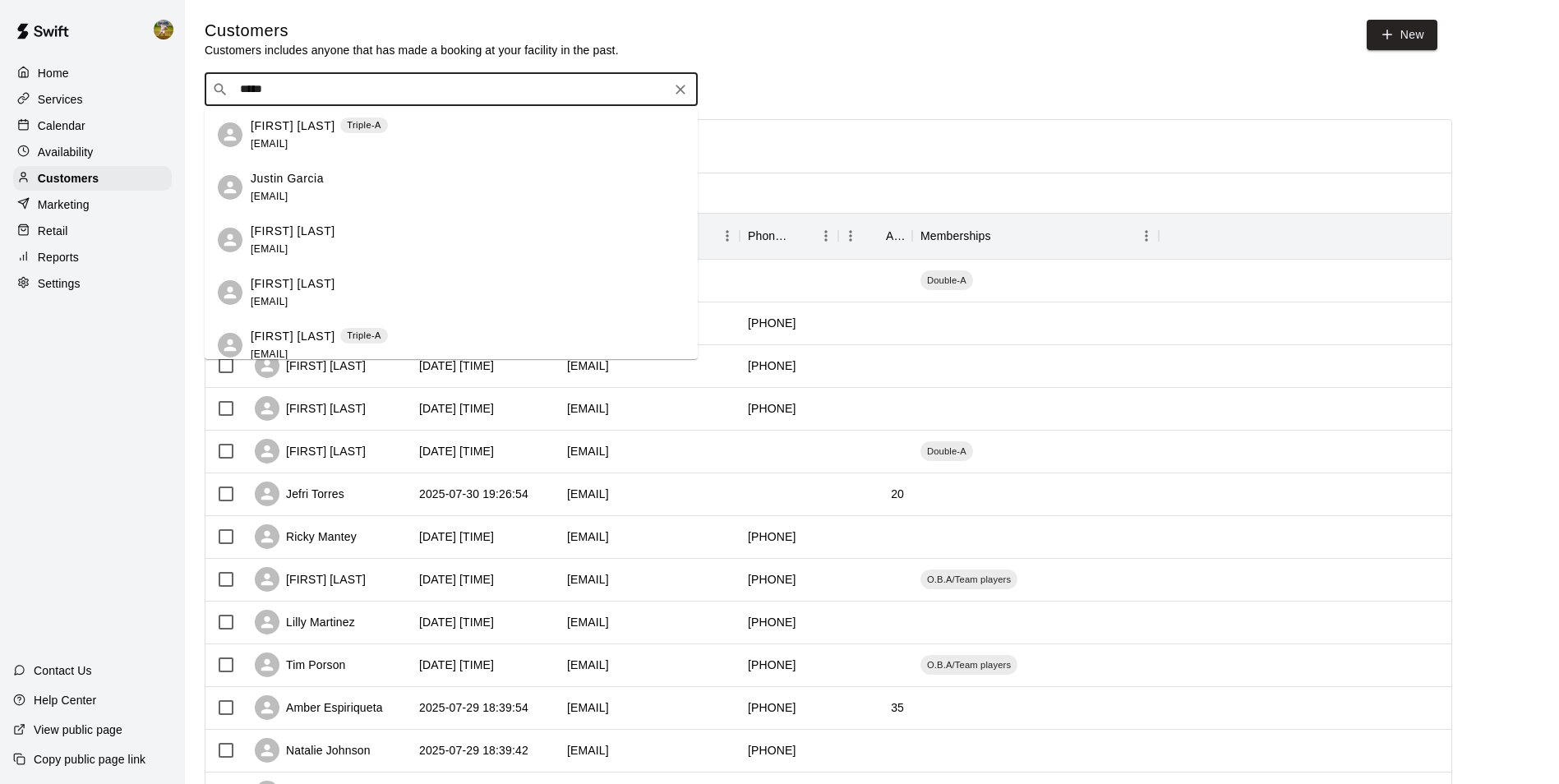 click on "[EMAIL]" at bounding box center (269, 144) 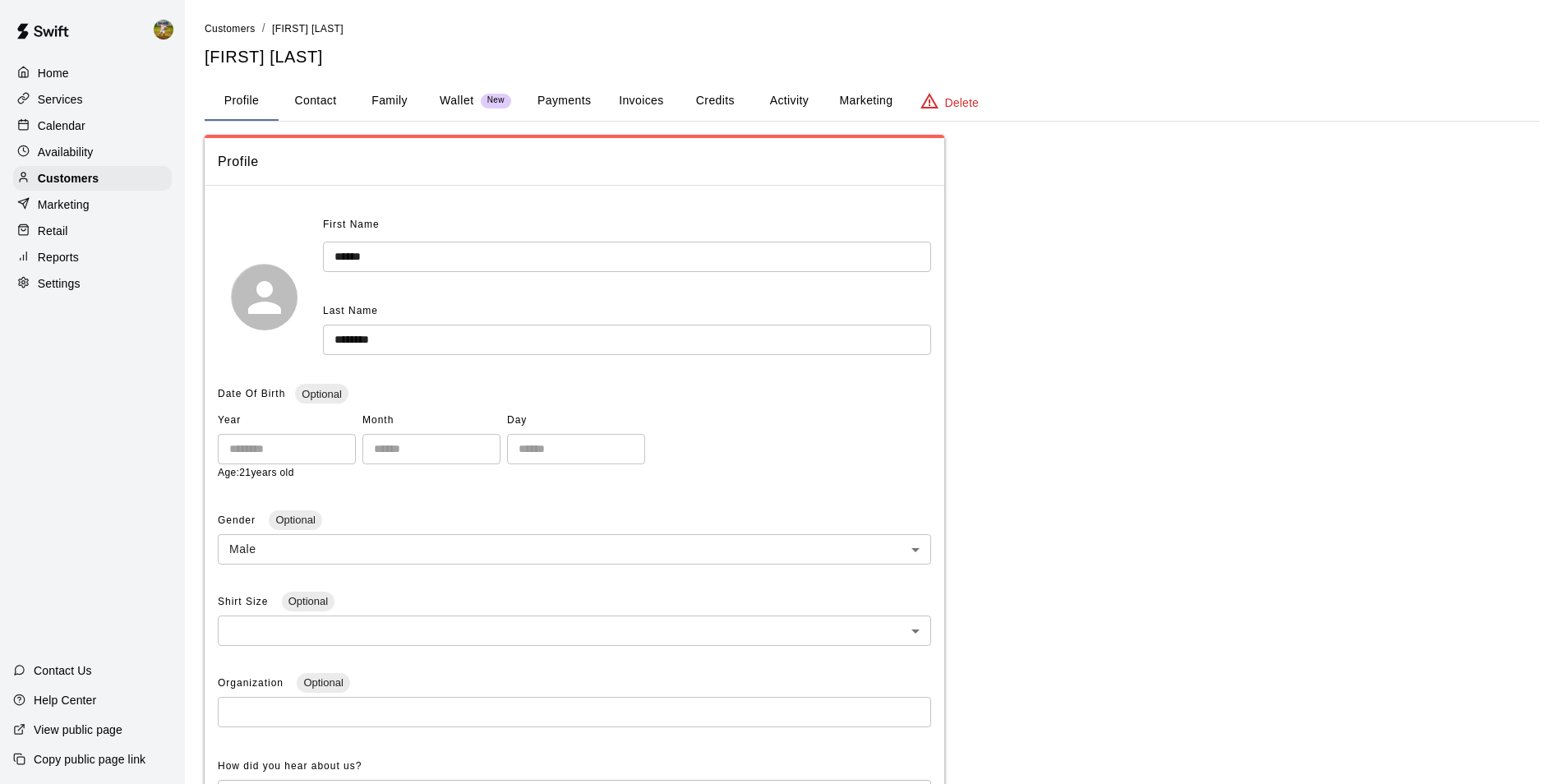 click on "Payments" at bounding box center [564, 101] 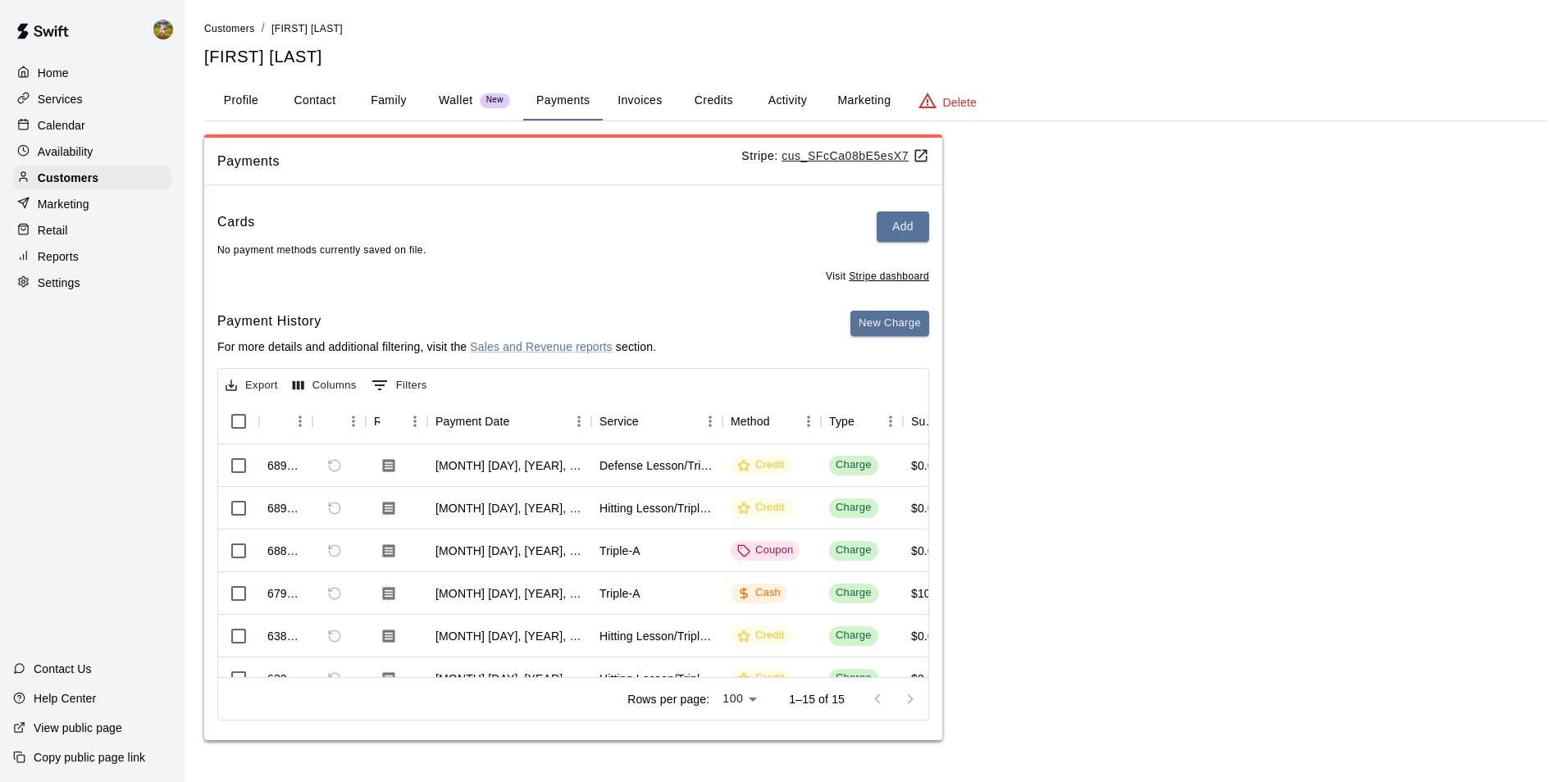 click on "Activity" at bounding box center (787, 101) 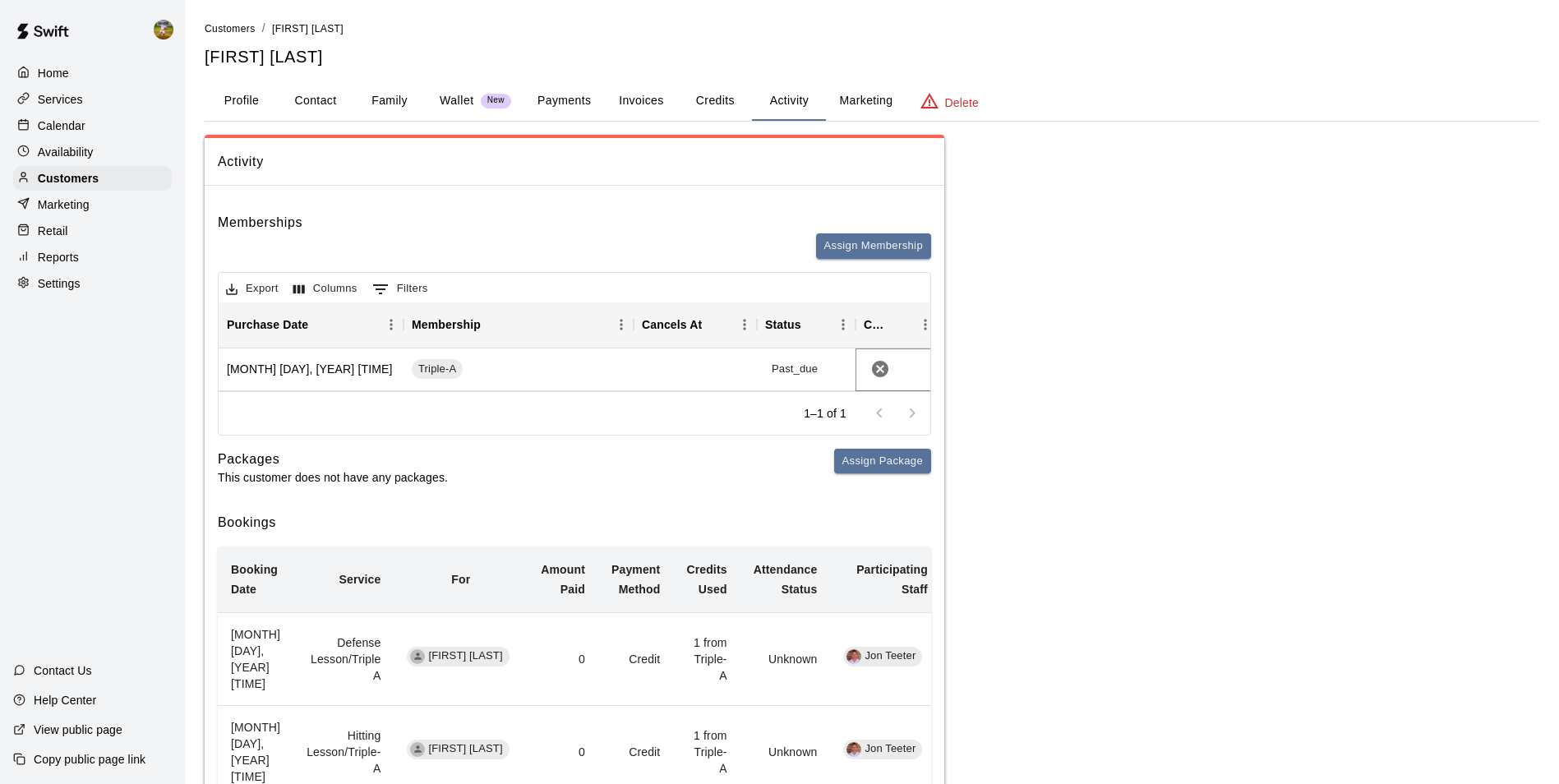 click 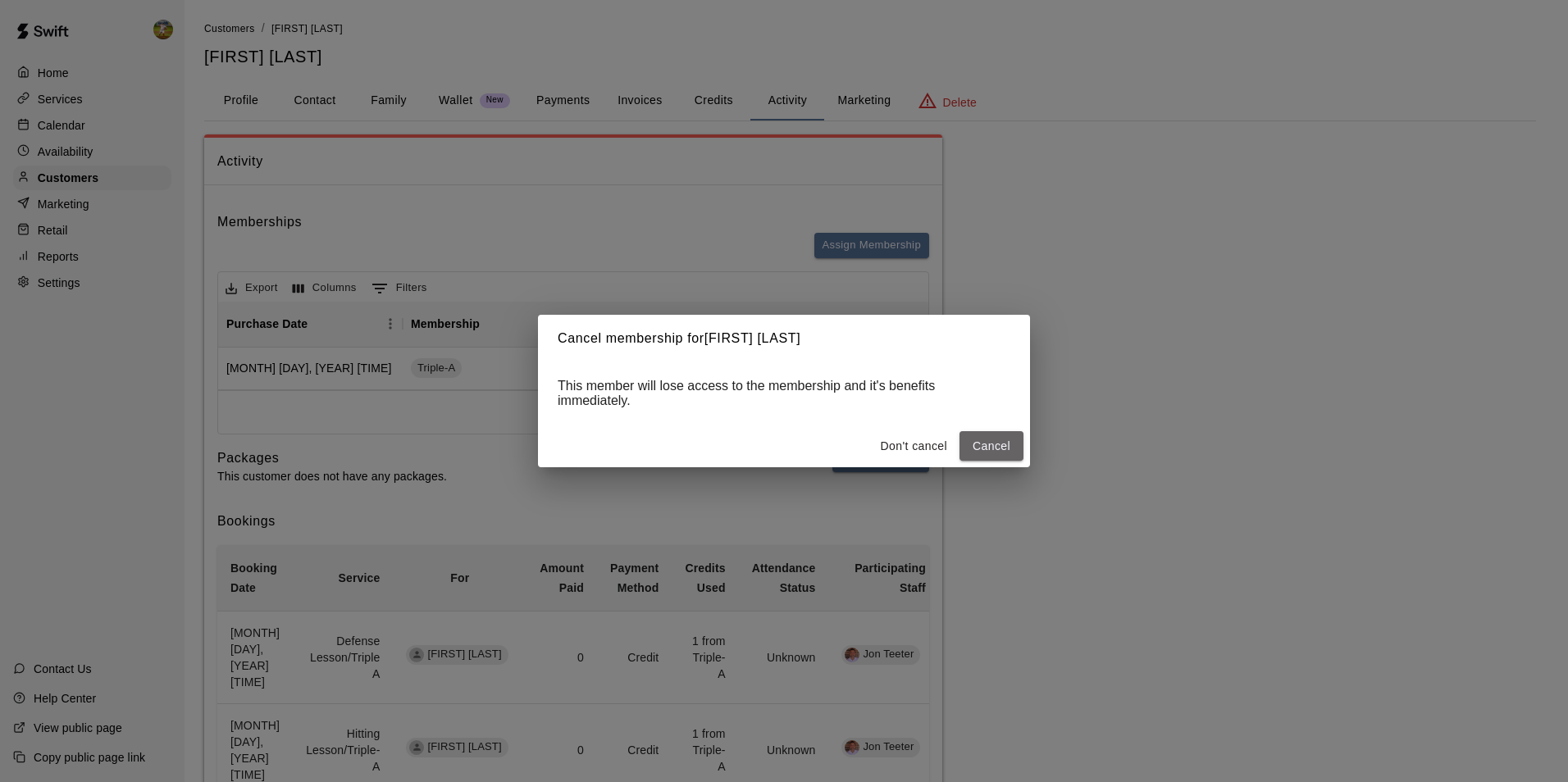click on "Cancel" at bounding box center (991, 446) 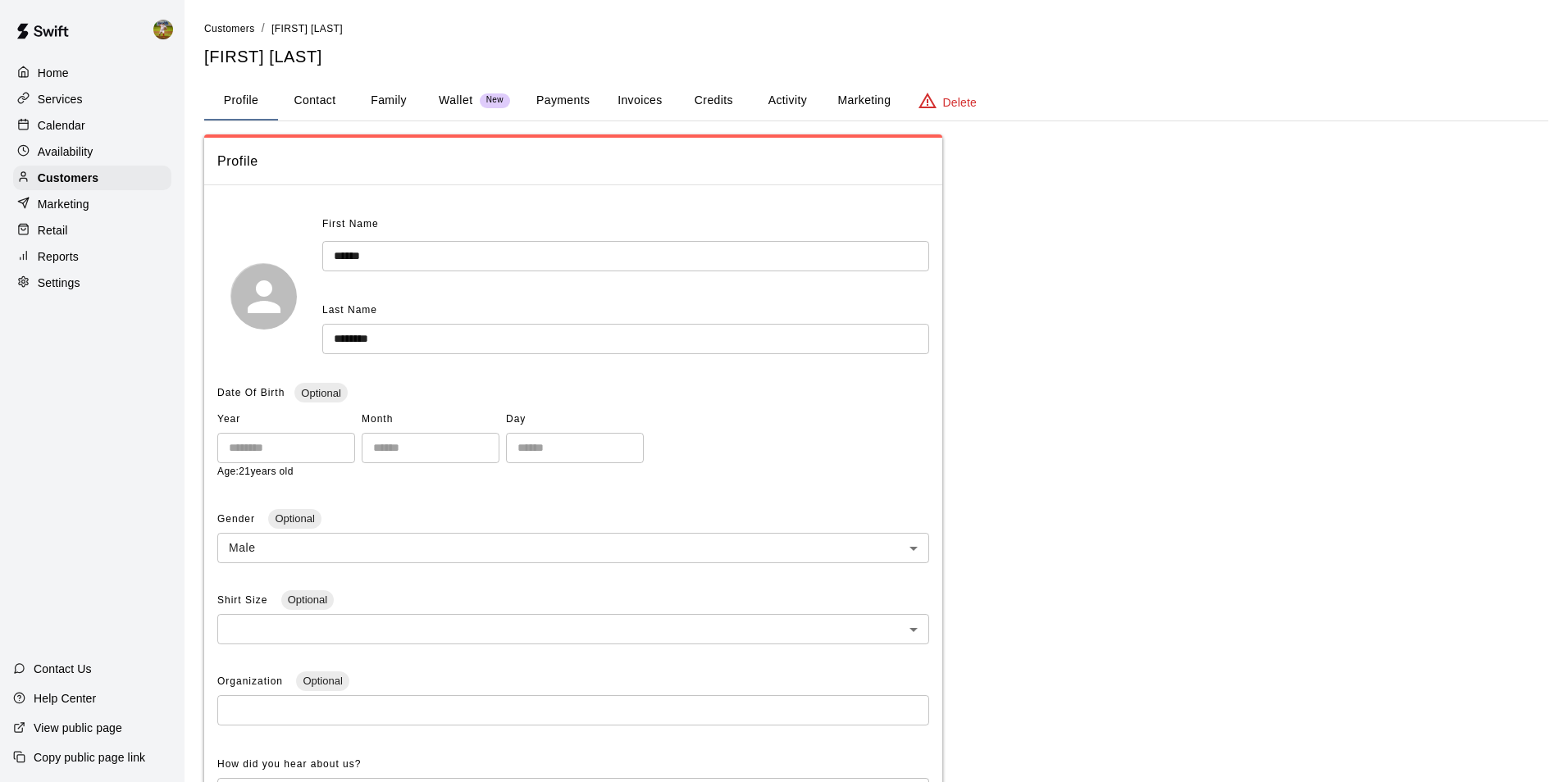 scroll, scrollTop: 0, scrollLeft: 0, axis: both 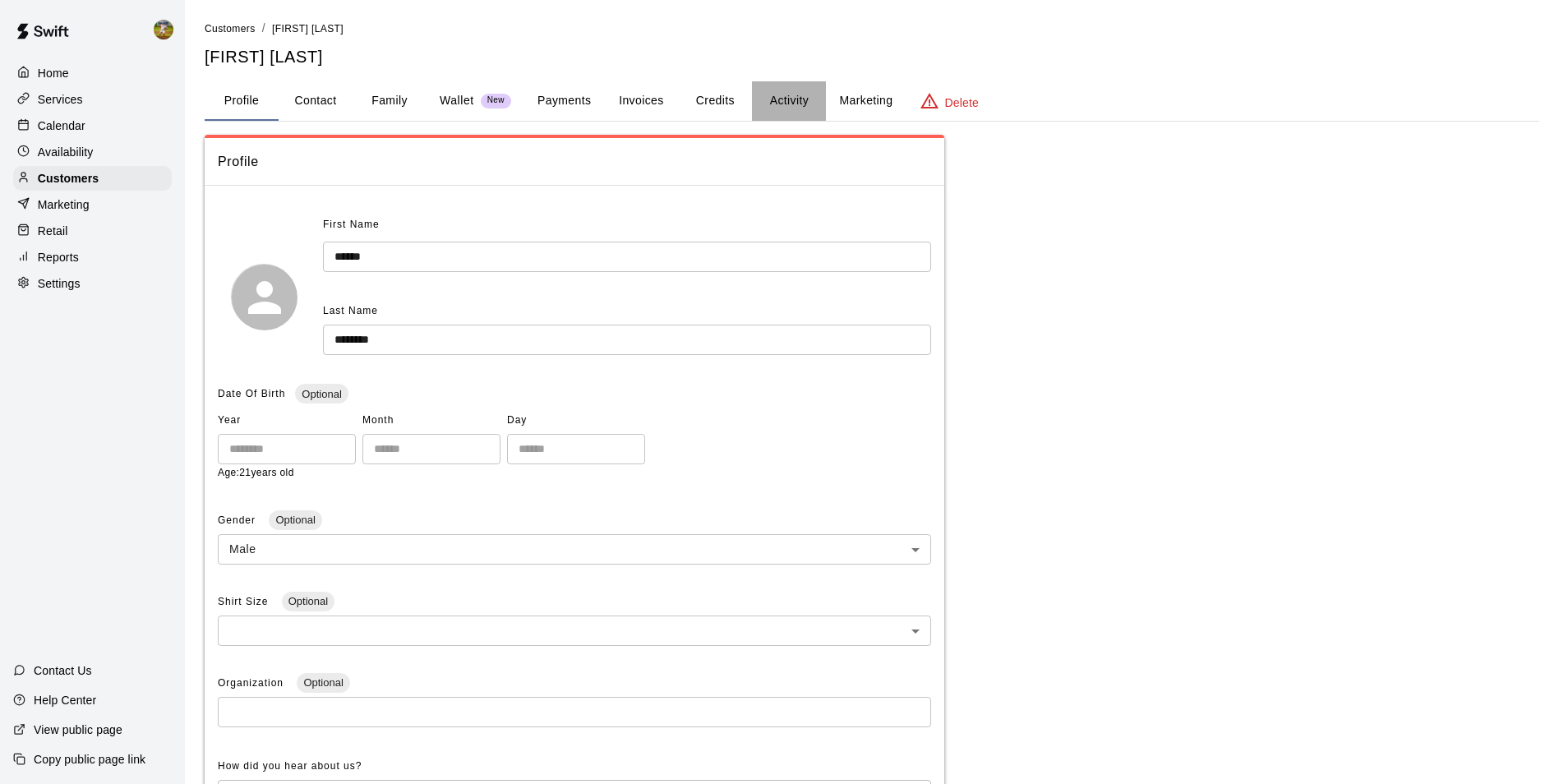 click on "Activity" at bounding box center [789, 101] 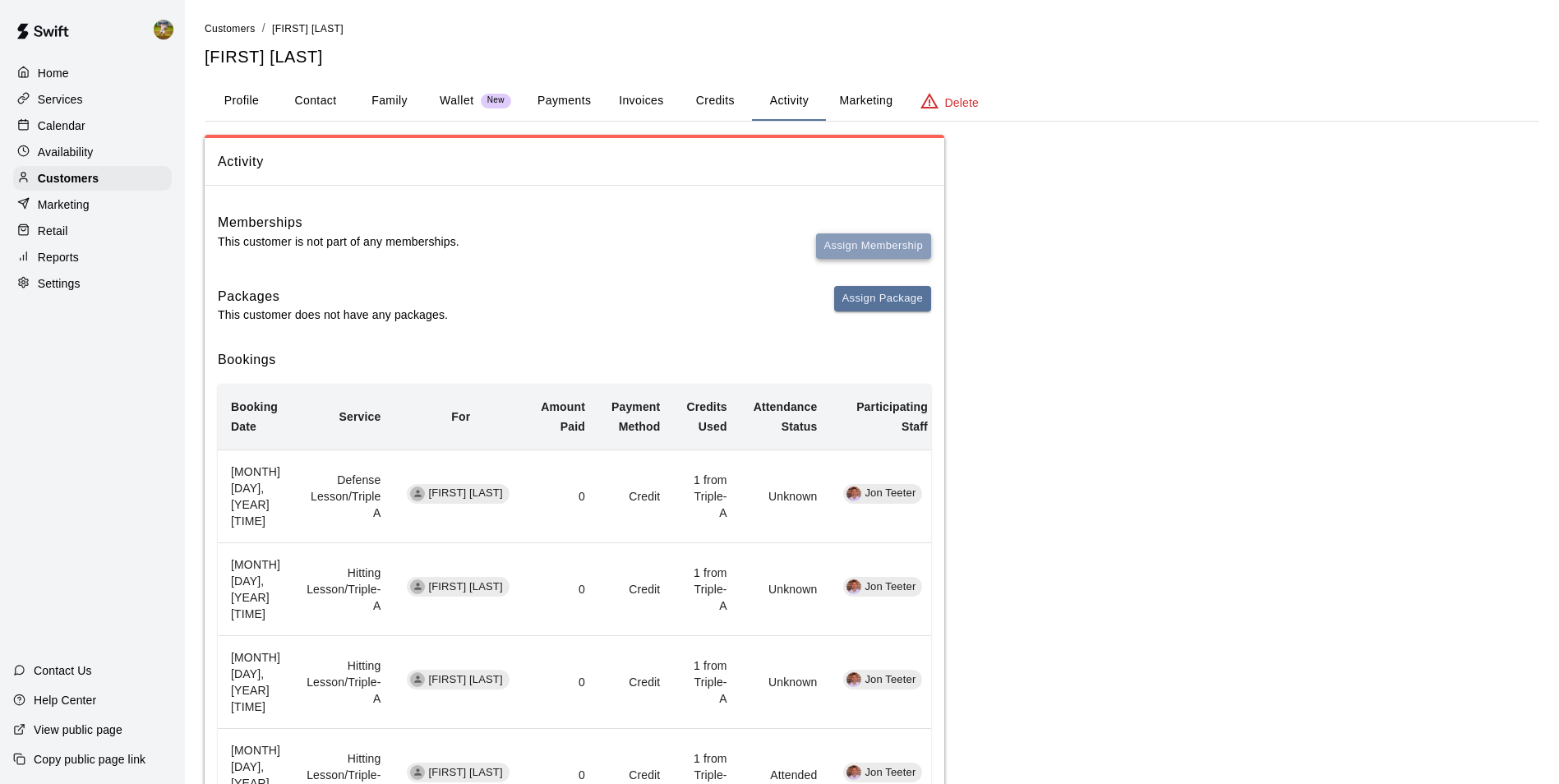 click on "Assign Membership" at bounding box center (874, 246) 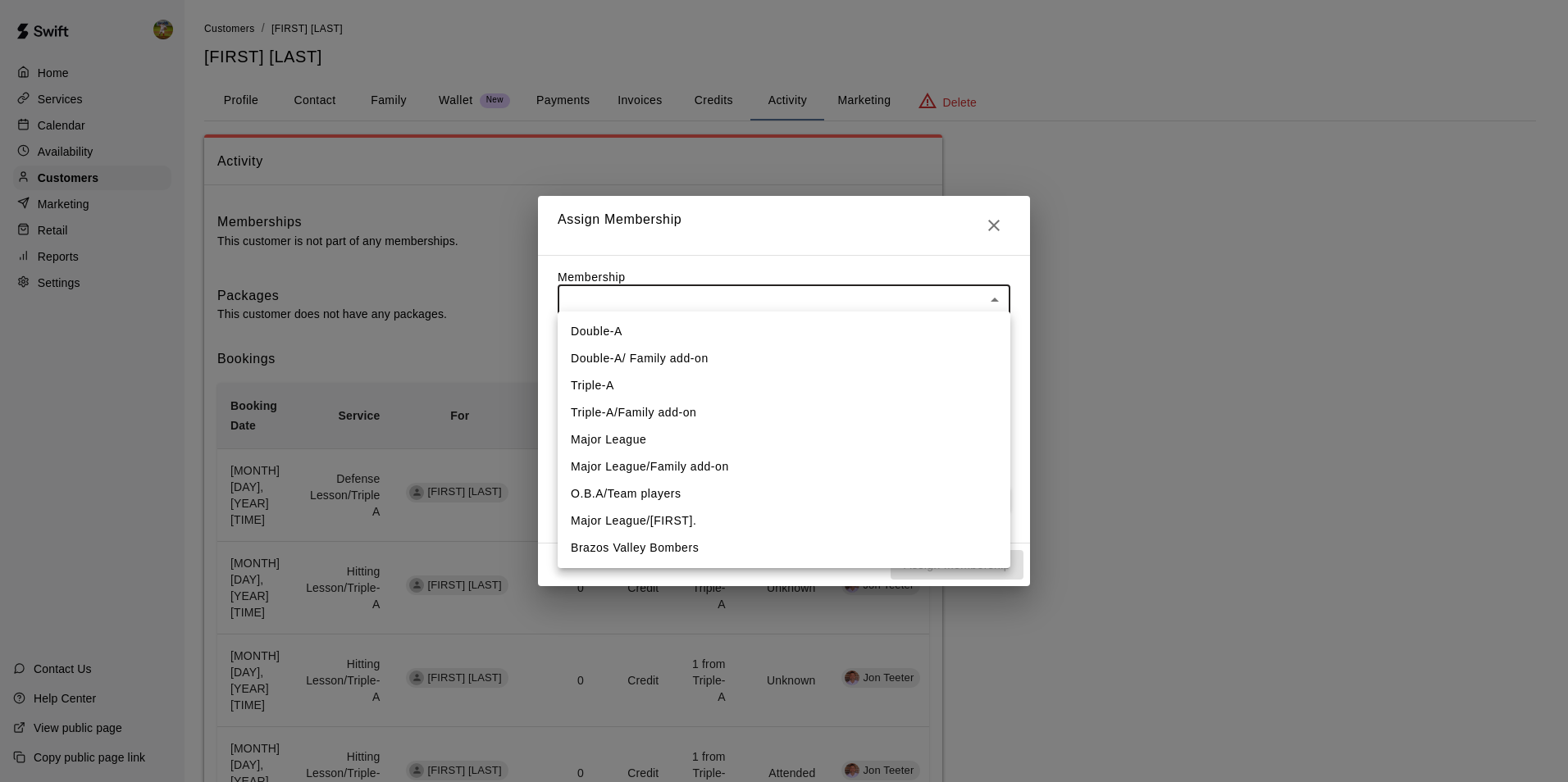 click on "Home Services Calendar Availability Customers Marketing Retail Reports Settings Contact Us Help Center View public page Copy public page link Customers / Bryan  Carmona  Bryan  Carmona  Profile Contact Family Wallet New Payments Invoices Credits Activity Marketing Delete Activity Memberships This customer is not part of any memberships. Assign Membership Packages This customer does not have any packages. Assign Package Bookings Booking Date   Service For Amount Paid Payment Method Credits Used Attendance Status Participating Staff July 08, 2025 5:00 PM Defense Lesson/Triple A Bryan  Carmona  0 Credit 1 from Triple-A Unknown Jon Teeter July 08, 2025 4:30 PM Hitting Lesson/Triple-A Bryan  Carmona  0 Credit 1 from Triple-A Unknown Jon Teeter June 14, 2025 3:00 PM Hitting Lesson/Triple-A Bryan  Carmona  0 Credit 1 from Triple-A Unknown Jon Teeter June 05, 2025 6:30 PM Hitting Lesson/Triple-A Bryan  Carmona  0 Credit 1 from Triple-A Attended Jon Teeter May 23, 2025 6:00 PM Hitting Lesson/Triple-A Bryan  Carmona  0" at bounding box center (784, 596) 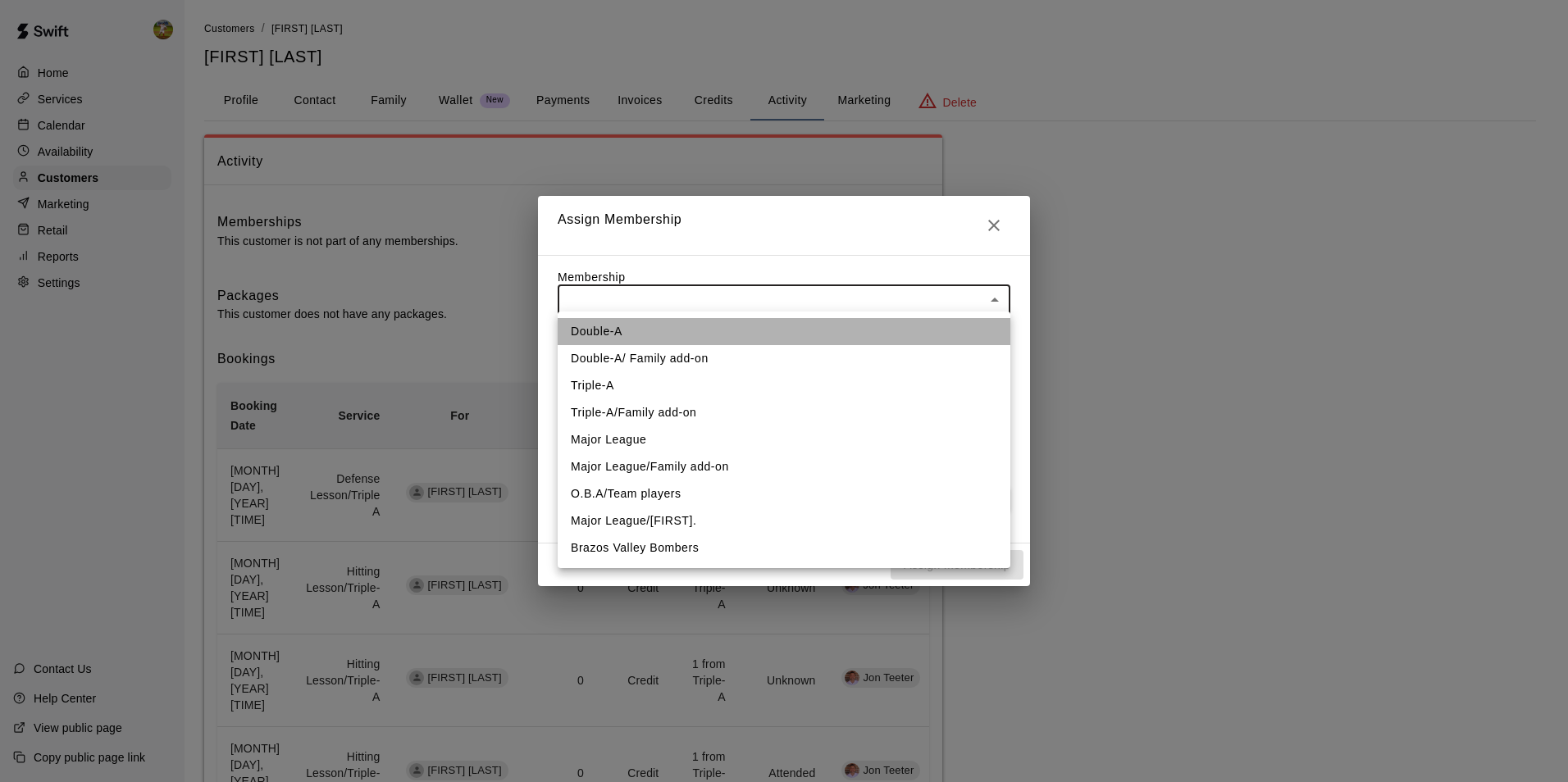 click on "Double-A" at bounding box center [784, 331] 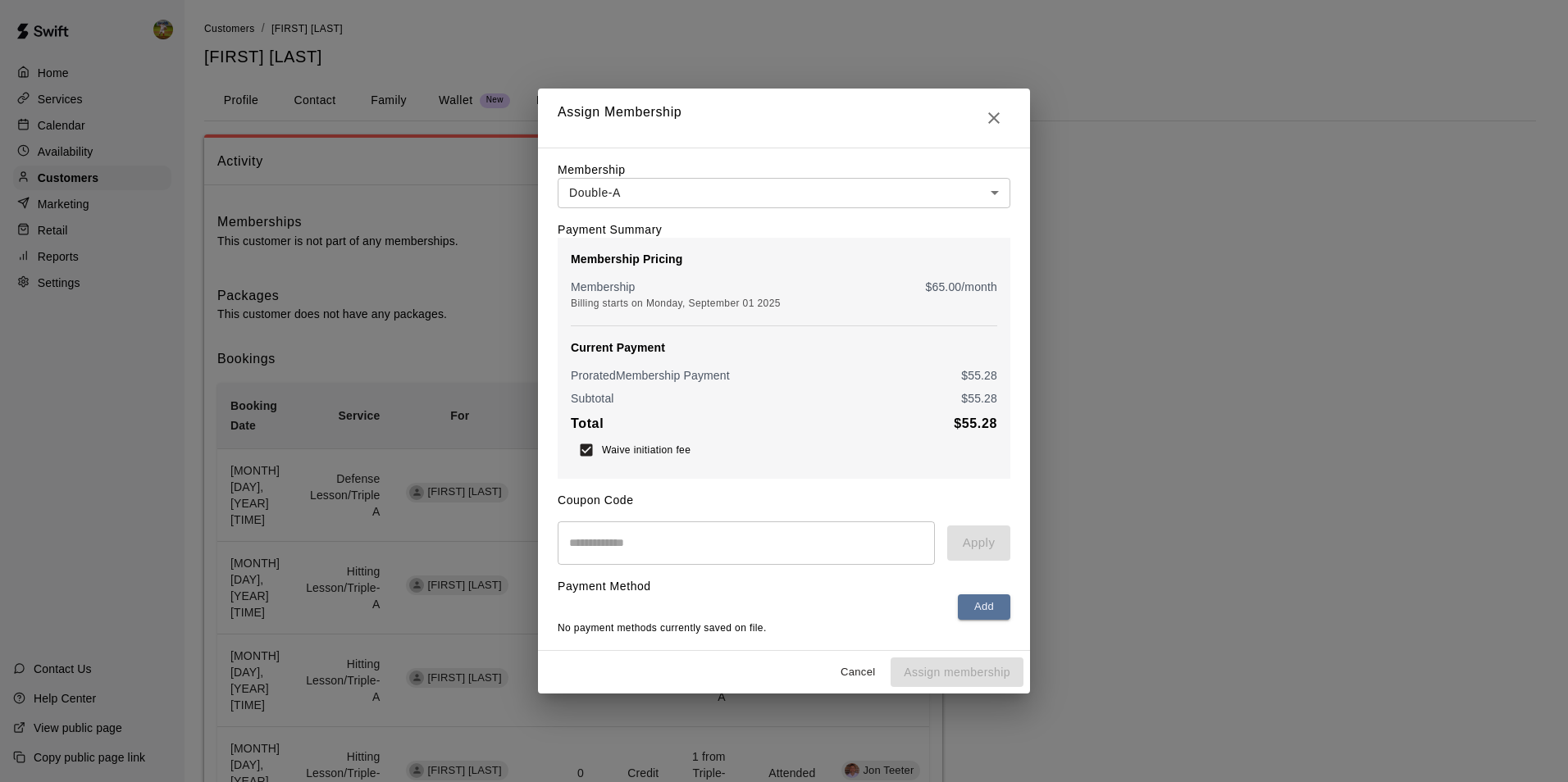 click at bounding box center (746, 543) 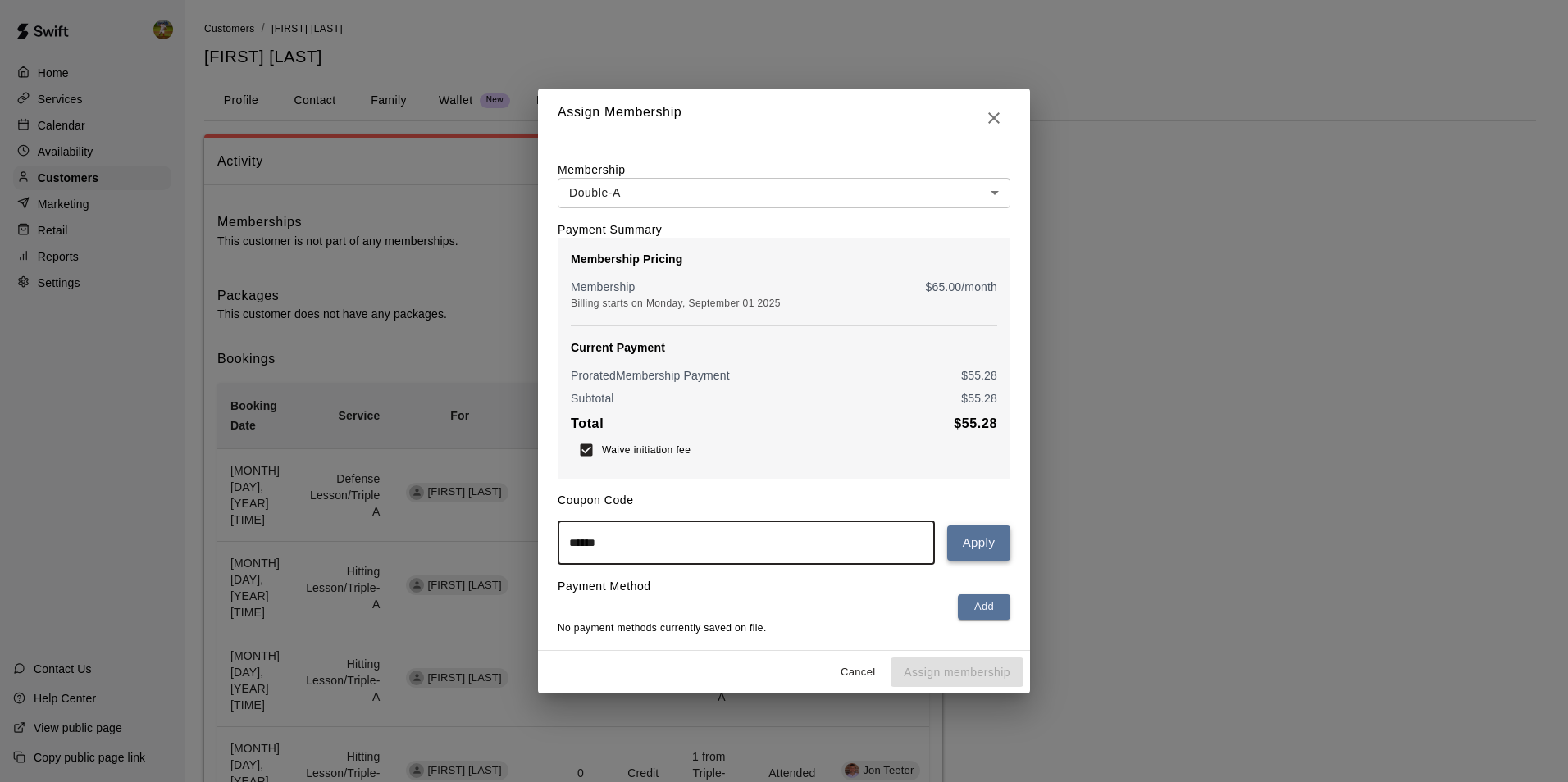type on "******" 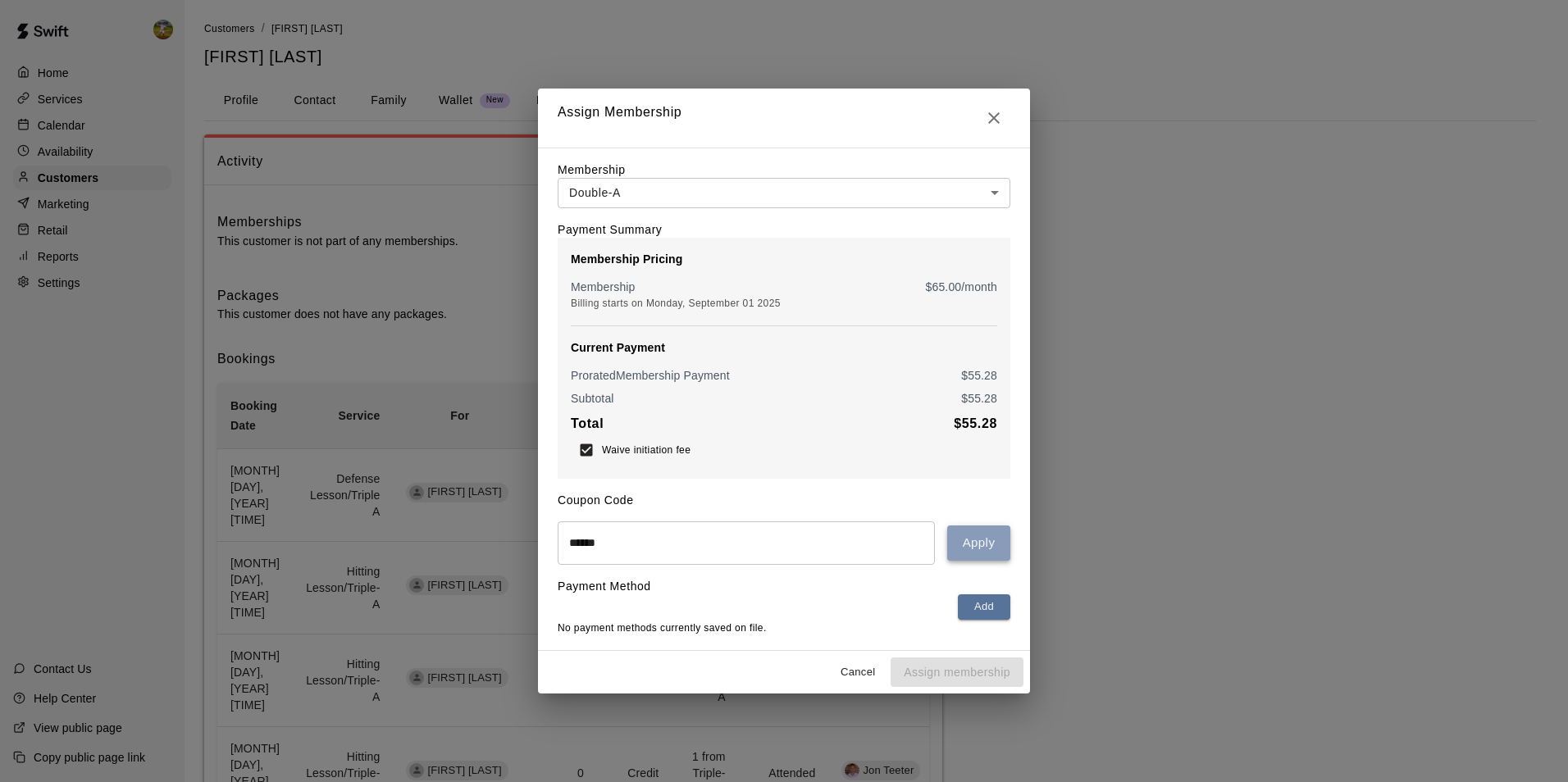 click on "Apply" at bounding box center (978, 543) 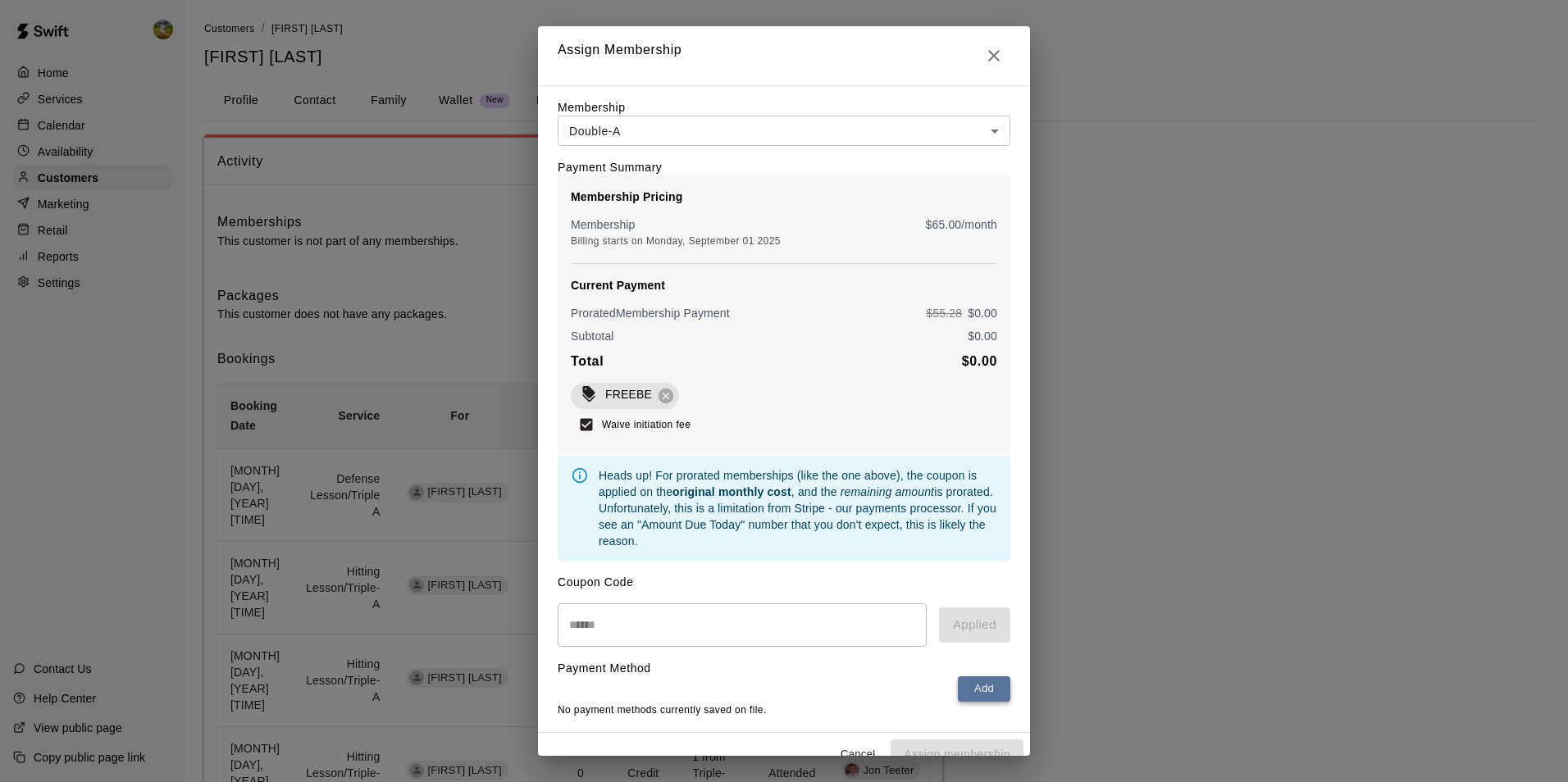 click on "Add" at bounding box center (984, 689) 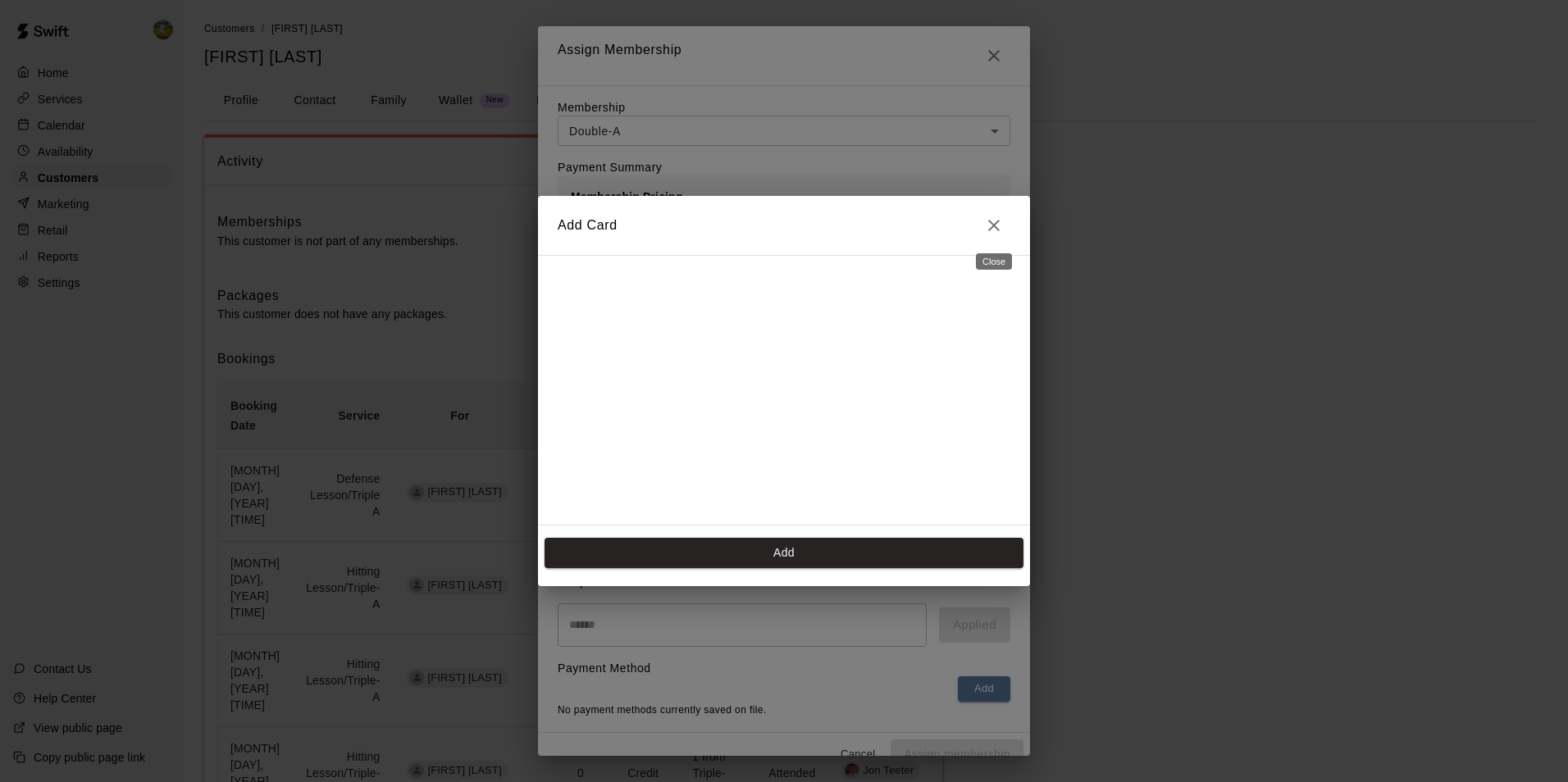 click 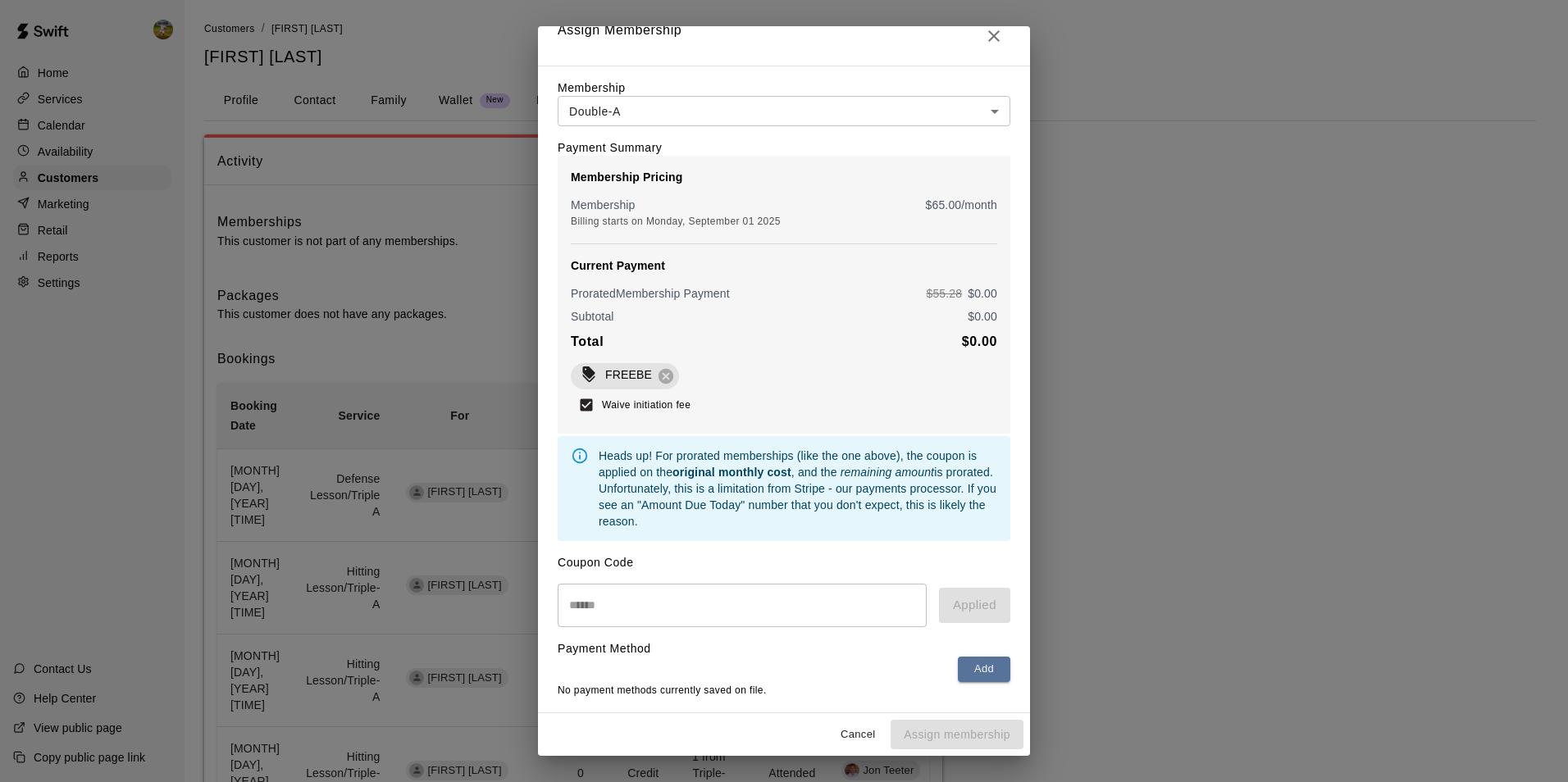 scroll, scrollTop: 34, scrollLeft: 0, axis: vertical 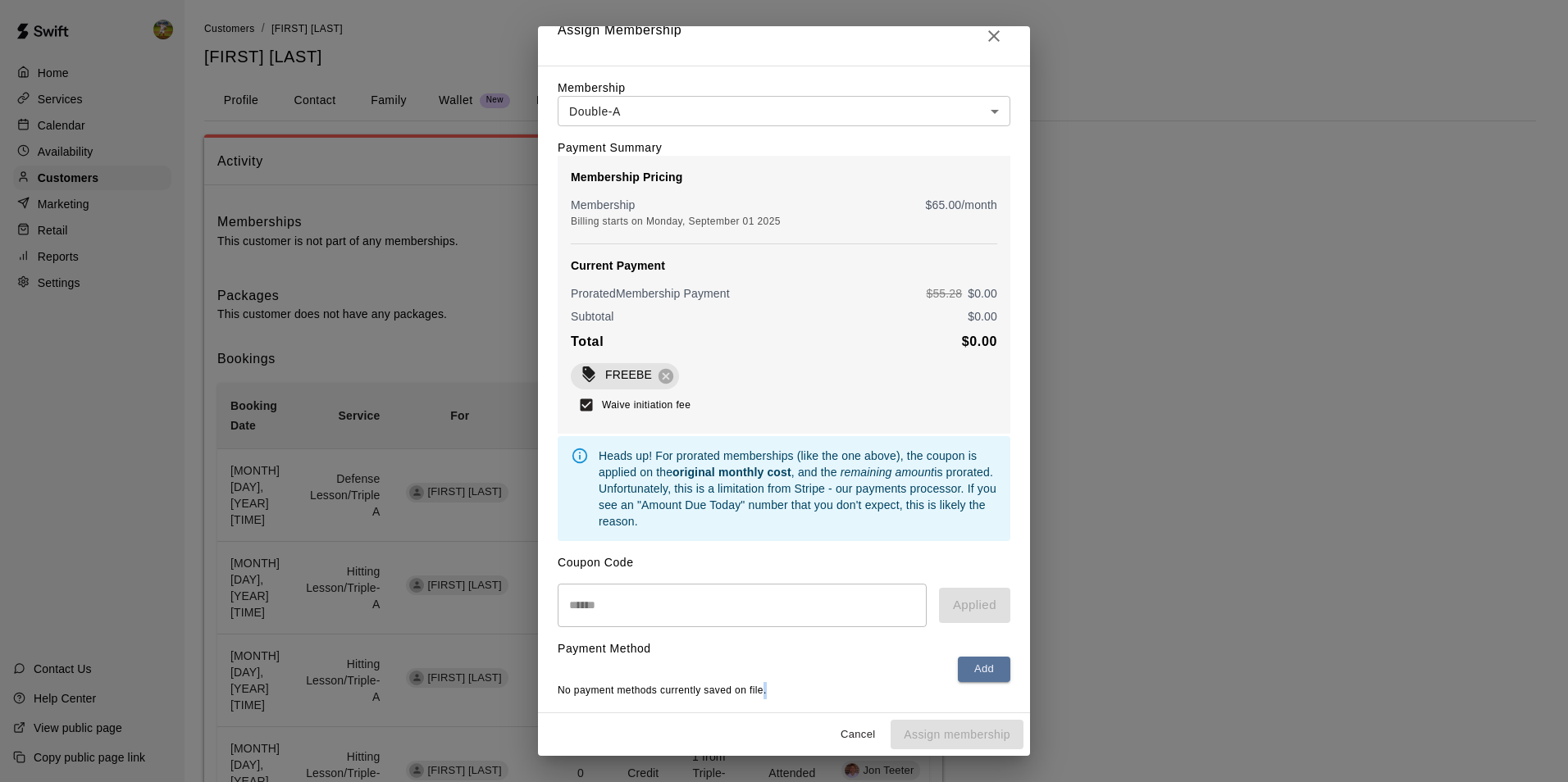 click on "Cancel Assign membership" at bounding box center (784, 734) 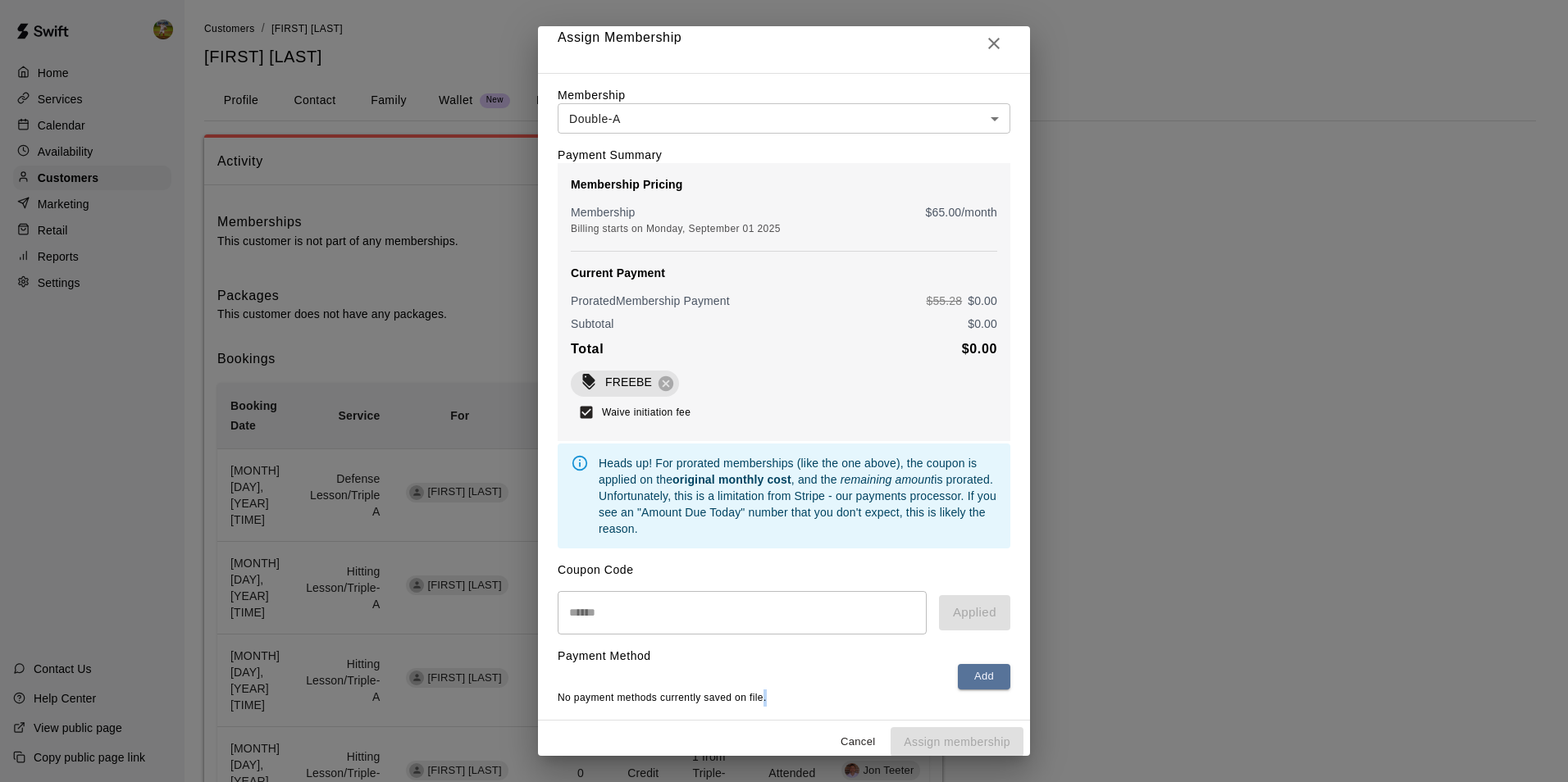 scroll, scrollTop: 0, scrollLeft: 0, axis: both 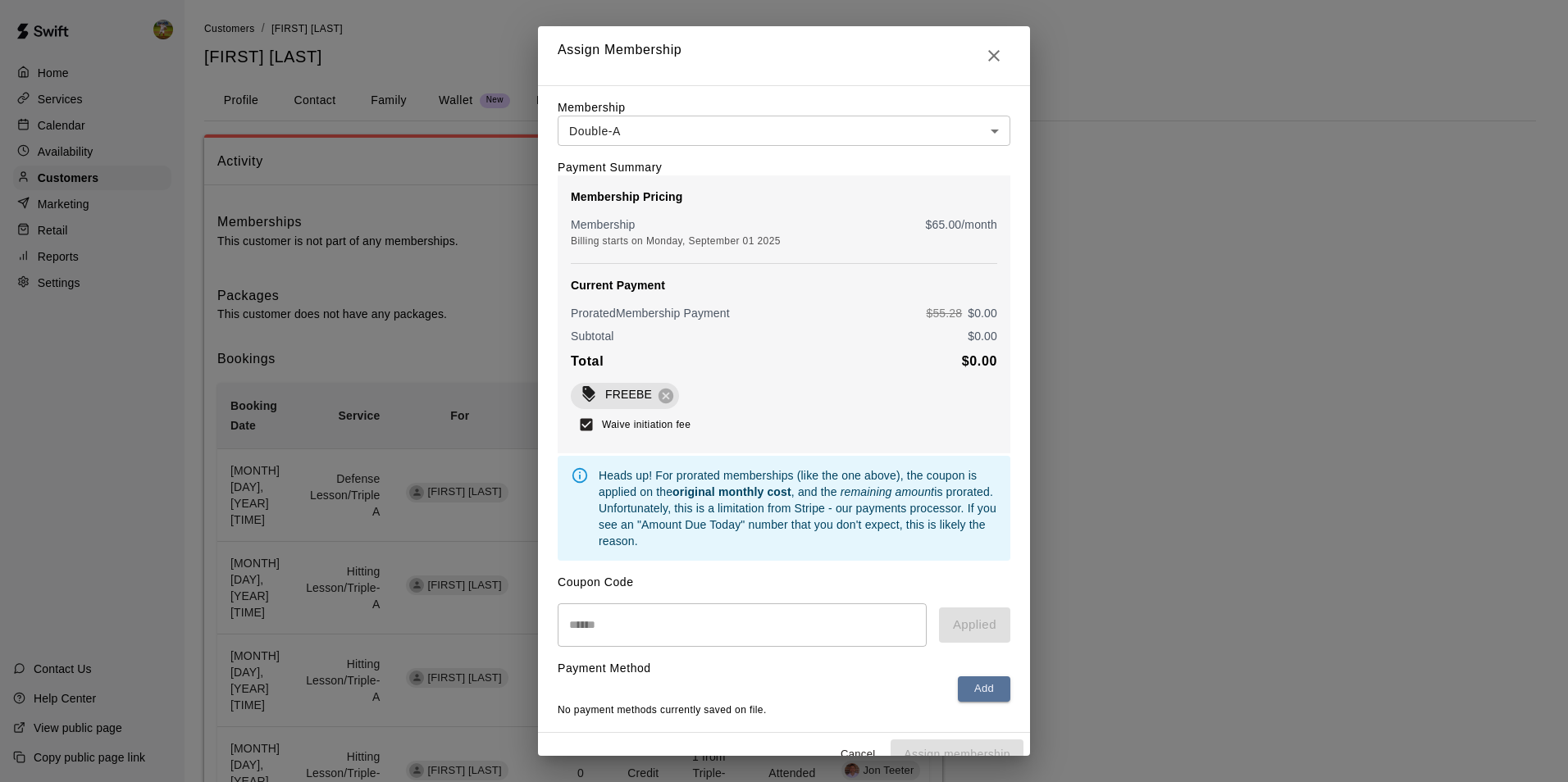 click on "Current Payment Prorated  Membership Payment $ 55.28 $ 0.00 Subtotal $ 0.00 Total $ 0.00 FREEBE" at bounding box center (784, 343) 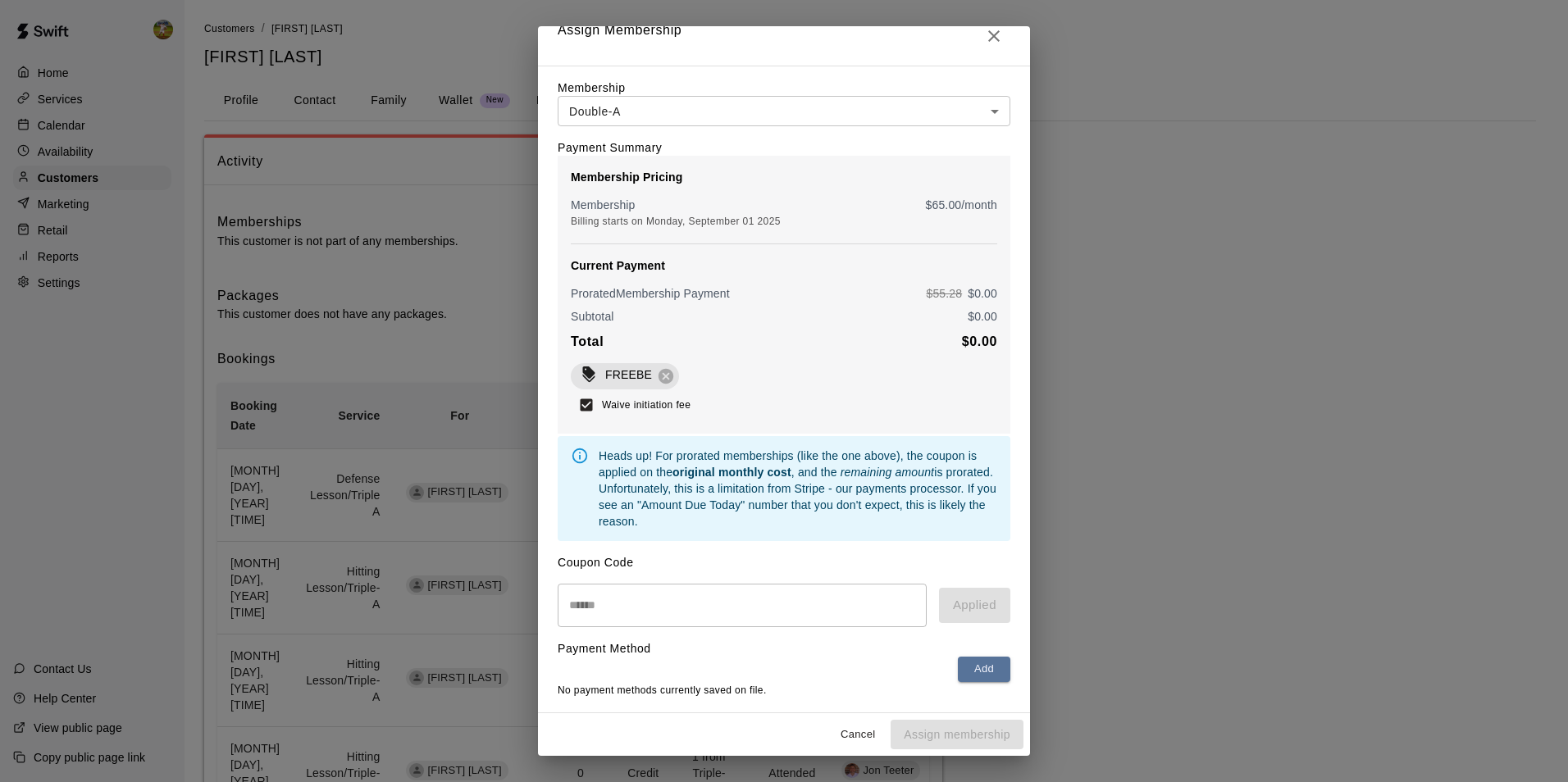 scroll, scrollTop: 34, scrollLeft: 0, axis: vertical 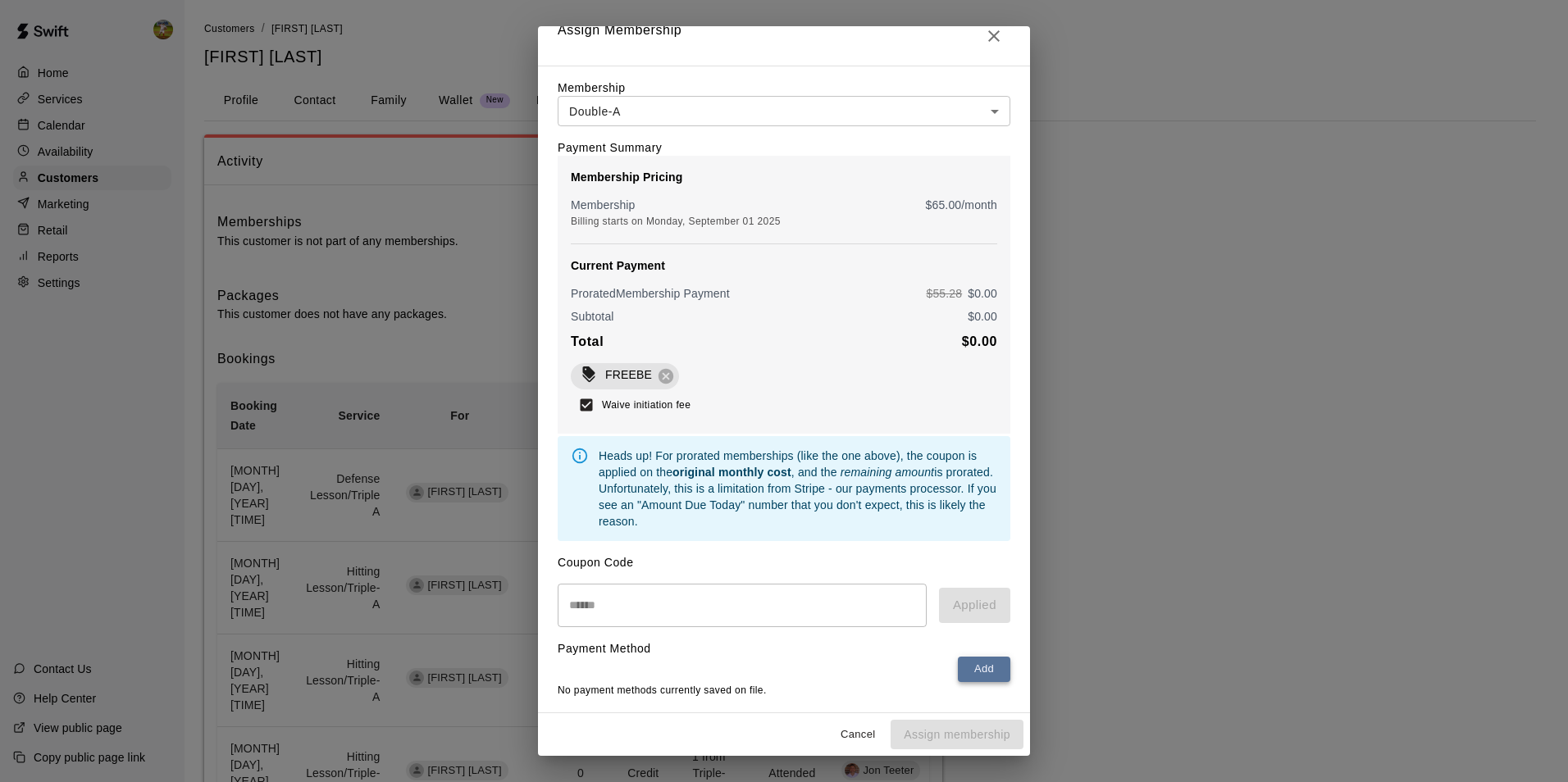 click on "Add" at bounding box center [984, 669] 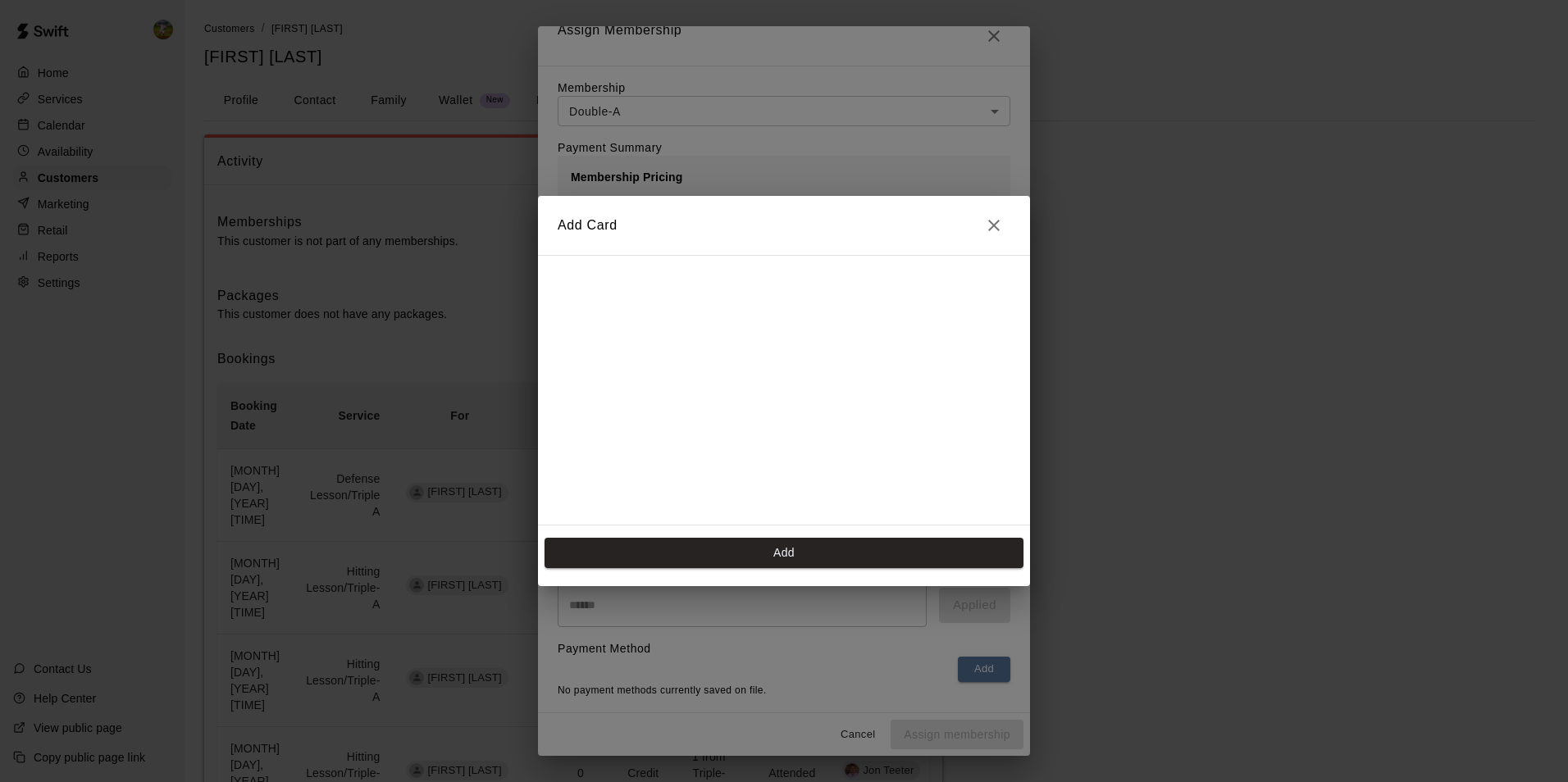 scroll, scrollTop: 0, scrollLeft: 0, axis: both 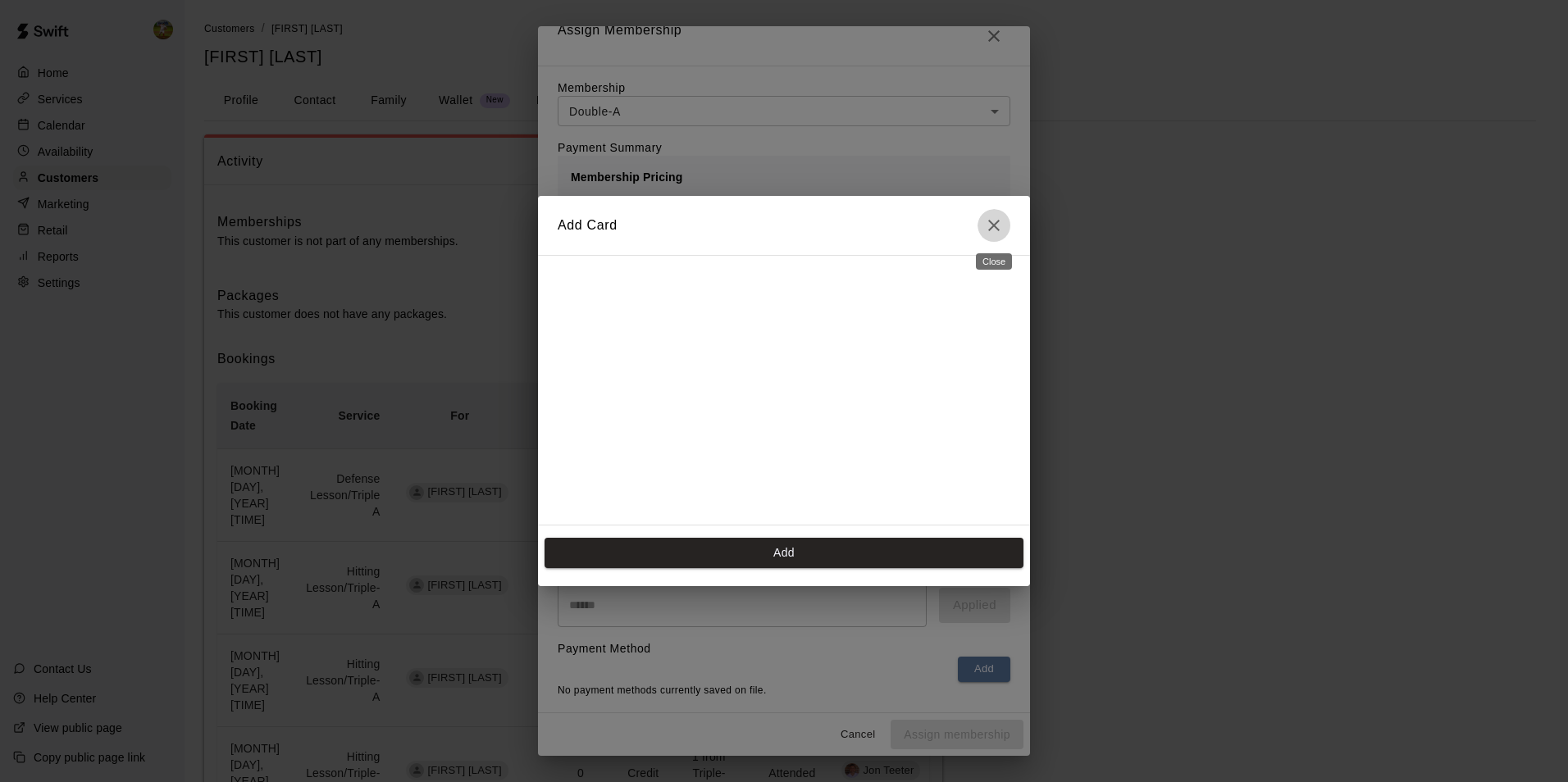 click 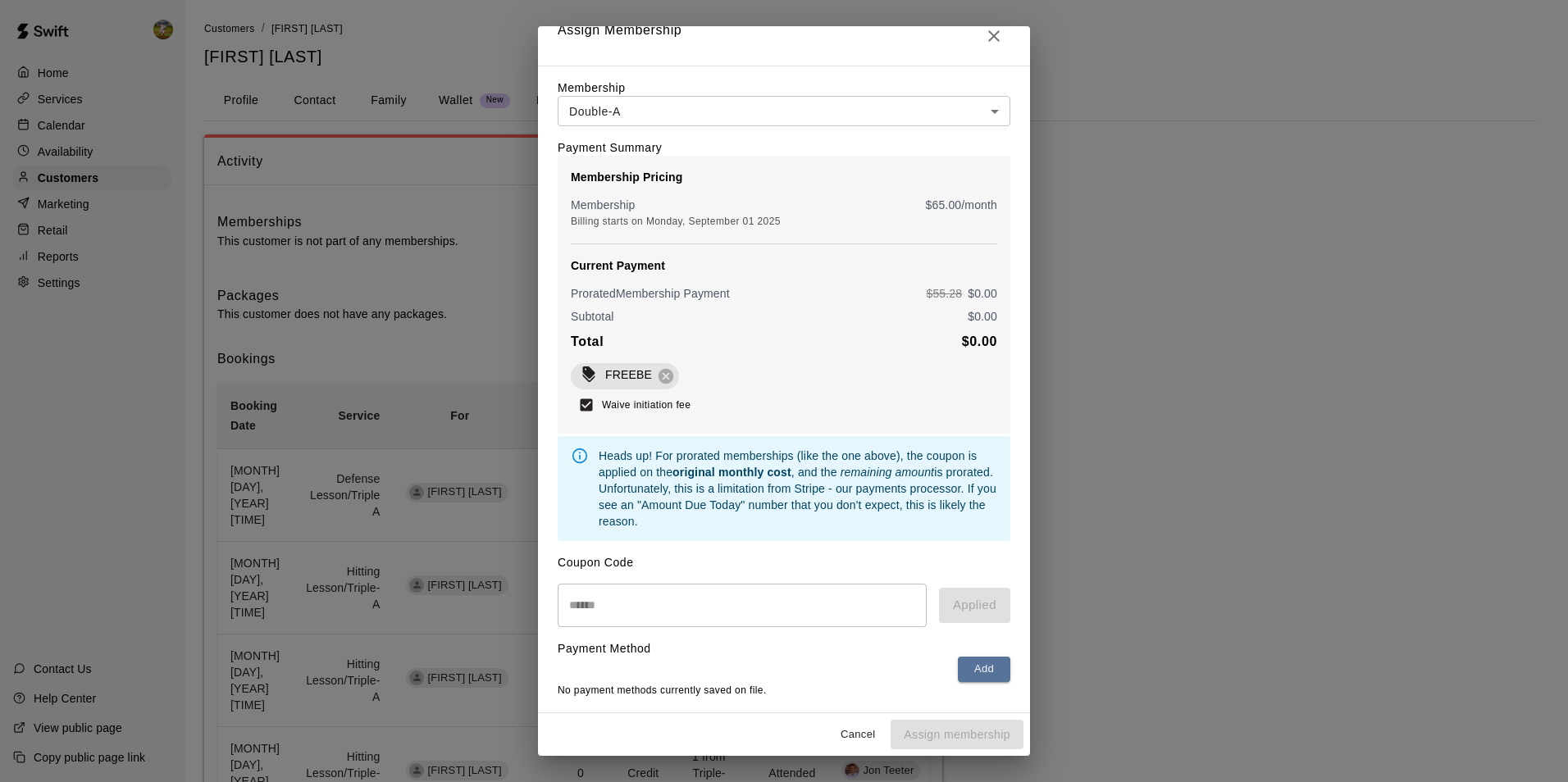 click on "Cancel Assign membership" at bounding box center [784, 734] 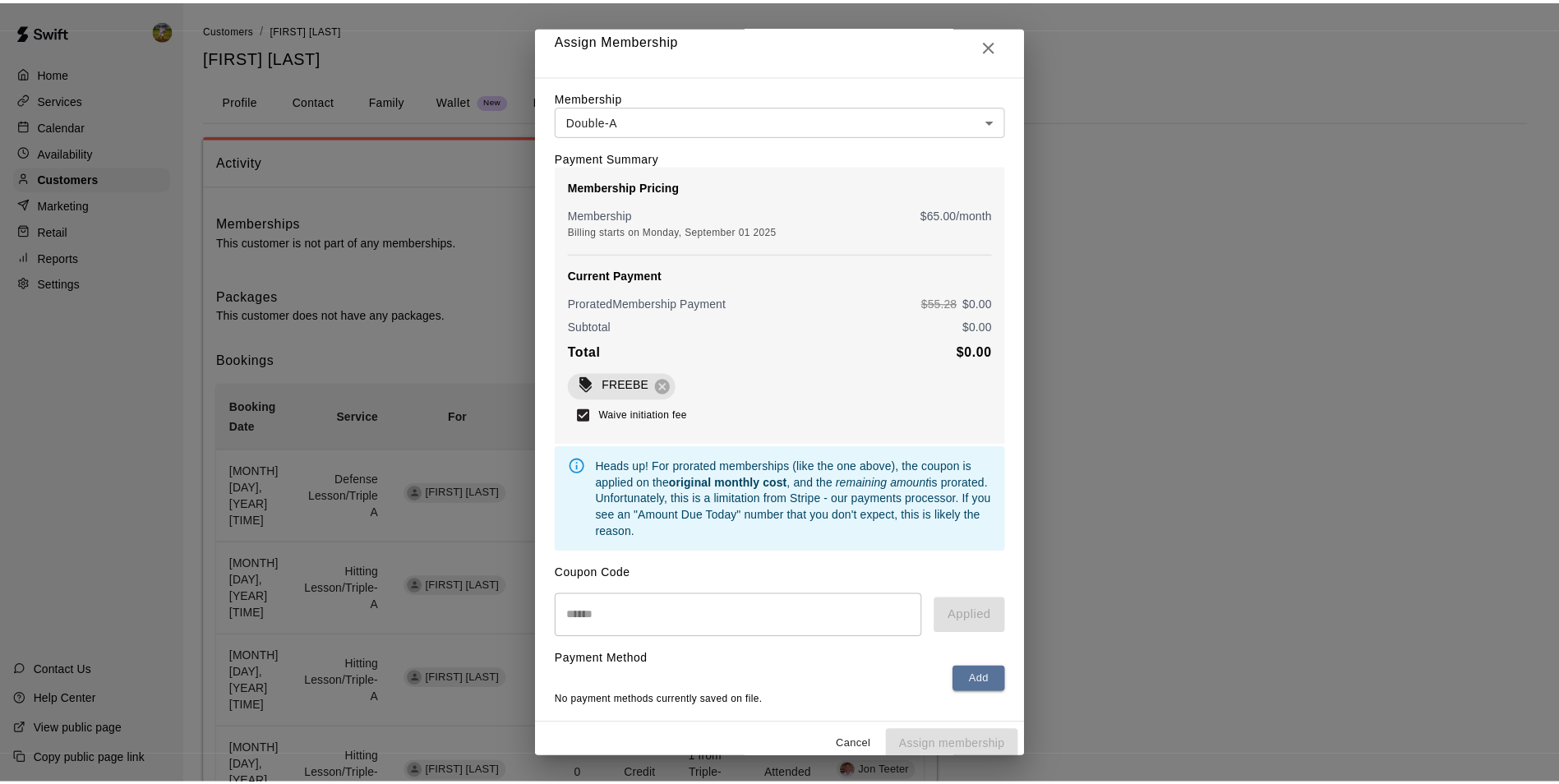 scroll, scrollTop: 0, scrollLeft: 0, axis: both 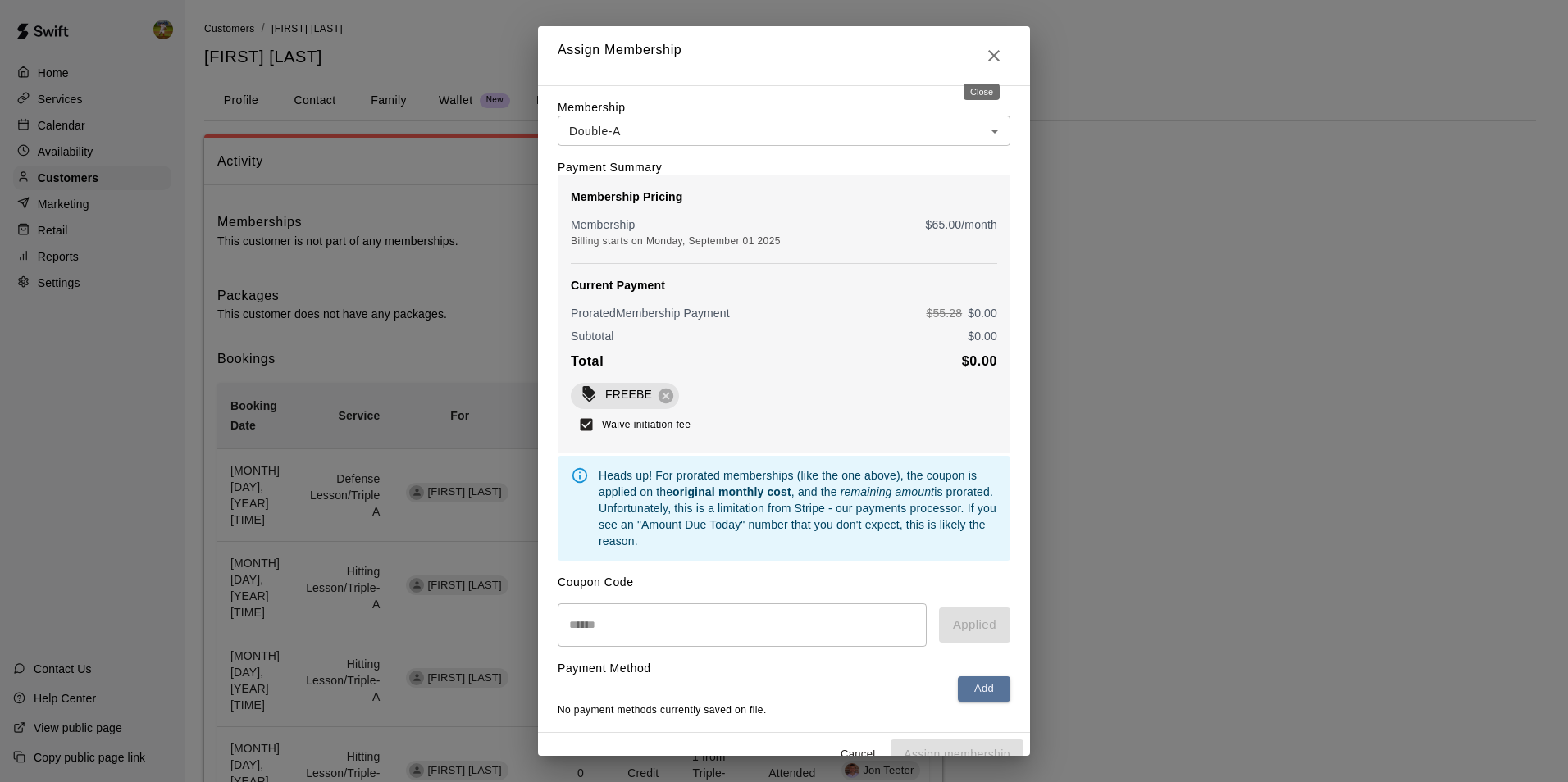 click 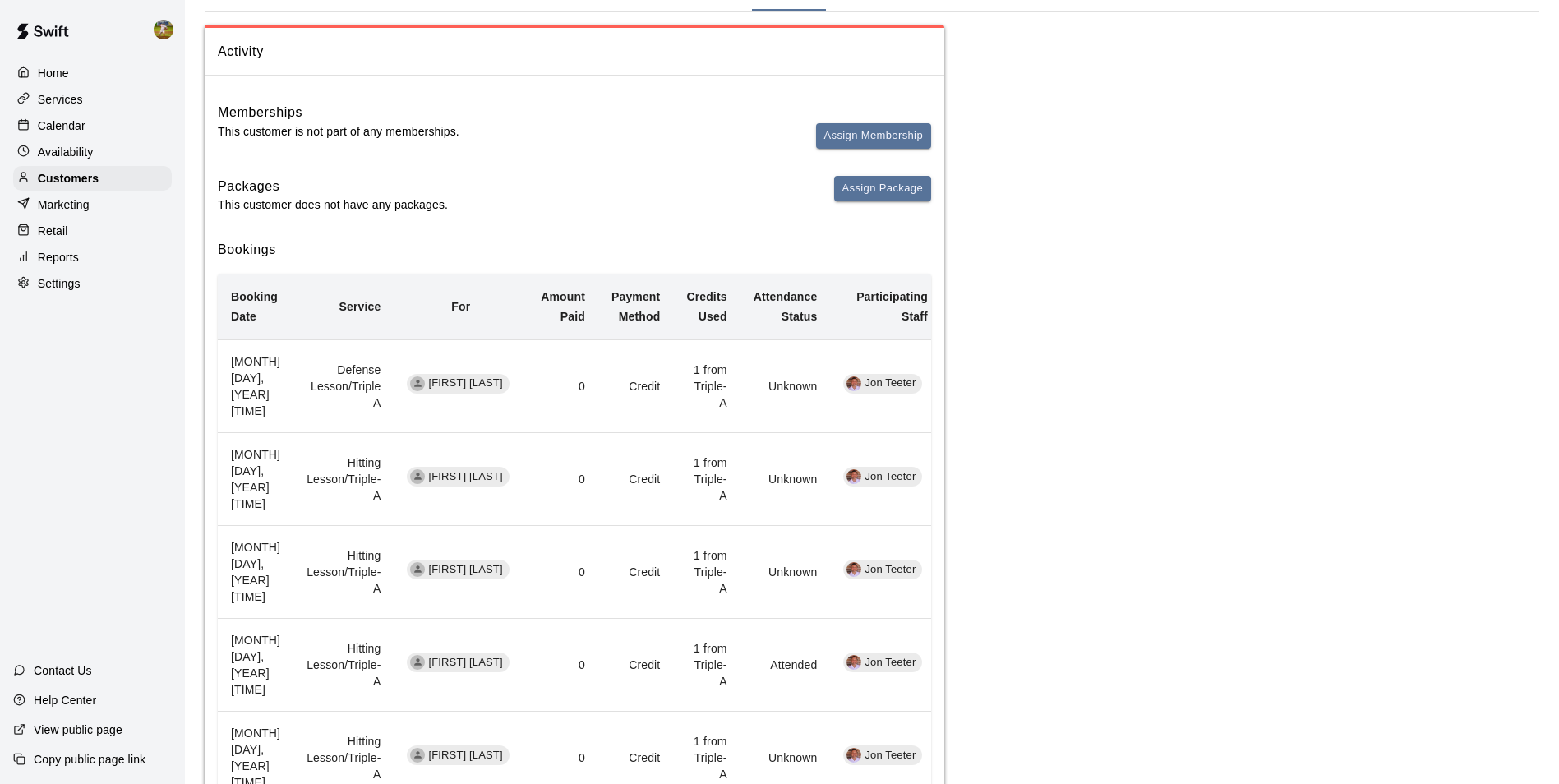 scroll, scrollTop: 0, scrollLeft: 0, axis: both 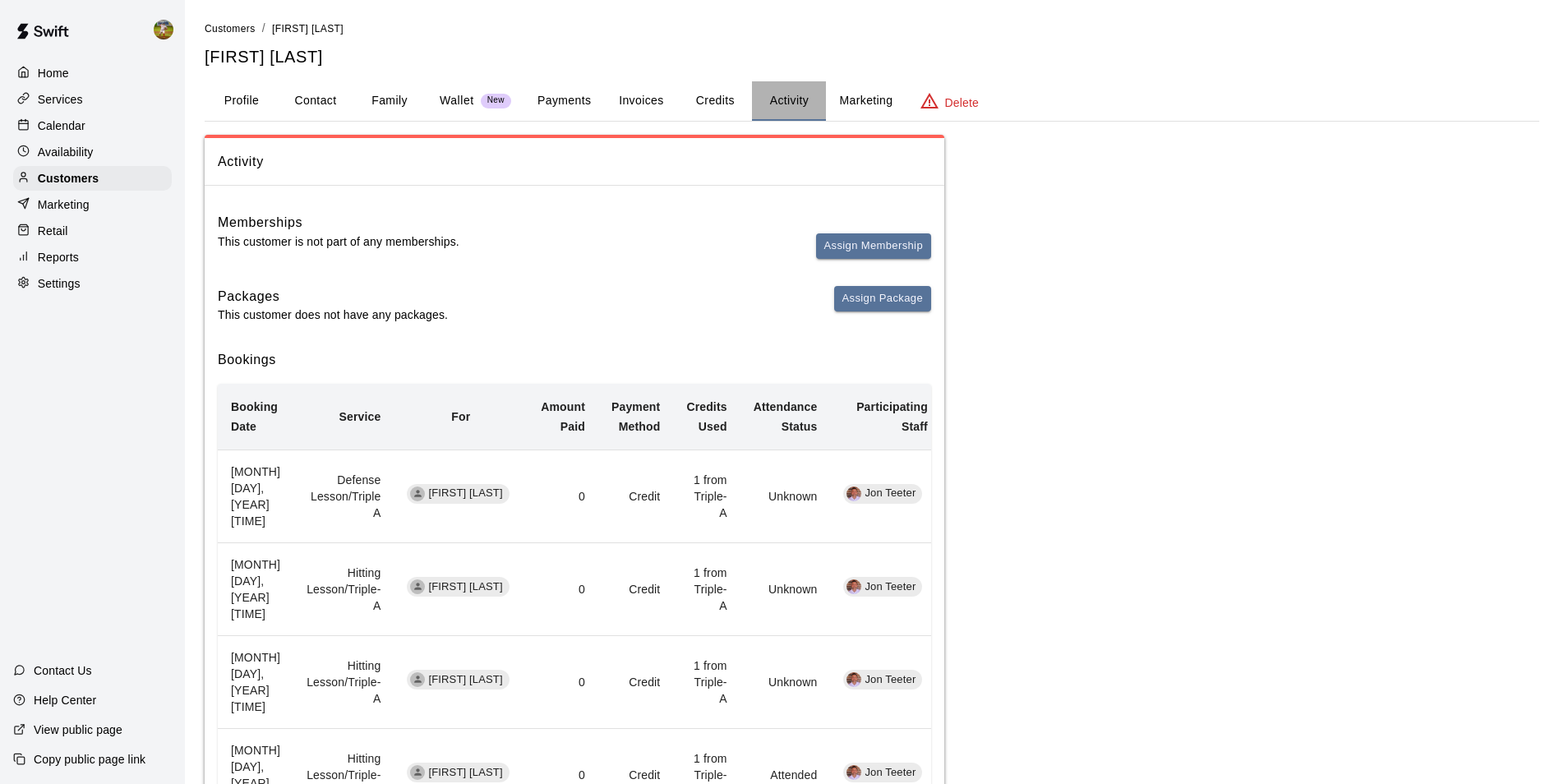 click on "Activity" at bounding box center [789, 101] 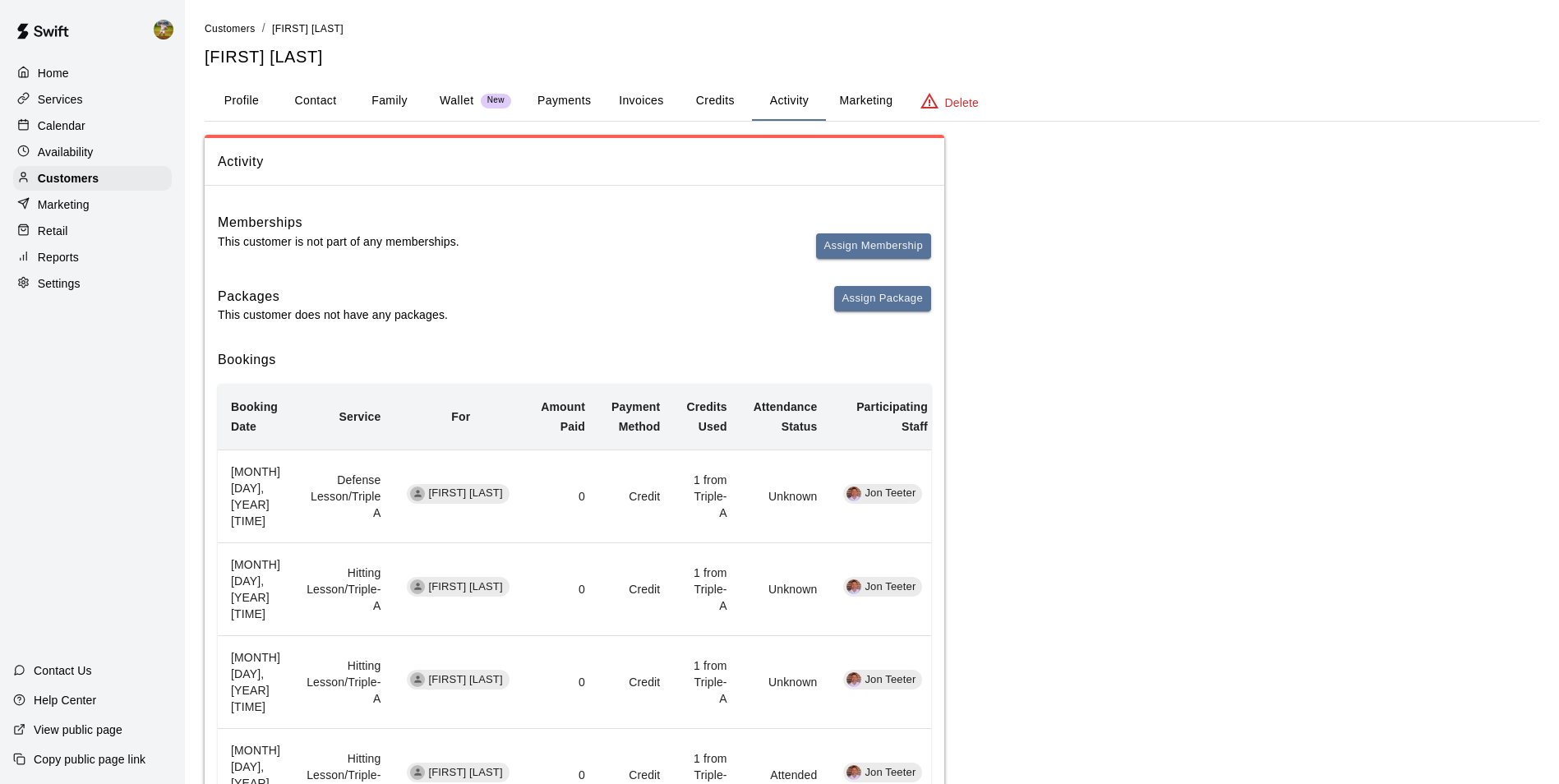 click on "Credits" at bounding box center [715, 101] 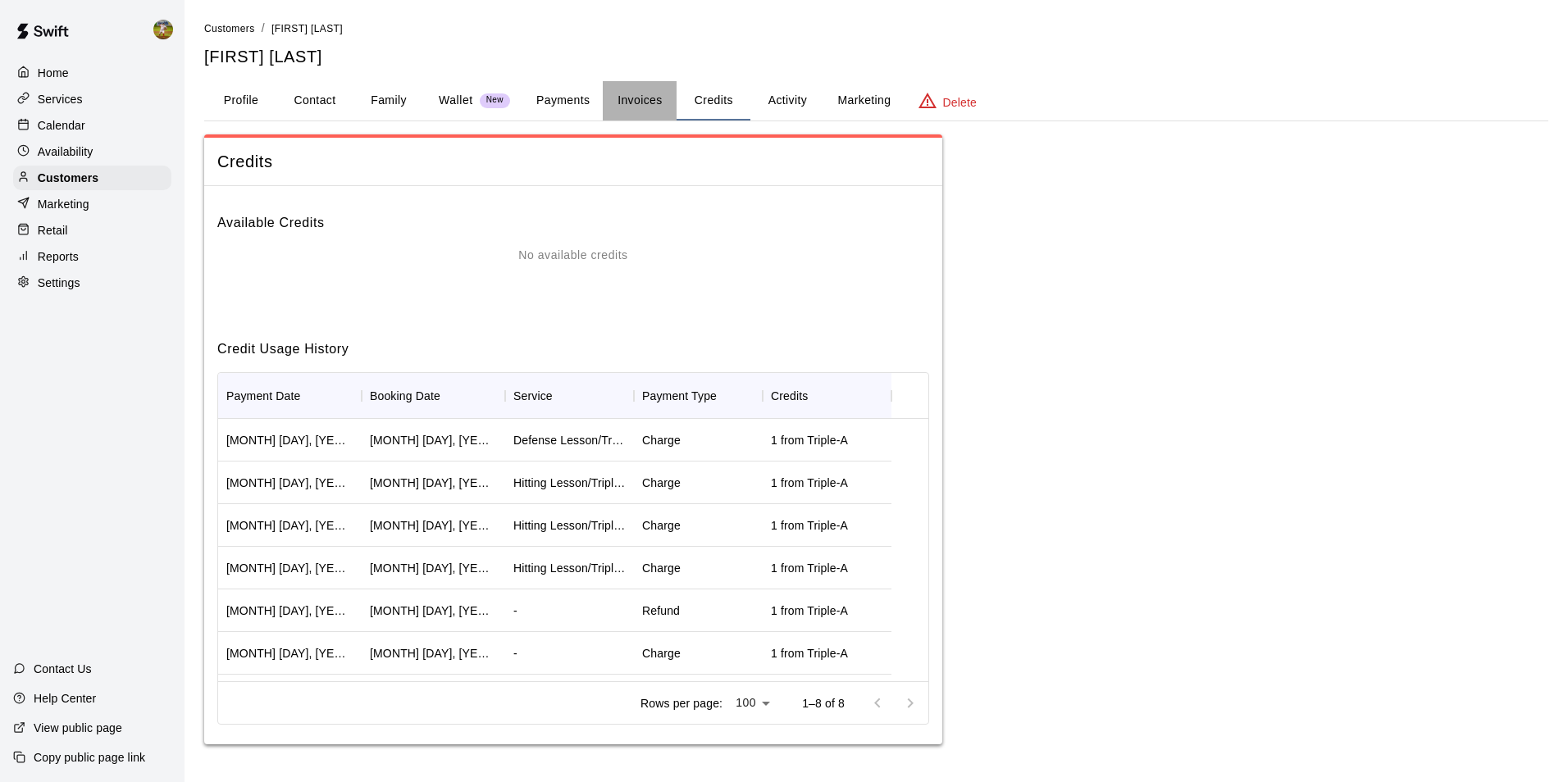 click on "Invoices" at bounding box center (640, 101) 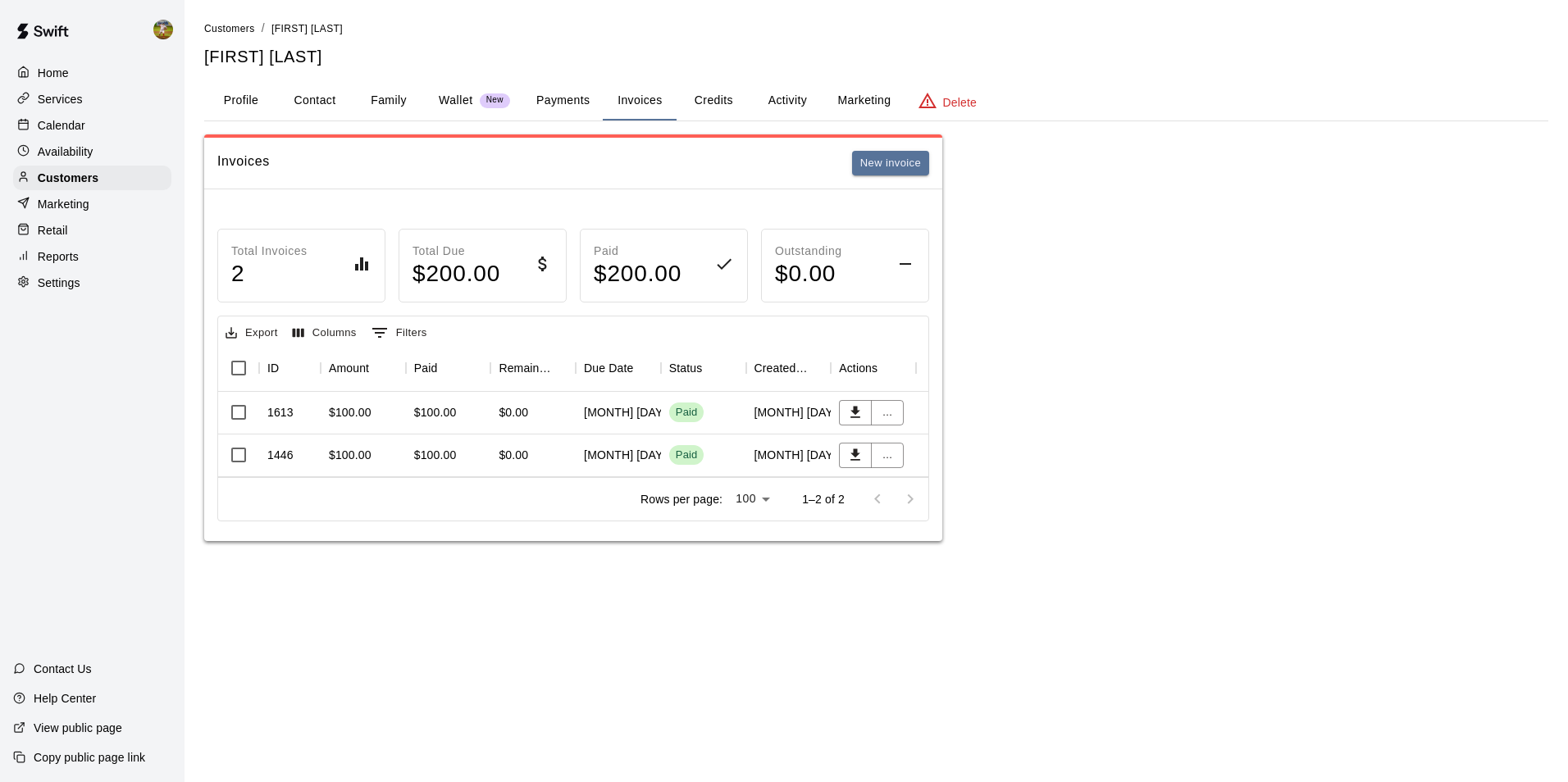 click on "Activity" at bounding box center (787, 101) 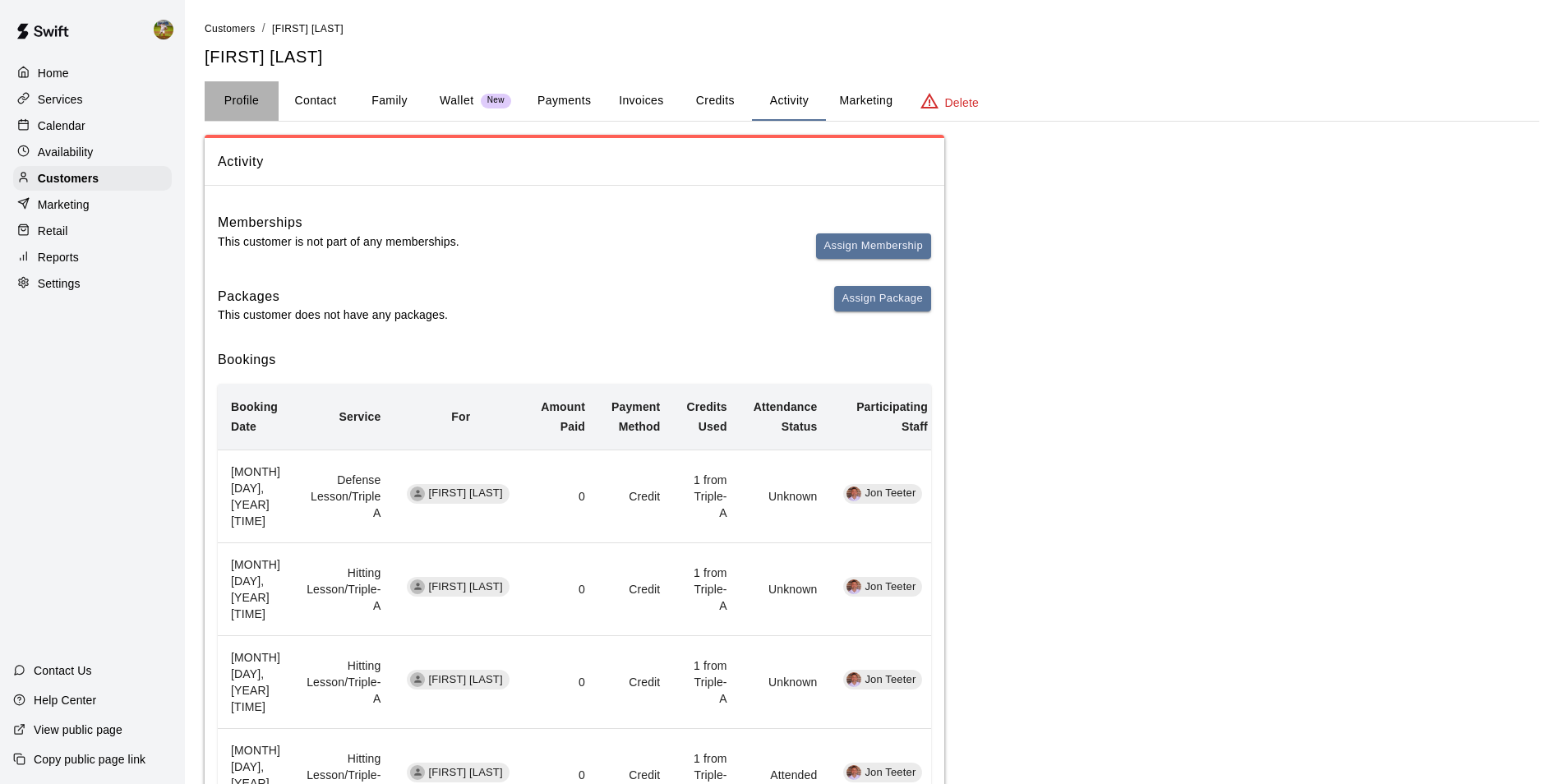 click on "Profile" at bounding box center (242, 101) 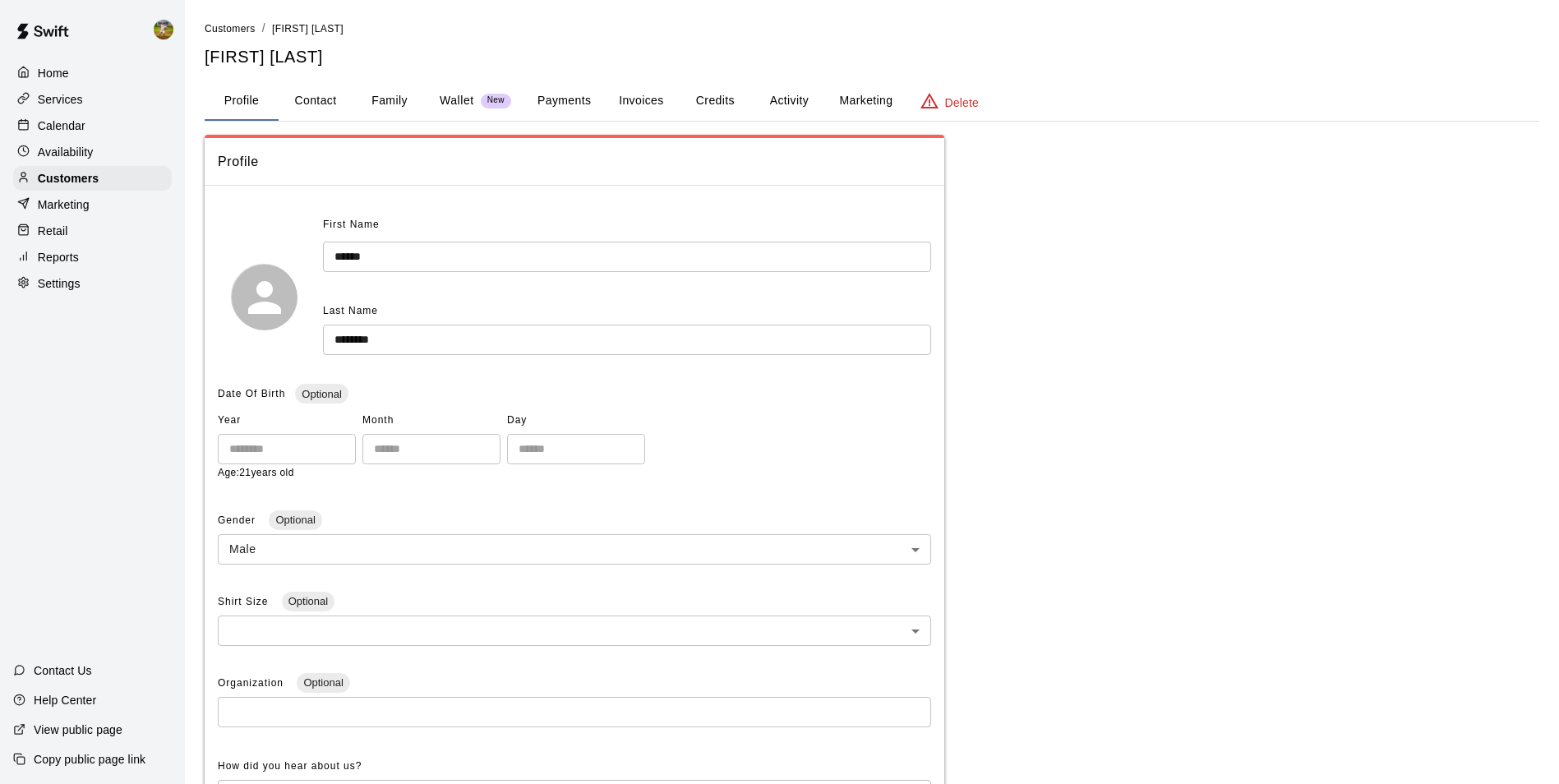 click on "Home" at bounding box center [92, 73] 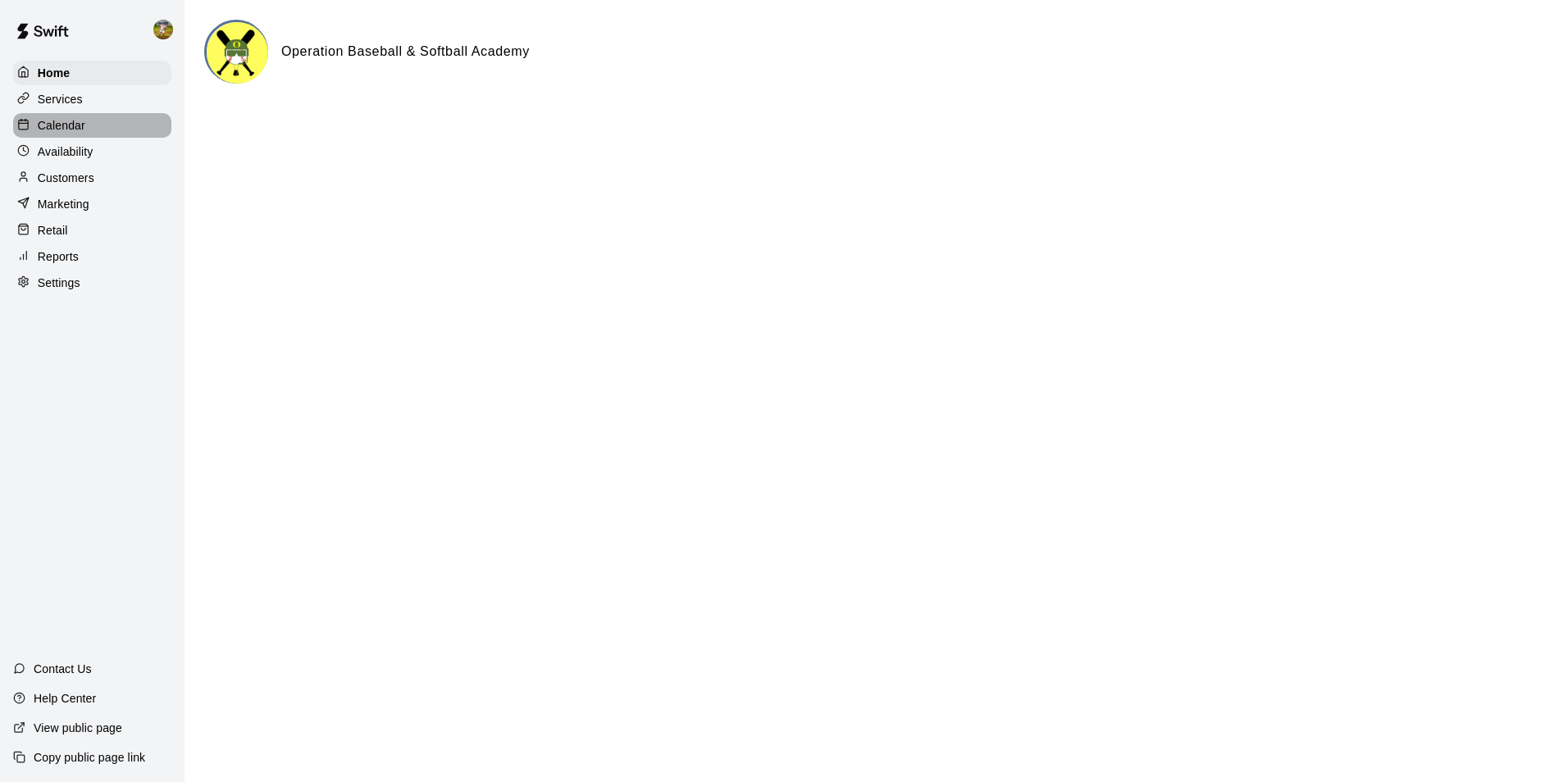 click on "Calendar" at bounding box center (92, 125) 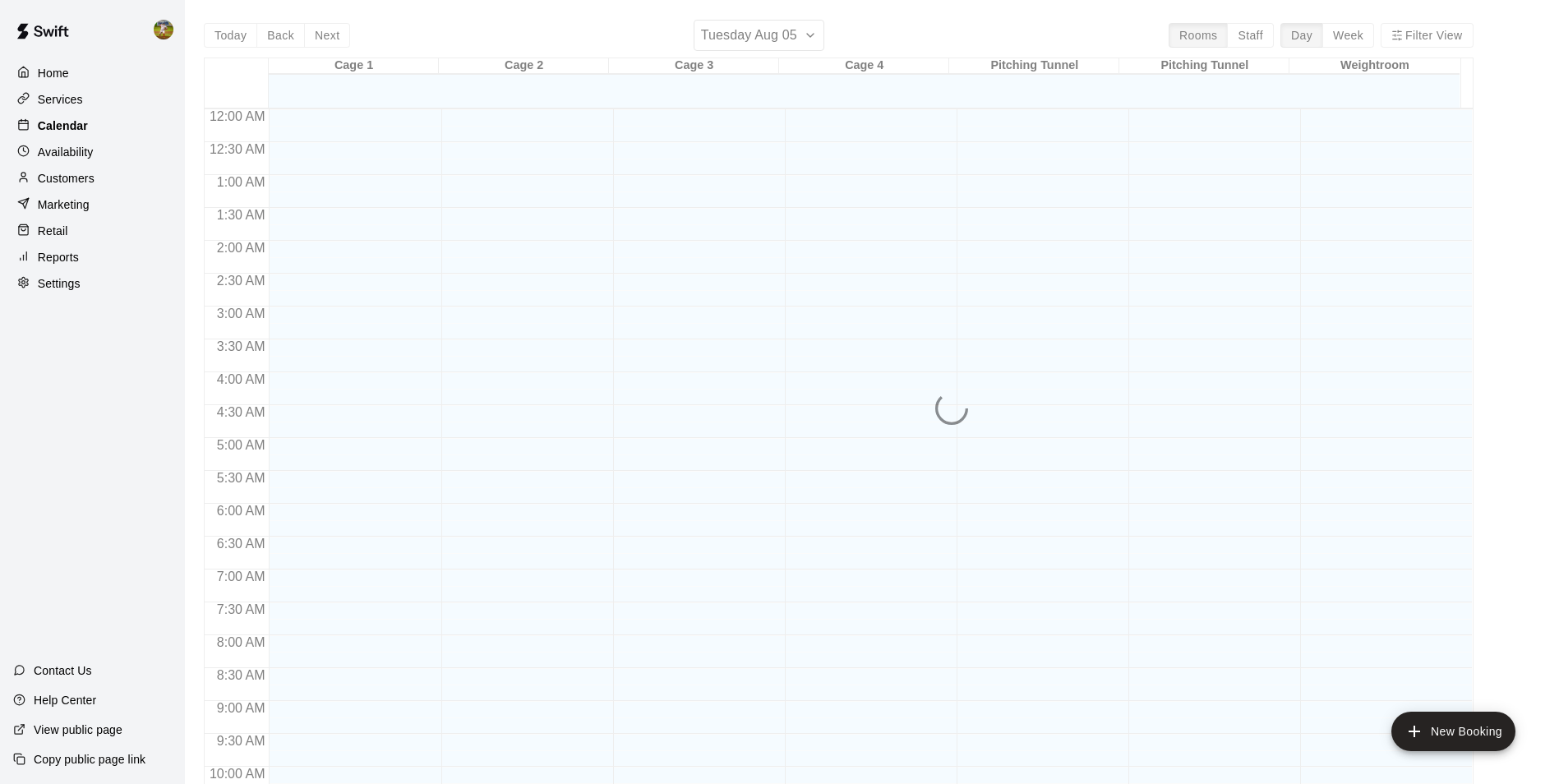scroll, scrollTop: 835, scrollLeft: 0, axis: vertical 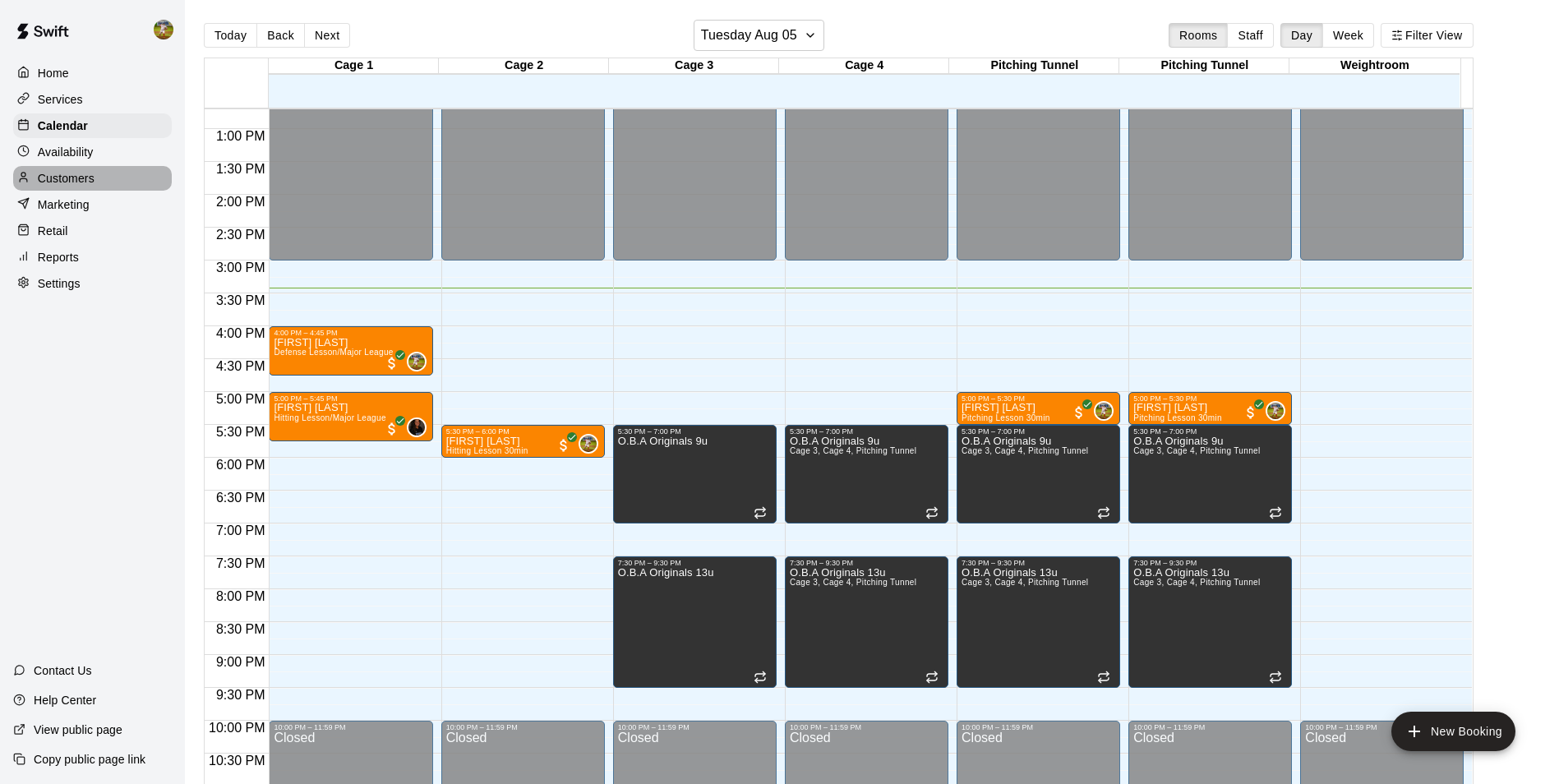 click on "Customers" at bounding box center [66, 178] 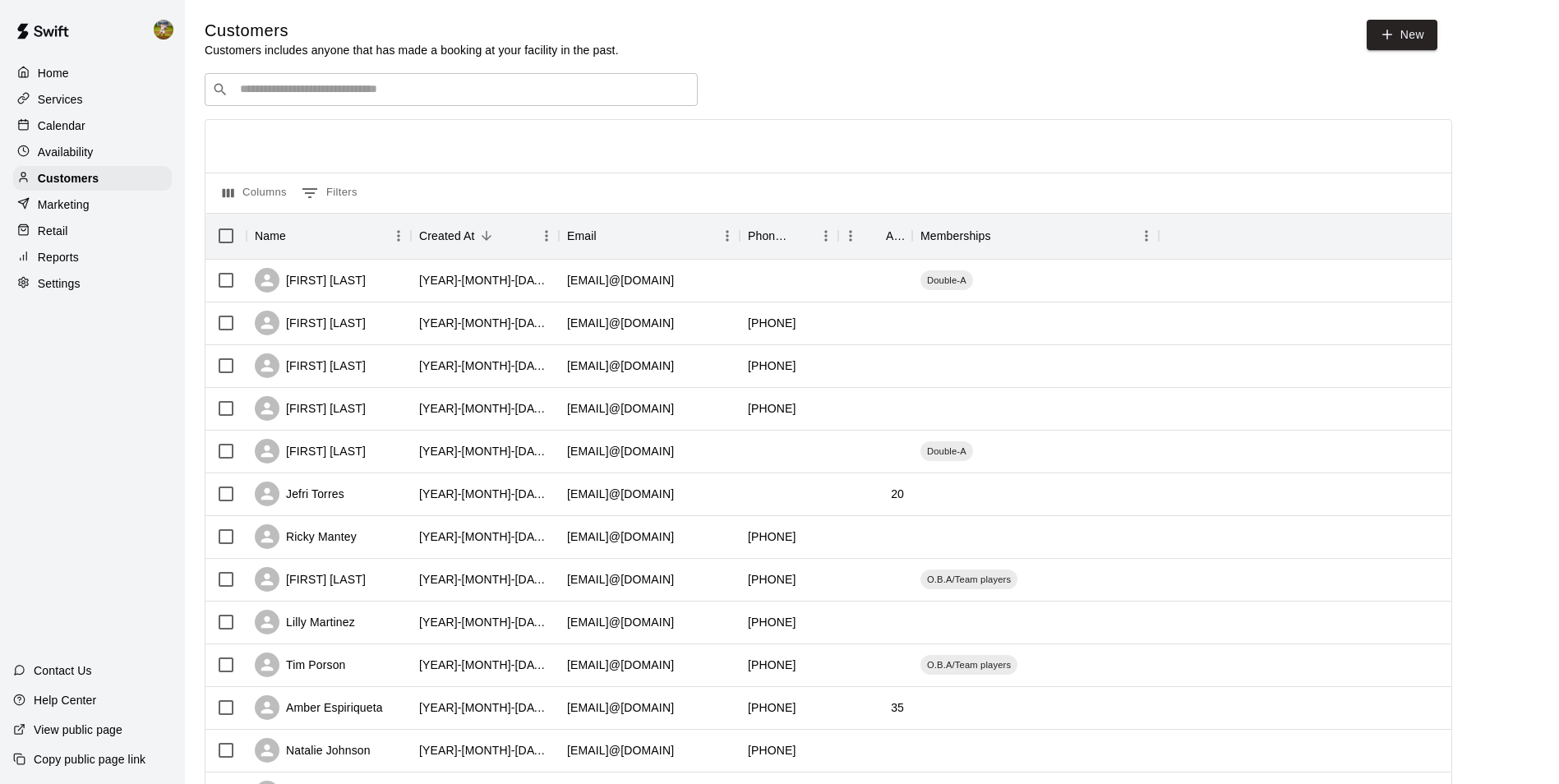 click on "Calendar" at bounding box center [92, 126] 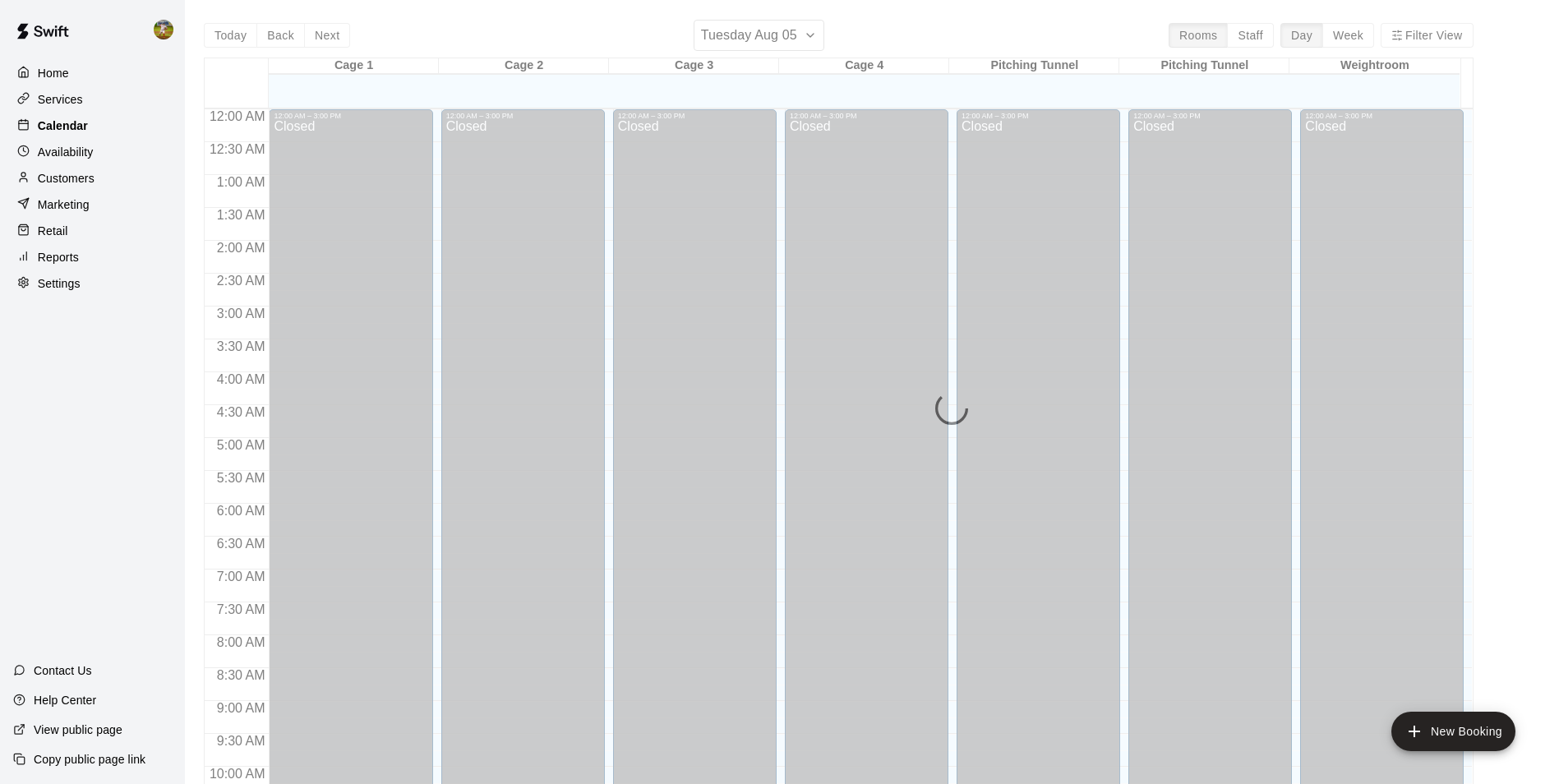 scroll, scrollTop: 835, scrollLeft: 0, axis: vertical 